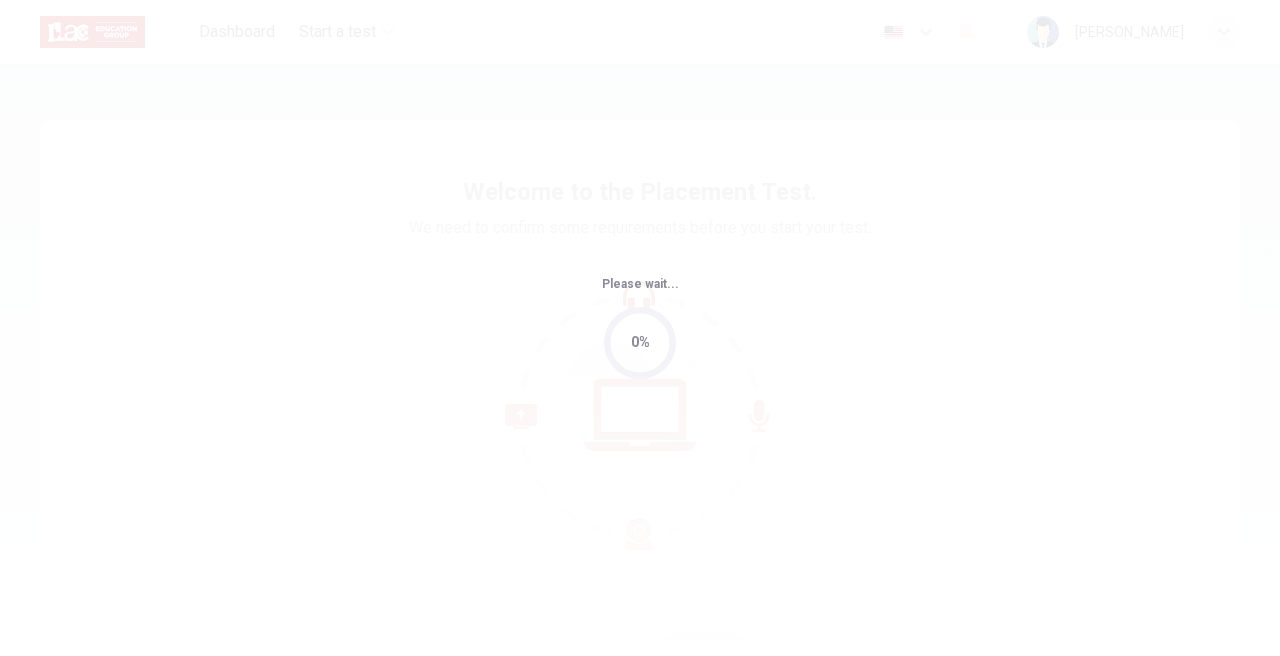 scroll, scrollTop: 0, scrollLeft: 0, axis: both 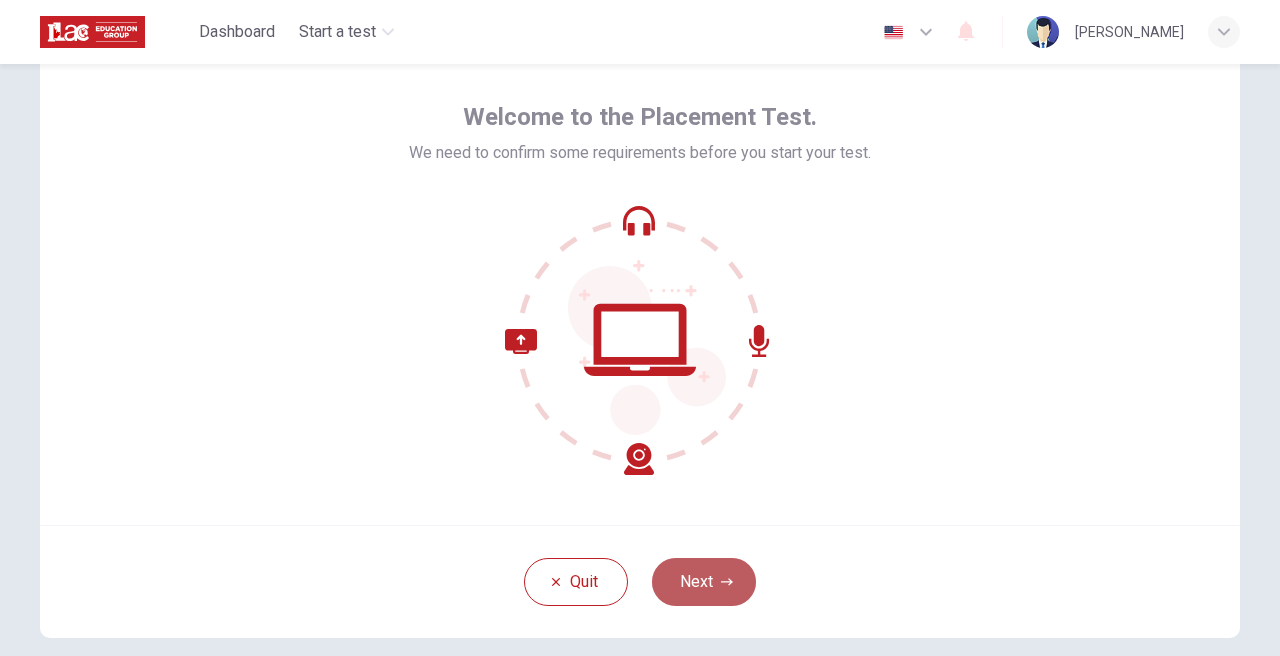 click on "Next" at bounding box center [704, 582] 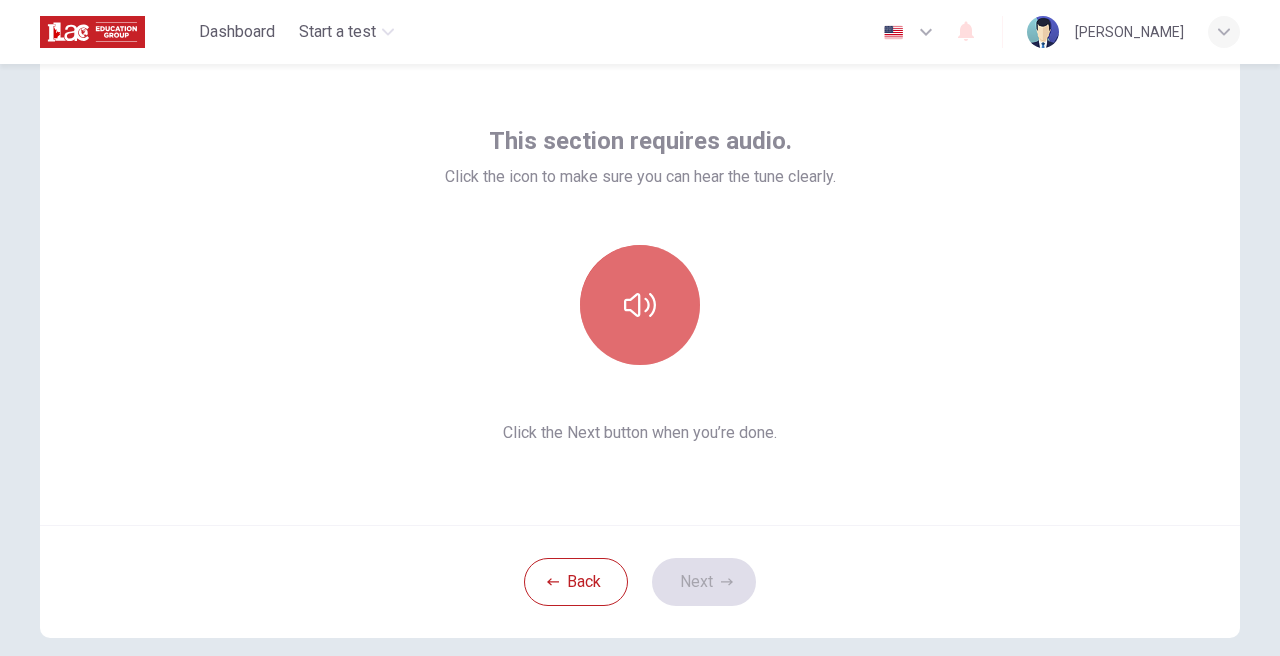 click 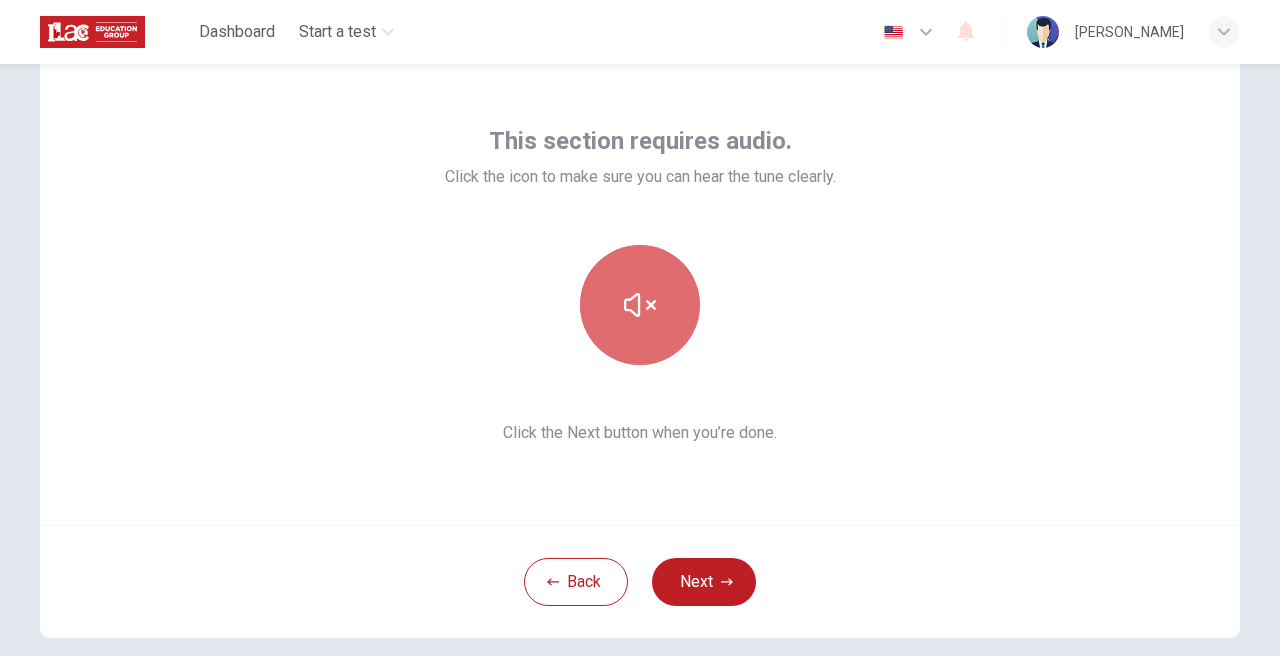 click 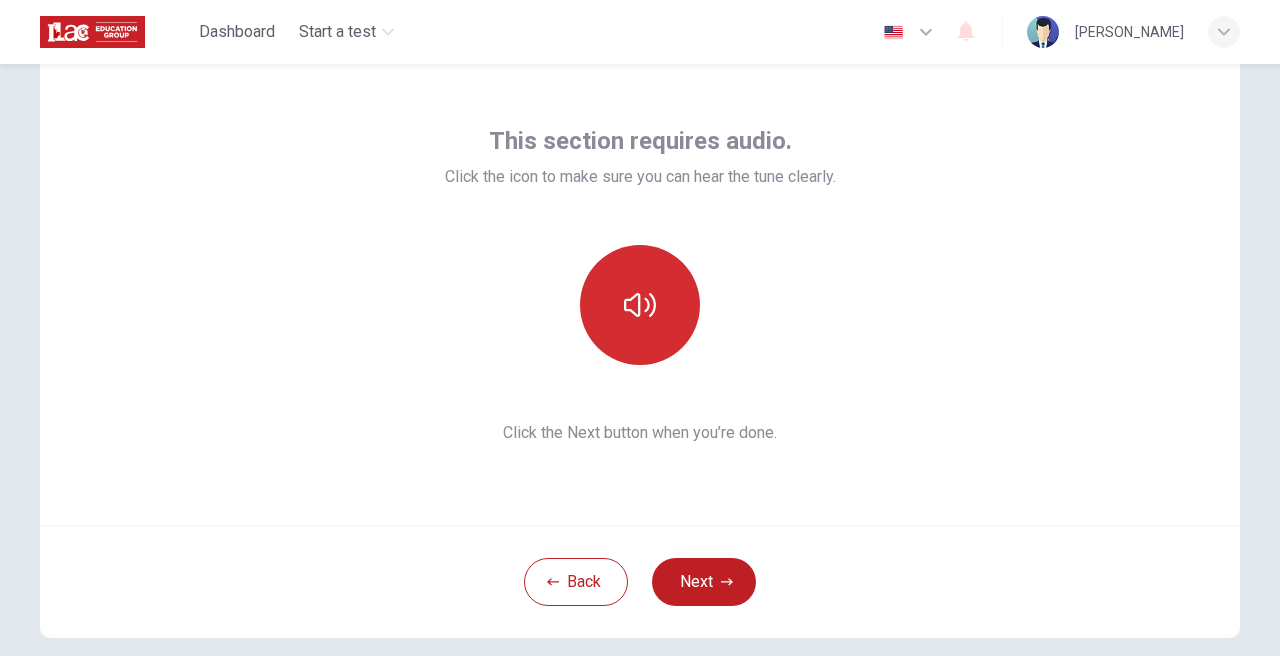 click 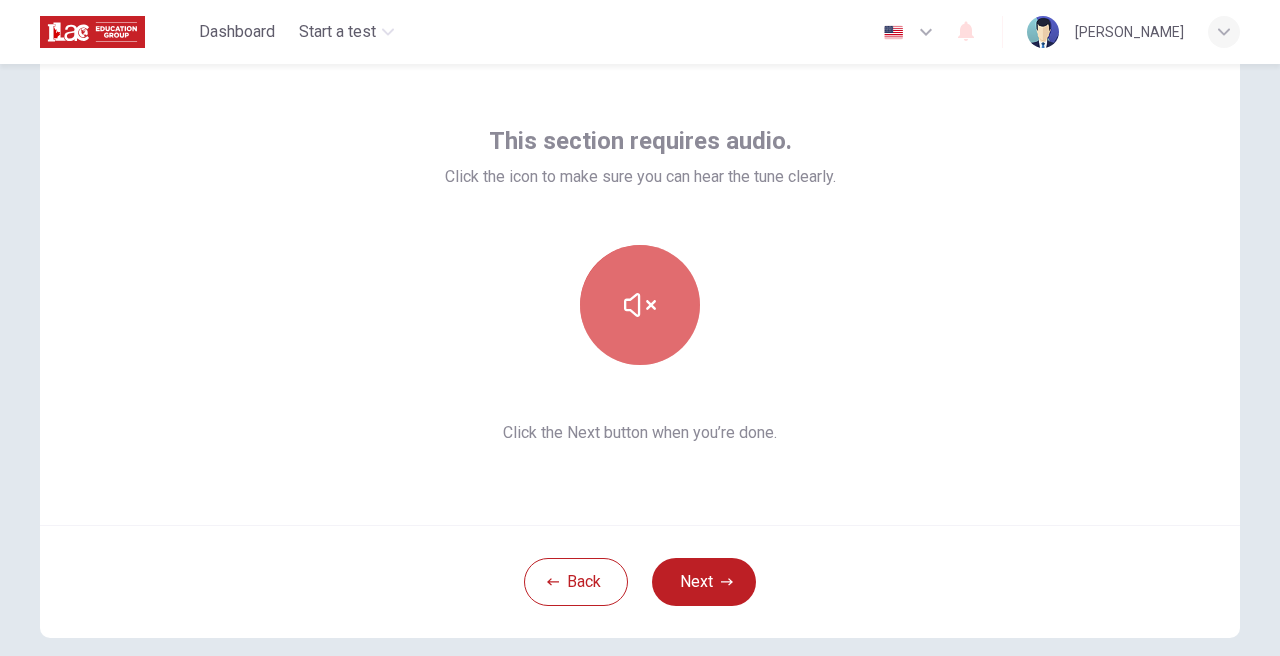 click 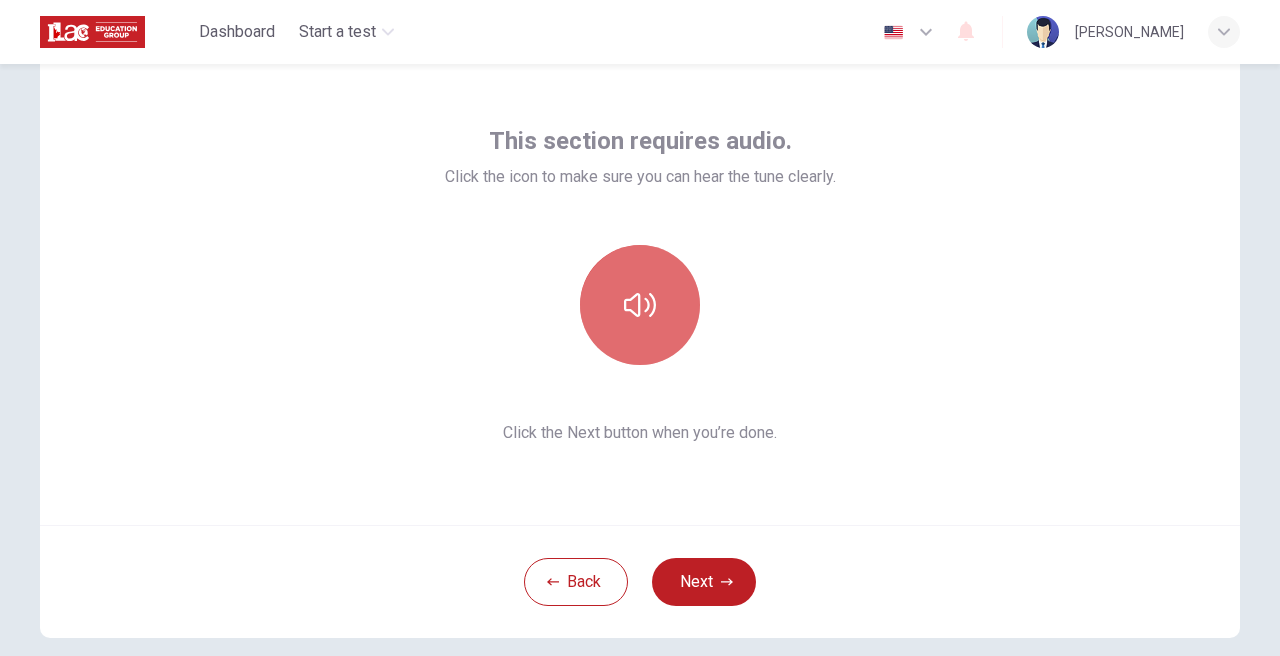 click 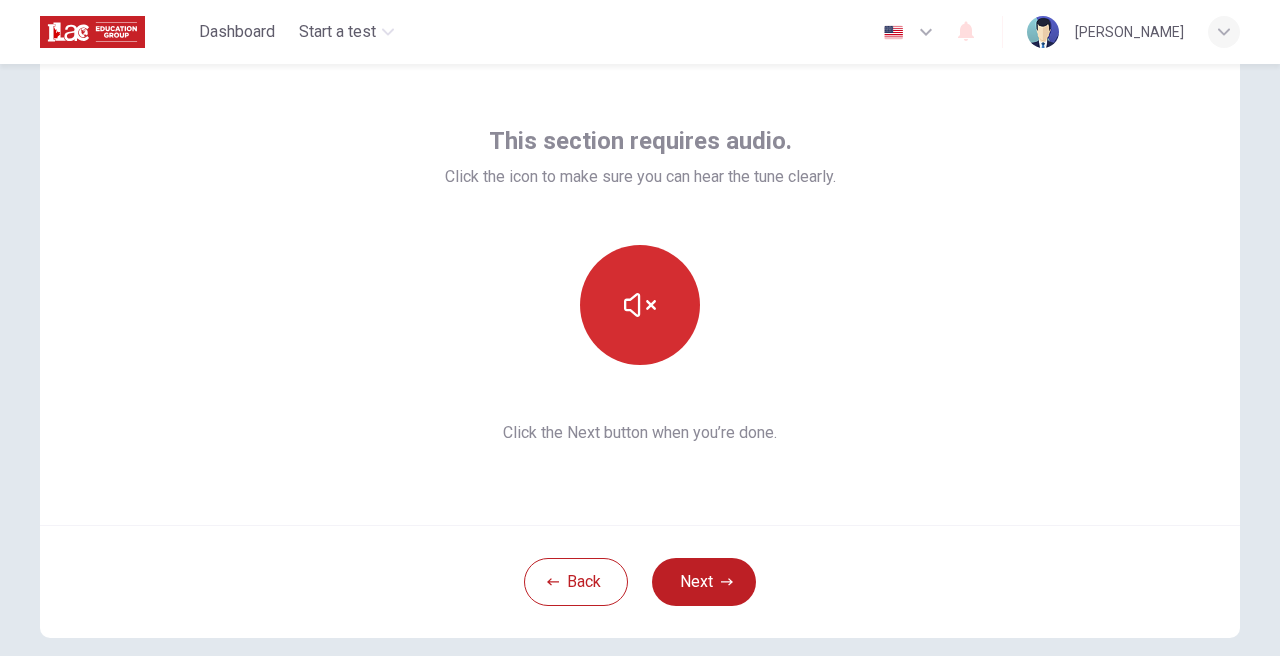 click 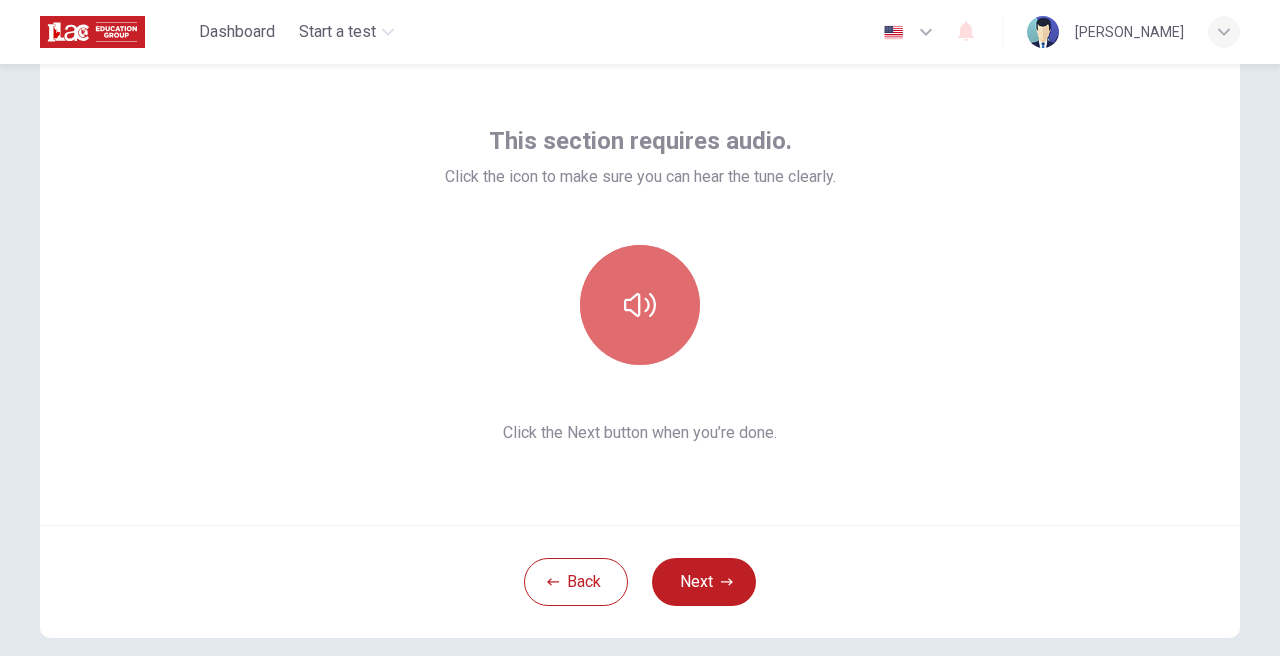 click 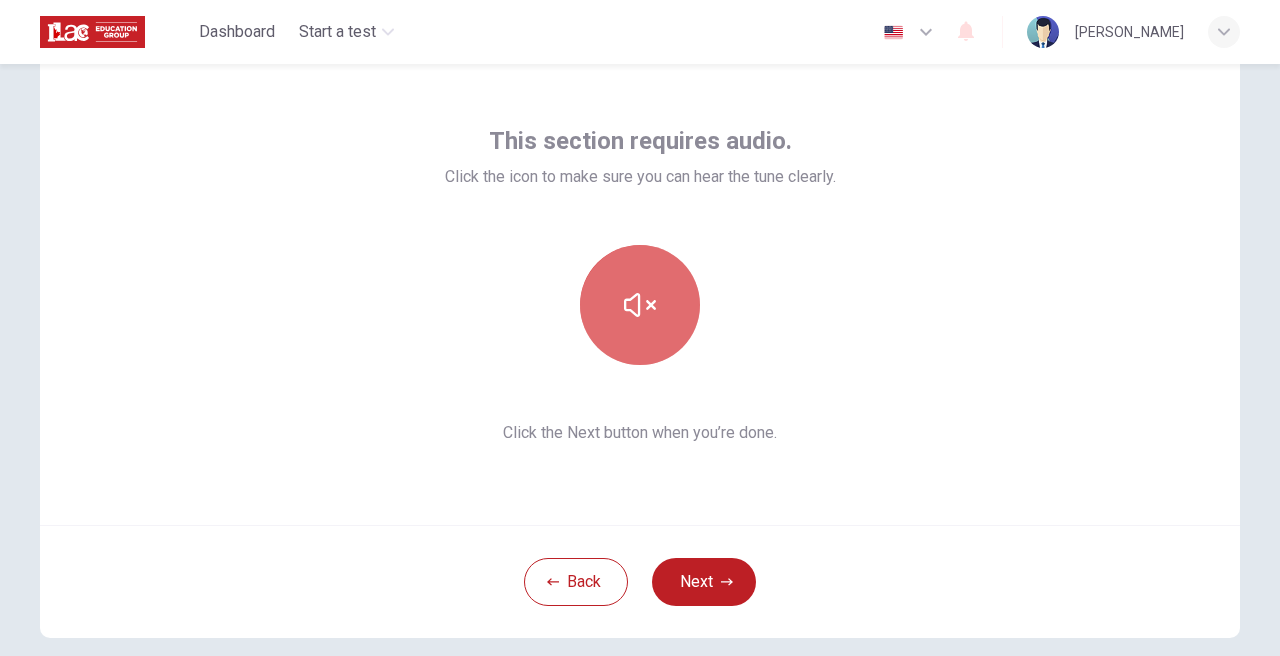 click 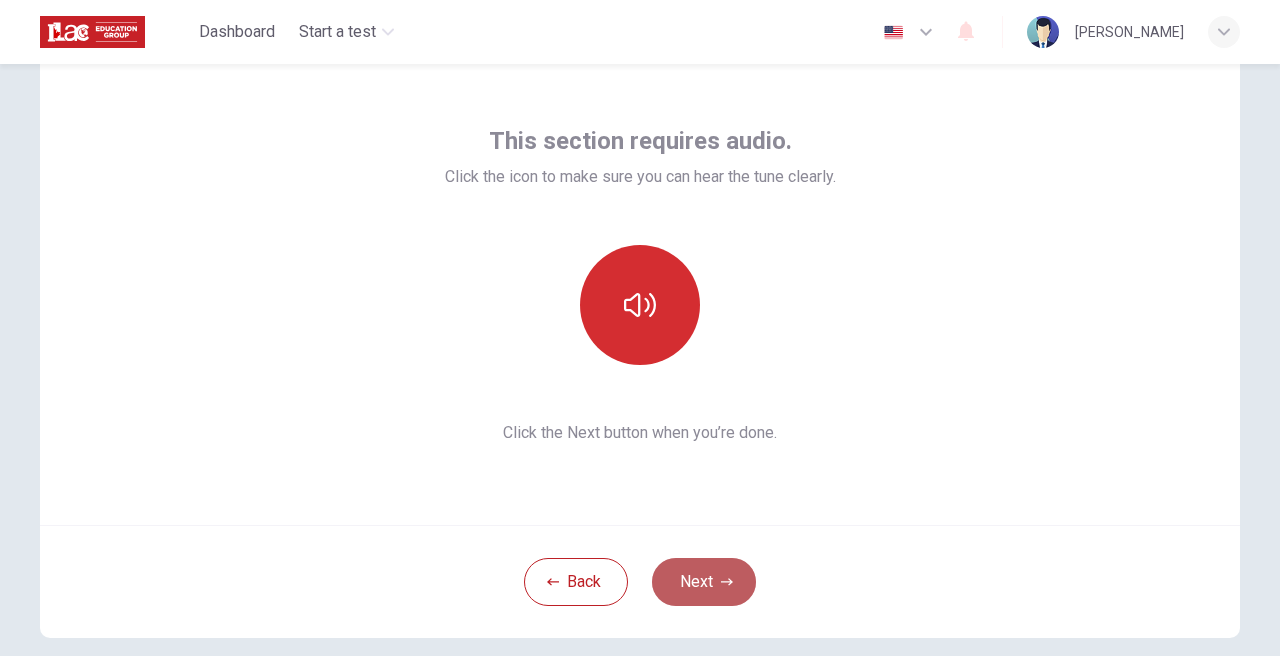 click on "Next" at bounding box center (704, 582) 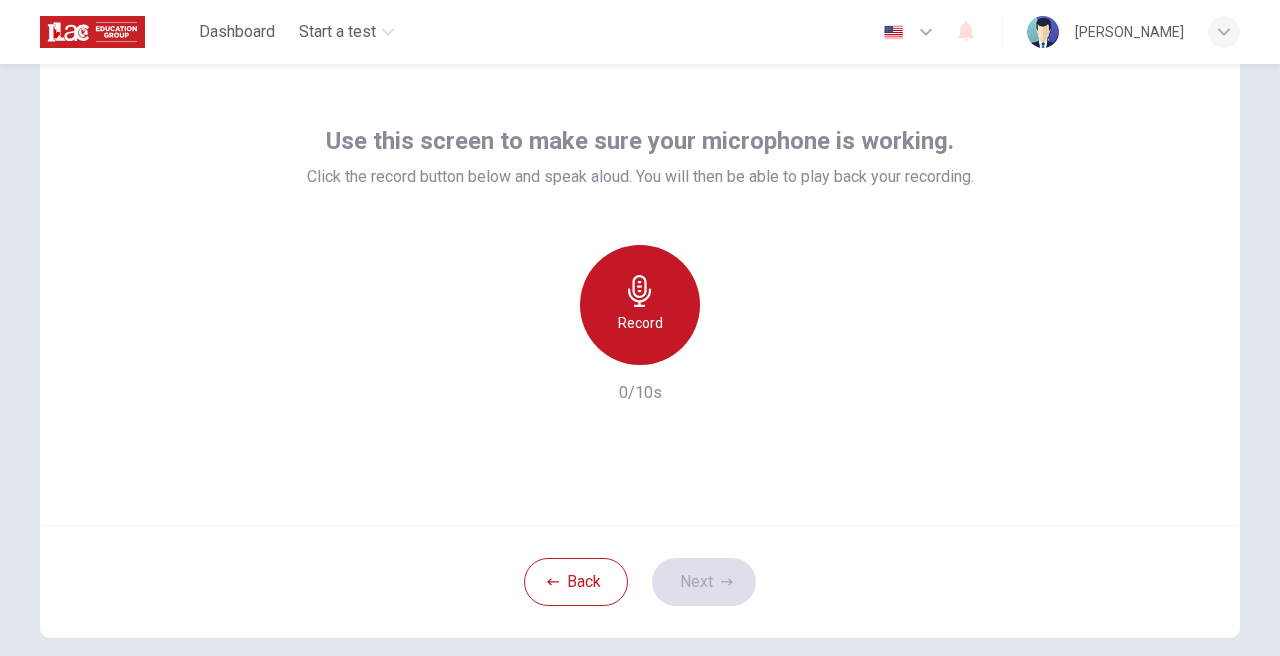 click on "Record" at bounding box center [640, 305] 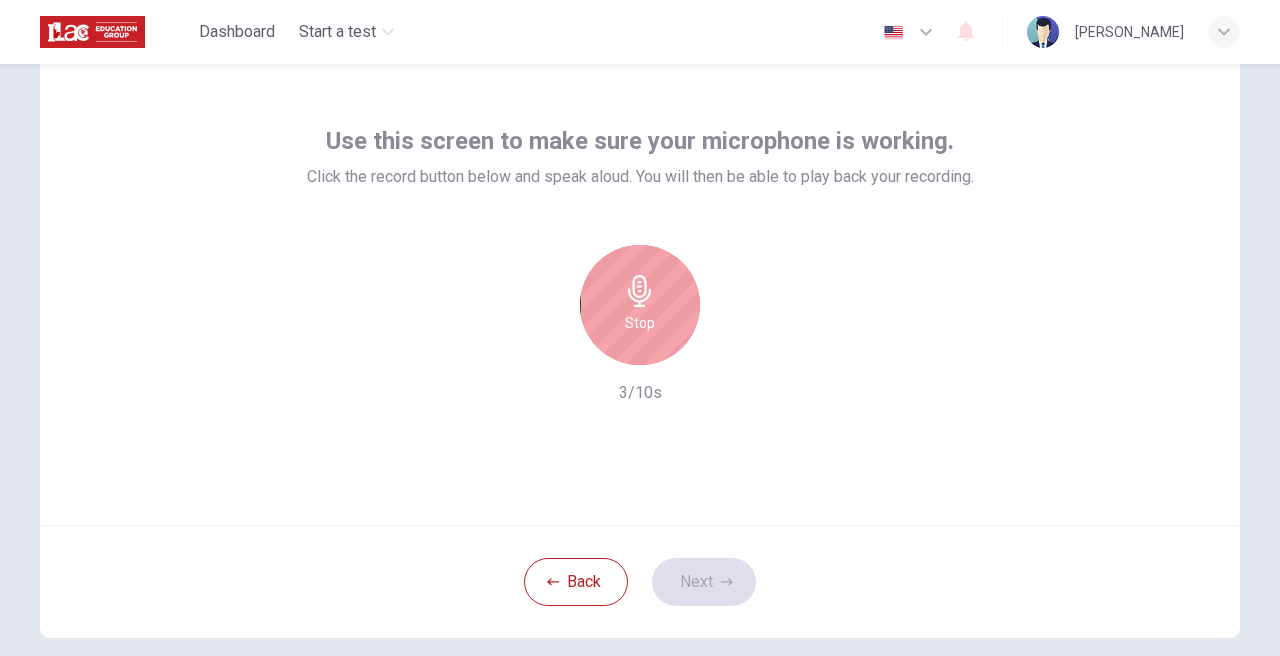 click on "Stop" at bounding box center [640, 305] 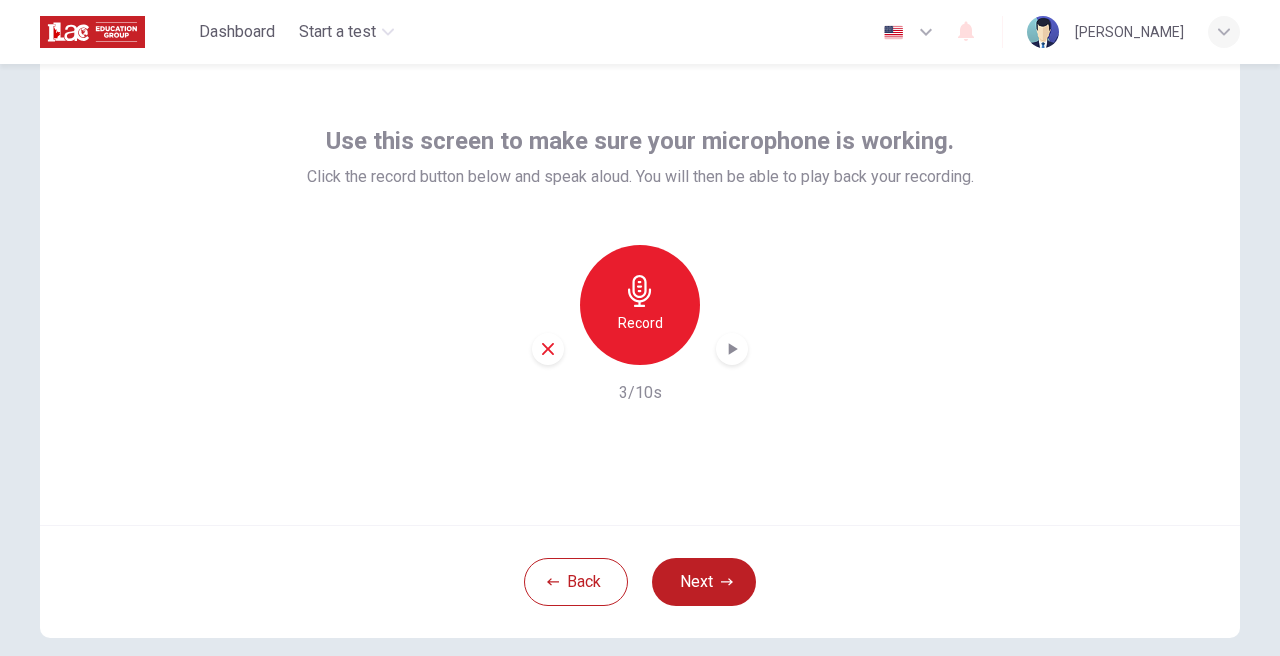 click 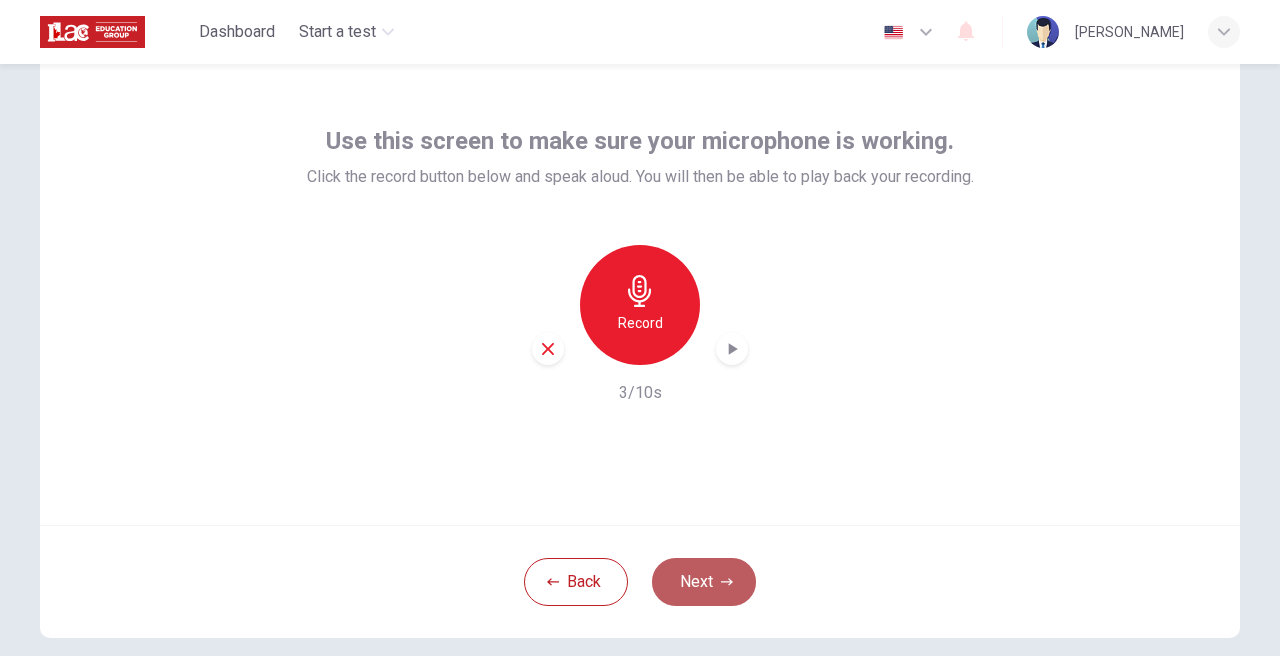 click on "Next" at bounding box center [704, 582] 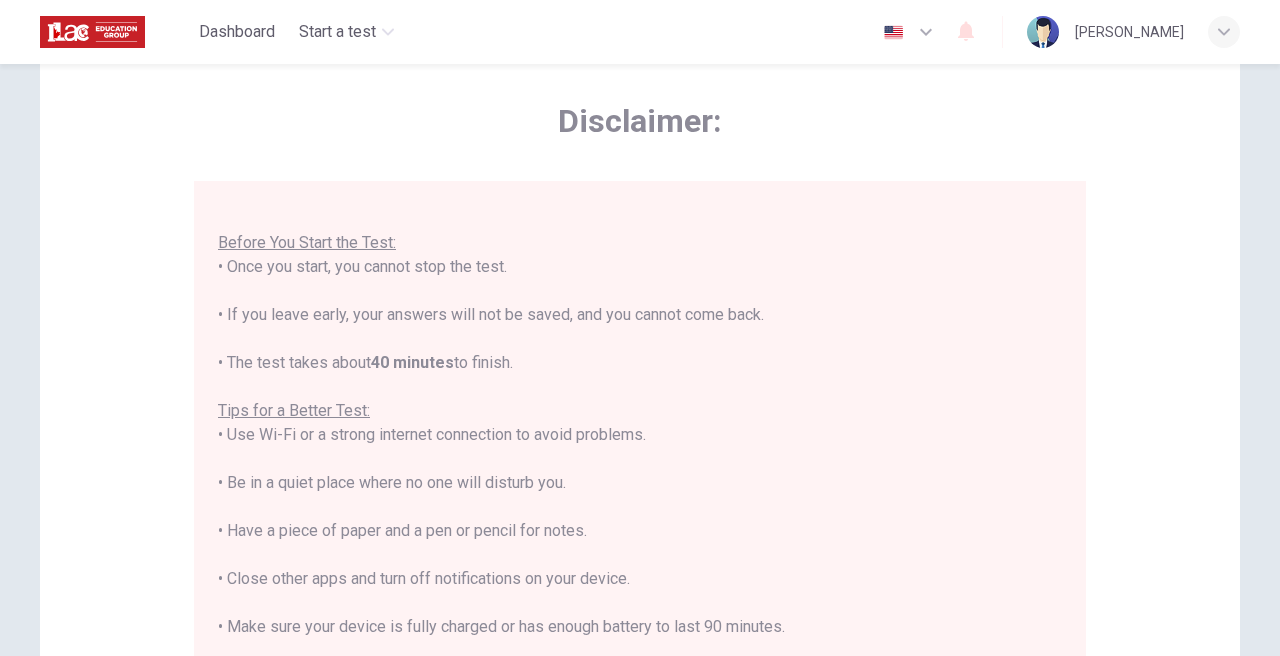 scroll, scrollTop: 21, scrollLeft: 0, axis: vertical 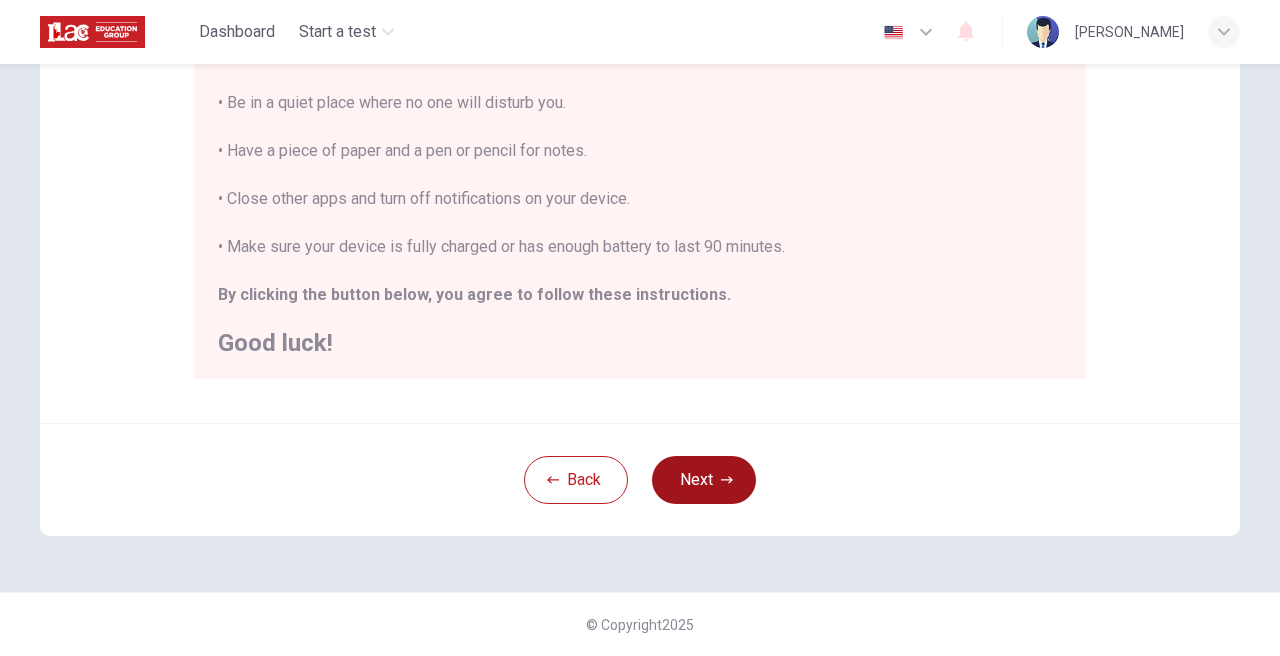 click on "Next" at bounding box center [704, 480] 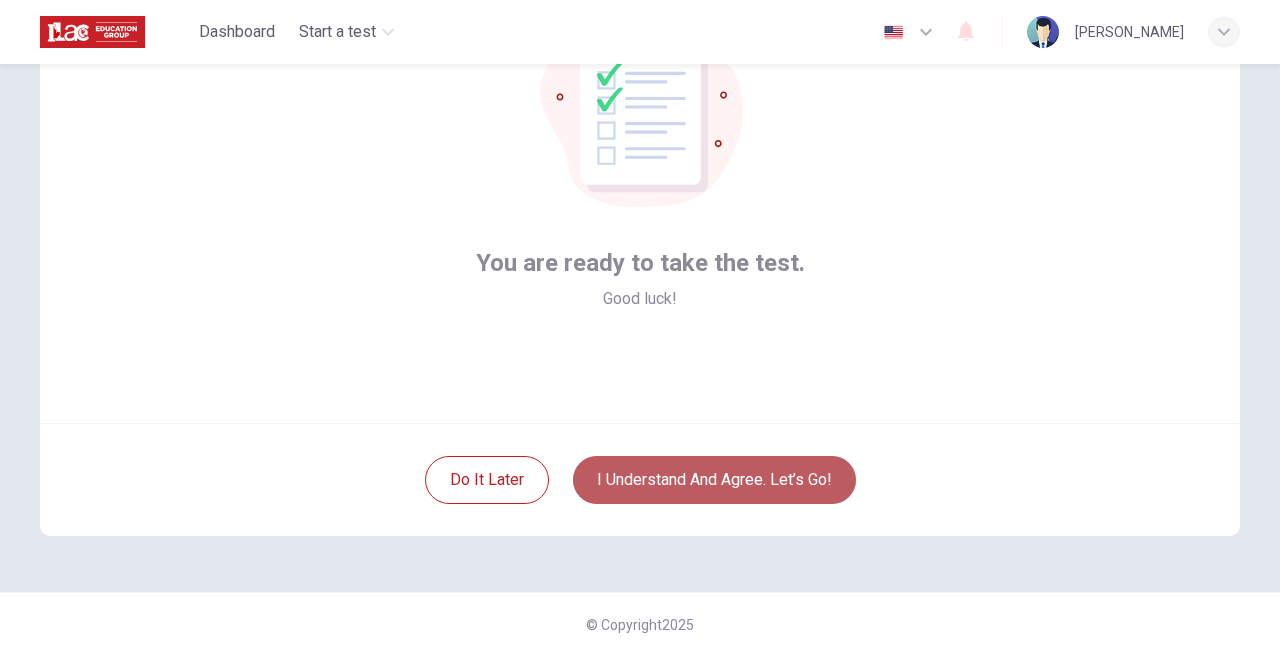 click on "I understand and agree. Let’s go!" at bounding box center (714, 480) 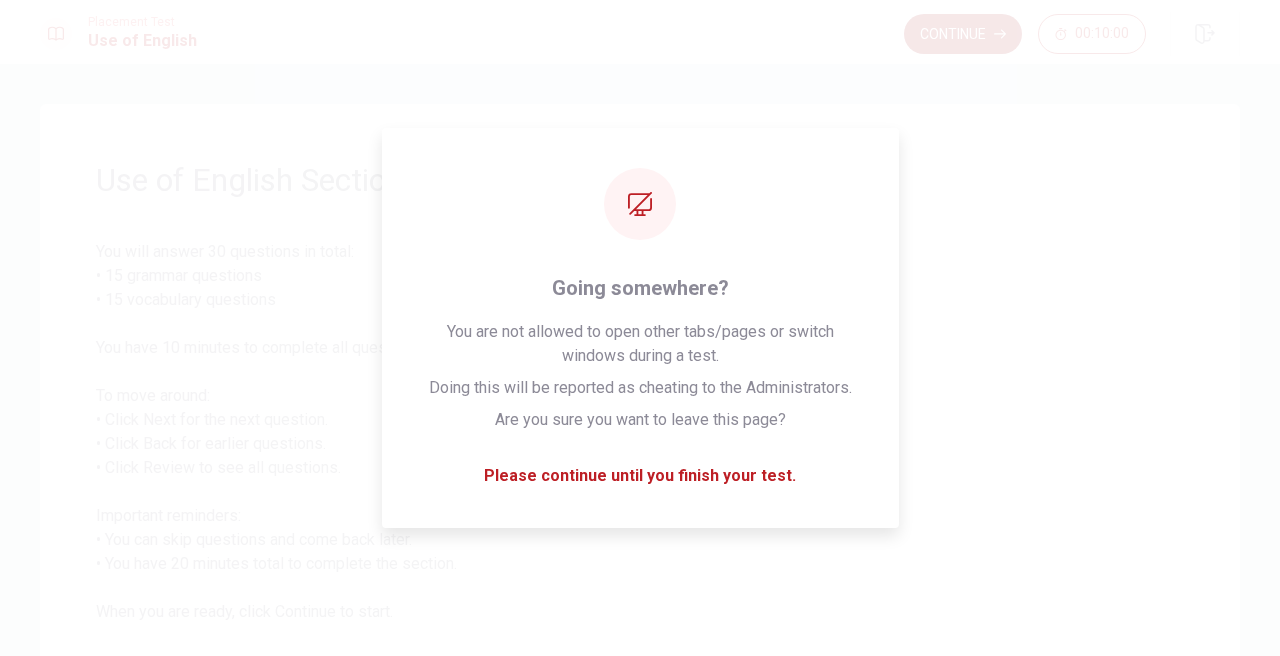 scroll, scrollTop: 0, scrollLeft: 0, axis: both 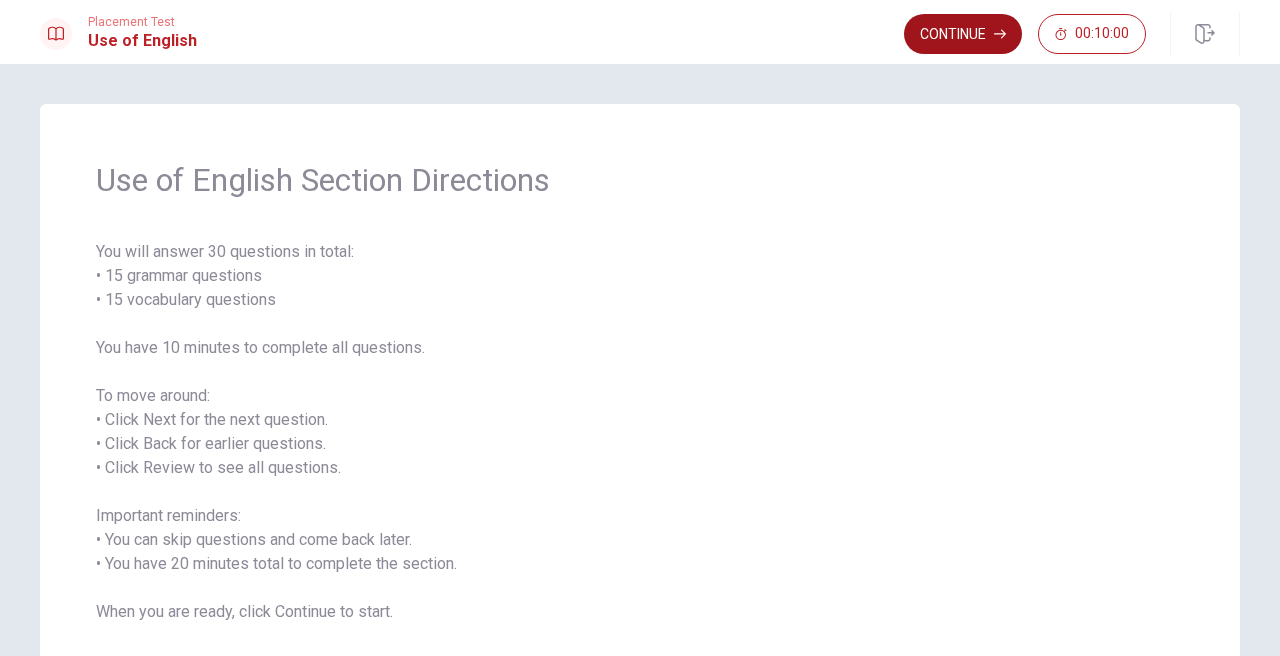 click on "Continue" at bounding box center (963, 34) 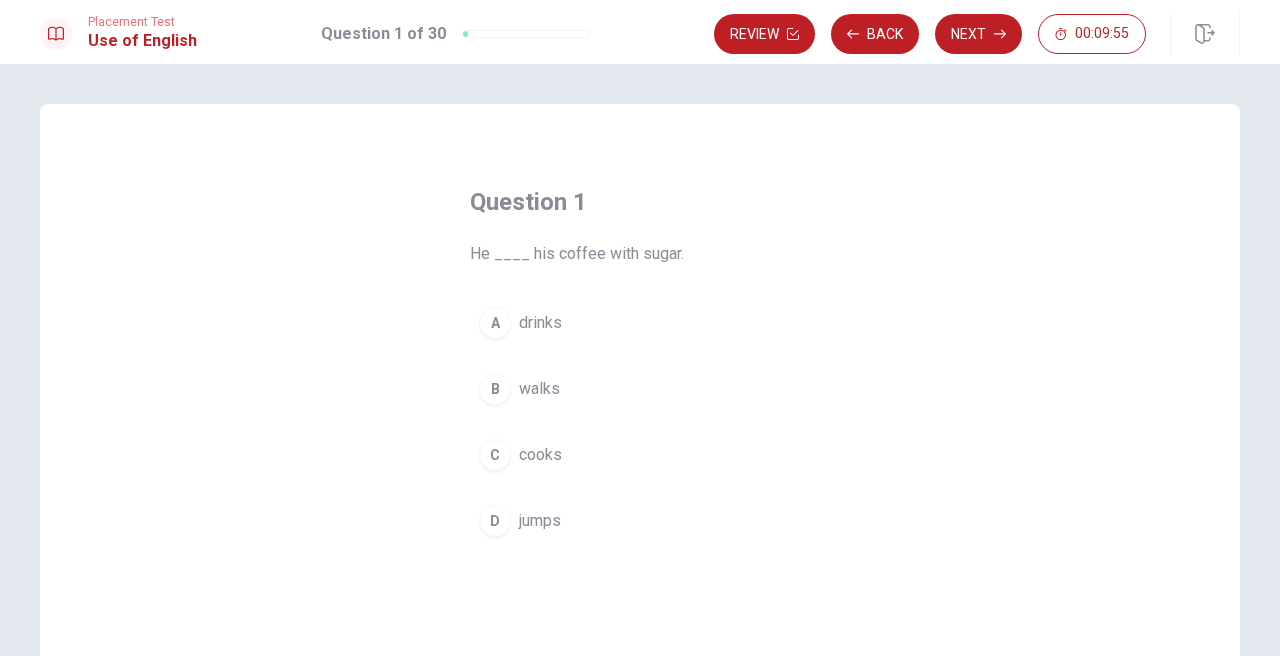 click on "A" at bounding box center [495, 323] 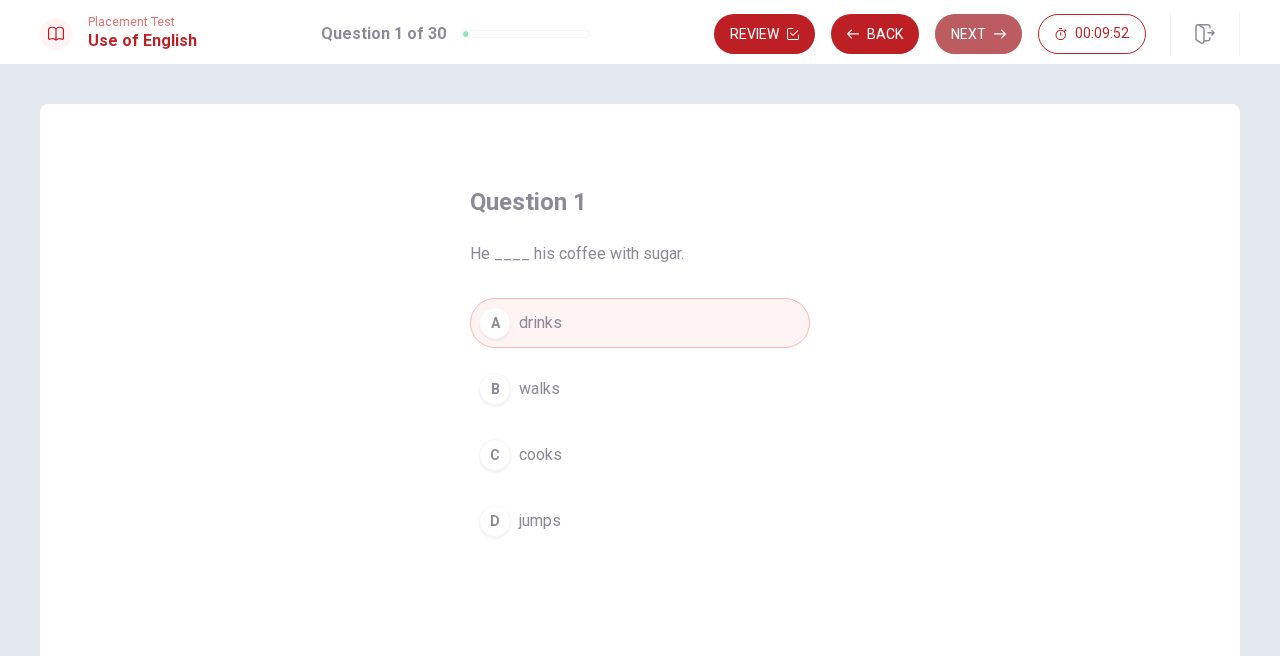 click on "Next" at bounding box center (978, 34) 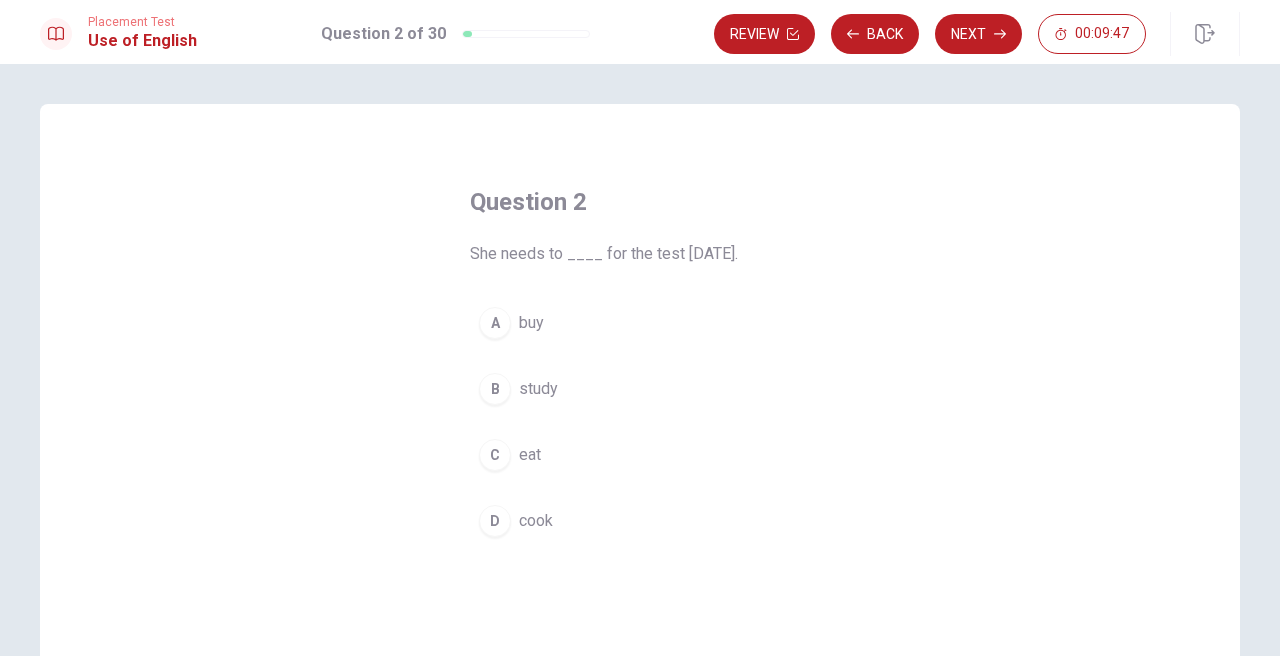 click on "B" at bounding box center (495, 389) 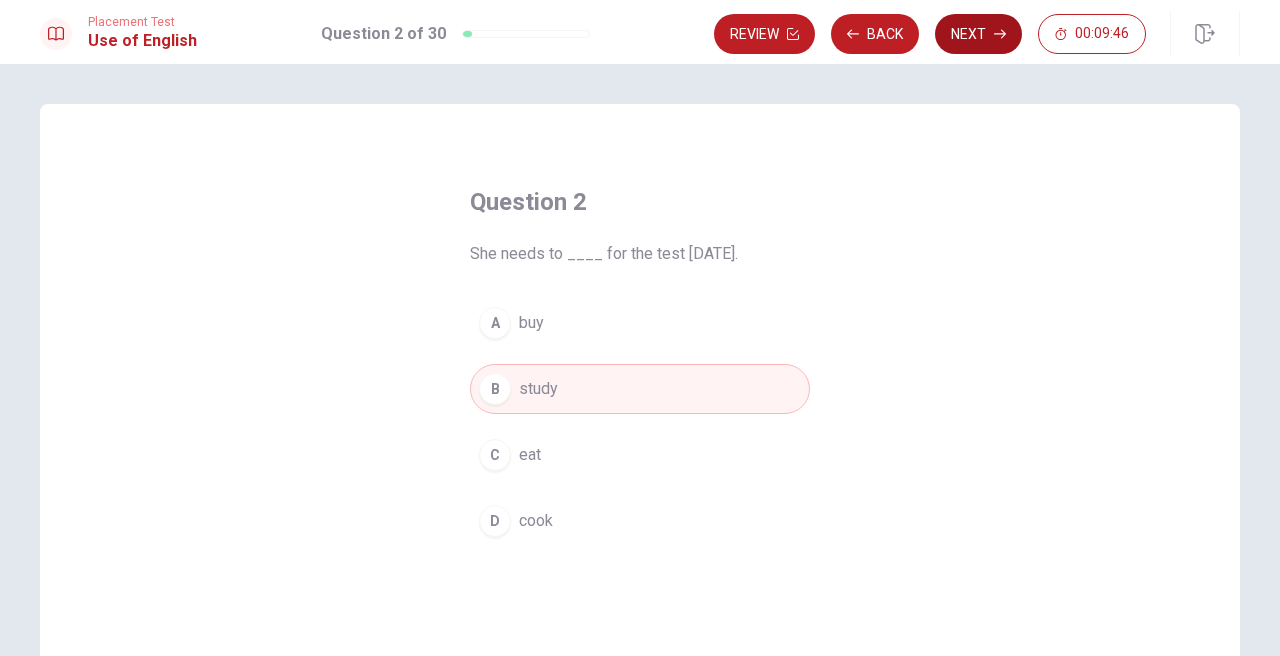 click on "Next" at bounding box center [978, 34] 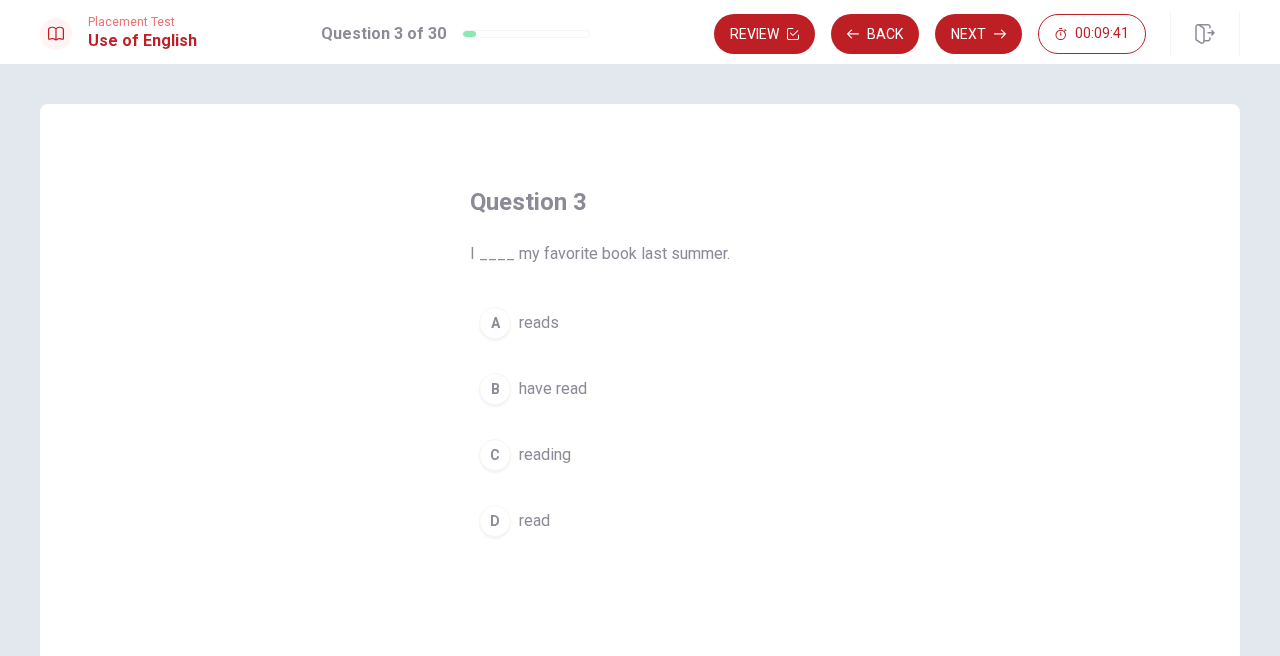 click on "reads" at bounding box center [539, 323] 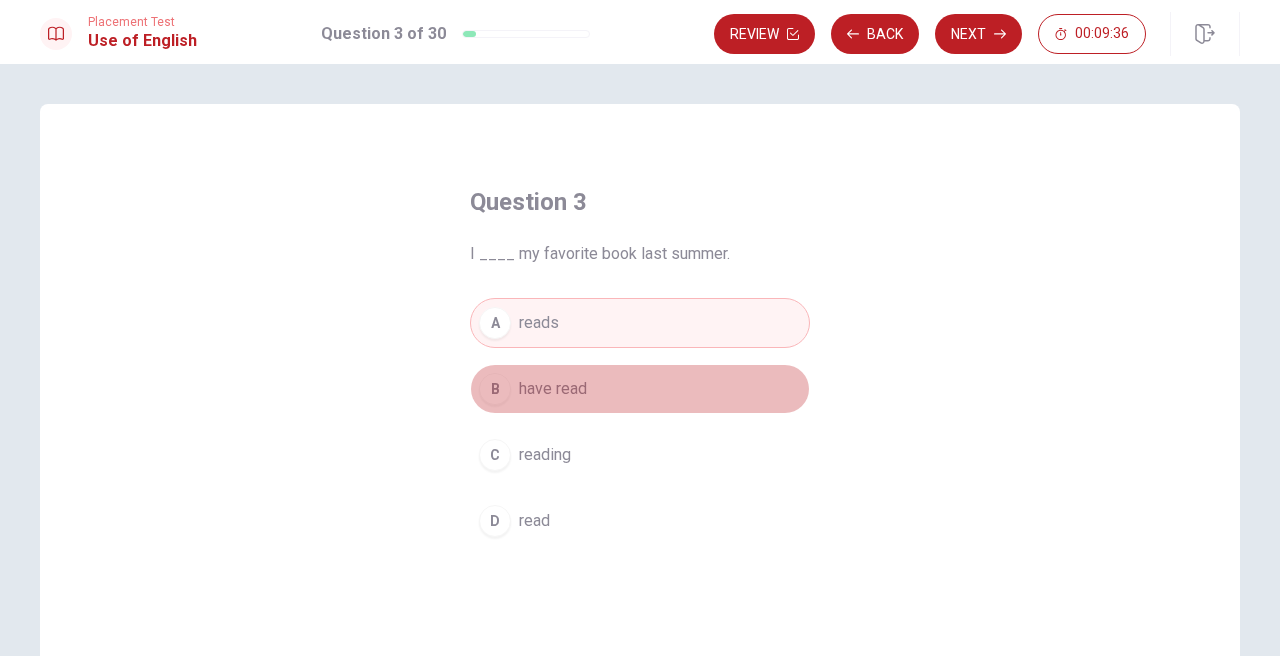 click on "B have read" at bounding box center (640, 389) 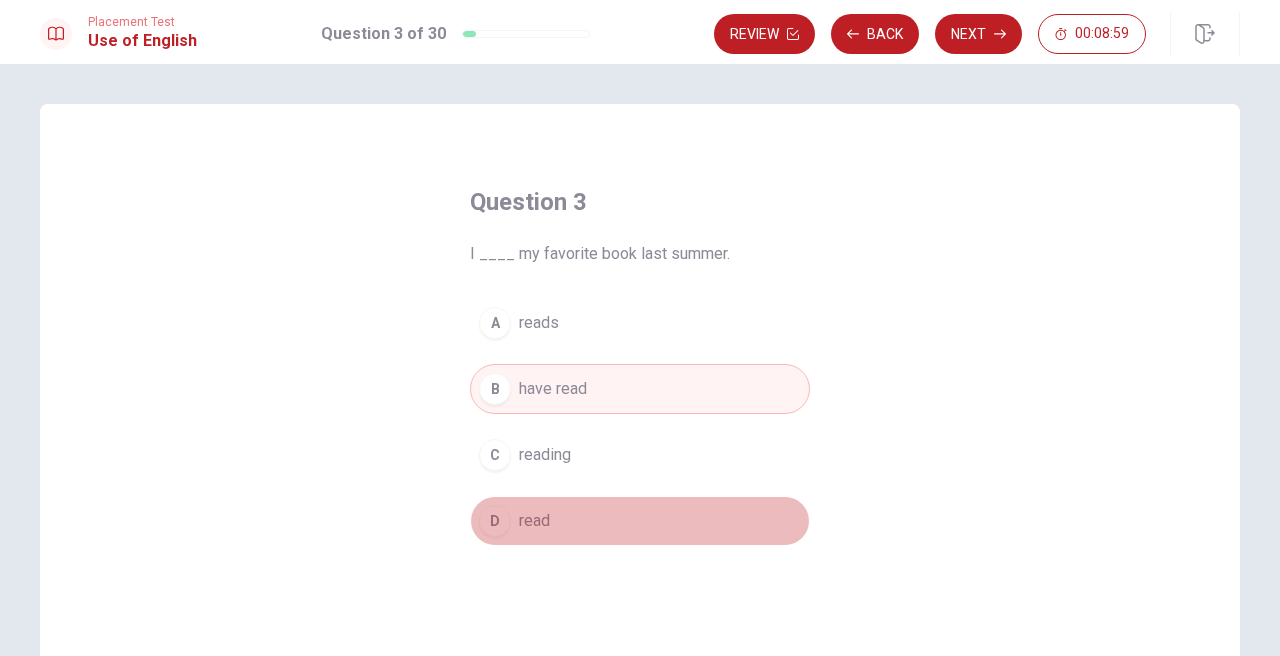click on "D read" at bounding box center [640, 521] 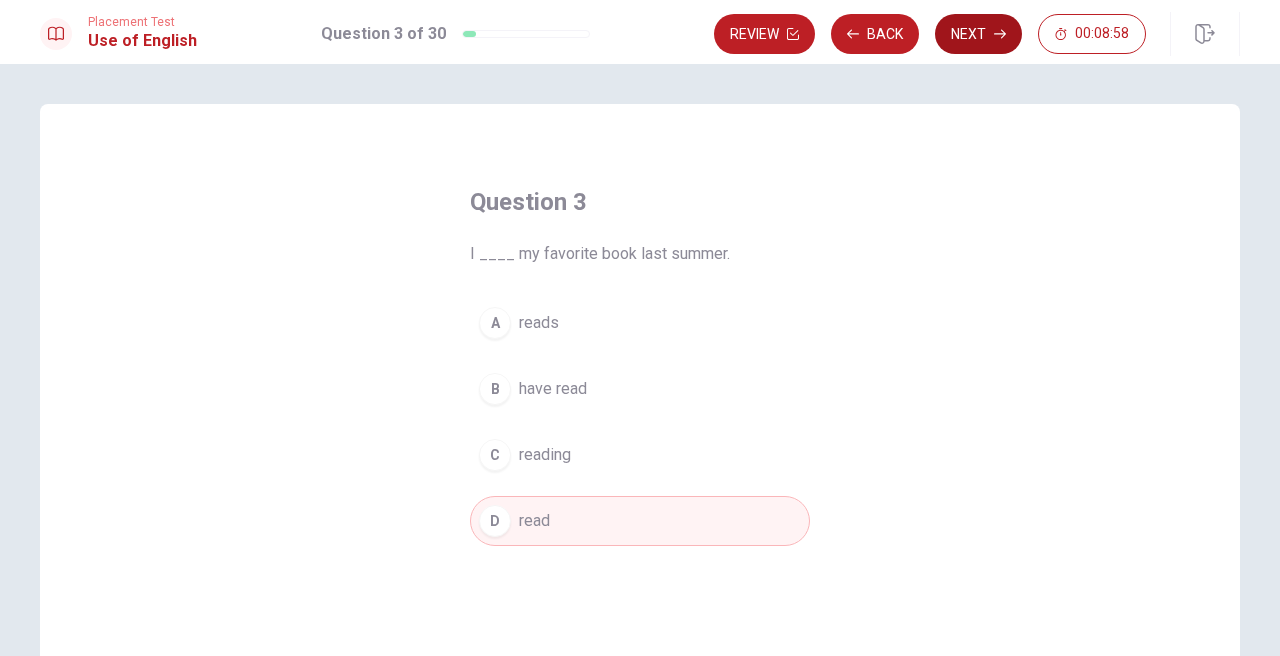 click on "Next" at bounding box center [978, 34] 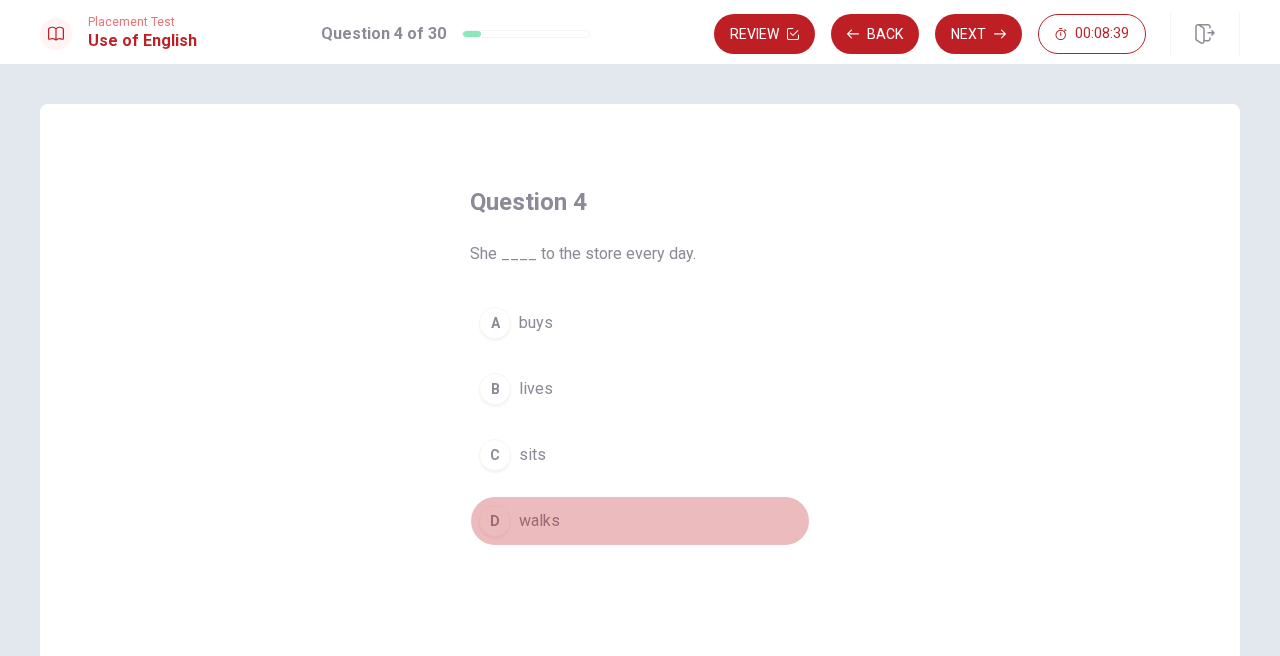 click on "walks" at bounding box center (539, 521) 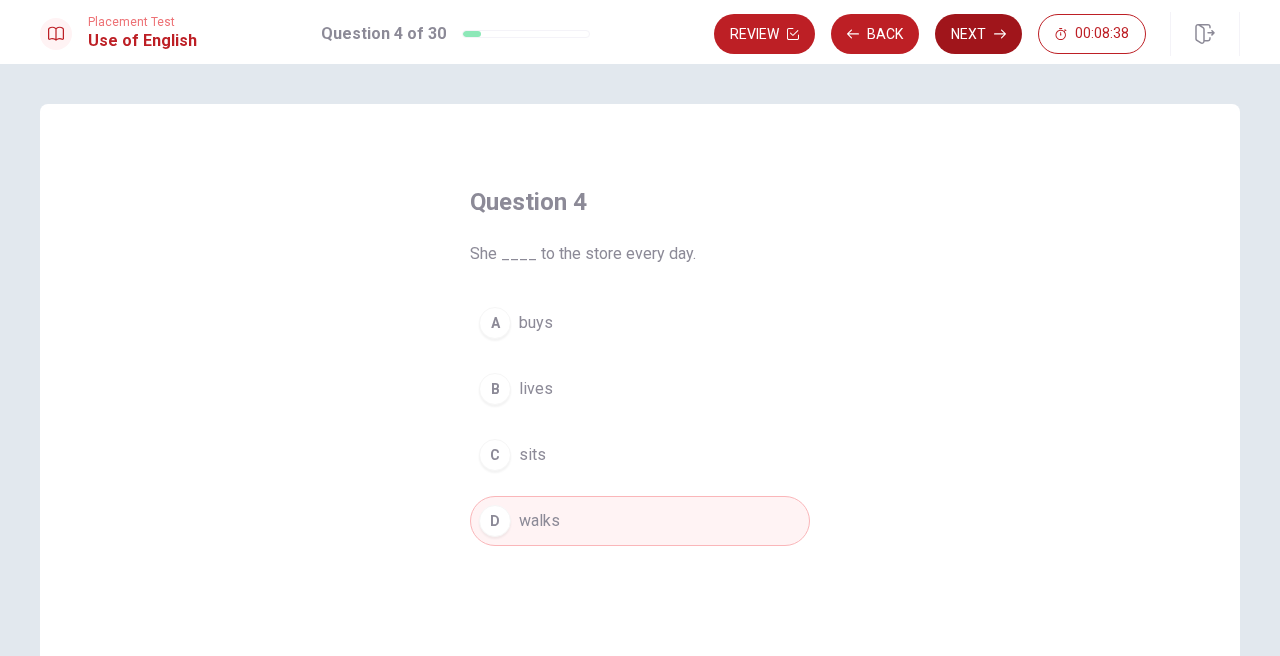 click on "Next" at bounding box center [978, 34] 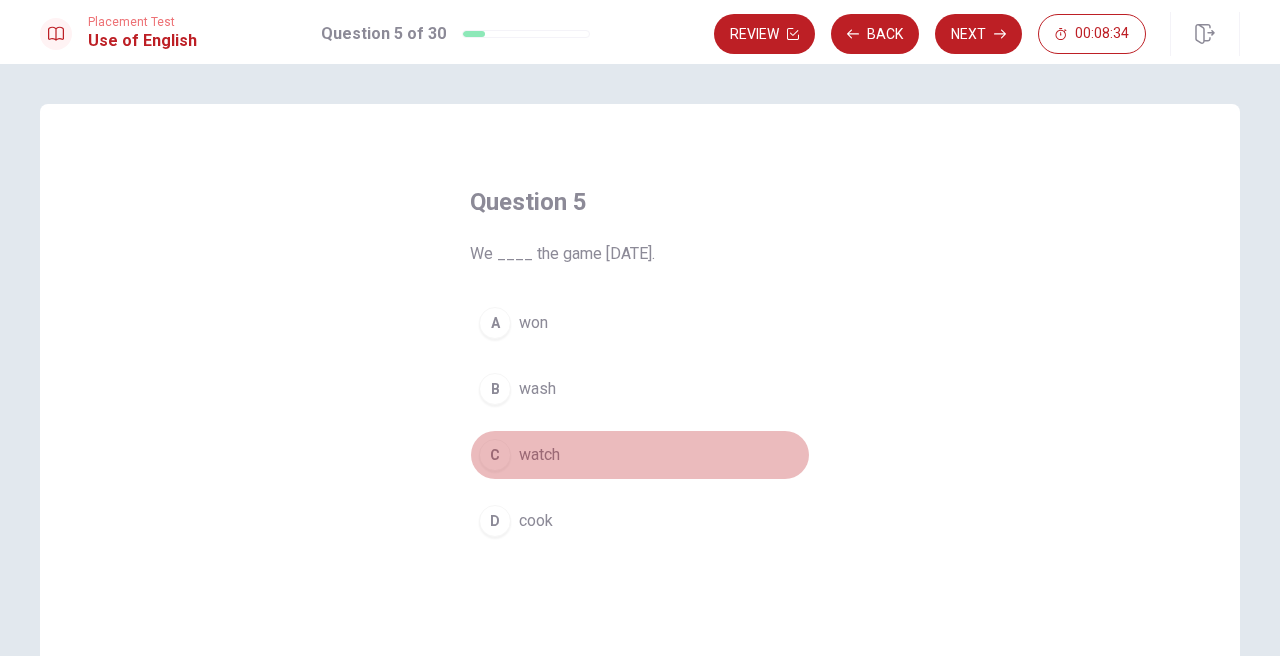 click on "watch" at bounding box center [539, 455] 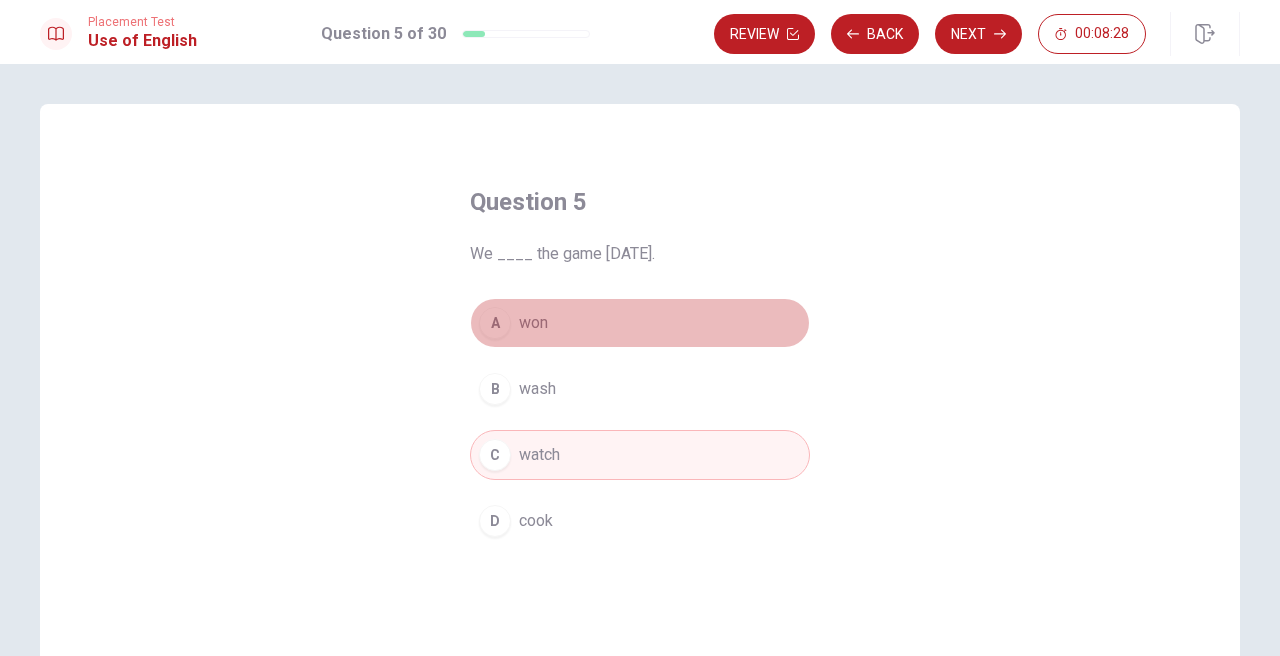 click on "A won" at bounding box center (640, 323) 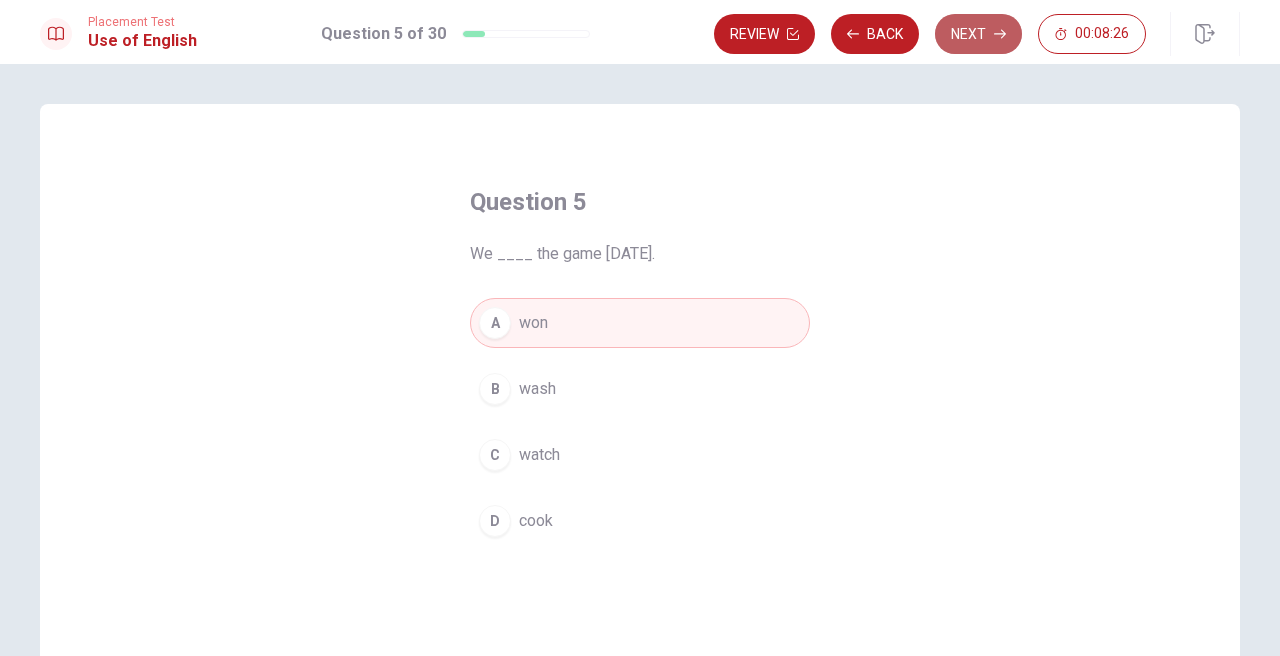 click on "Next" at bounding box center (978, 34) 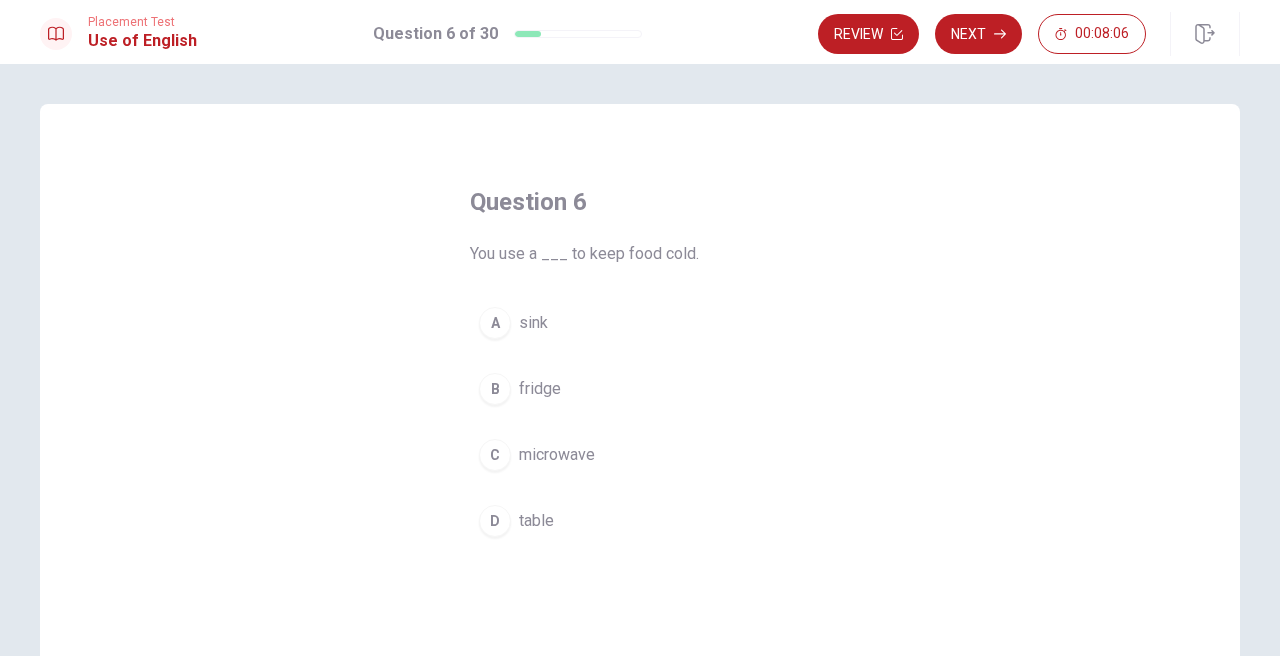 click on "fridge" at bounding box center [540, 389] 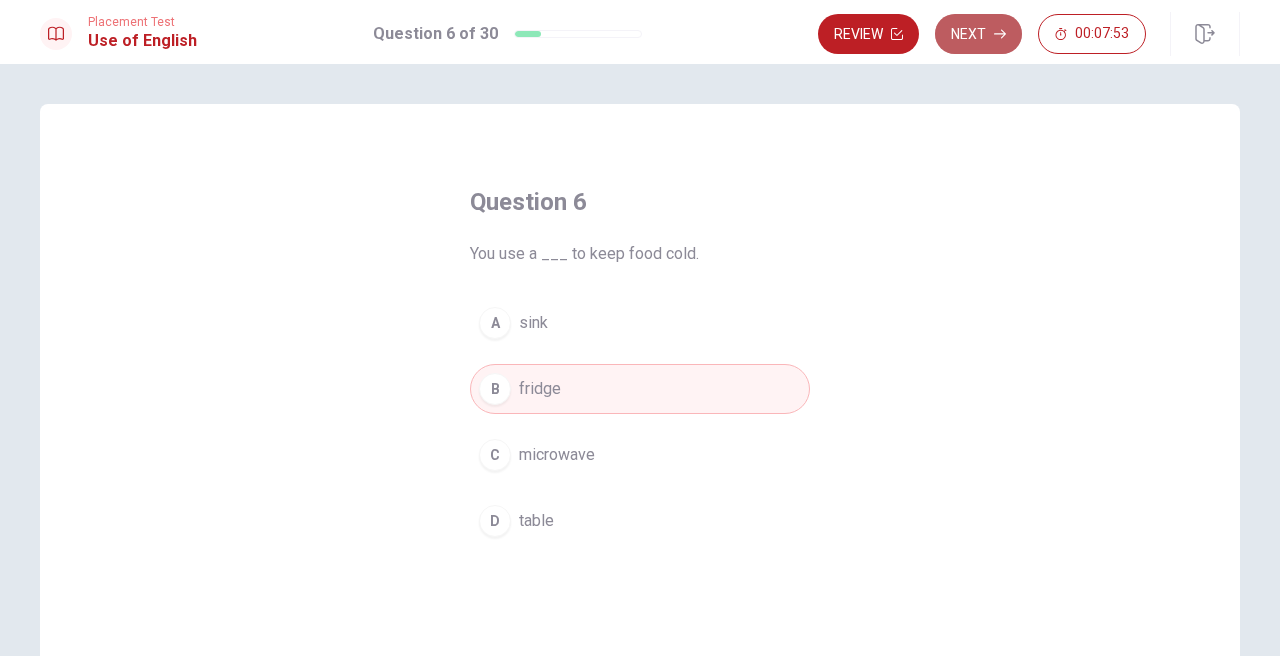 click on "Next" at bounding box center (978, 34) 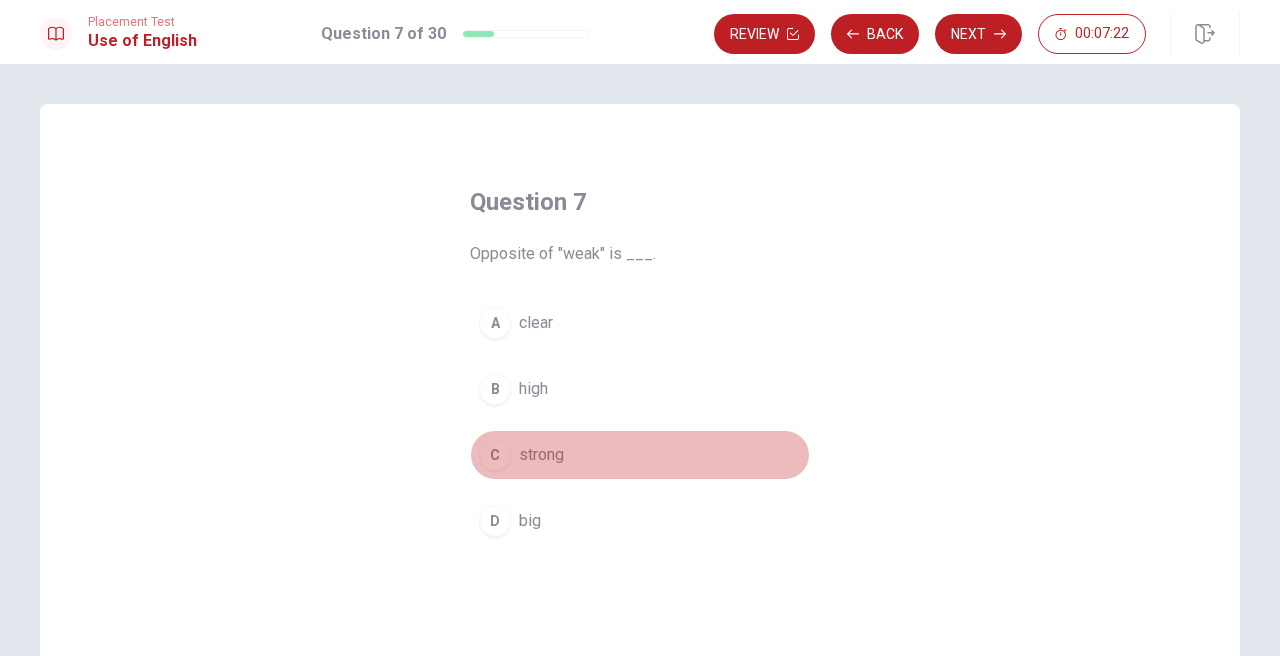 click on "strong" at bounding box center [541, 455] 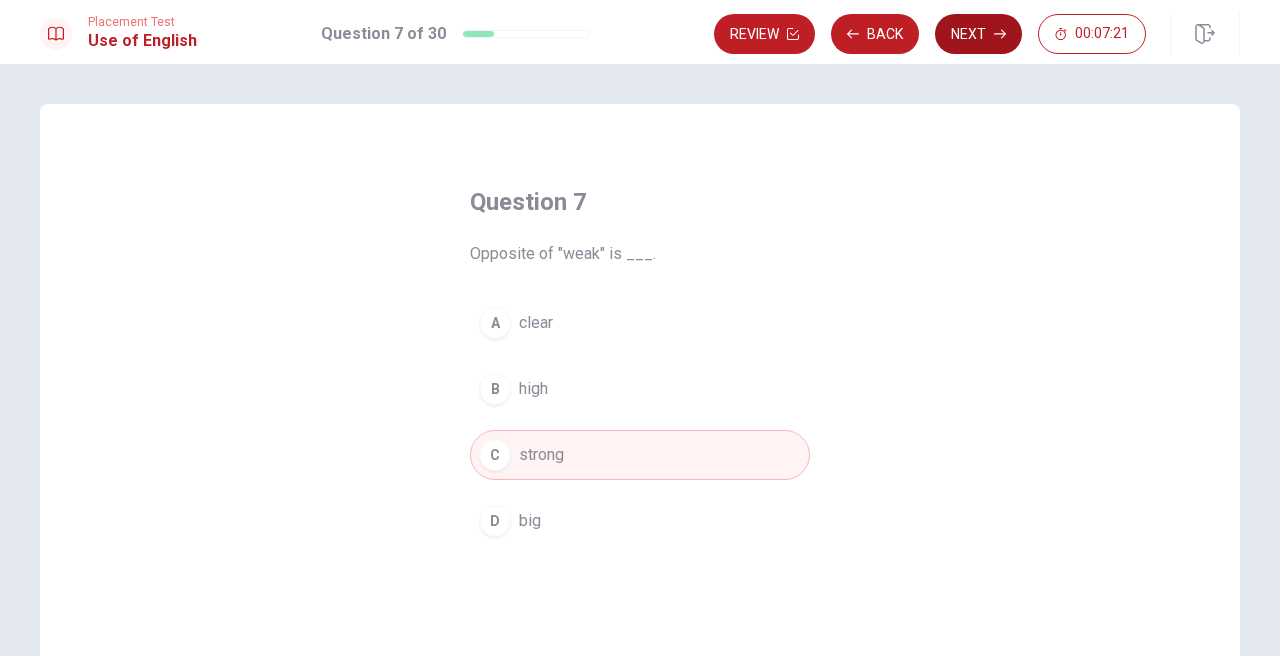 click on "Next" at bounding box center (978, 34) 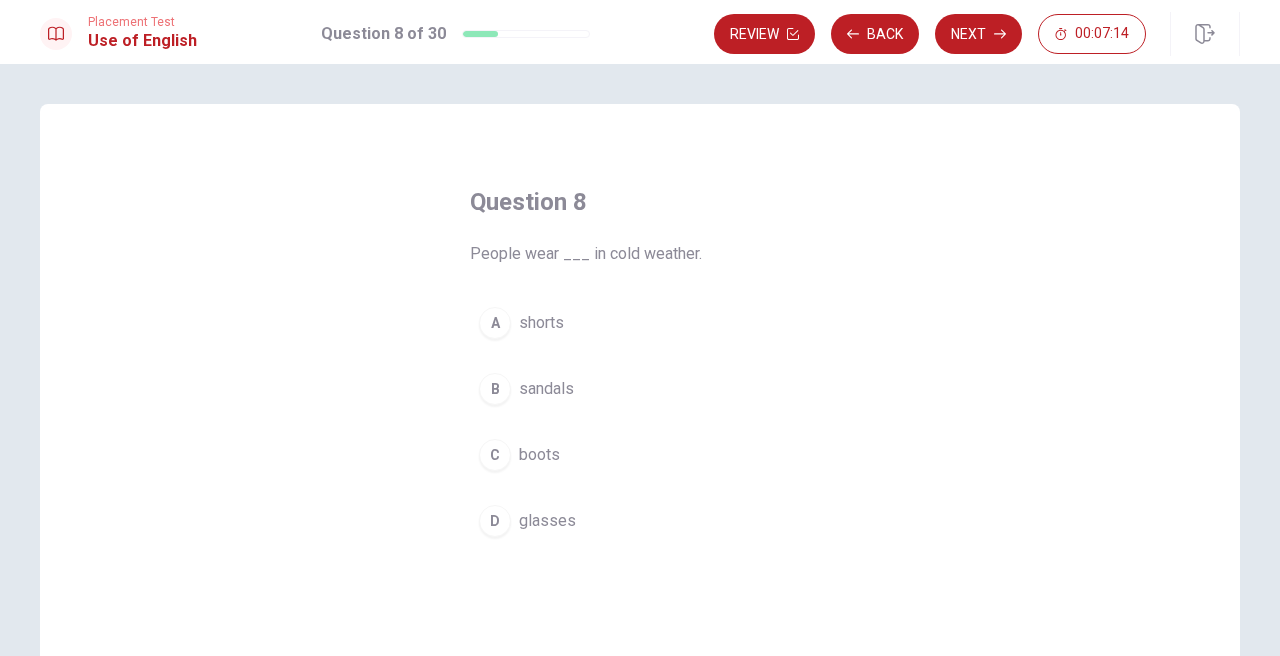 click on "boots" at bounding box center [539, 455] 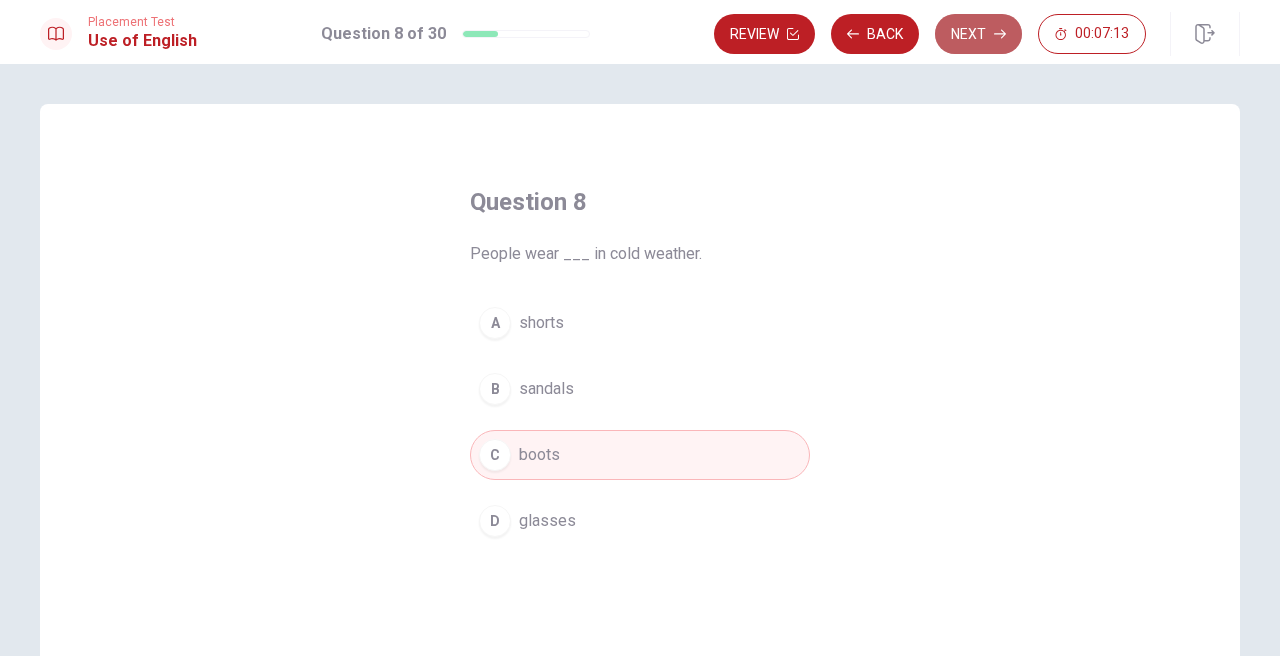 click on "Next" at bounding box center [978, 34] 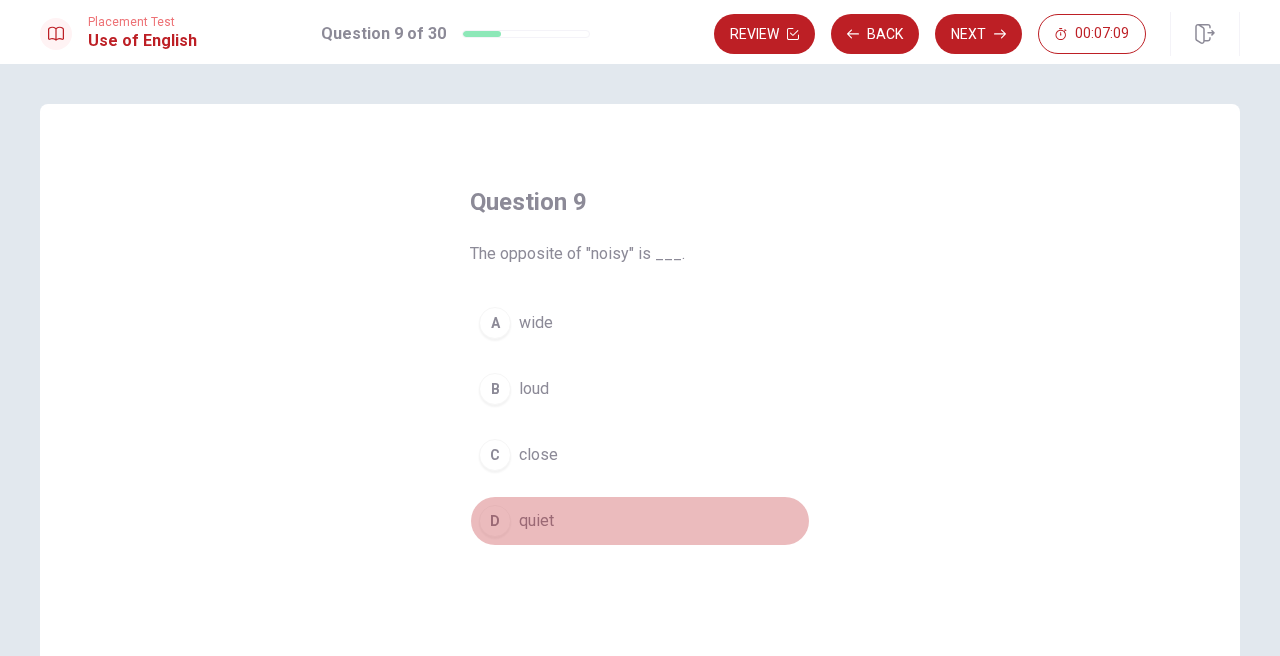 click on "D quiet" at bounding box center [640, 521] 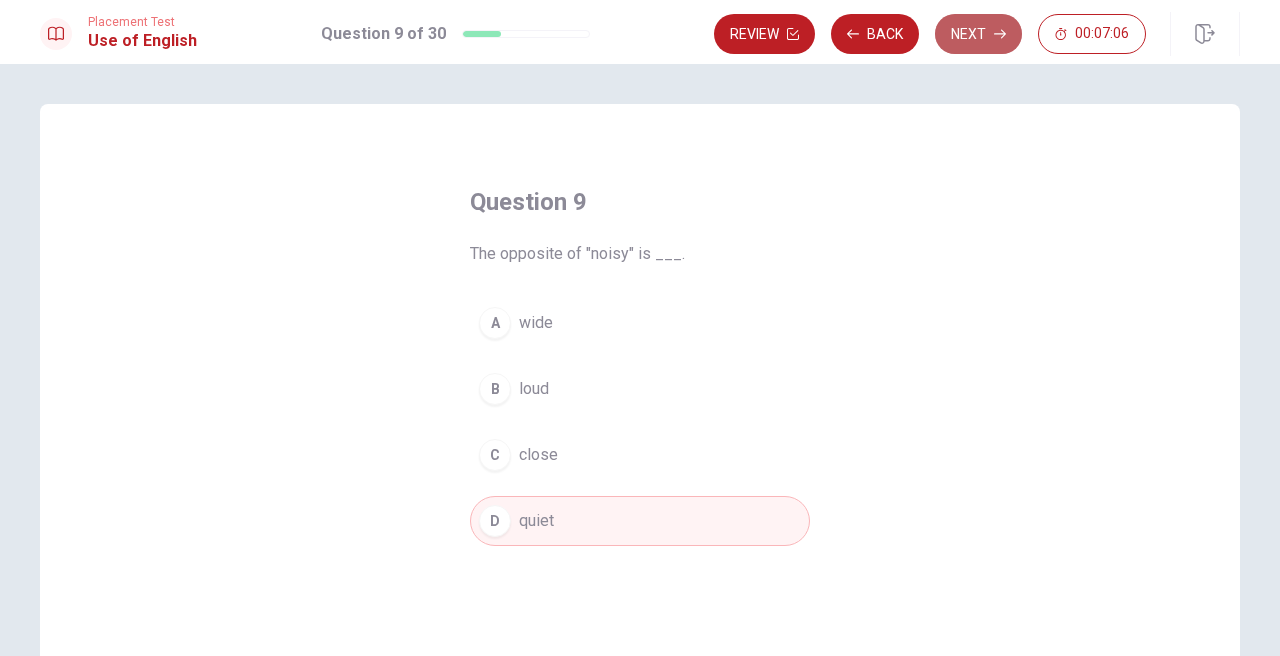 click on "Next" at bounding box center [978, 34] 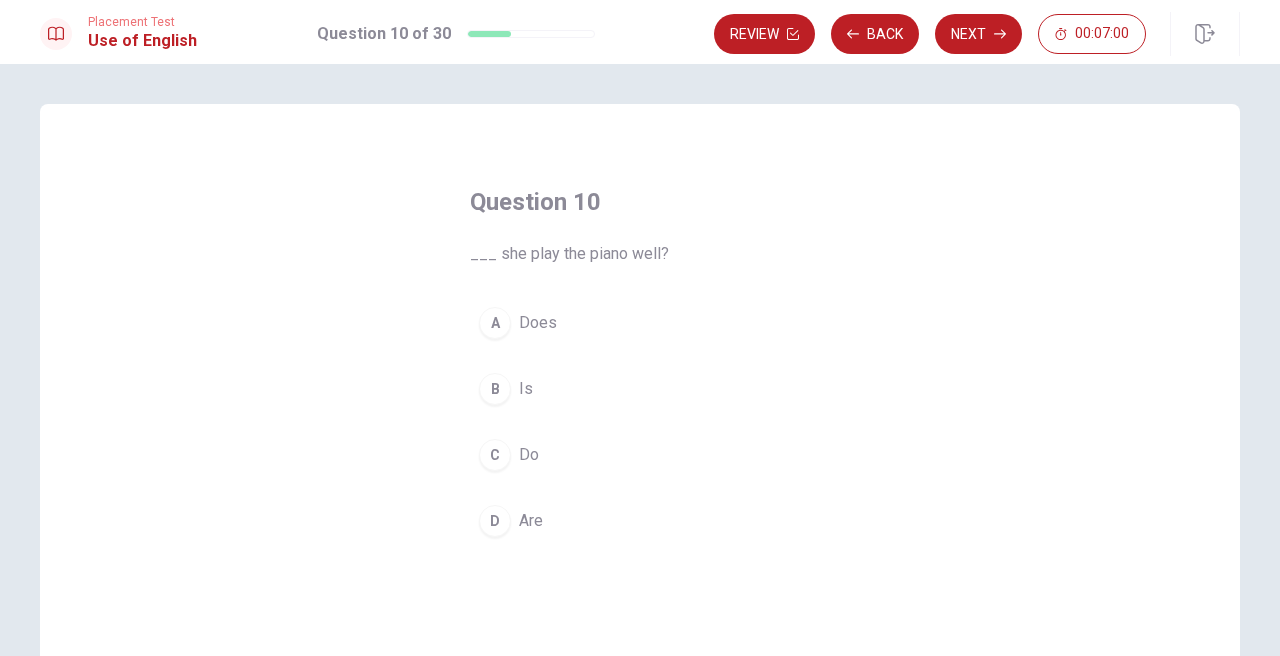 click on "A Does" at bounding box center (640, 323) 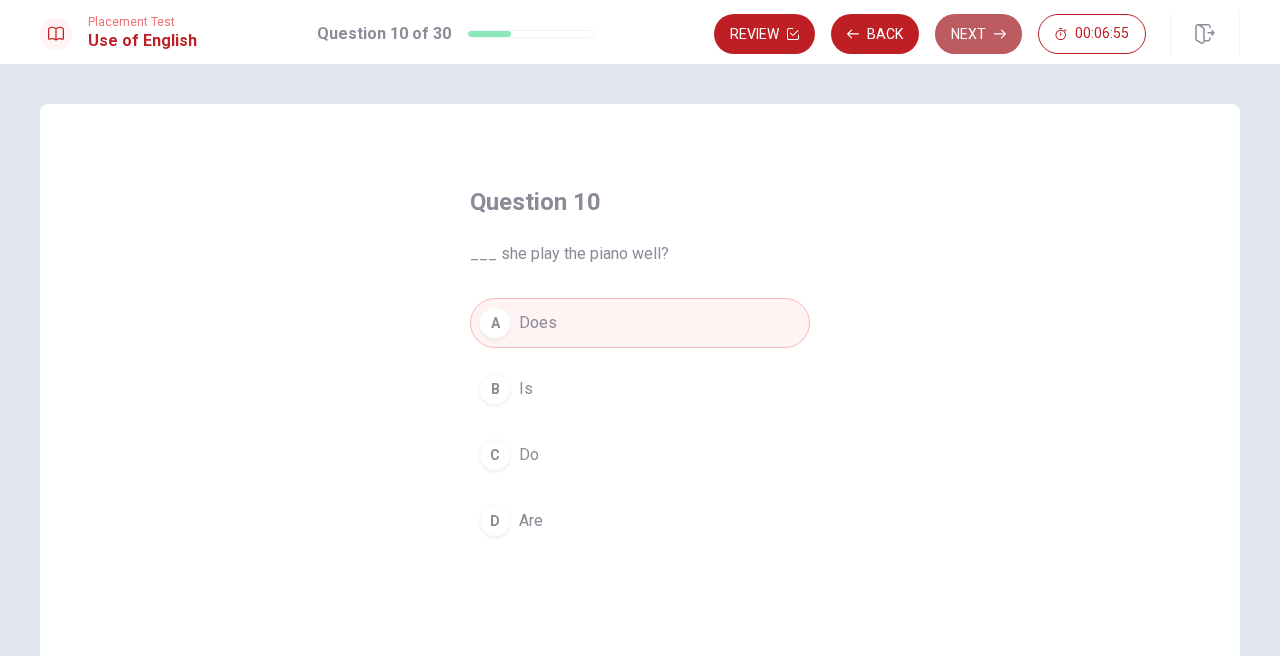 click on "Next" at bounding box center (978, 34) 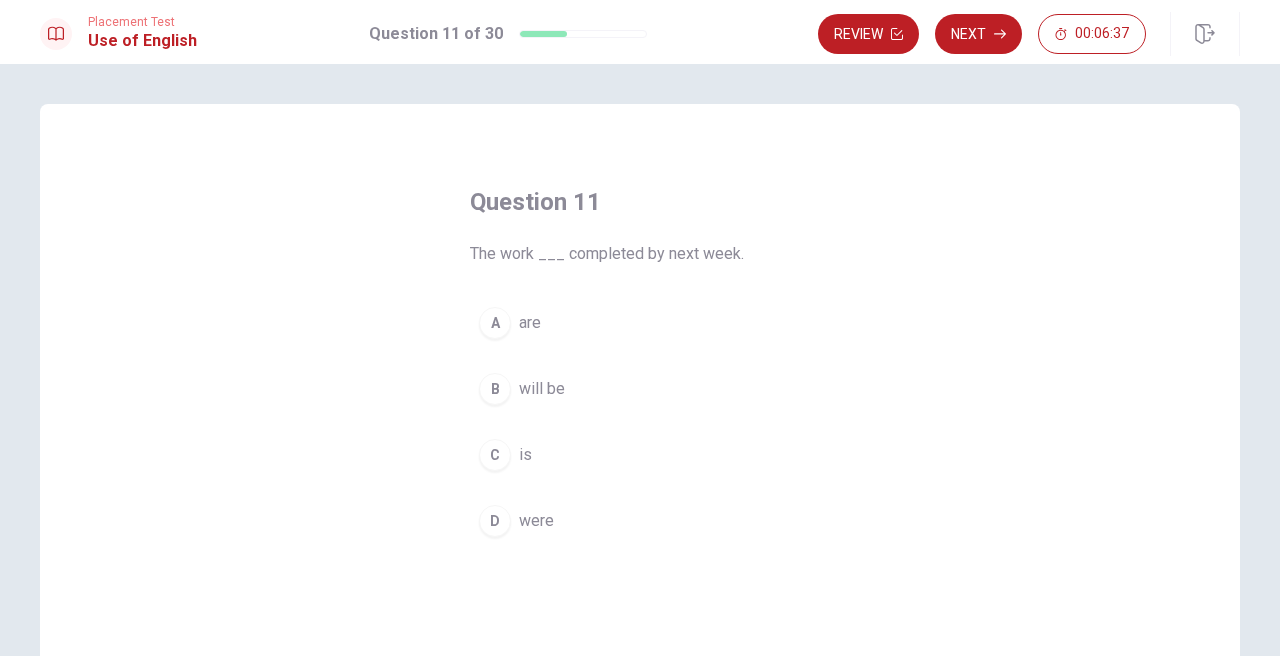 click on "will be" at bounding box center [542, 389] 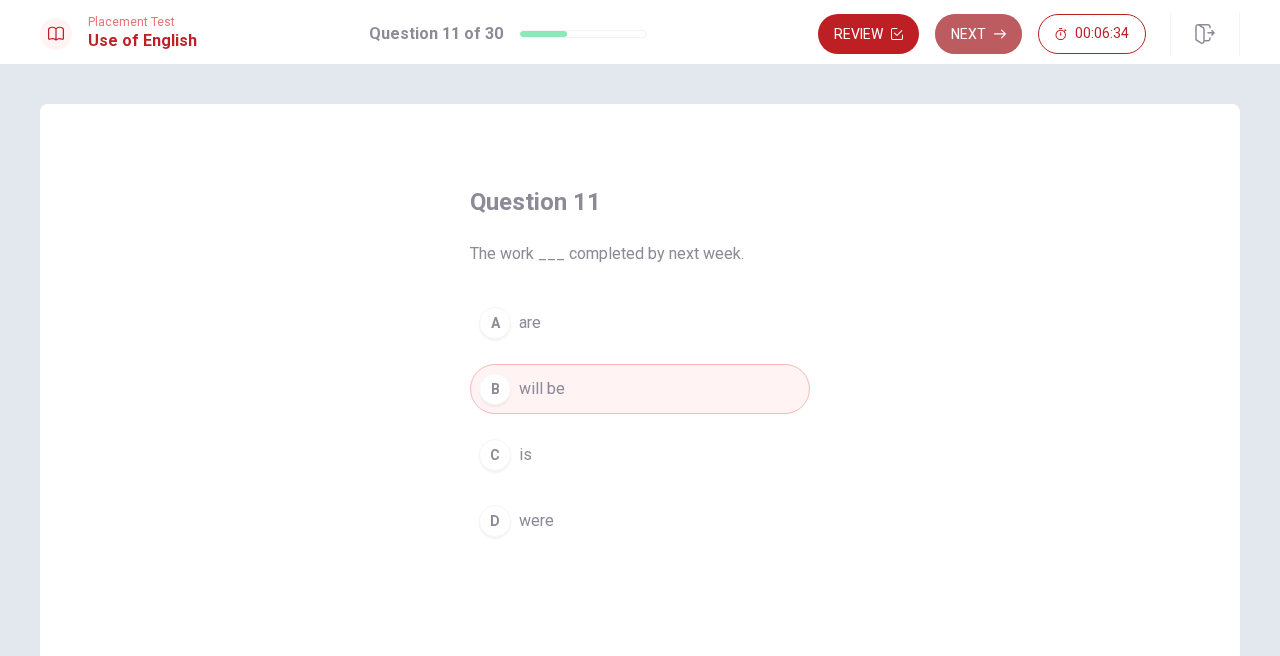 click on "Next" at bounding box center (978, 34) 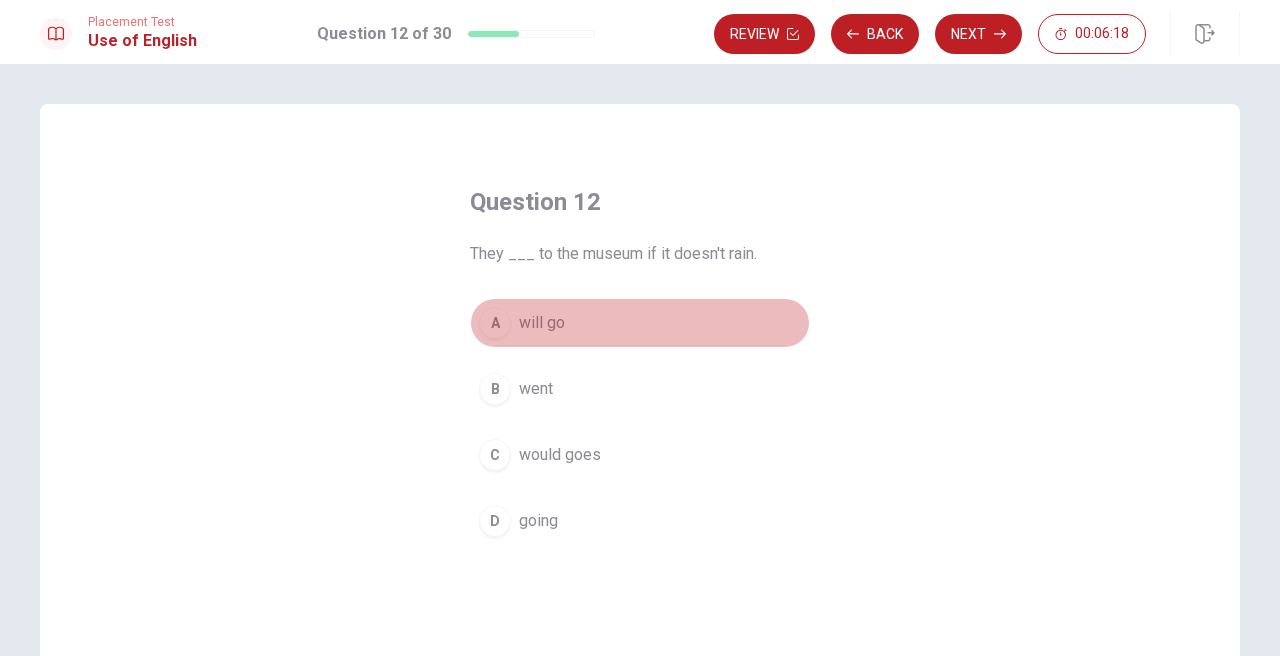 click on "will go" at bounding box center [542, 323] 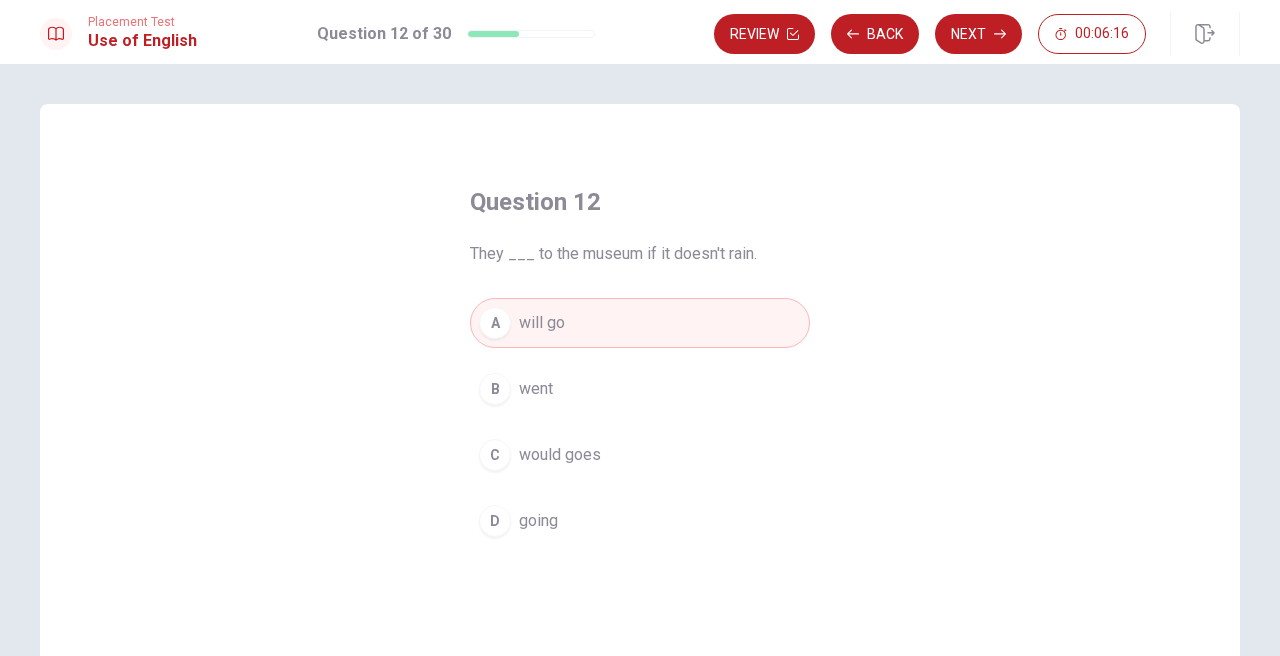 click on "would goes" at bounding box center [560, 455] 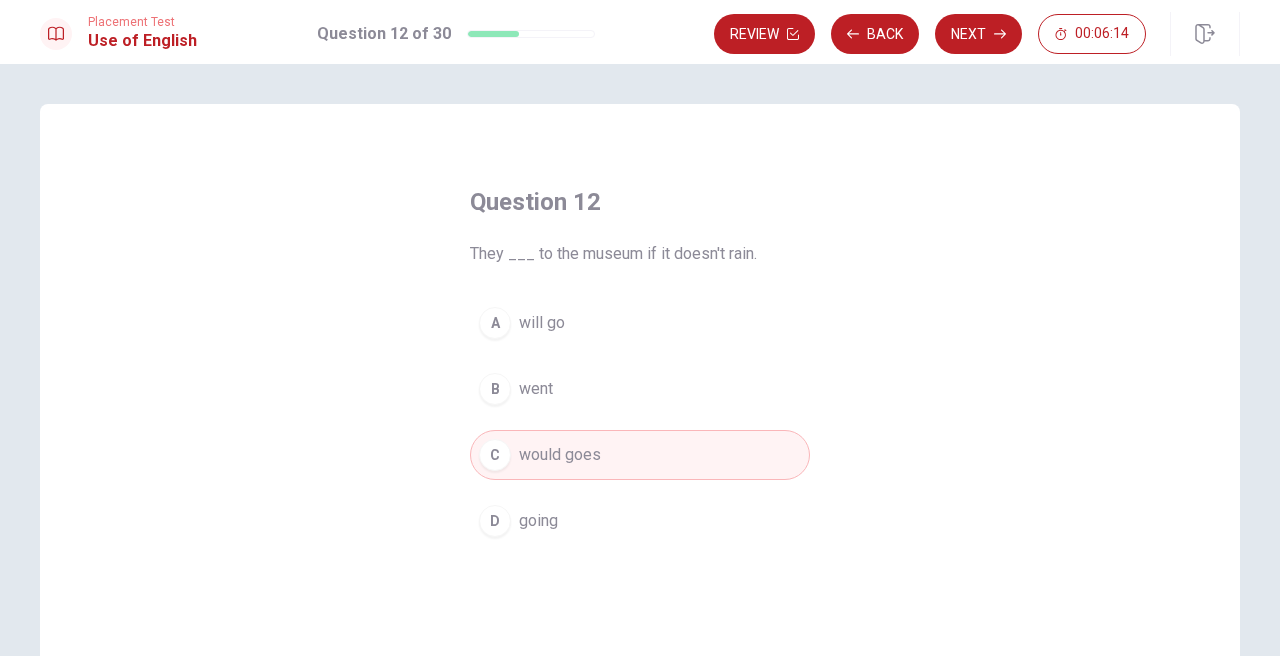 click on "A will go" at bounding box center [640, 323] 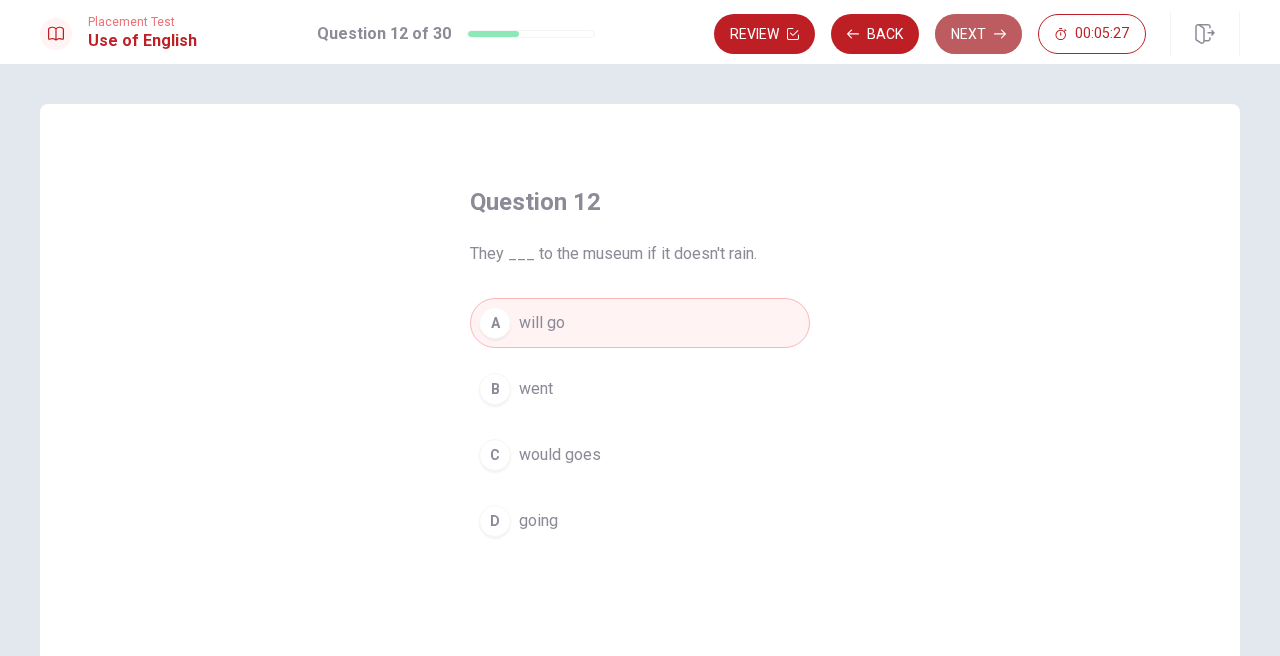 click on "Next" at bounding box center [978, 34] 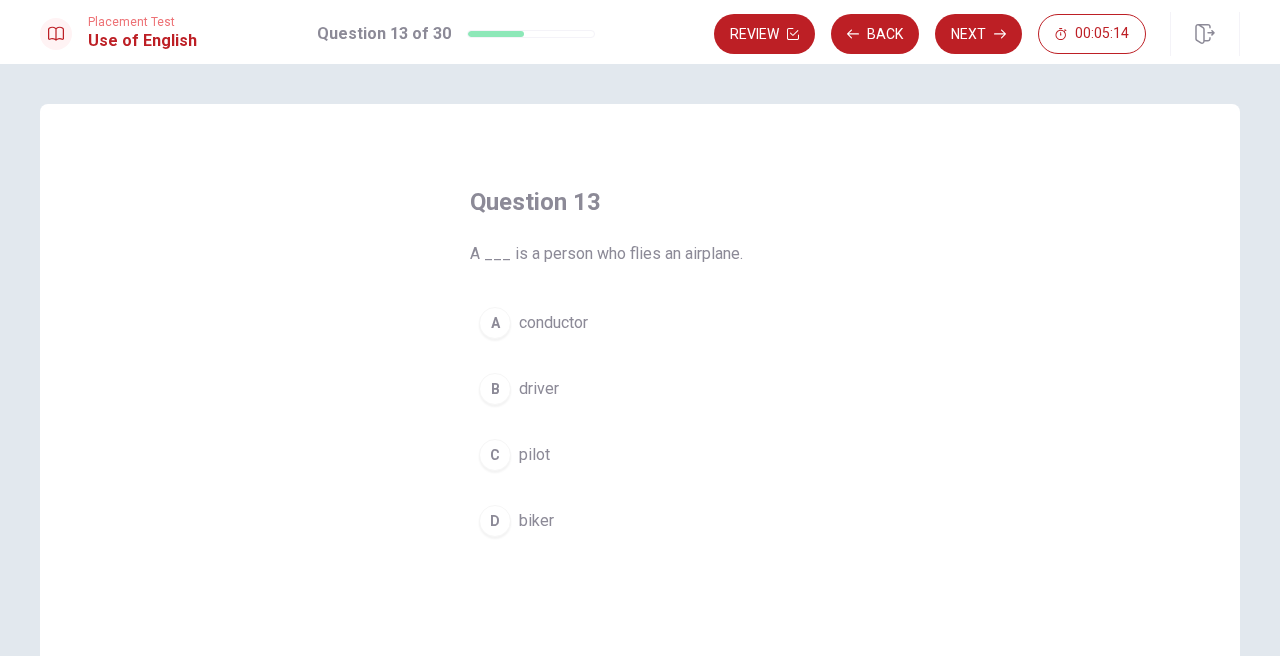 click on "pilot" at bounding box center [534, 455] 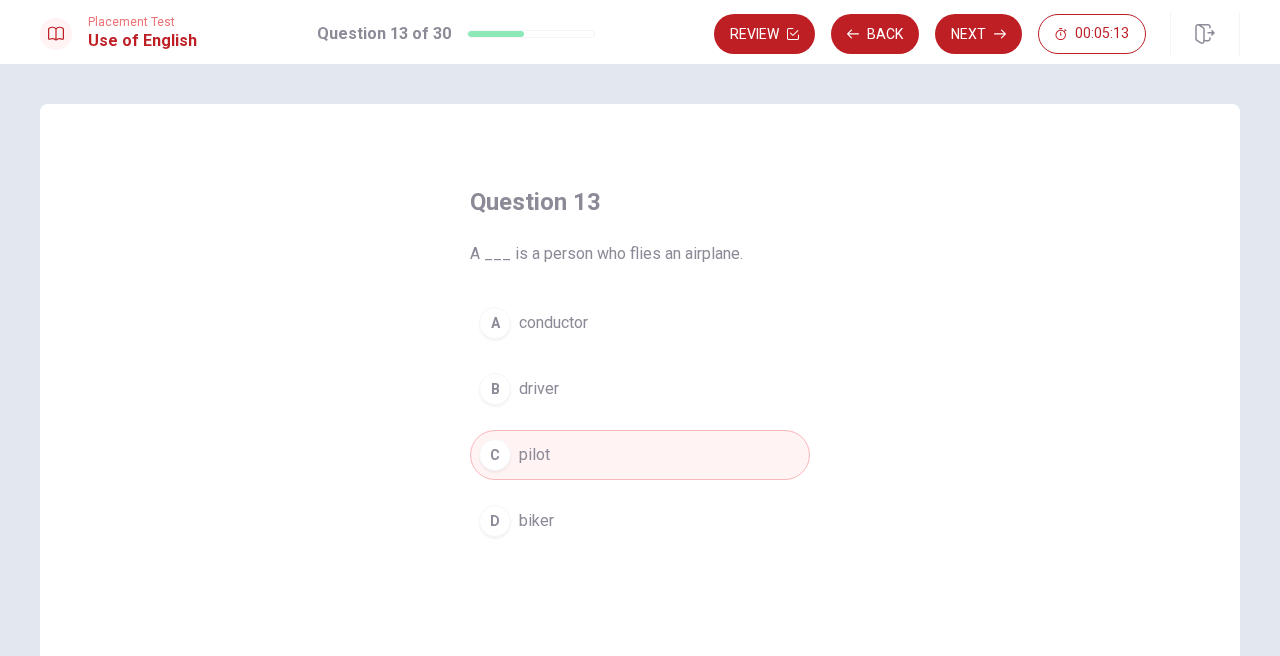 click on "Placement Test   Use of English Question 13 of 30 Review Back Next 00:05:13" at bounding box center [640, 32] 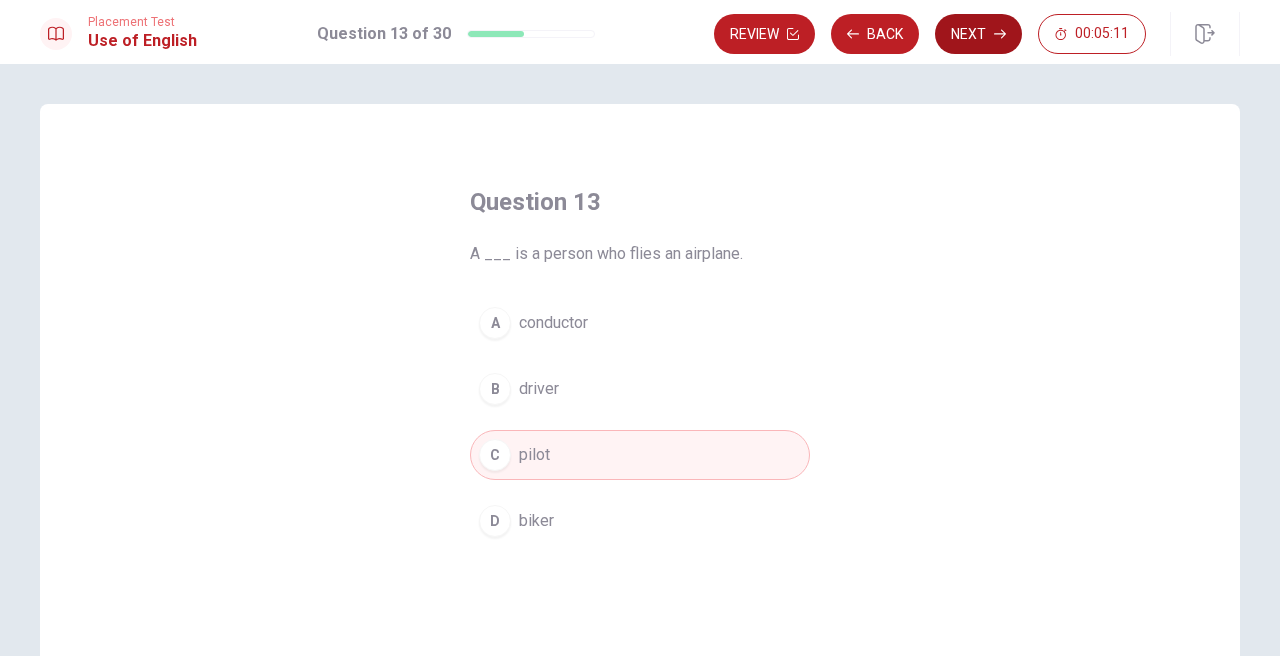 click on "Next" at bounding box center [978, 34] 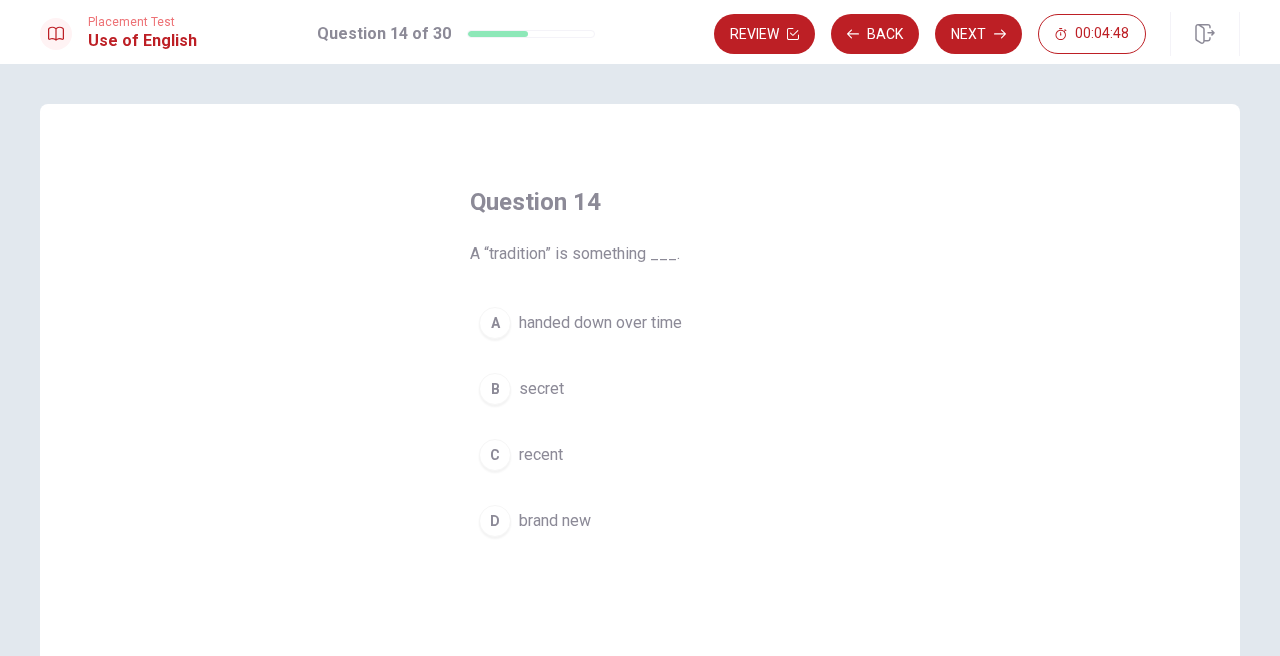 click on "handed down over time" at bounding box center [600, 323] 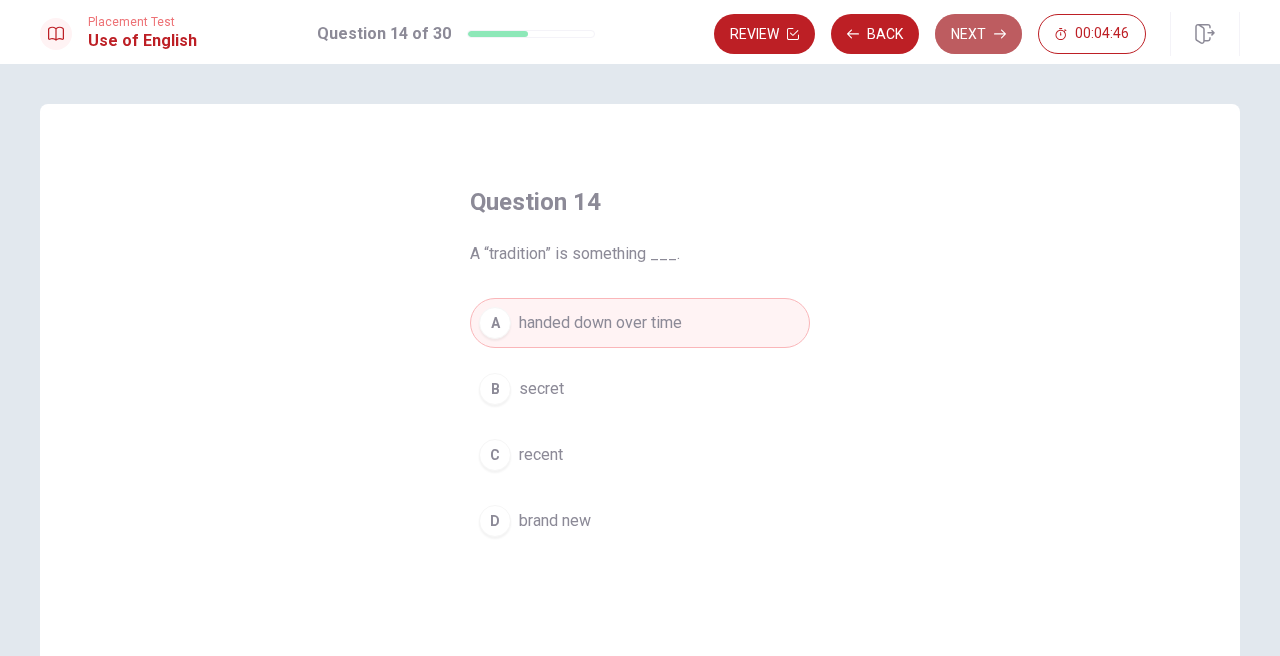 click on "Next" at bounding box center [978, 34] 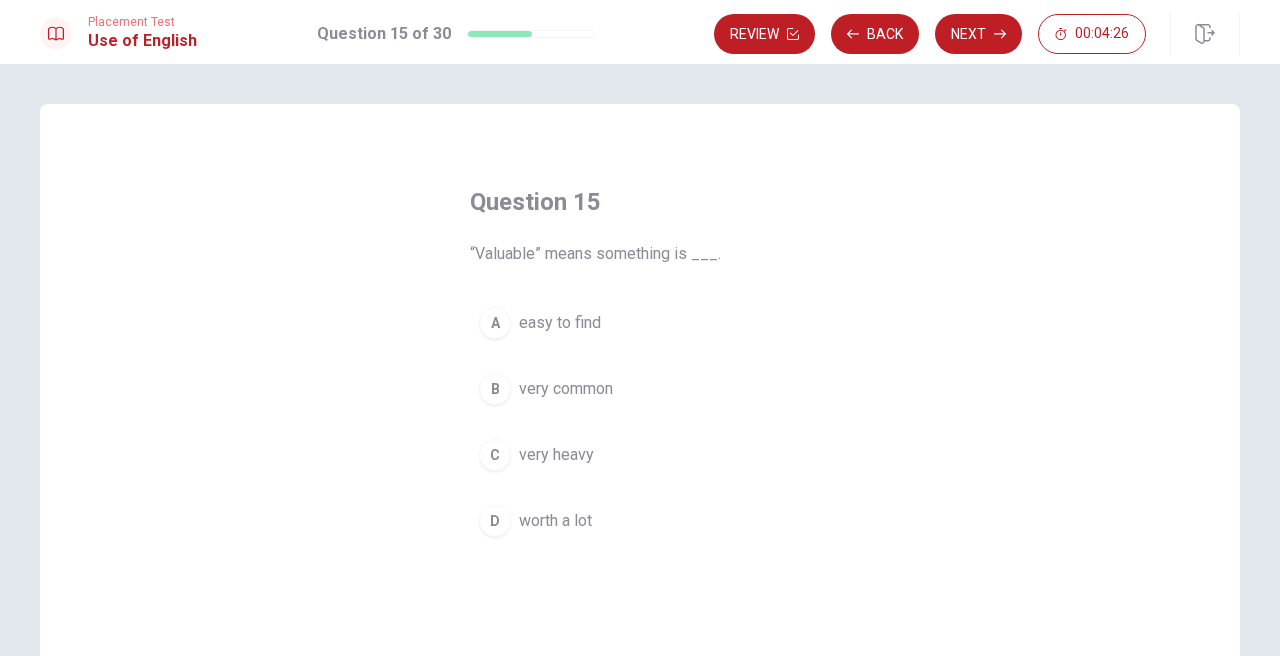 click on "worth a lot" at bounding box center (555, 521) 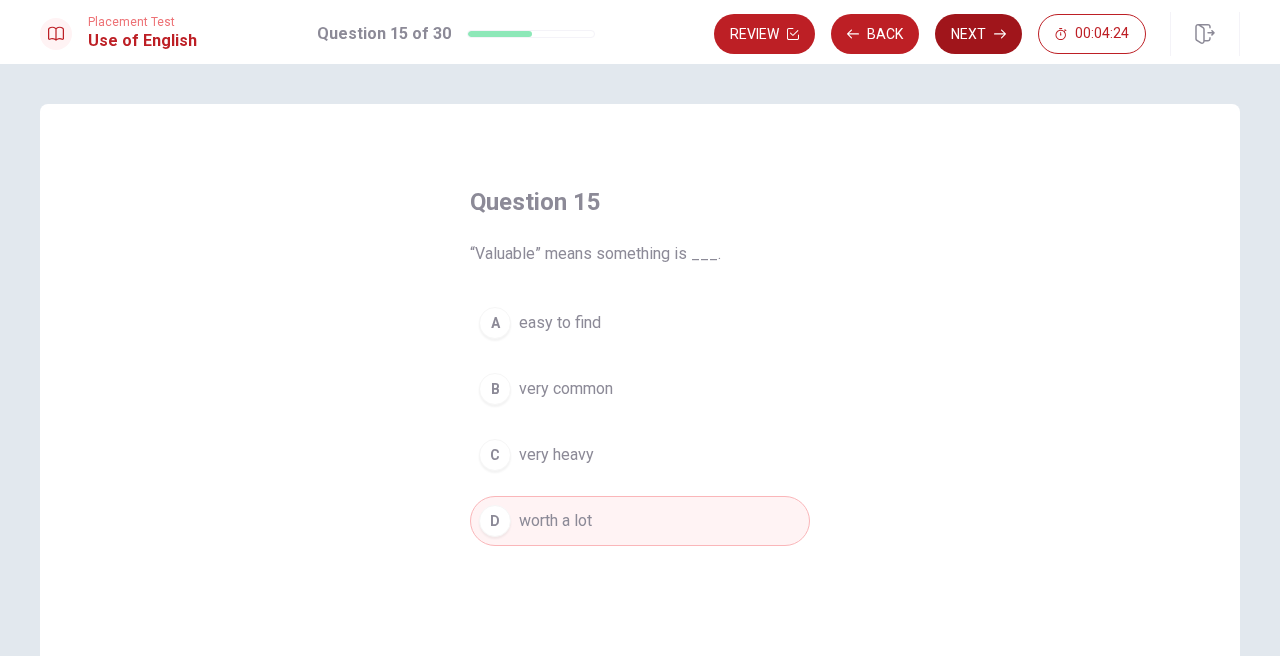 click on "Next" at bounding box center (978, 34) 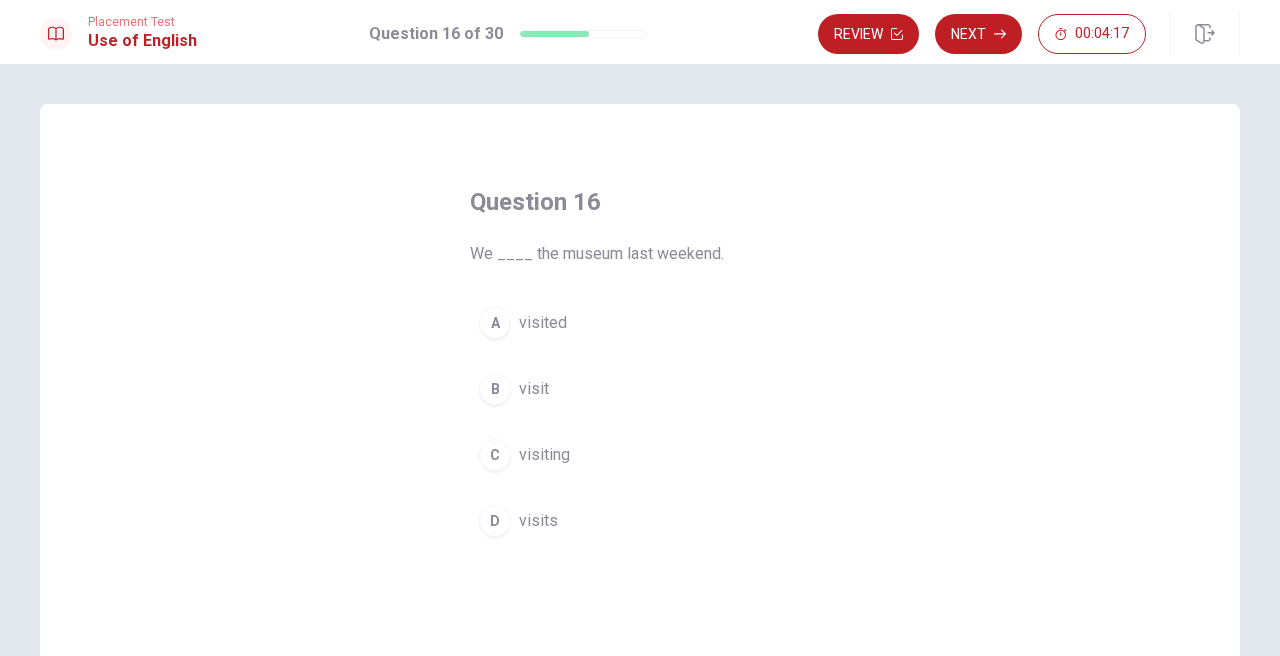 click on "A visited" at bounding box center (640, 323) 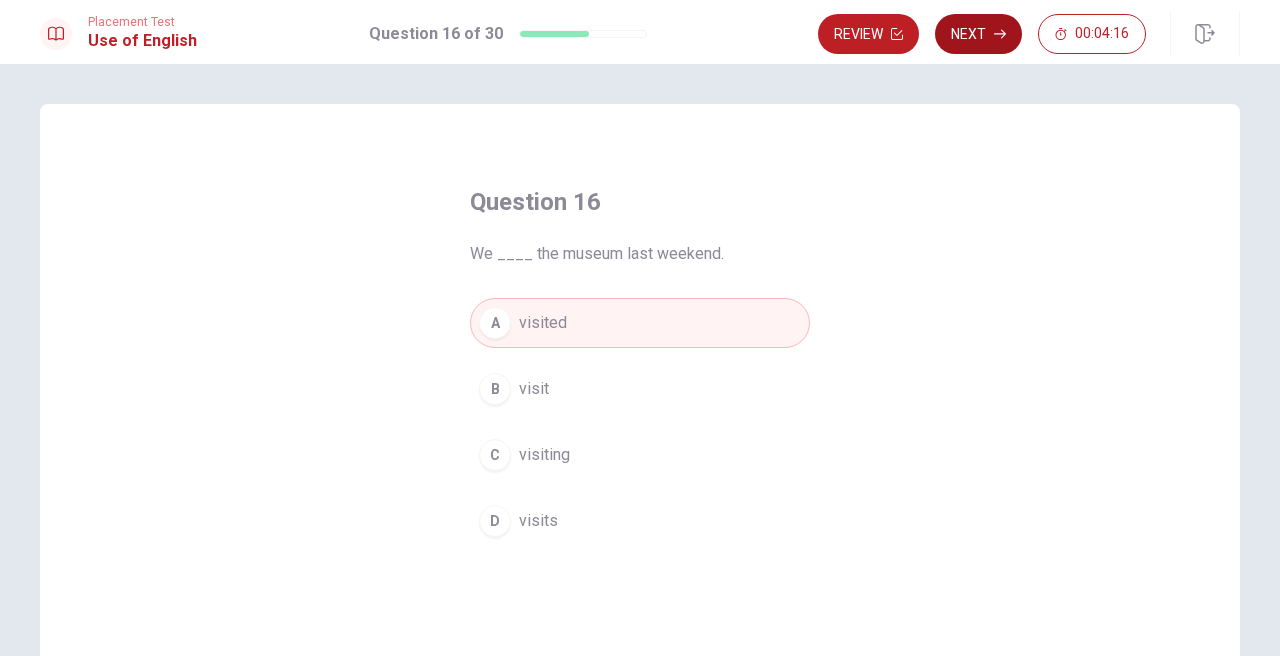 click on "Next" at bounding box center [978, 34] 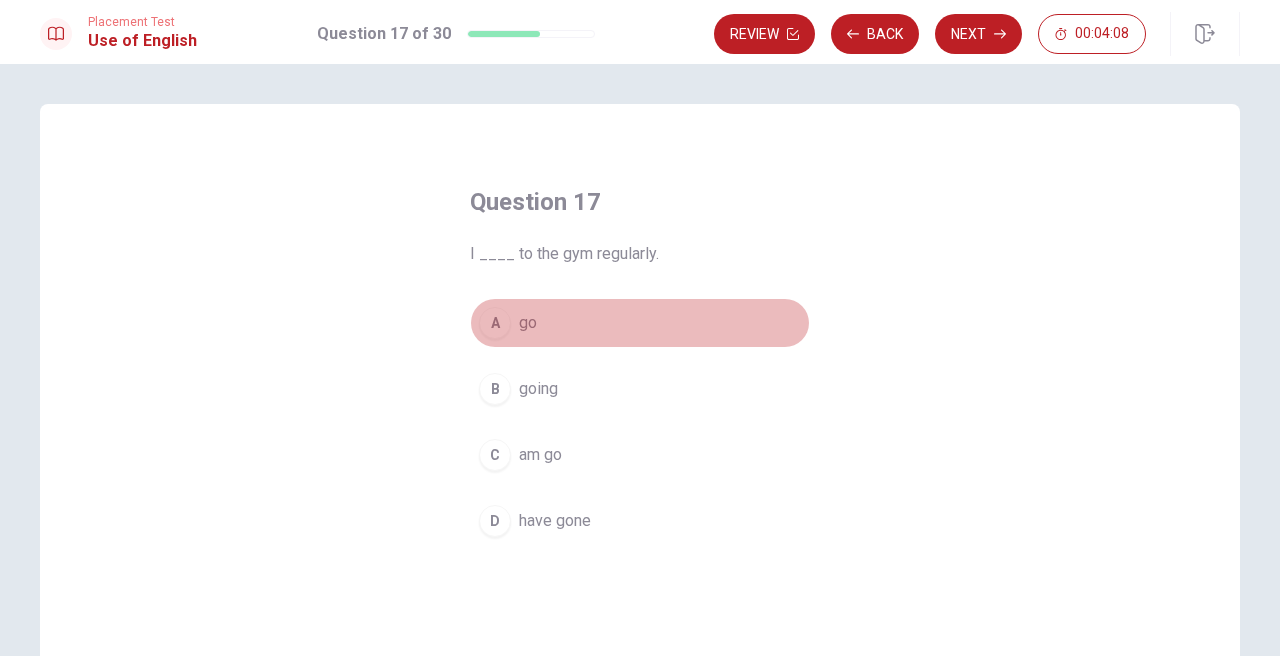 click on "A go" at bounding box center [640, 323] 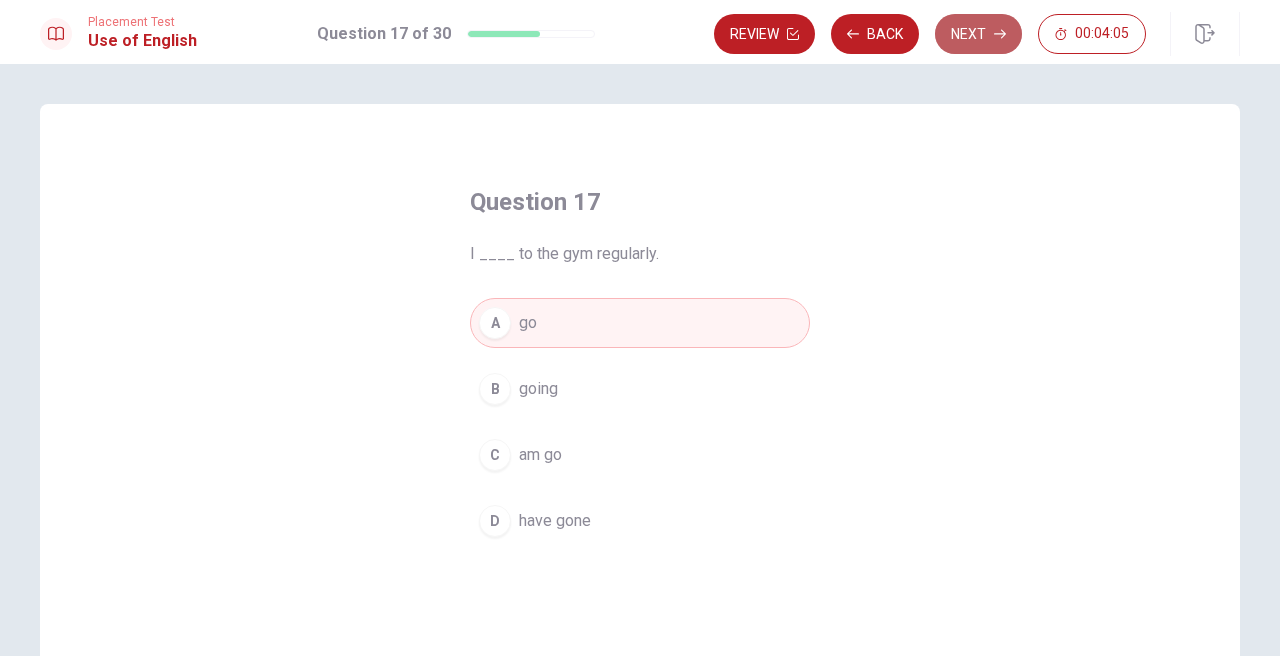 click 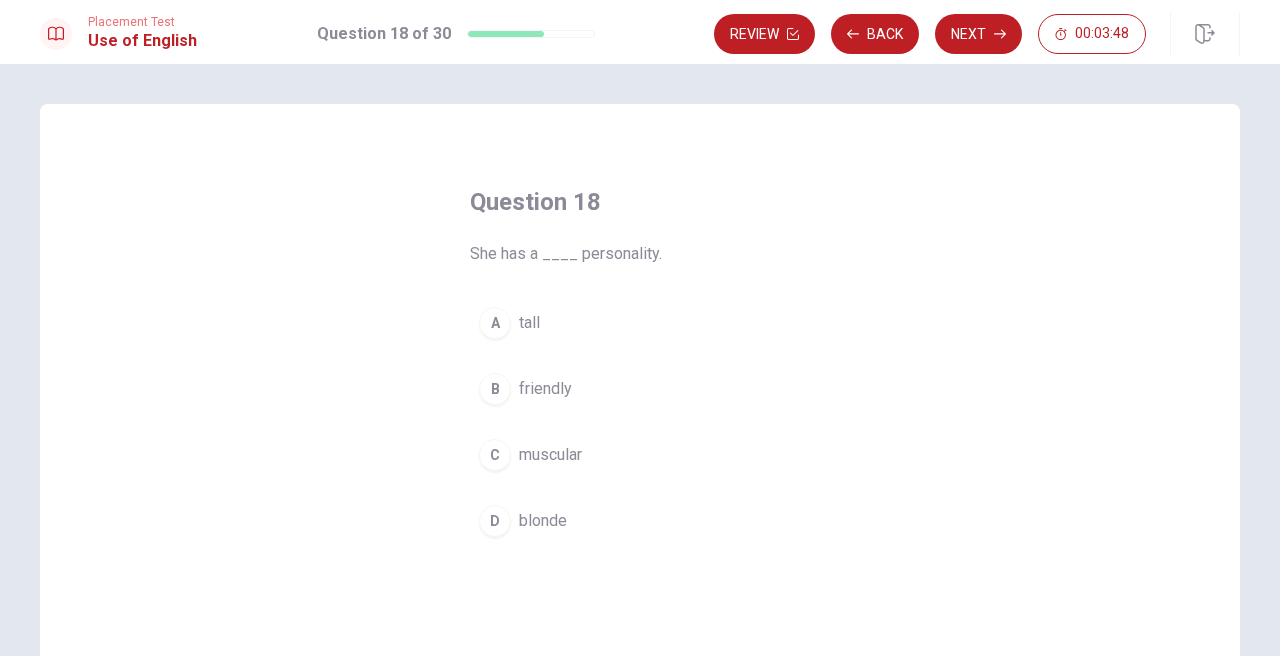 click on "friendly" at bounding box center [545, 389] 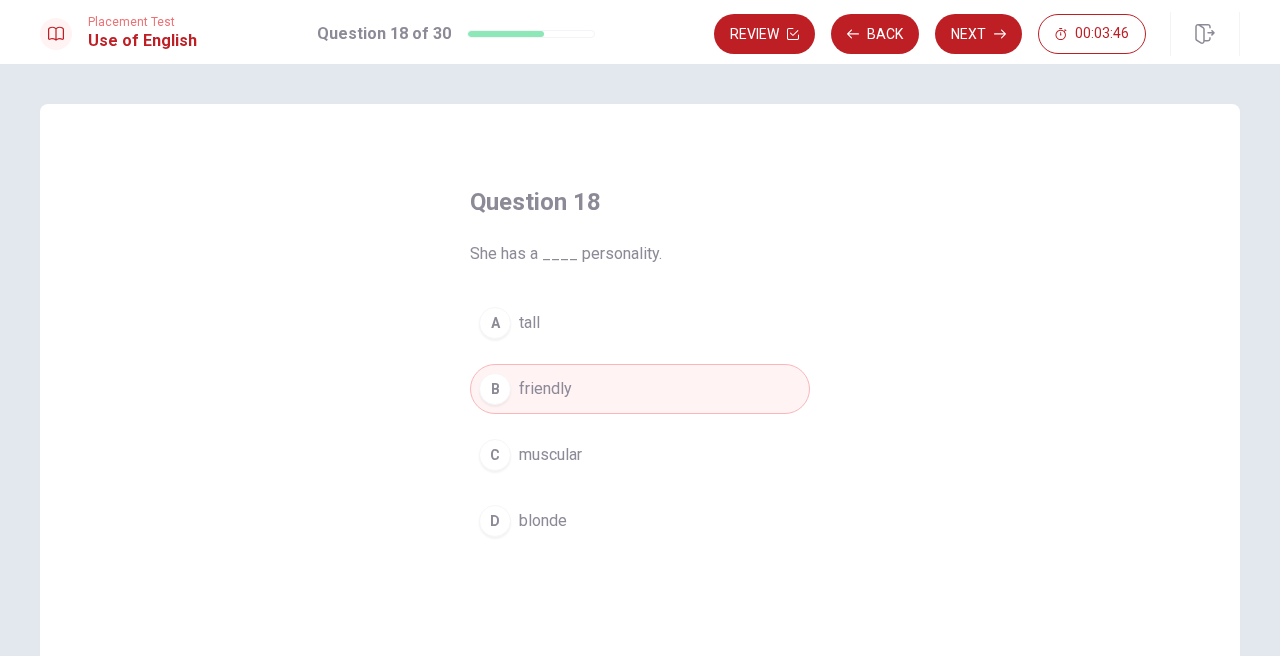 drag, startPoint x: 1092, startPoint y: 31, endPoint x: 984, endPoint y: 197, distance: 198.0404 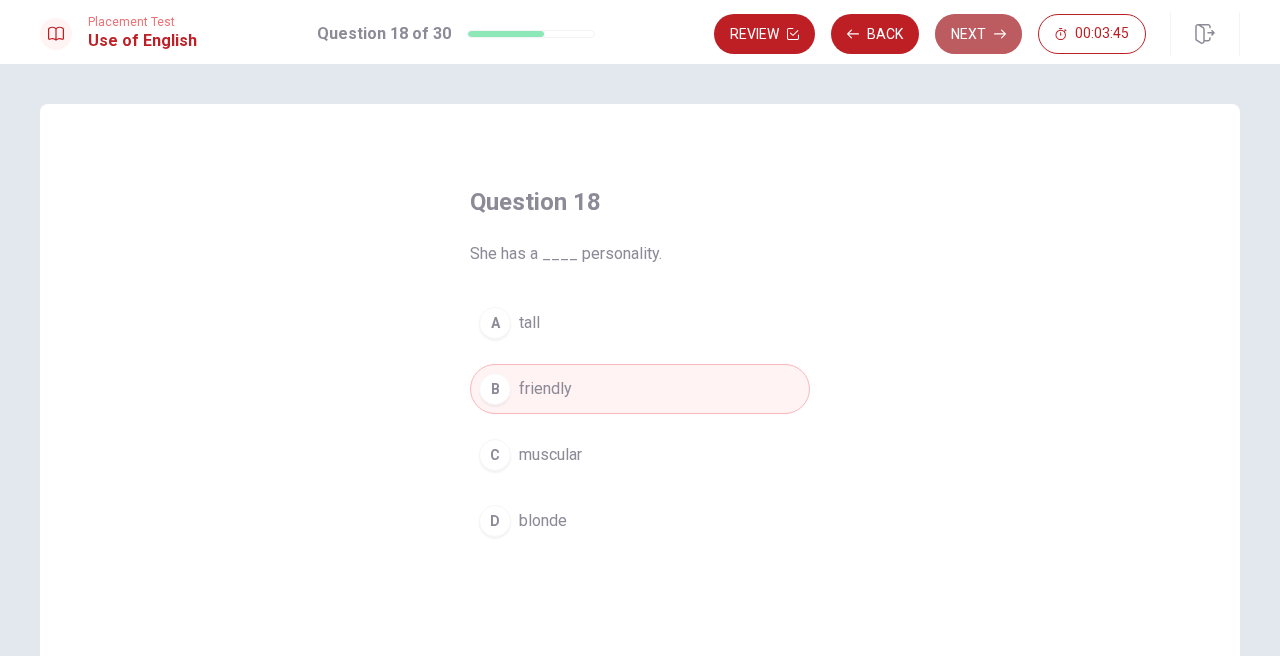 click on "Next" at bounding box center [978, 34] 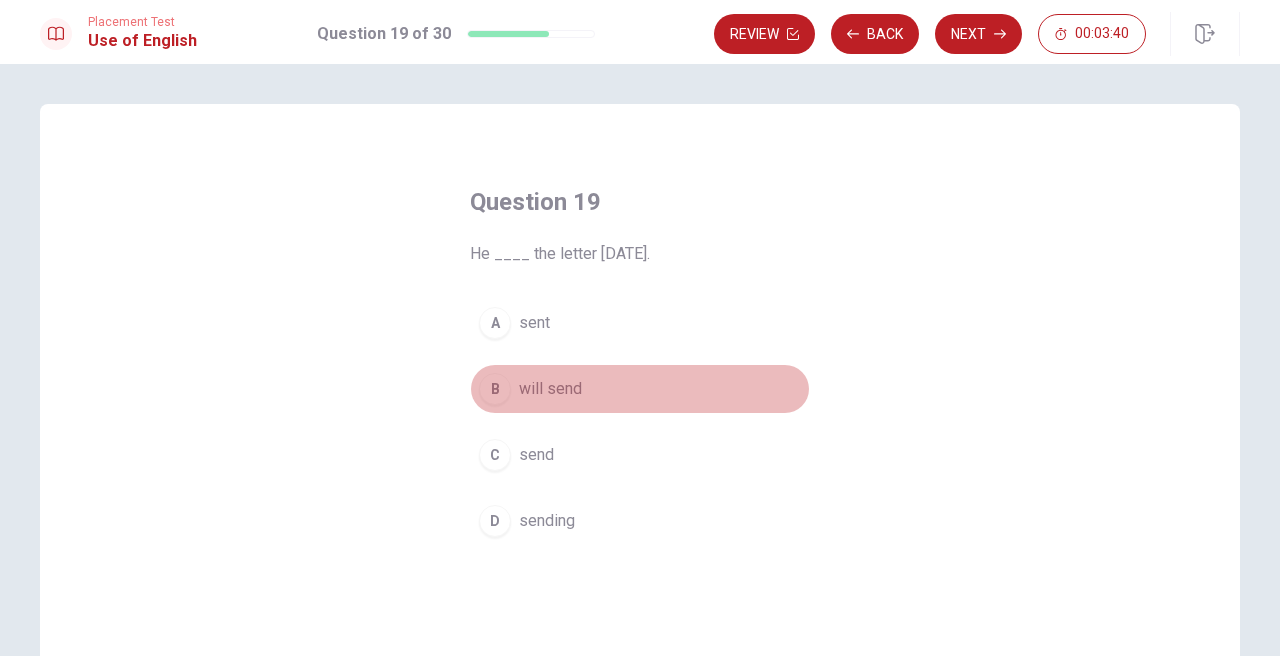 click on "will send" at bounding box center (550, 389) 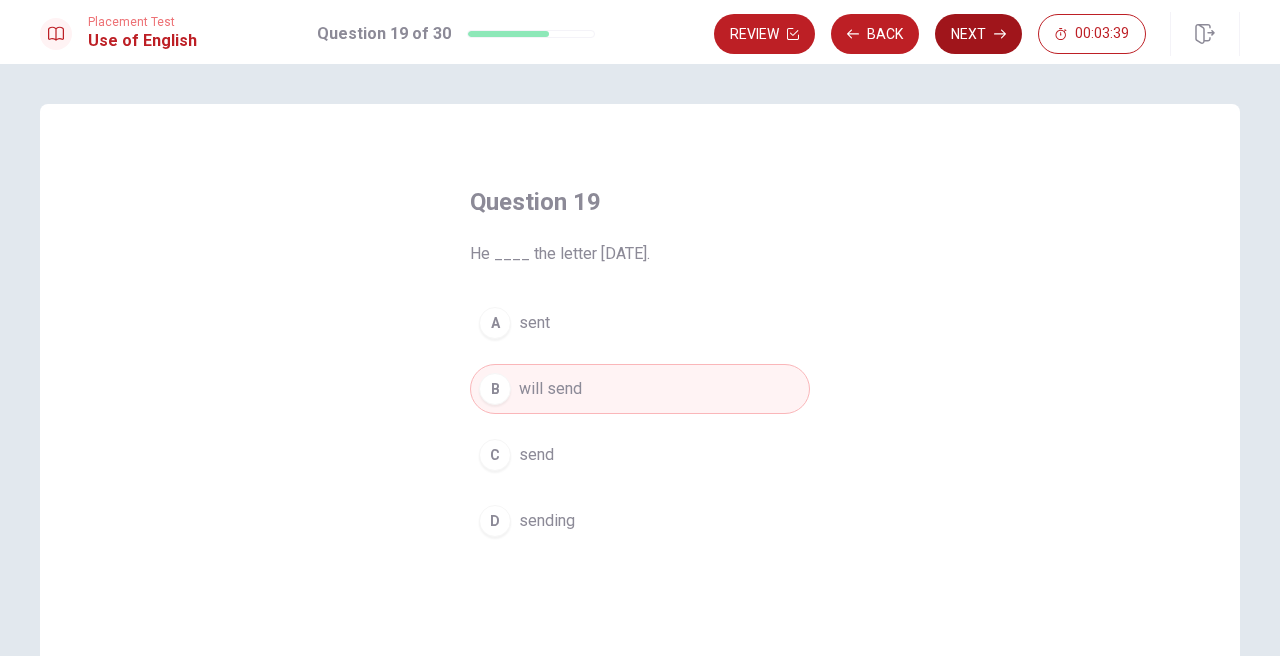 click on "Next" at bounding box center [978, 34] 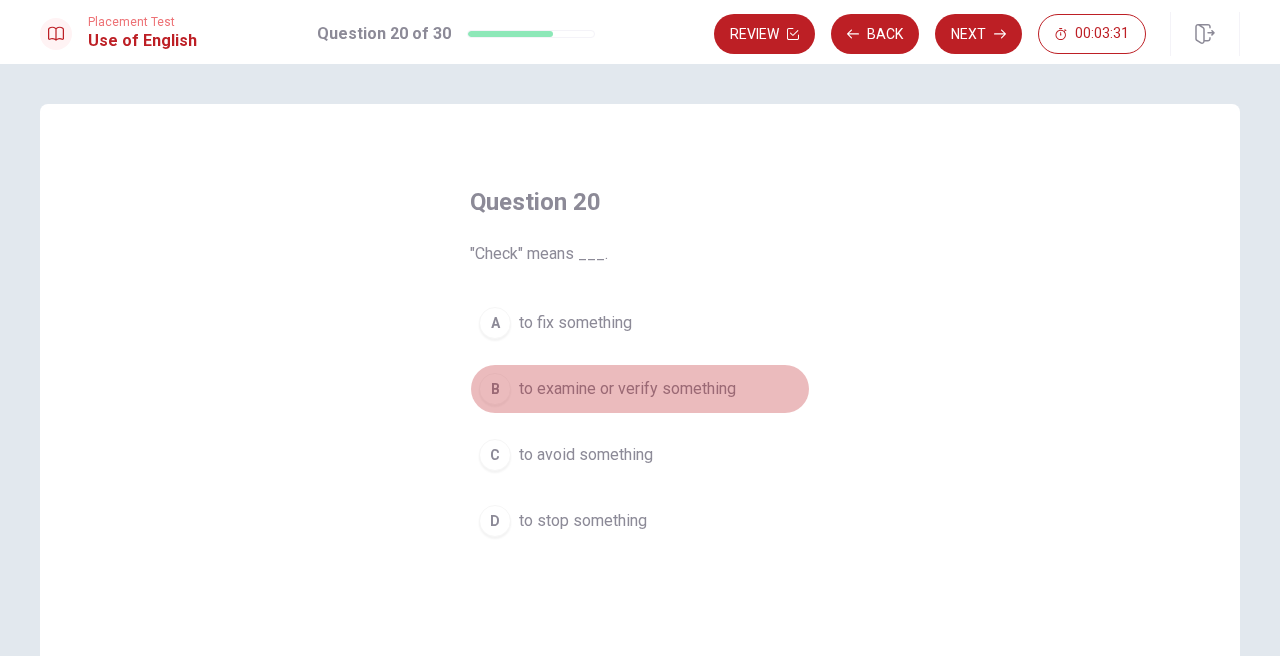click on "to examine or verify something" at bounding box center (627, 389) 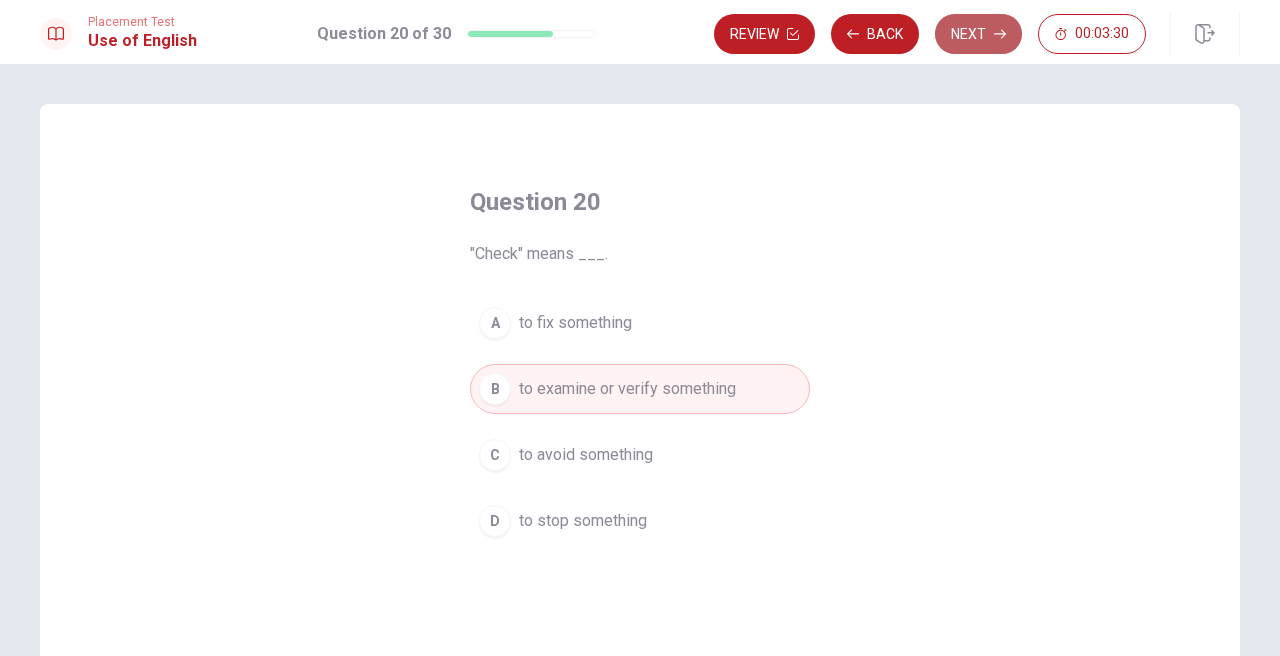 click 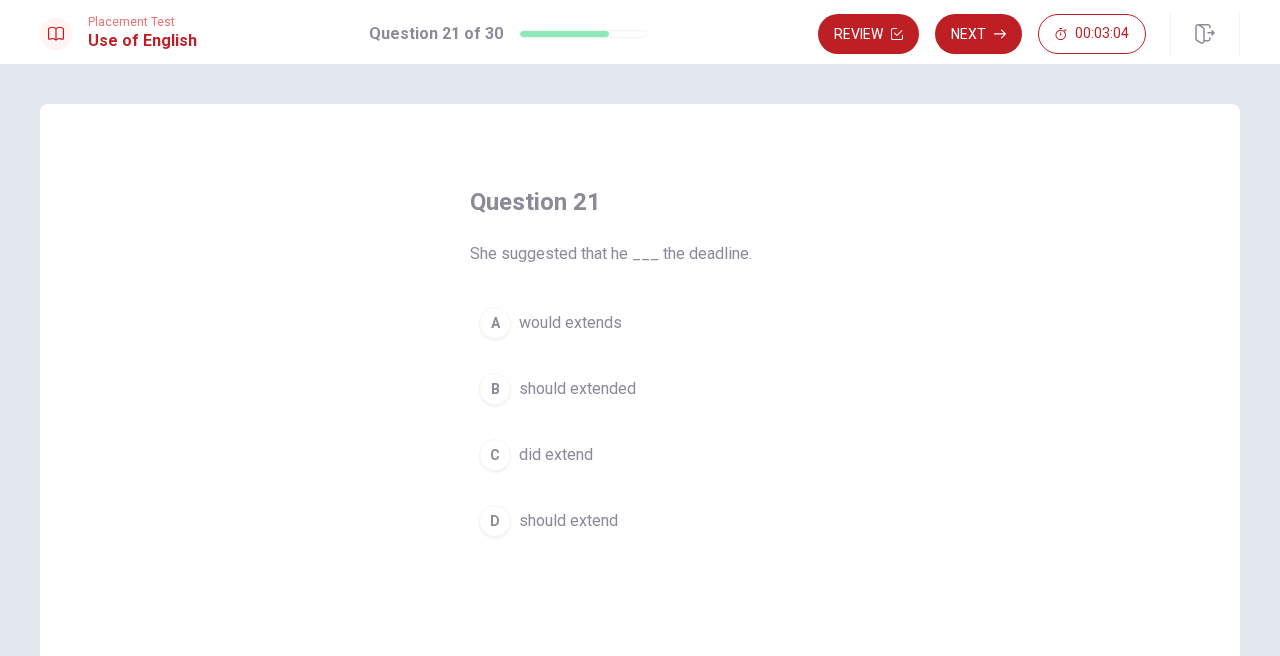 click on "B should extended" at bounding box center (640, 389) 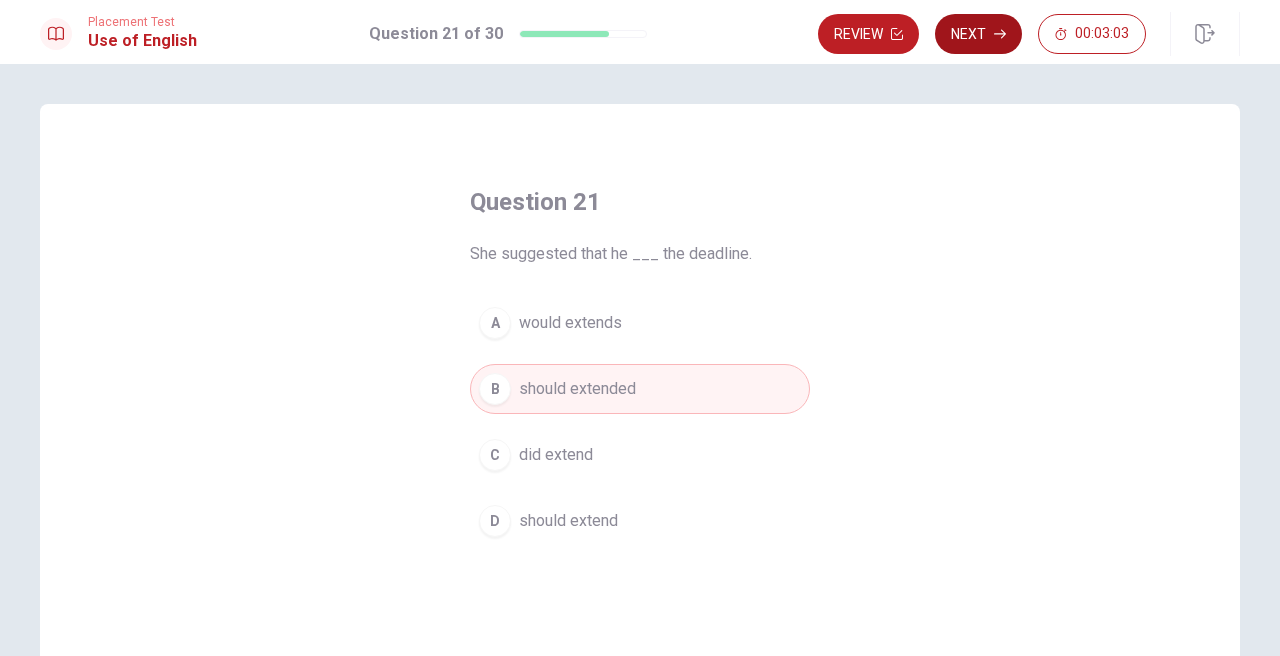 click on "Next" at bounding box center [978, 34] 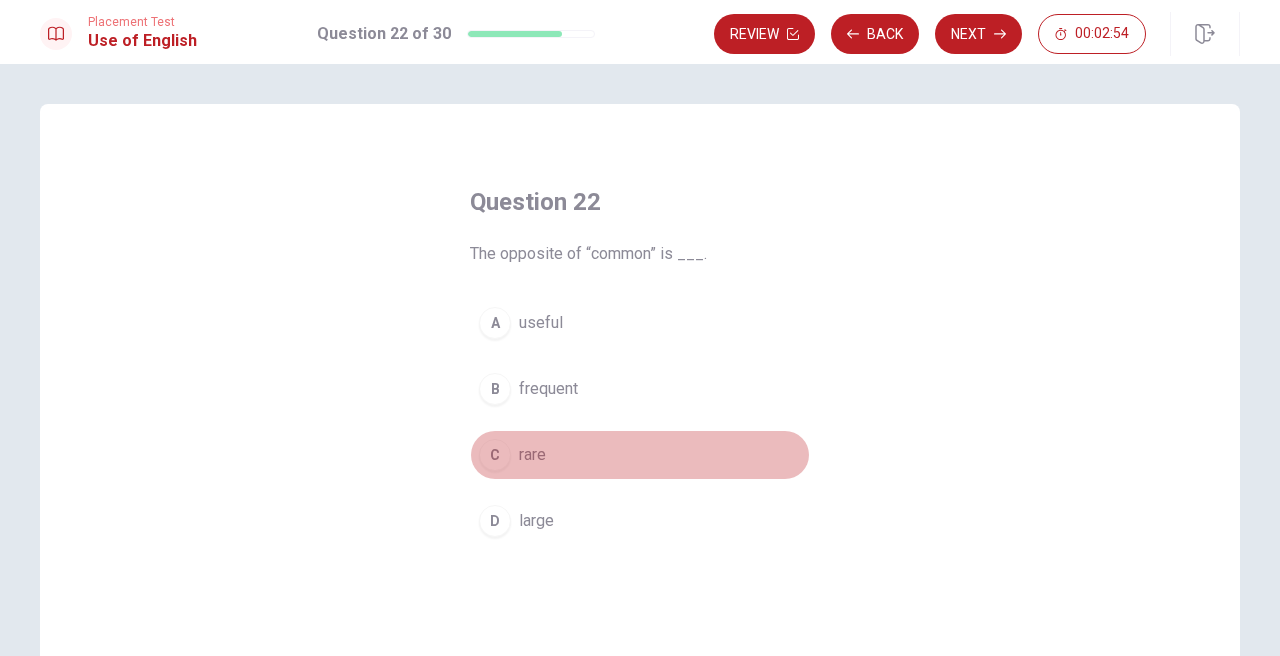 click on "C rare" at bounding box center [640, 455] 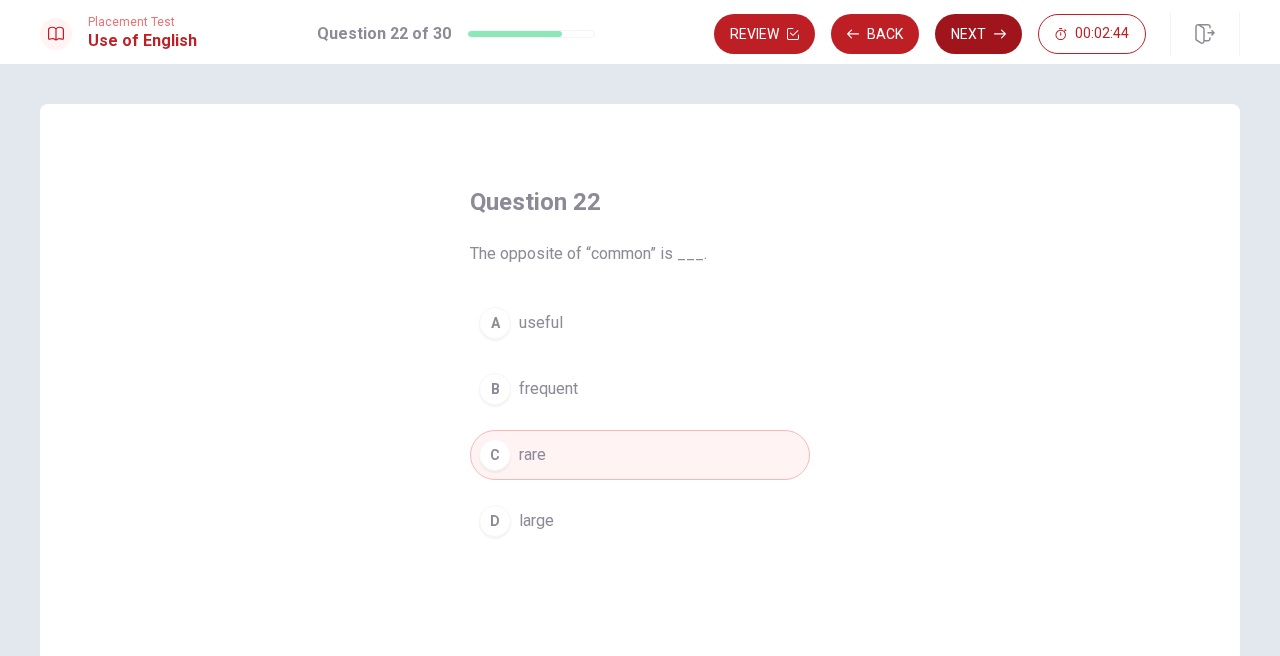 click on "Next" at bounding box center [978, 34] 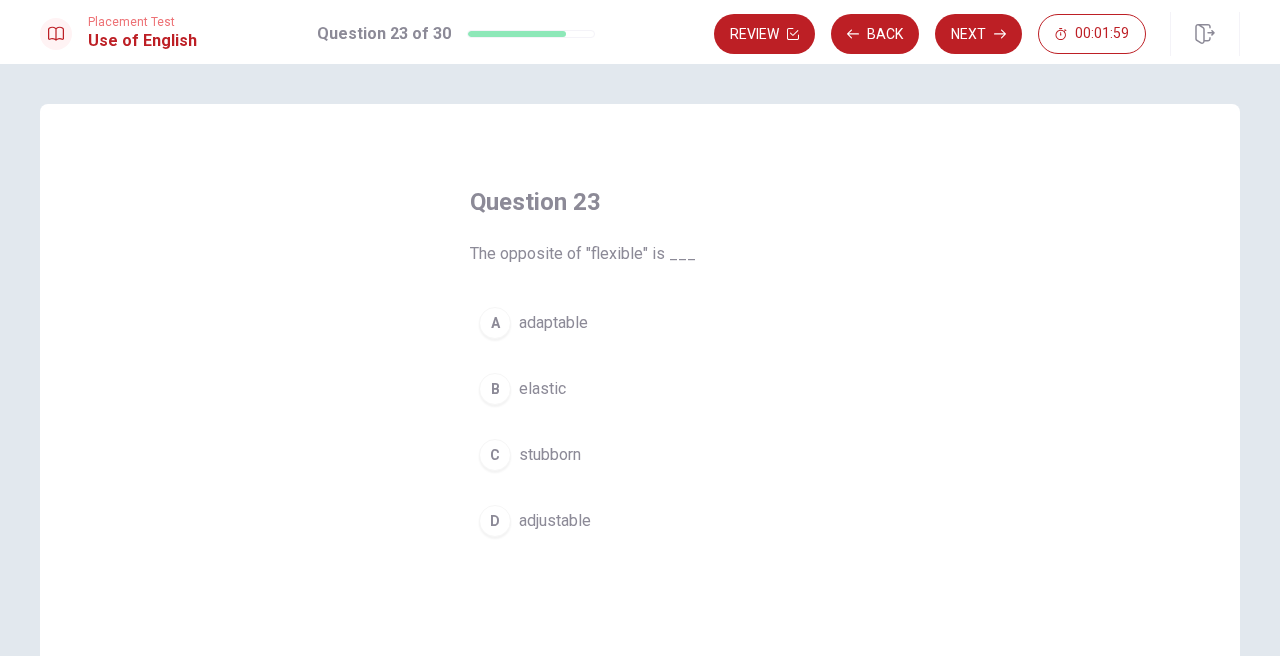 click on "stubborn" at bounding box center [550, 455] 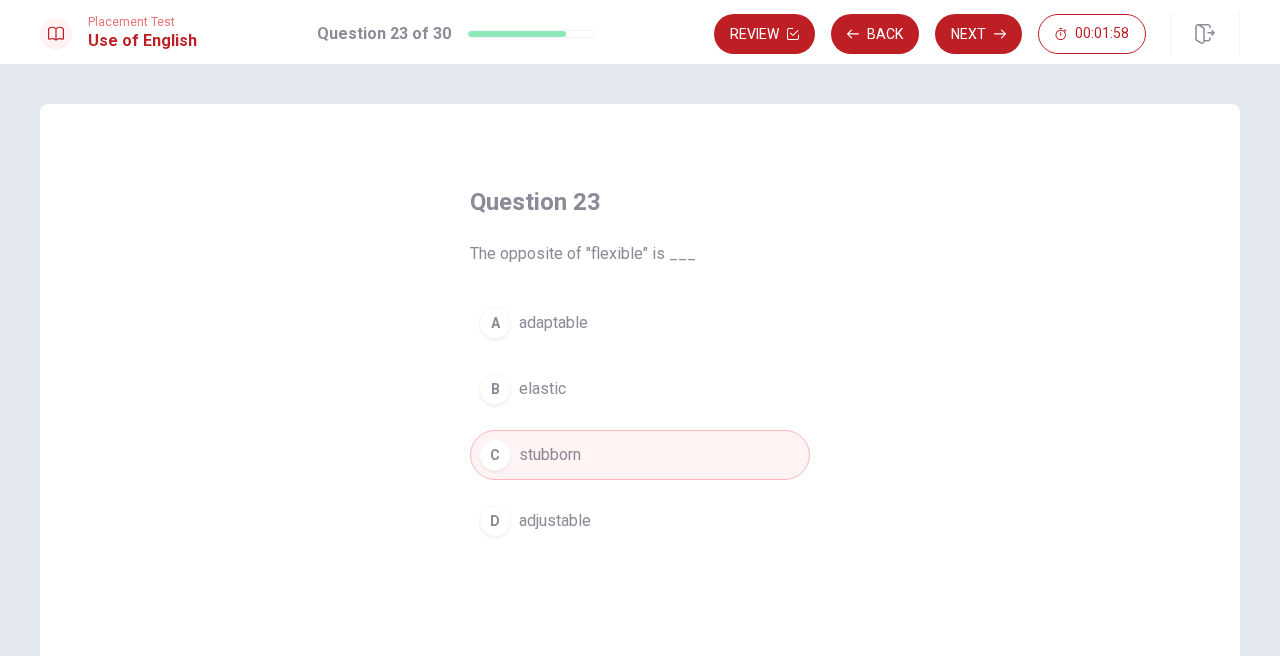 click on "B elastic" at bounding box center [640, 389] 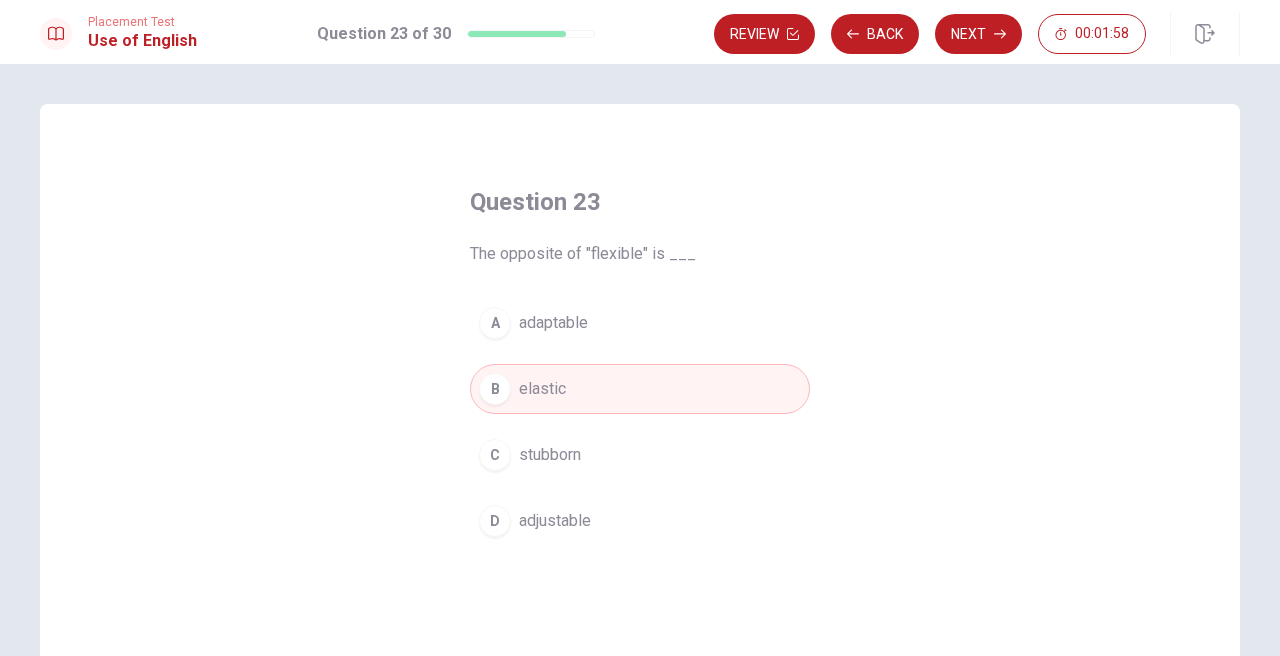 click on "A adaptable" at bounding box center (640, 323) 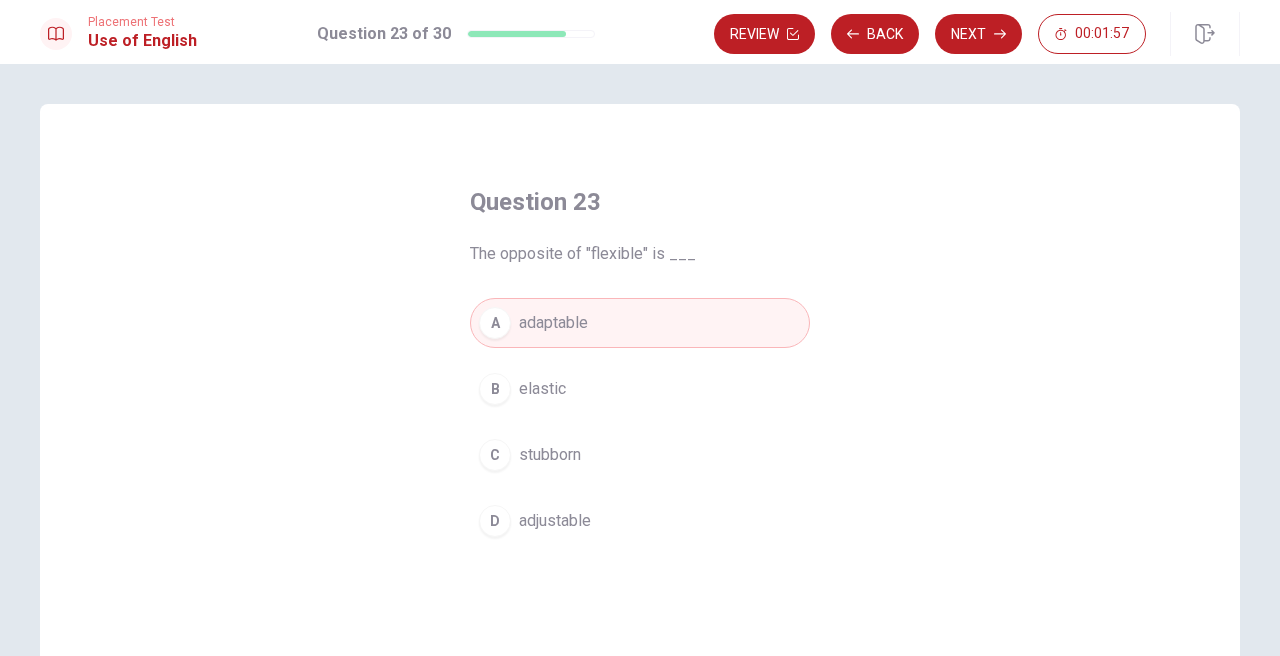 click on "C stubborn" at bounding box center [640, 455] 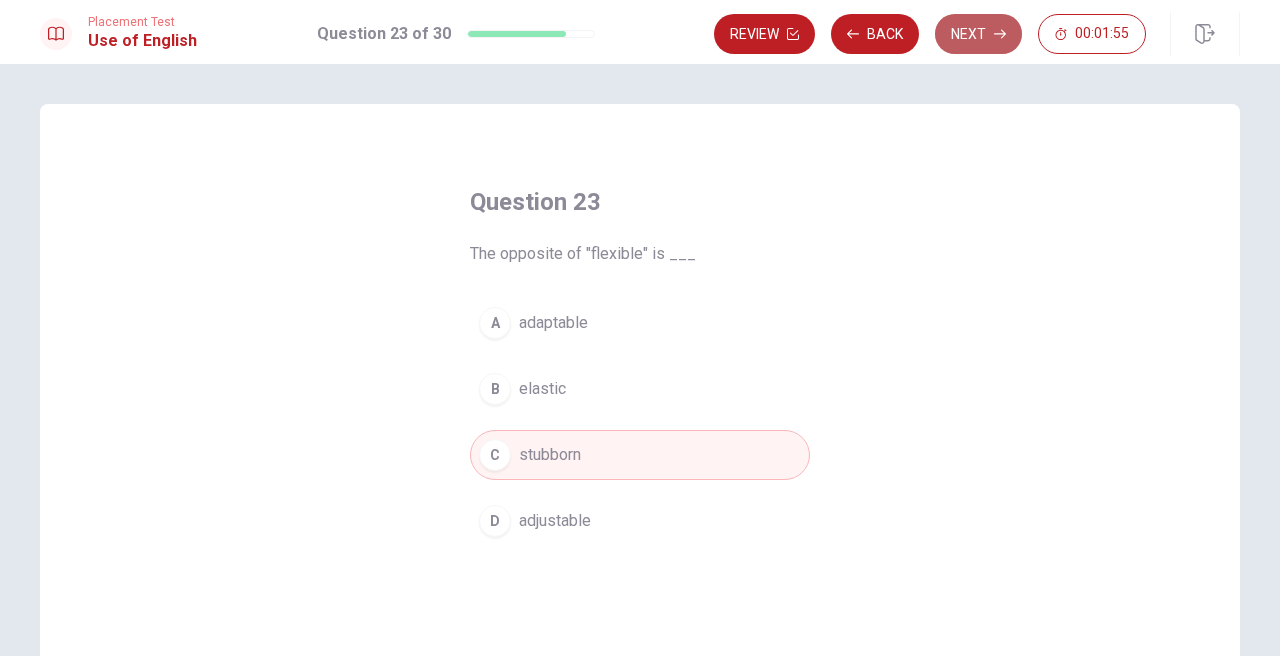 click on "Next" at bounding box center (978, 34) 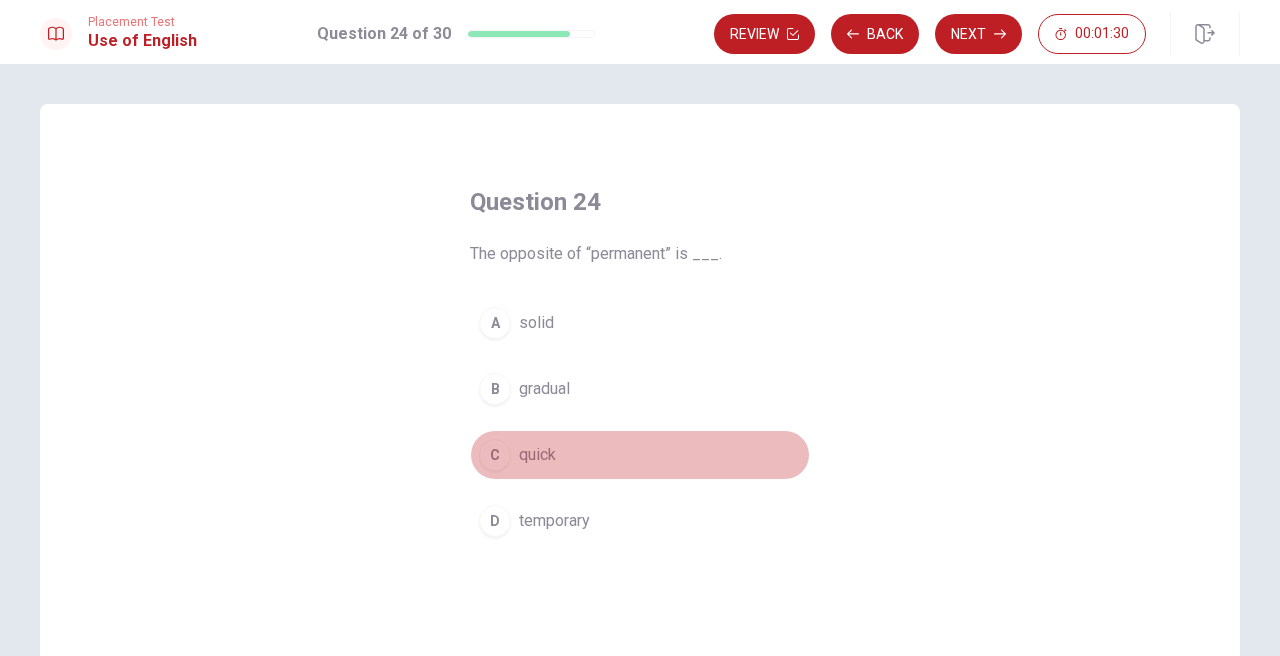 click on "C quick" at bounding box center (640, 455) 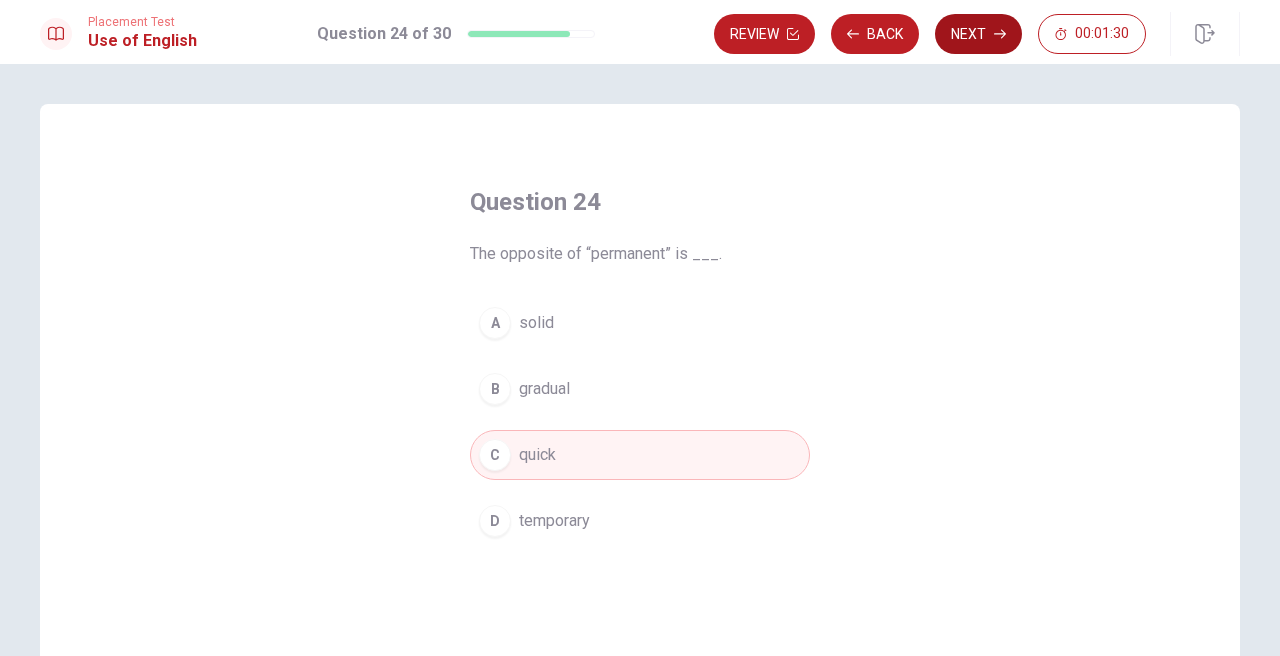 click on "Next" at bounding box center (978, 34) 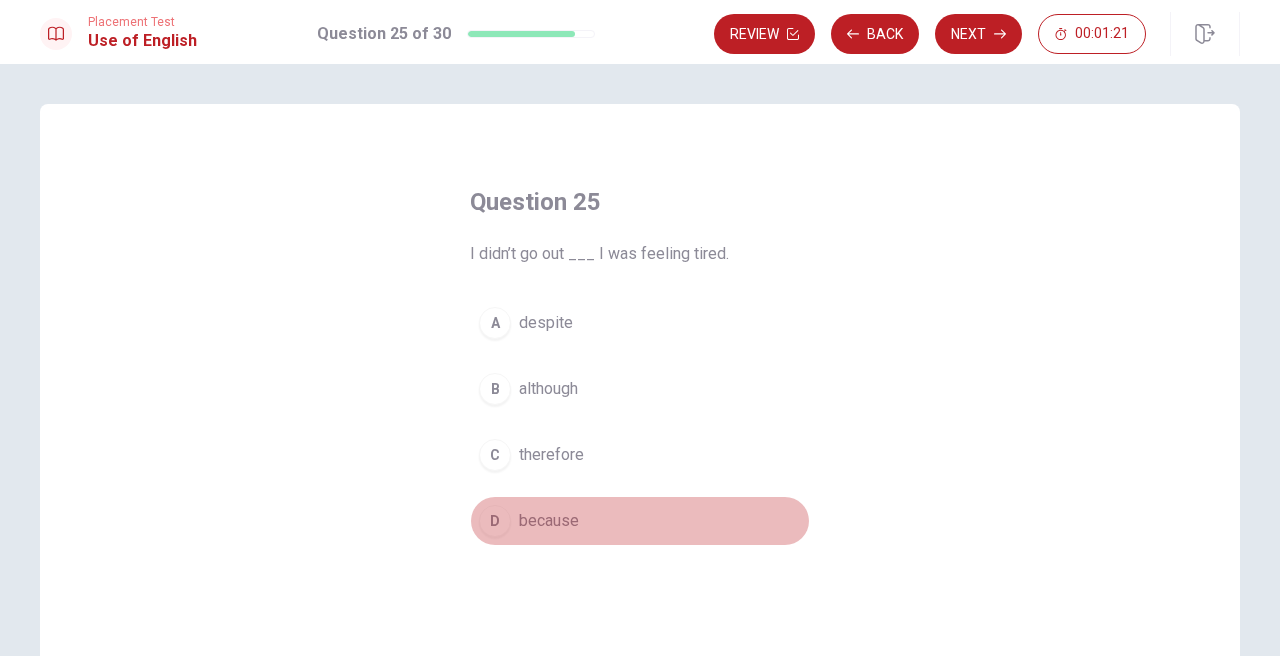 click on "D because" at bounding box center (640, 521) 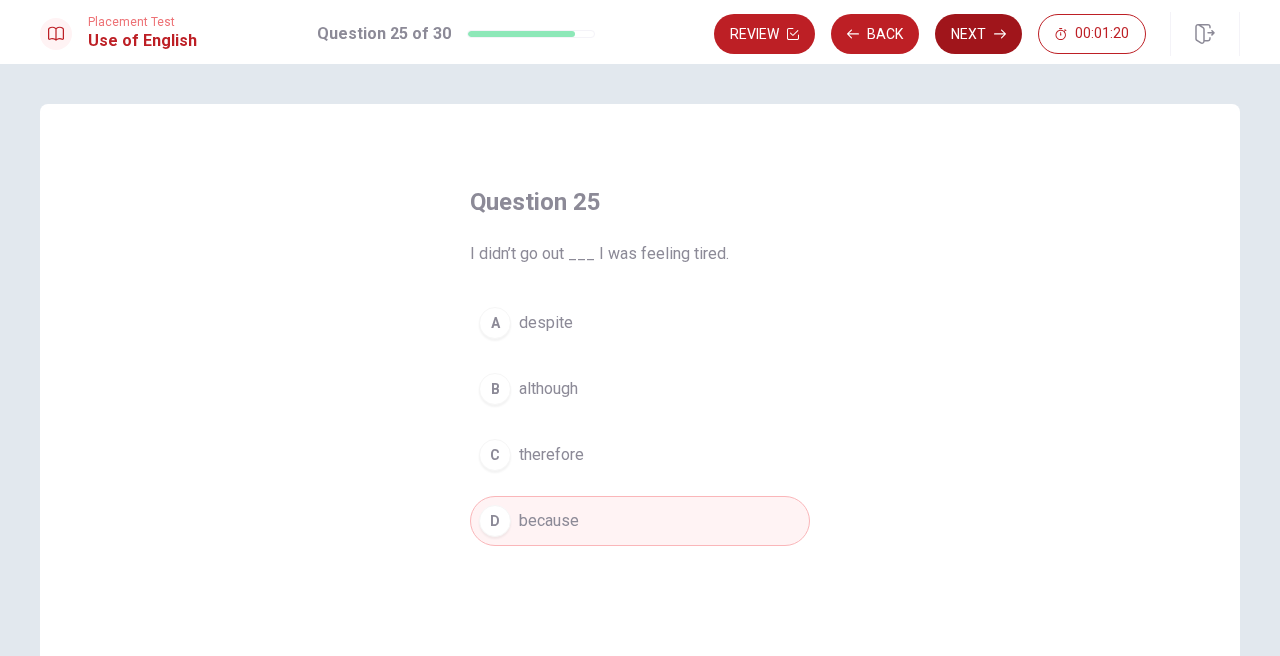 click on "Next" at bounding box center (978, 34) 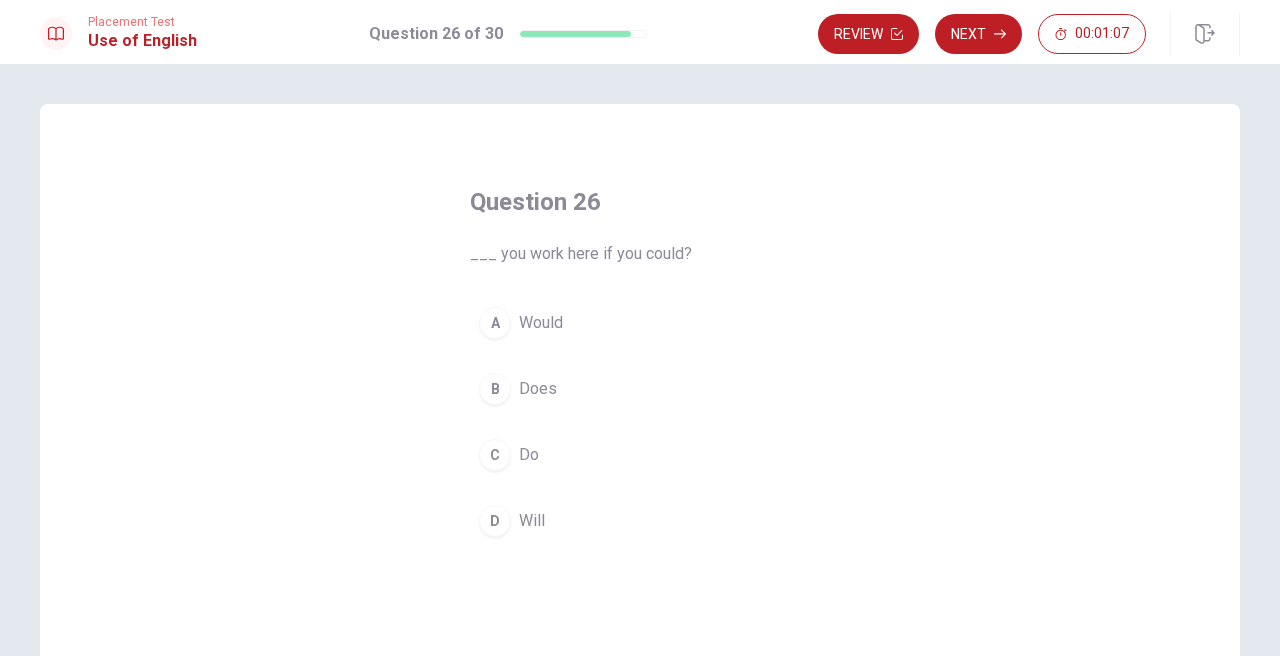 click on "A Would" at bounding box center (640, 323) 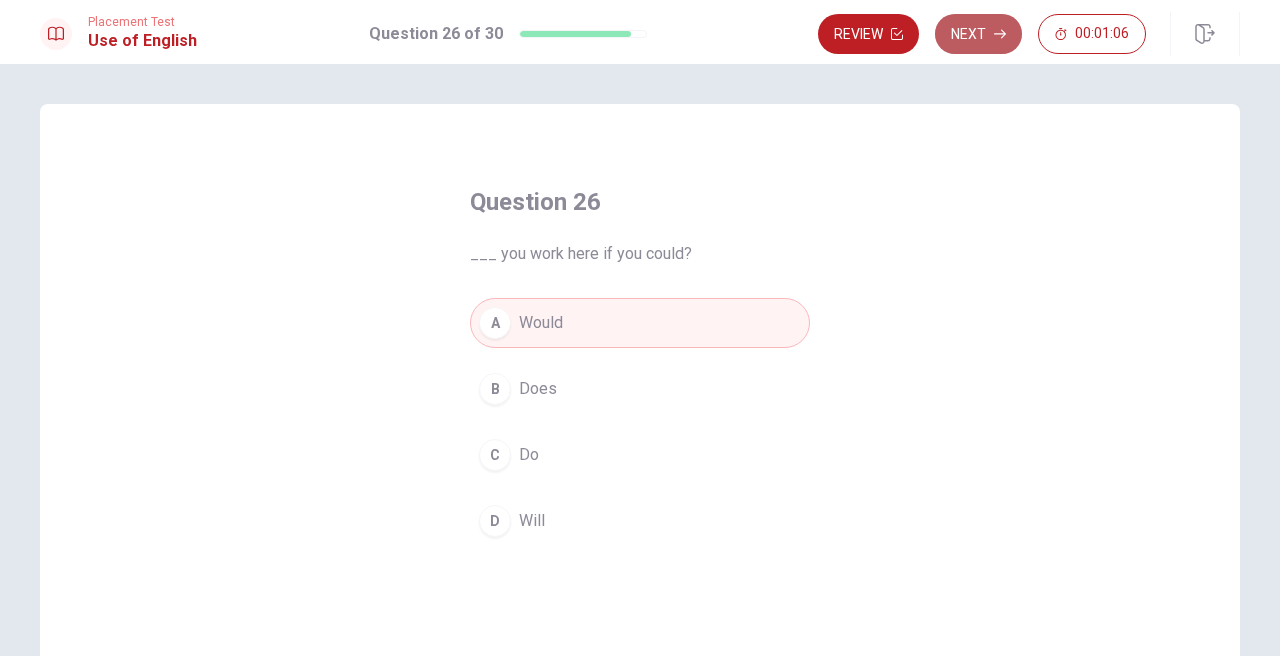 click on "Next" at bounding box center [978, 34] 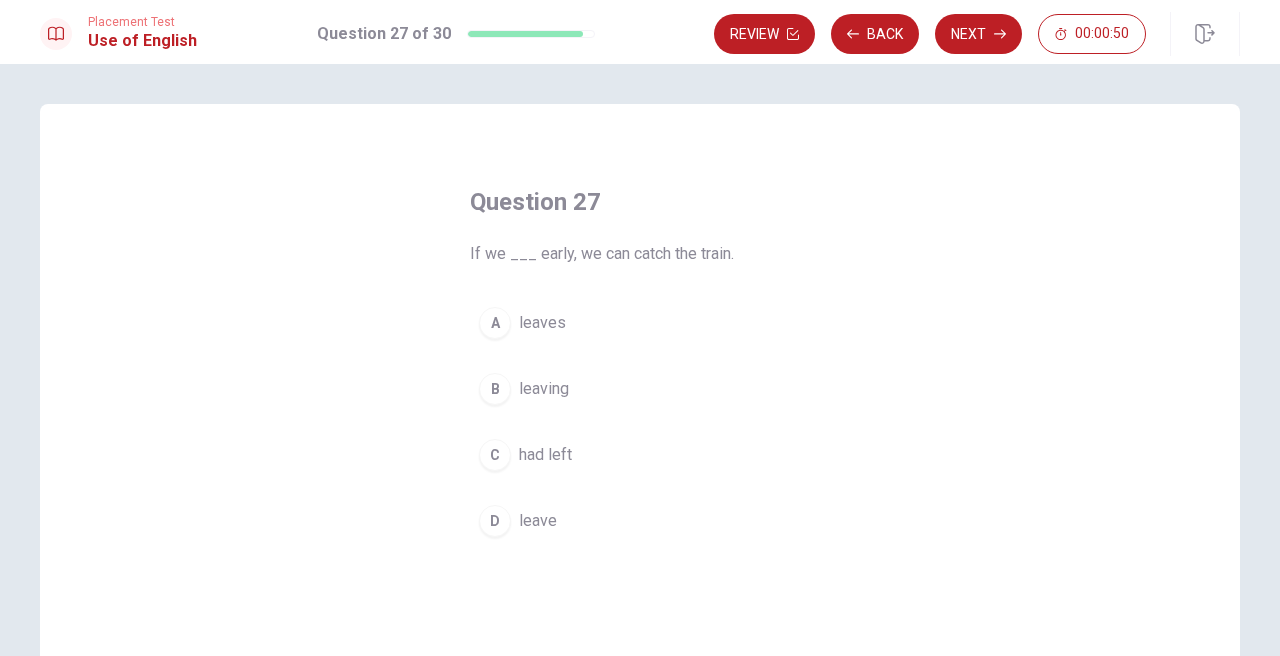 click on "had left" at bounding box center [545, 455] 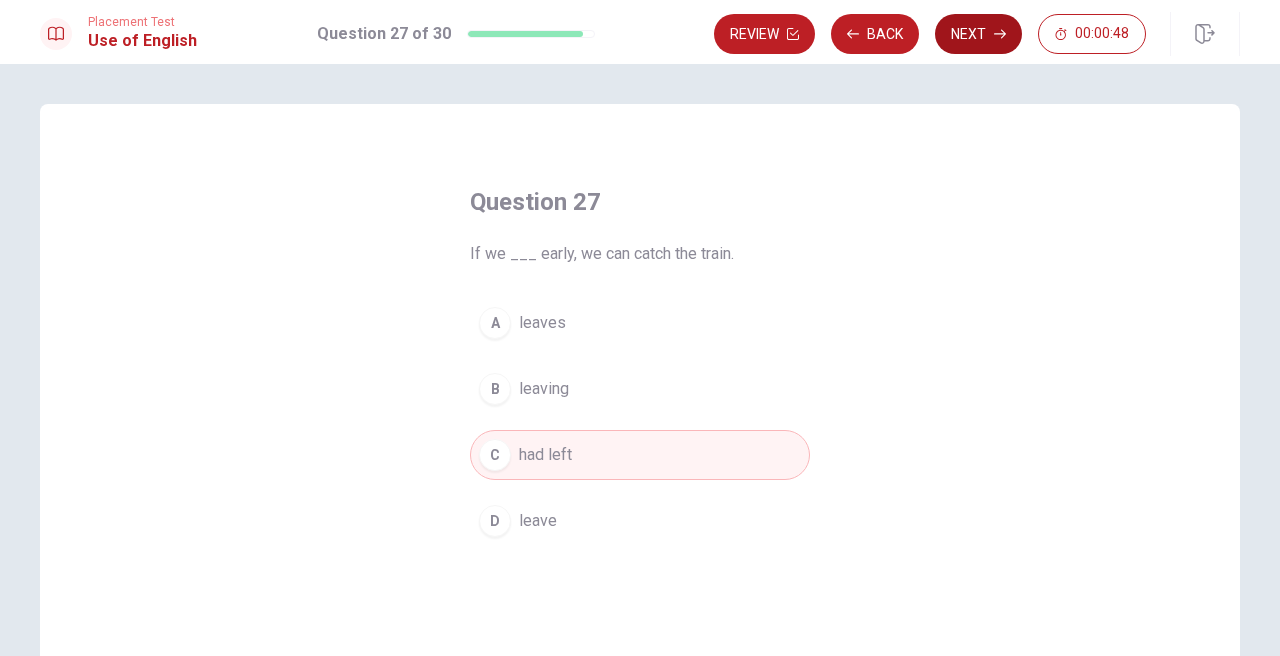 click on "Next" at bounding box center [978, 34] 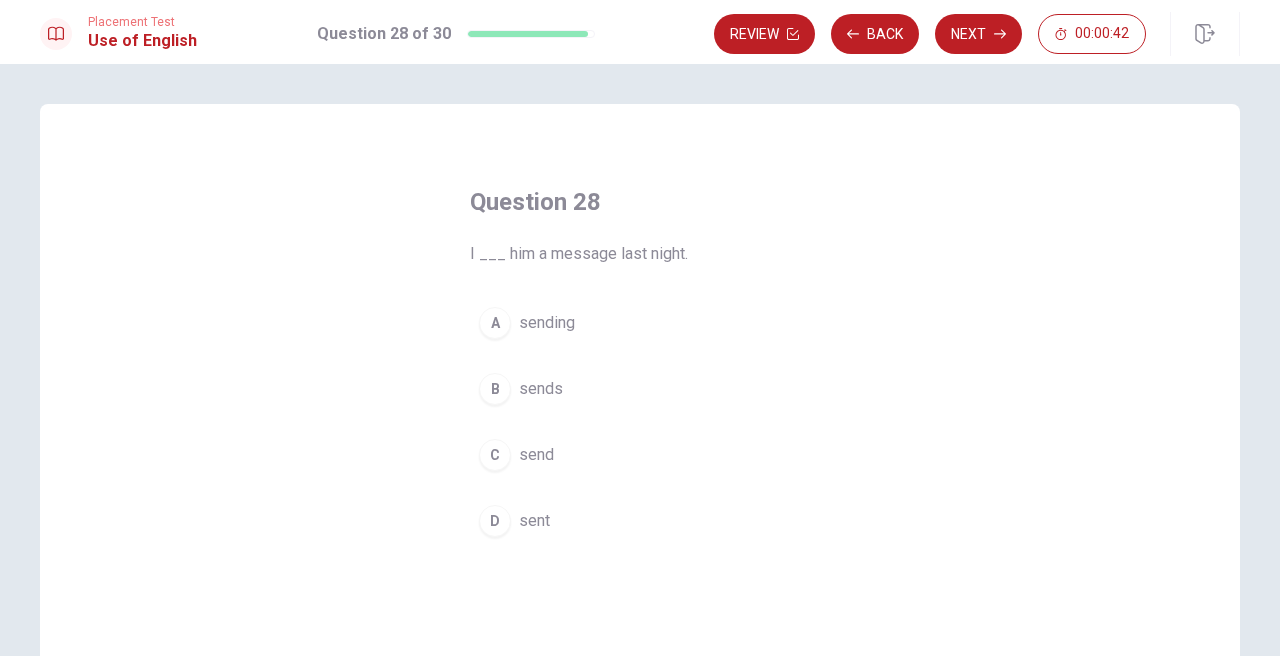 click on "sent" at bounding box center (534, 521) 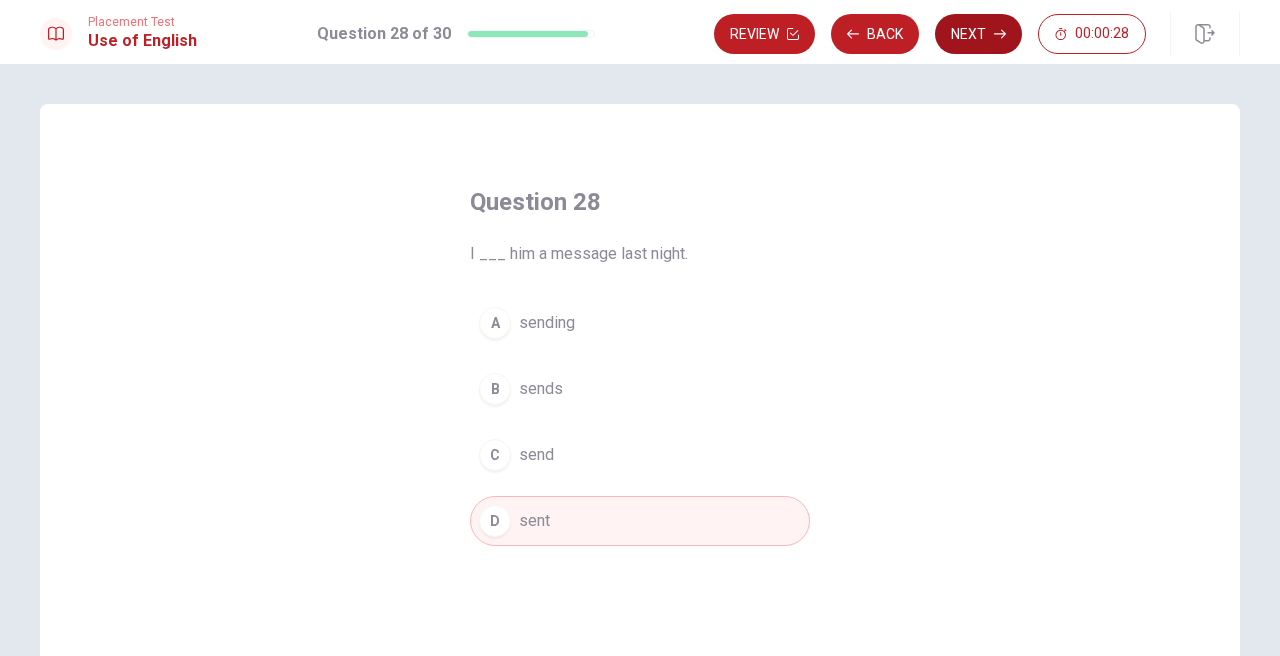 click on "Next" at bounding box center [978, 34] 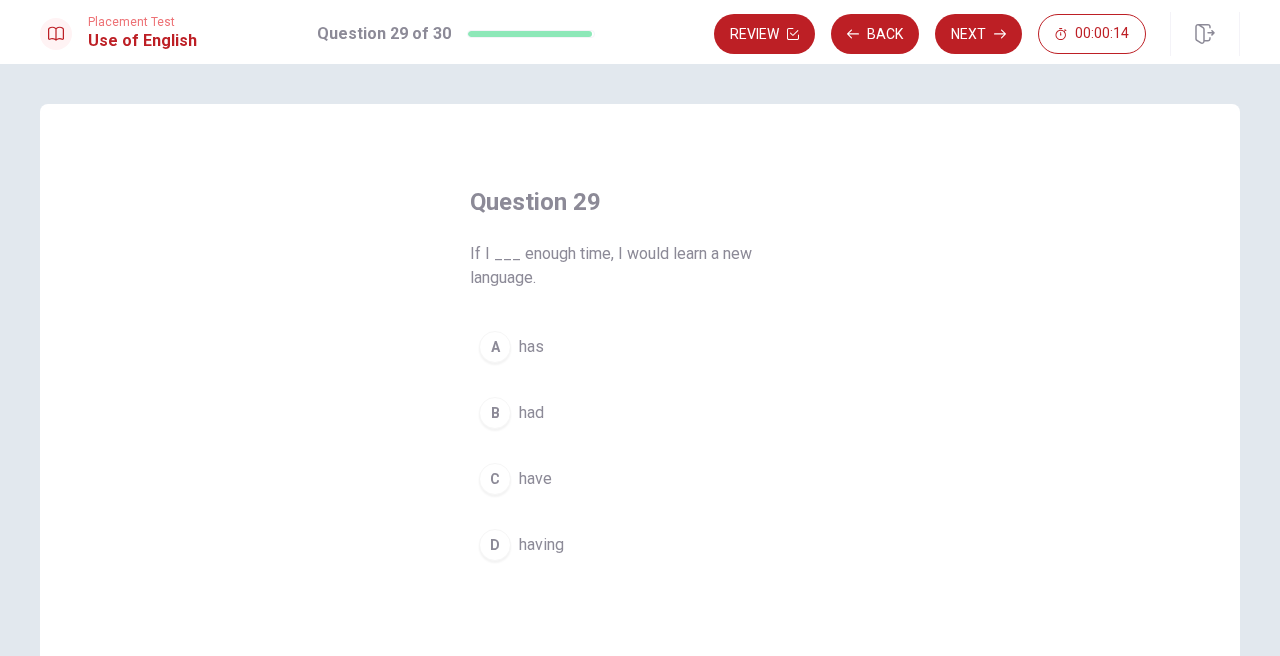 click on "C have" at bounding box center [640, 479] 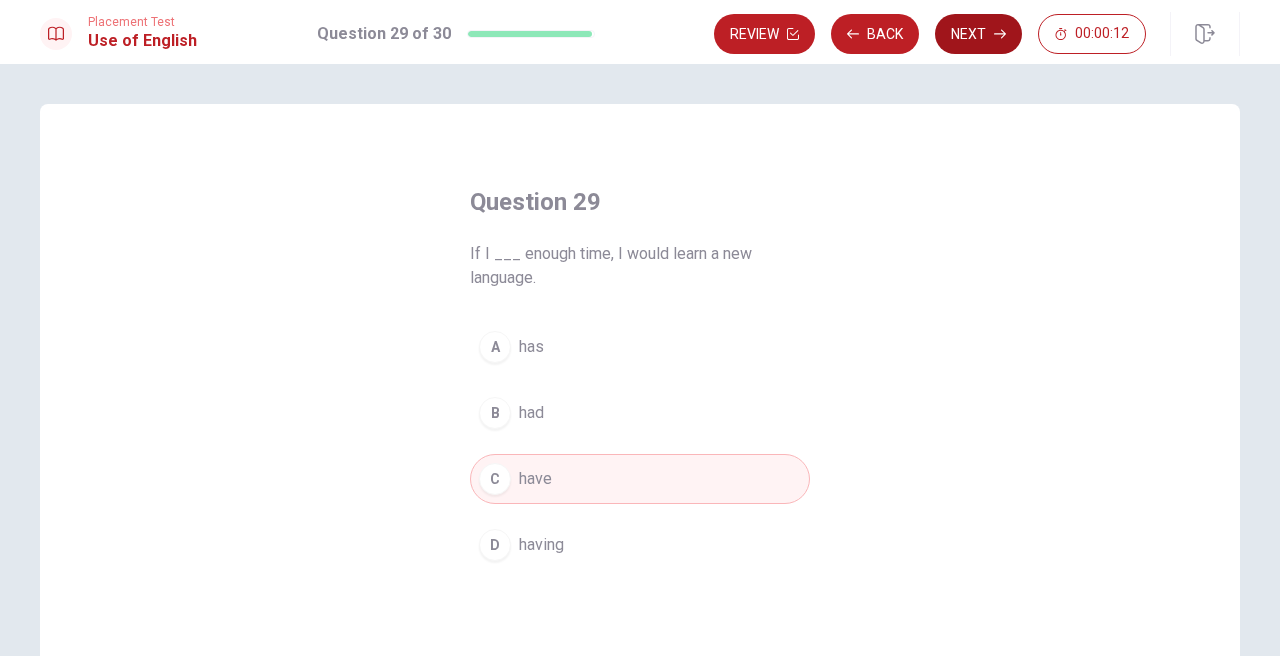 click on "Next" at bounding box center [978, 34] 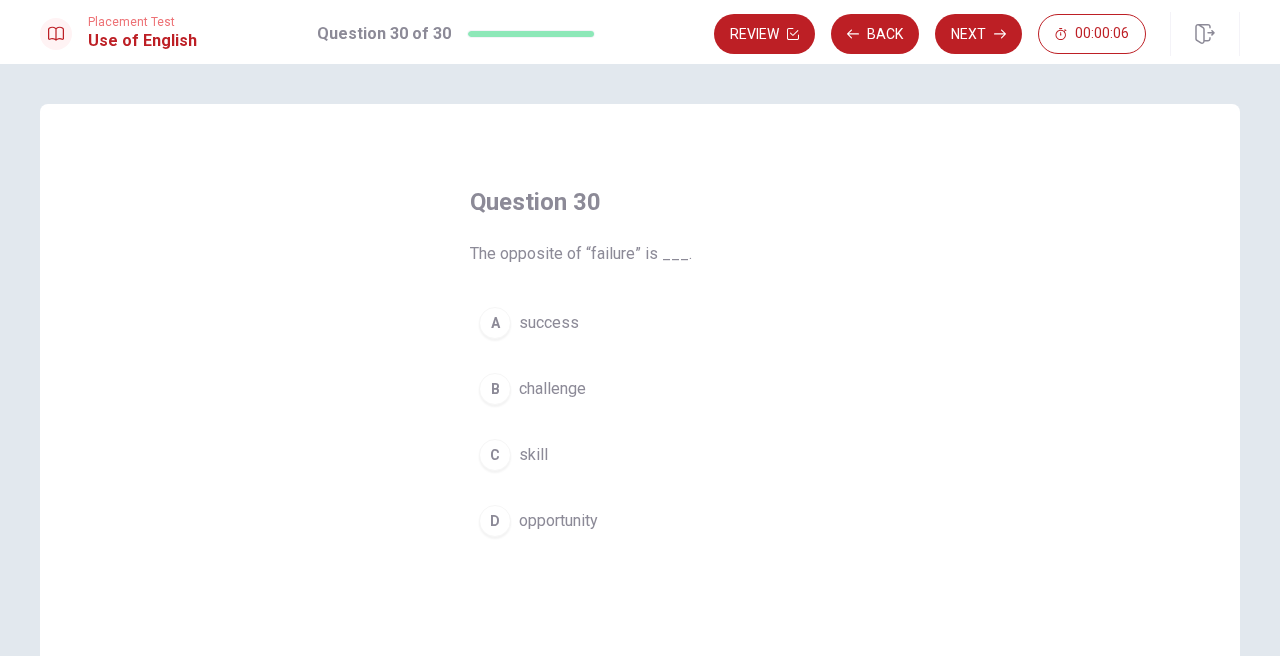 click on "opportunity" at bounding box center (558, 521) 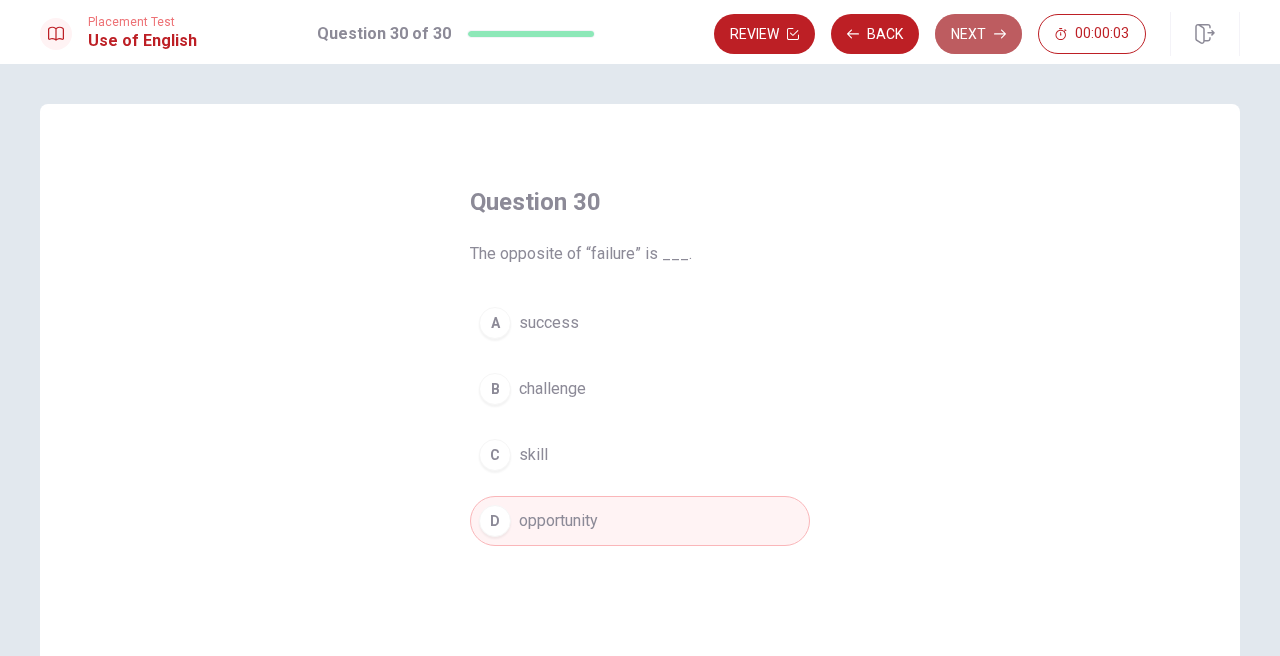 click on "Next" at bounding box center (978, 34) 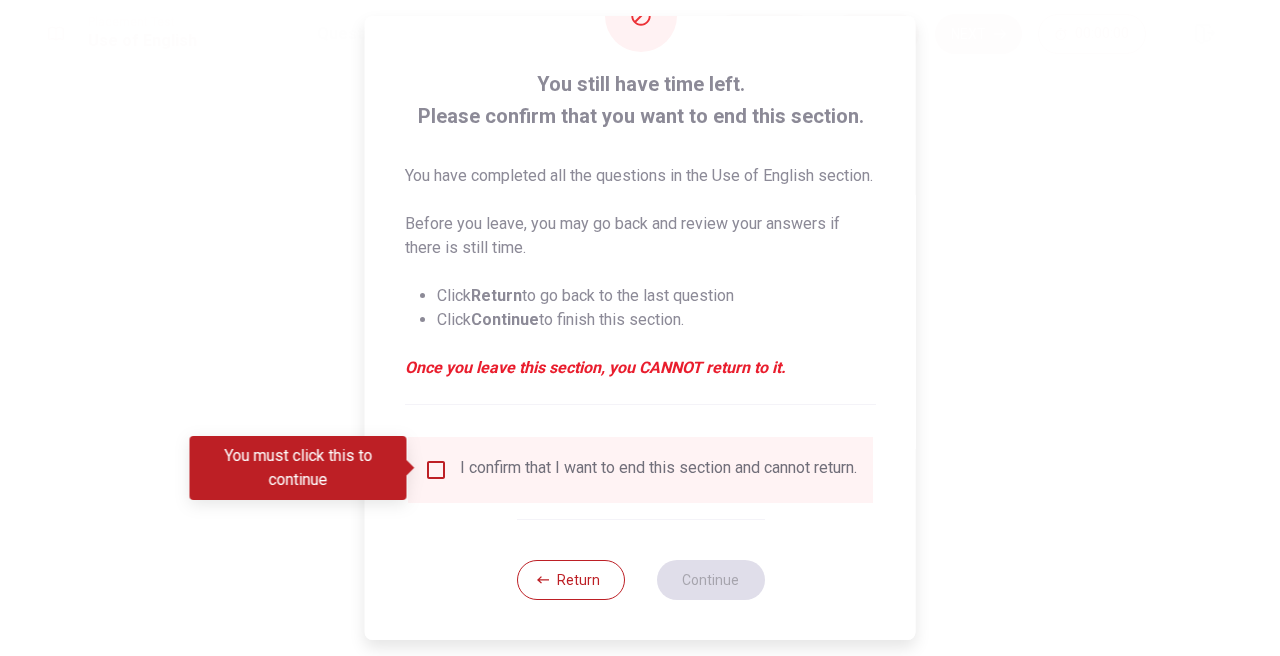 scroll, scrollTop: 114, scrollLeft: 0, axis: vertical 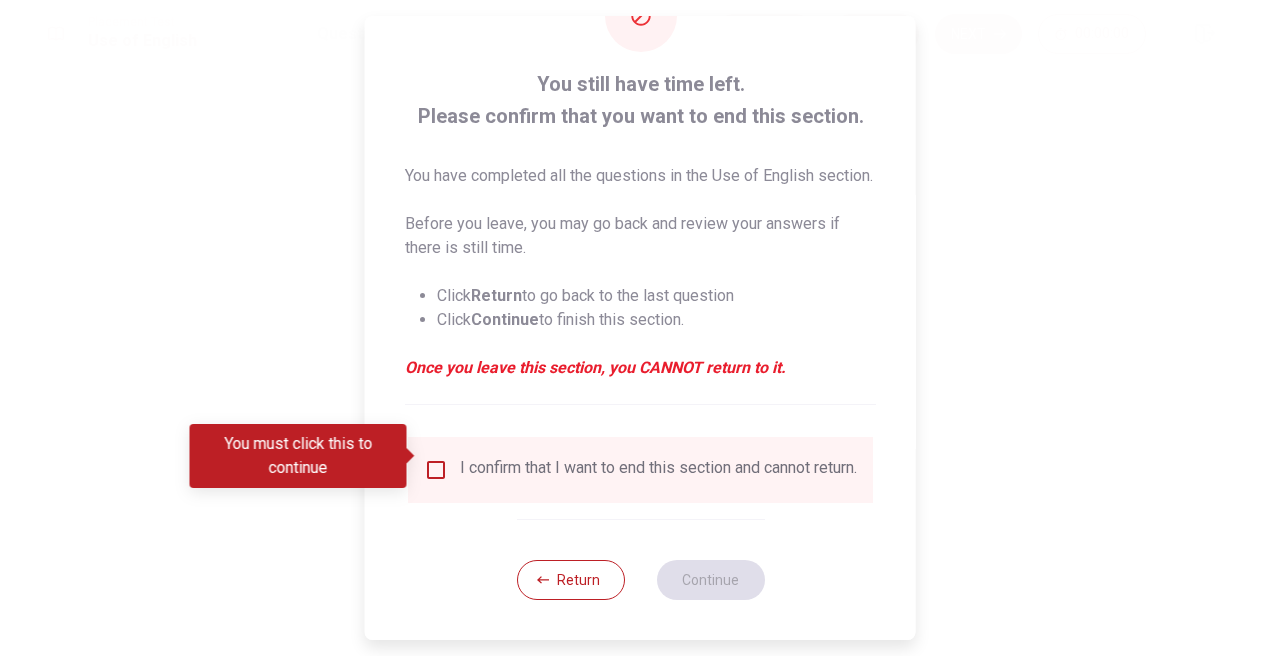click at bounding box center (436, 470) 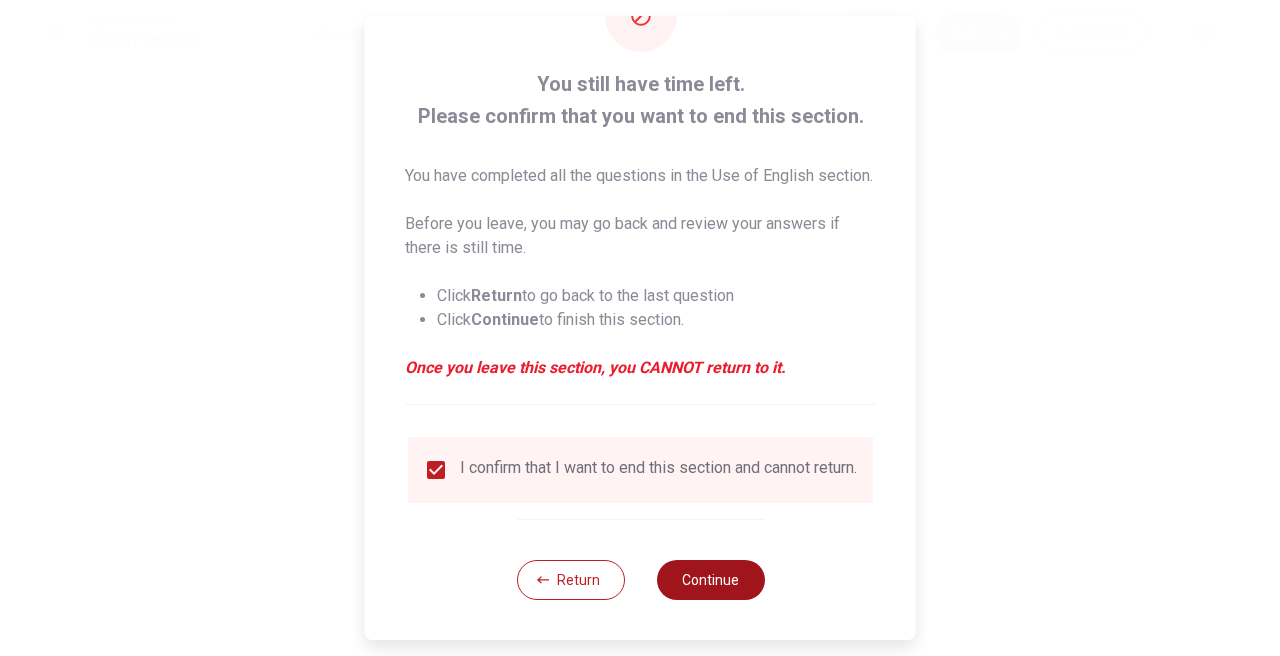 click on "Continue" at bounding box center [710, 580] 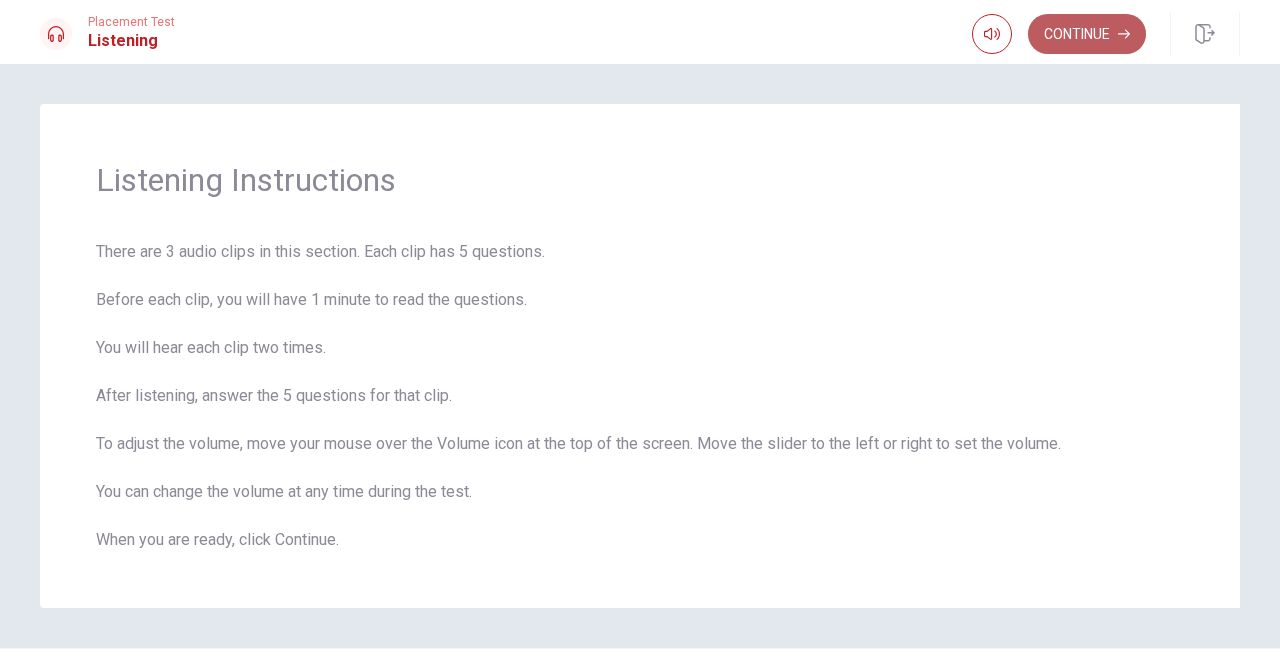click on "Continue" at bounding box center [1087, 34] 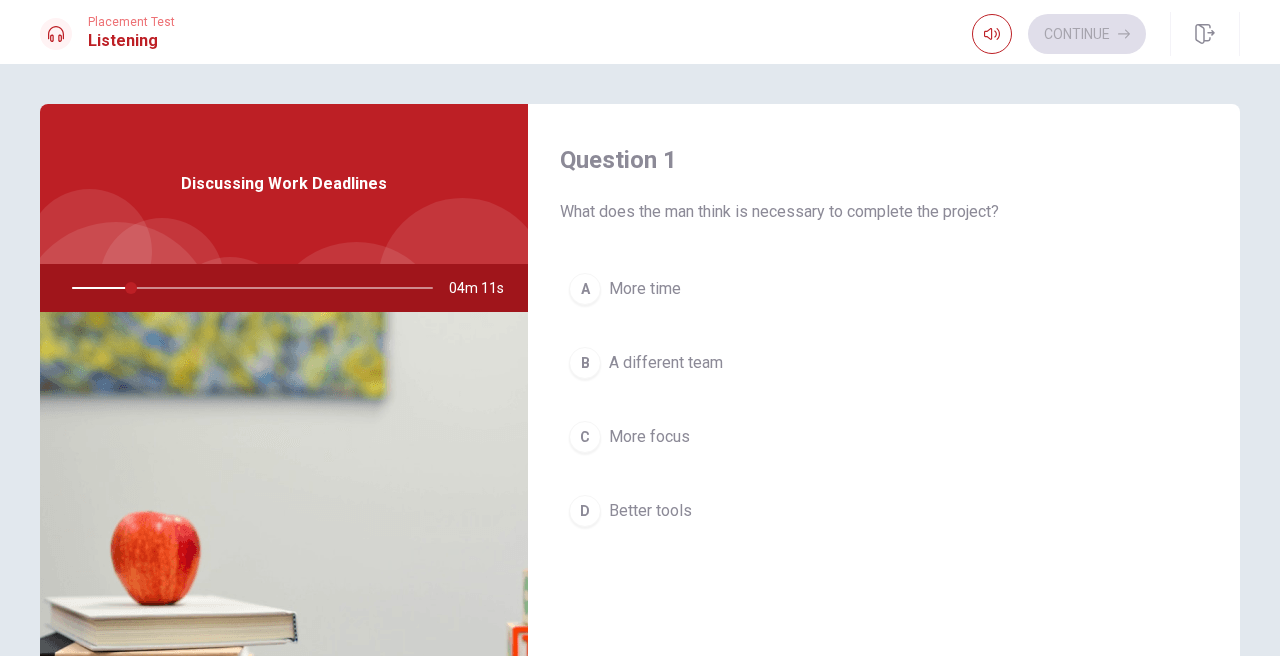 scroll, scrollTop: 0, scrollLeft: 0, axis: both 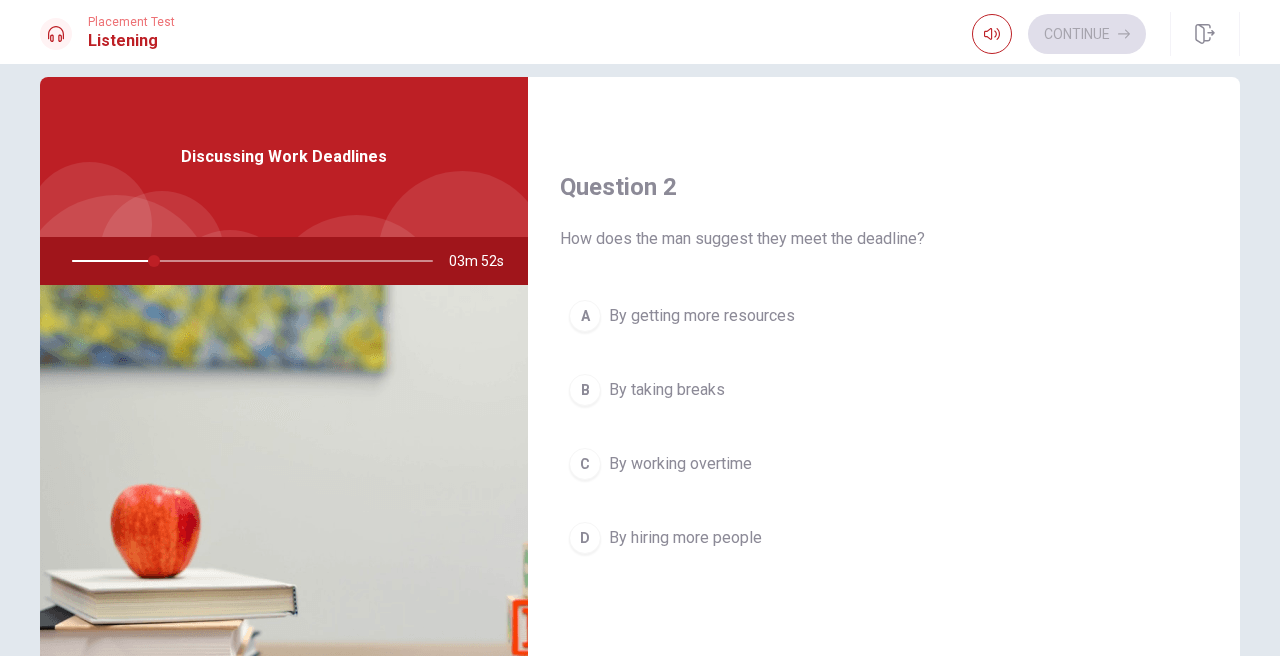 click at bounding box center [284, 528] 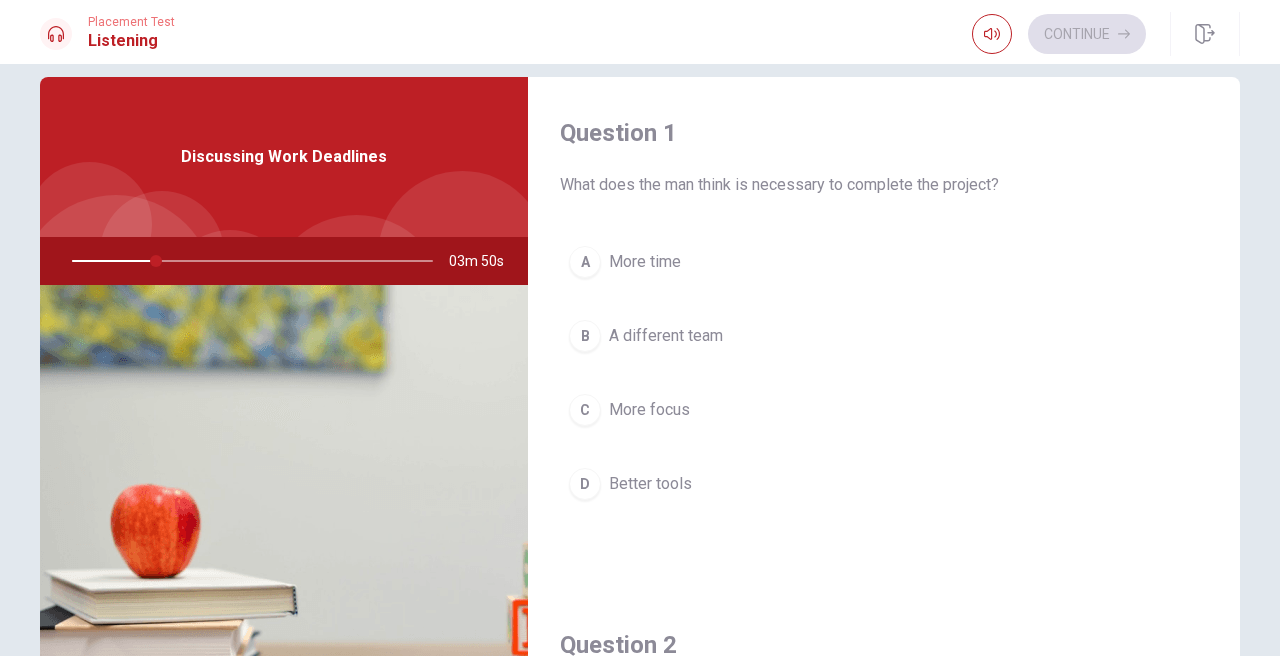 scroll, scrollTop: 0, scrollLeft: 0, axis: both 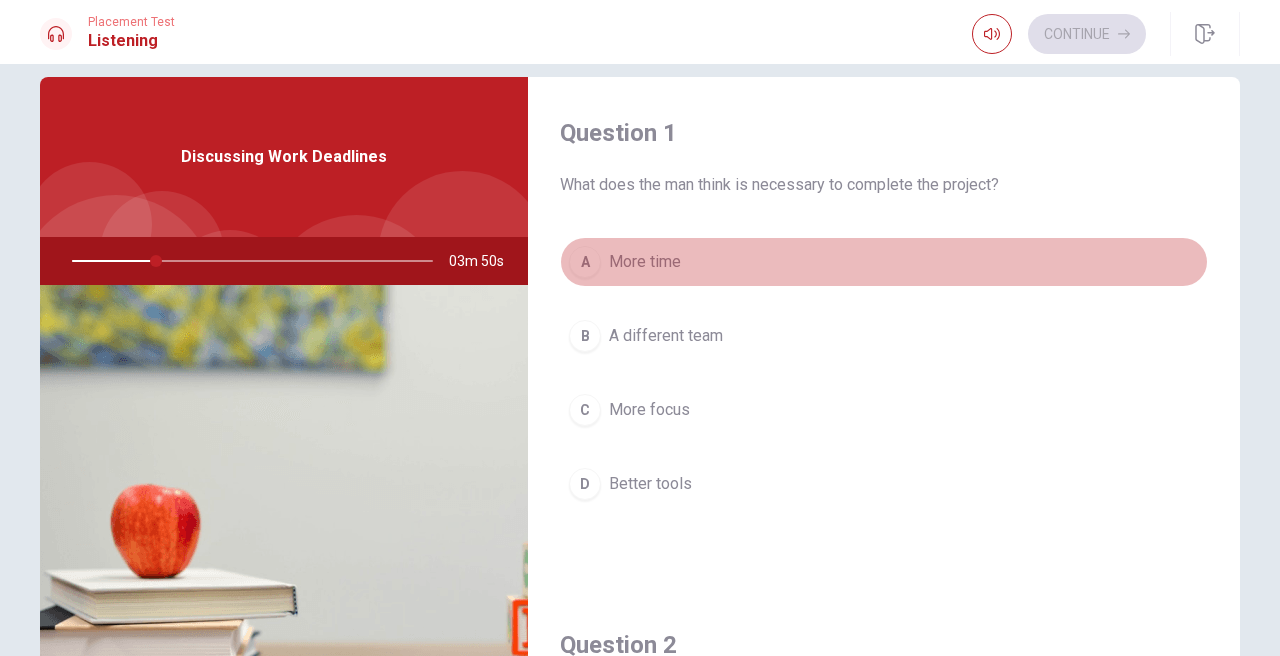 click on "More time" at bounding box center (645, 262) 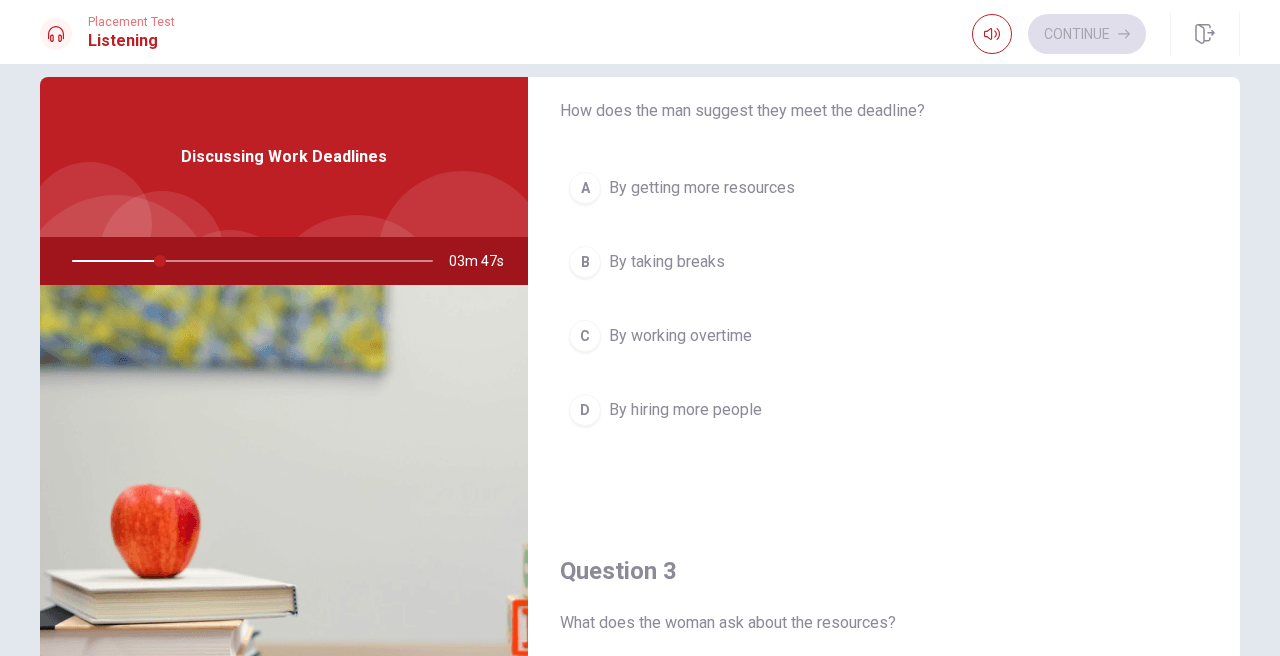 scroll, scrollTop: 616, scrollLeft: 0, axis: vertical 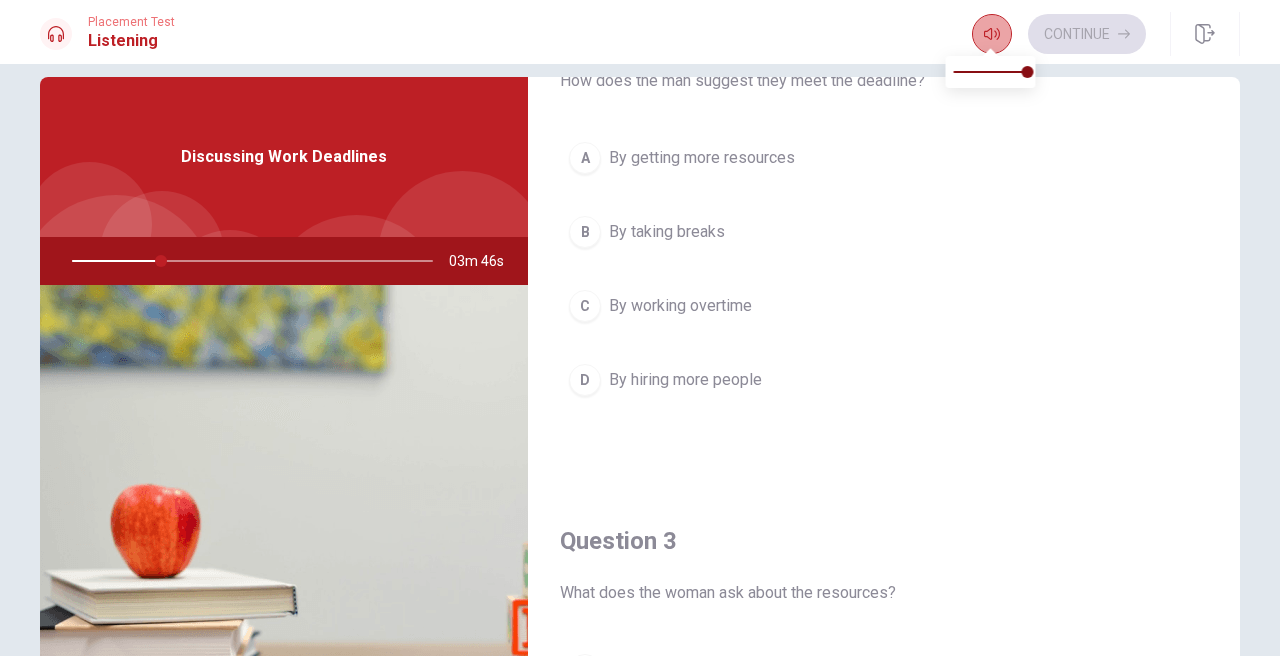 click 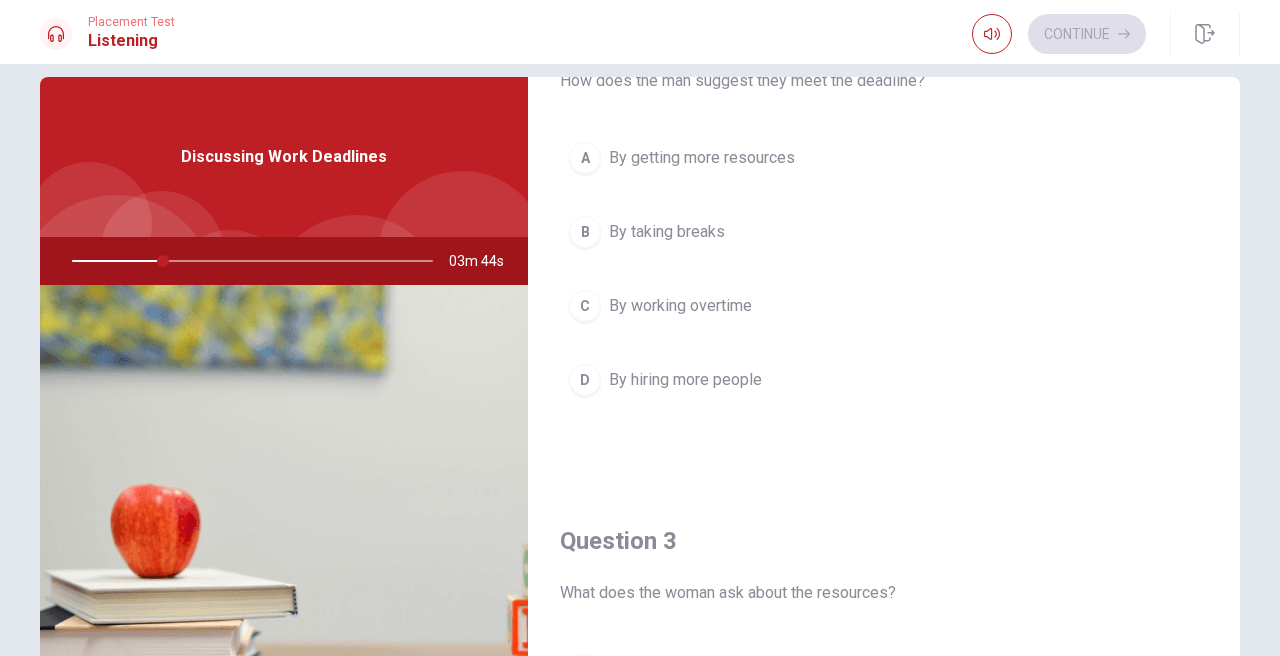 scroll, scrollTop: 0, scrollLeft: 0, axis: both 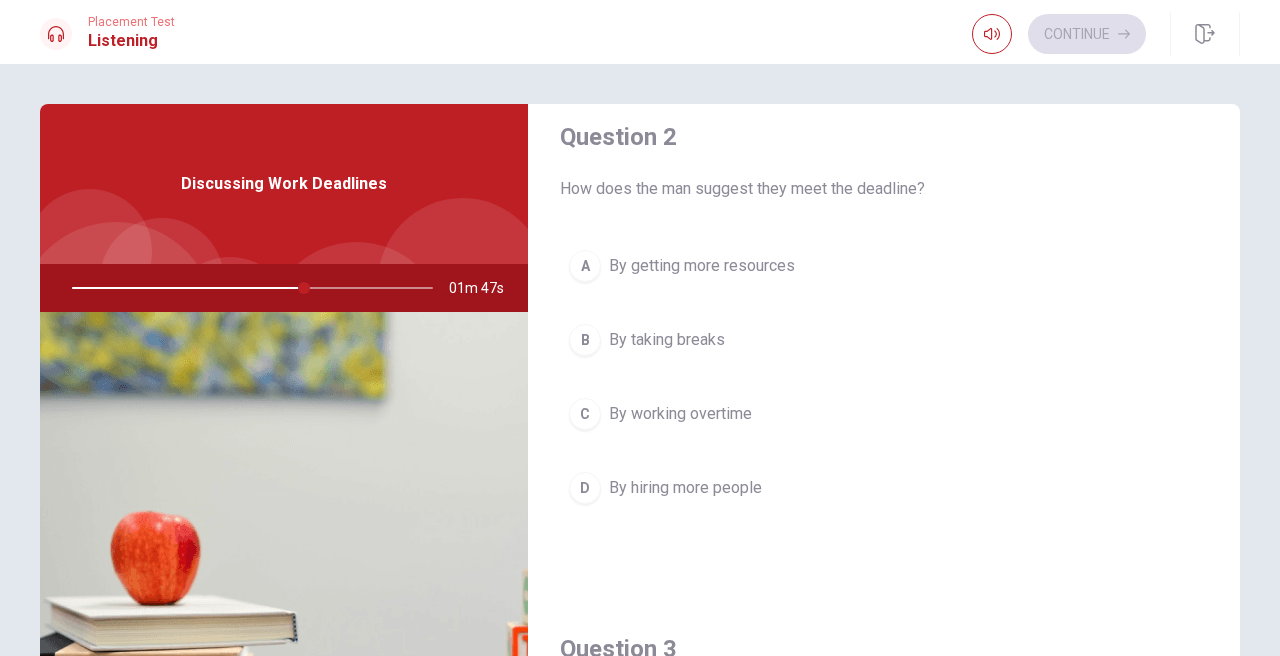 click on "By working overtime" at bounding box center (680, 414) 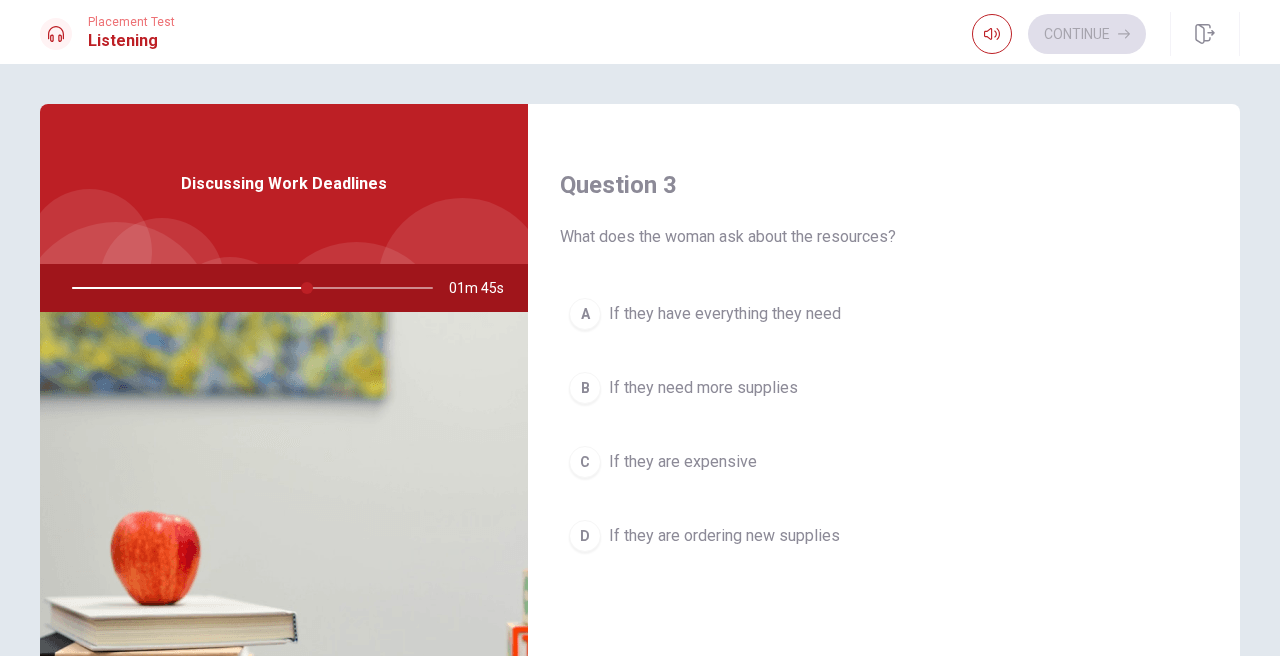 scroll, scrollTop: 998, scrollLeft: 0, axis: vertical 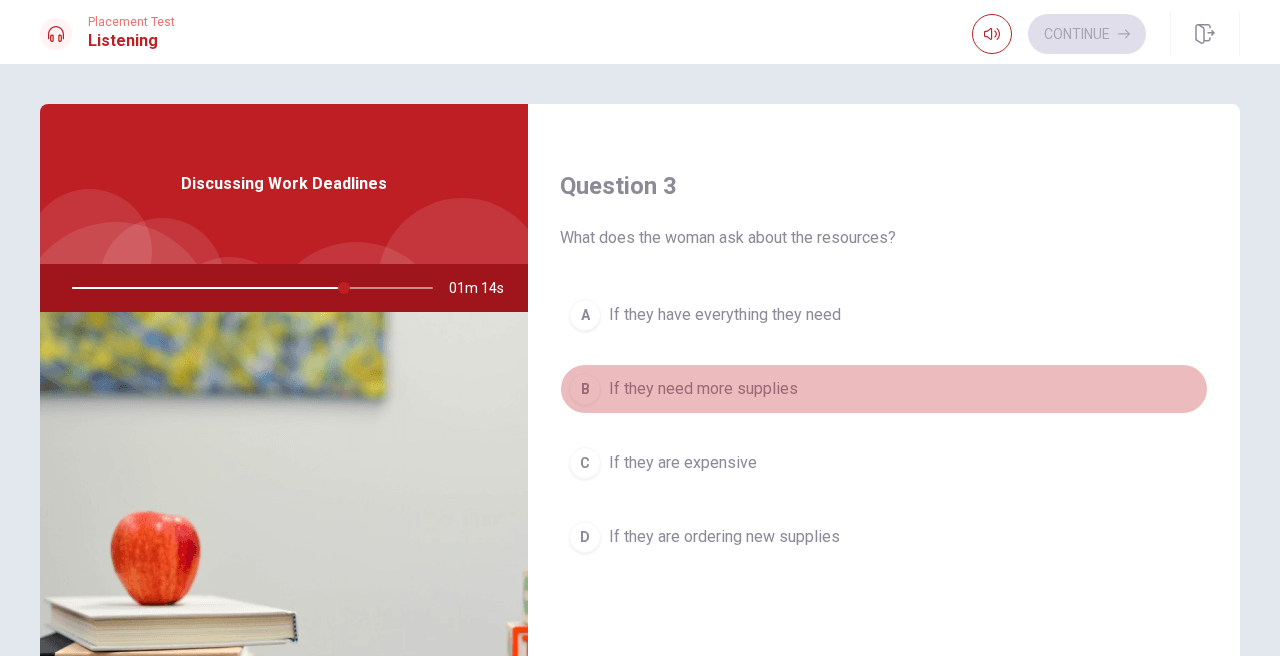 click on "If they need more supplies" at bounding box center [703, 389] 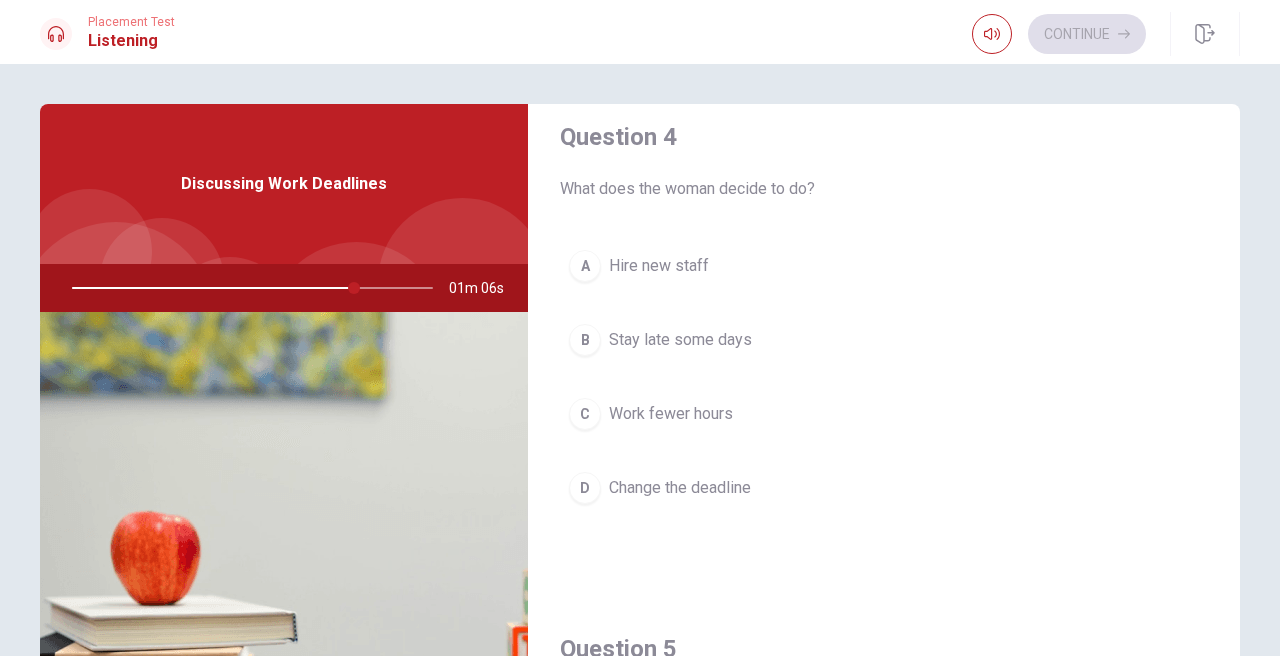 scroll, scrollTop: 1568, scrollLeft: 0, axis: vertical 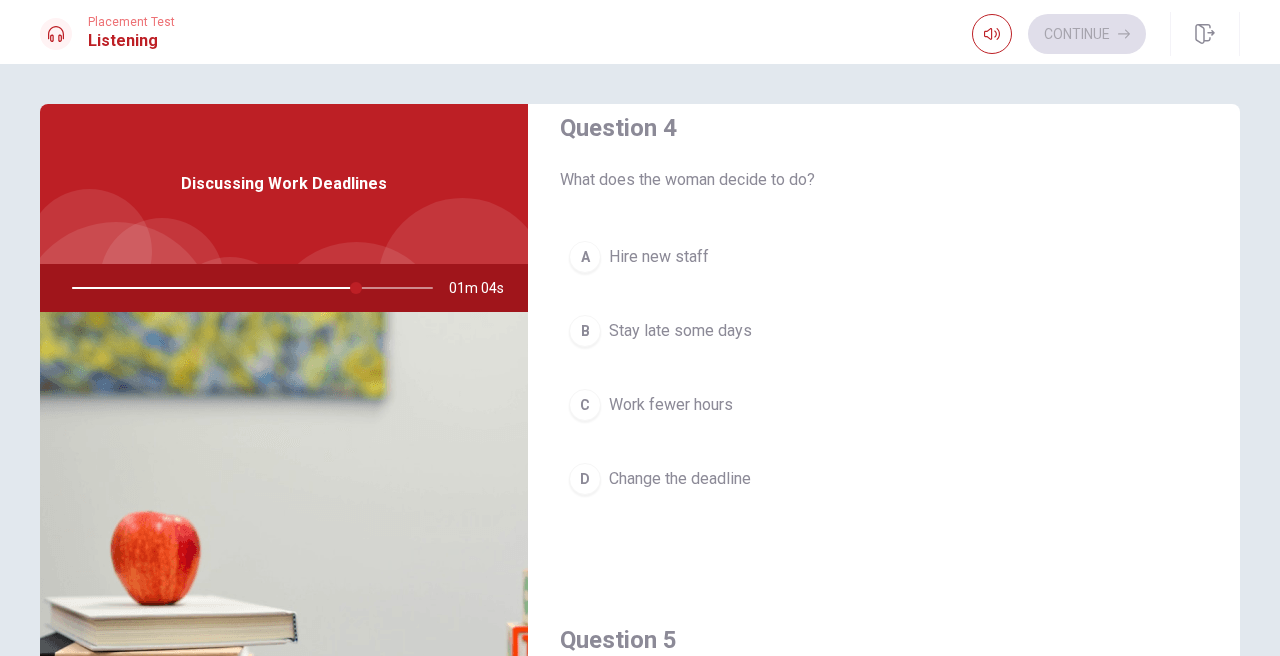 click on "B Stay late some days" at bounding box center (884, 331) 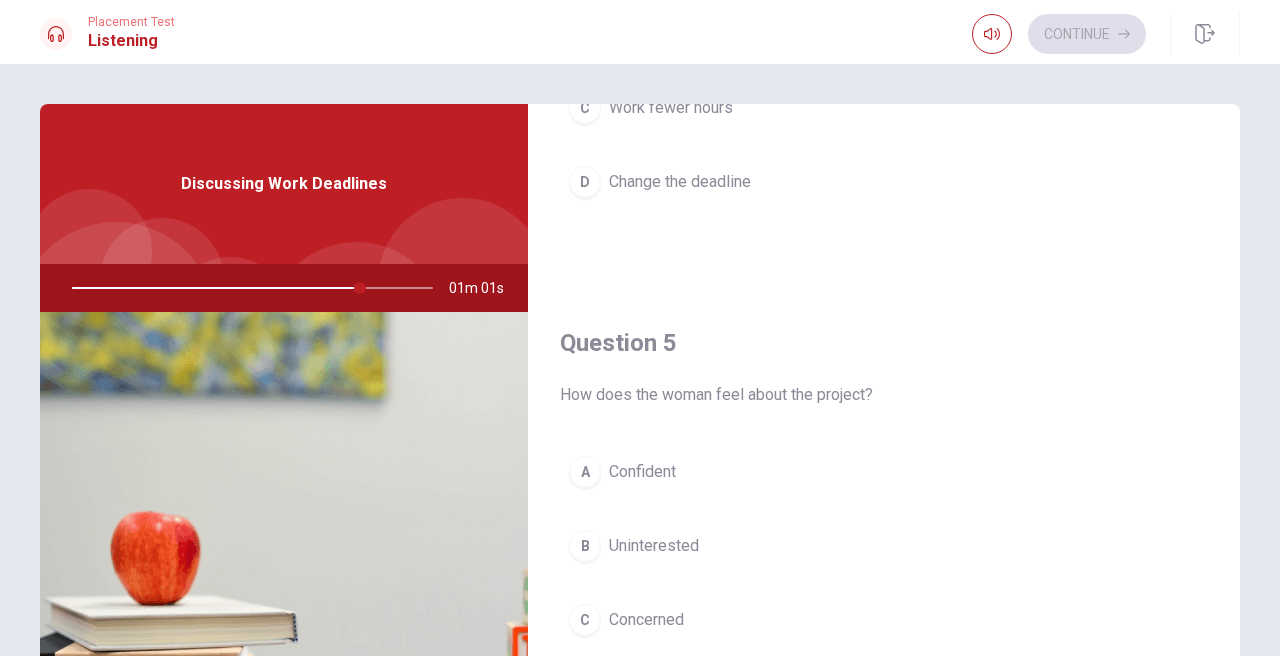 scroll, scrollTop: 1865, scrollLeft: 0, axis: vertical 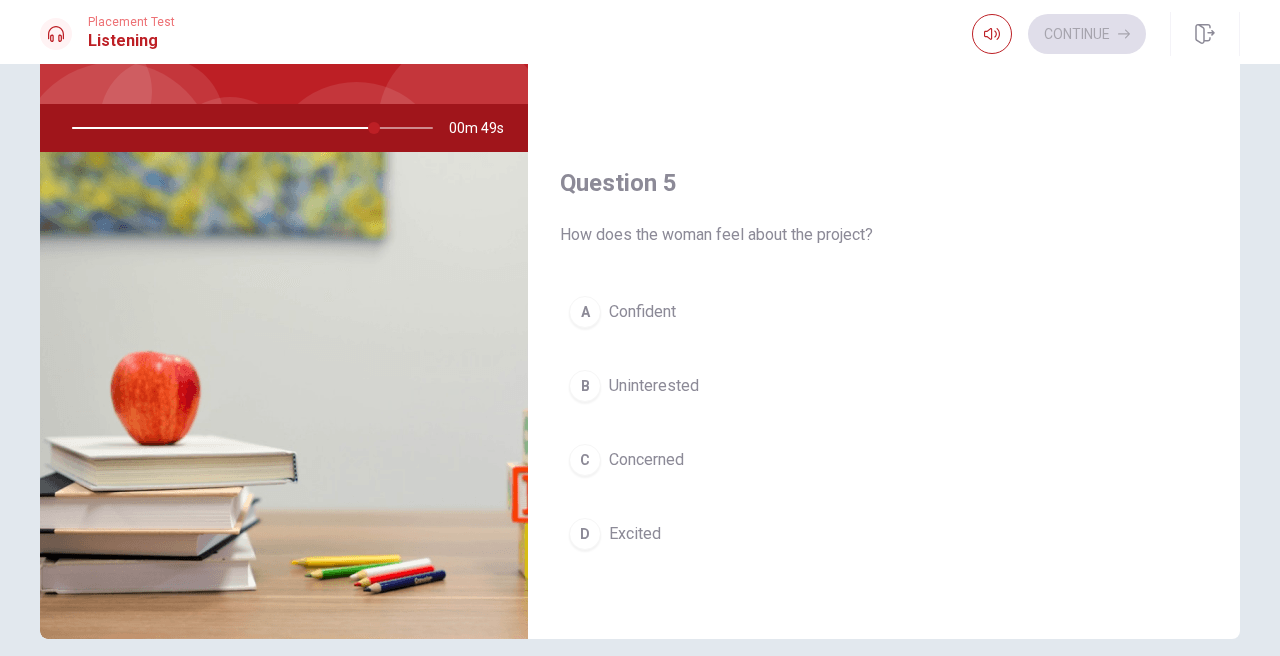 click on "B Uninterested" at bounding box center (884, 386) 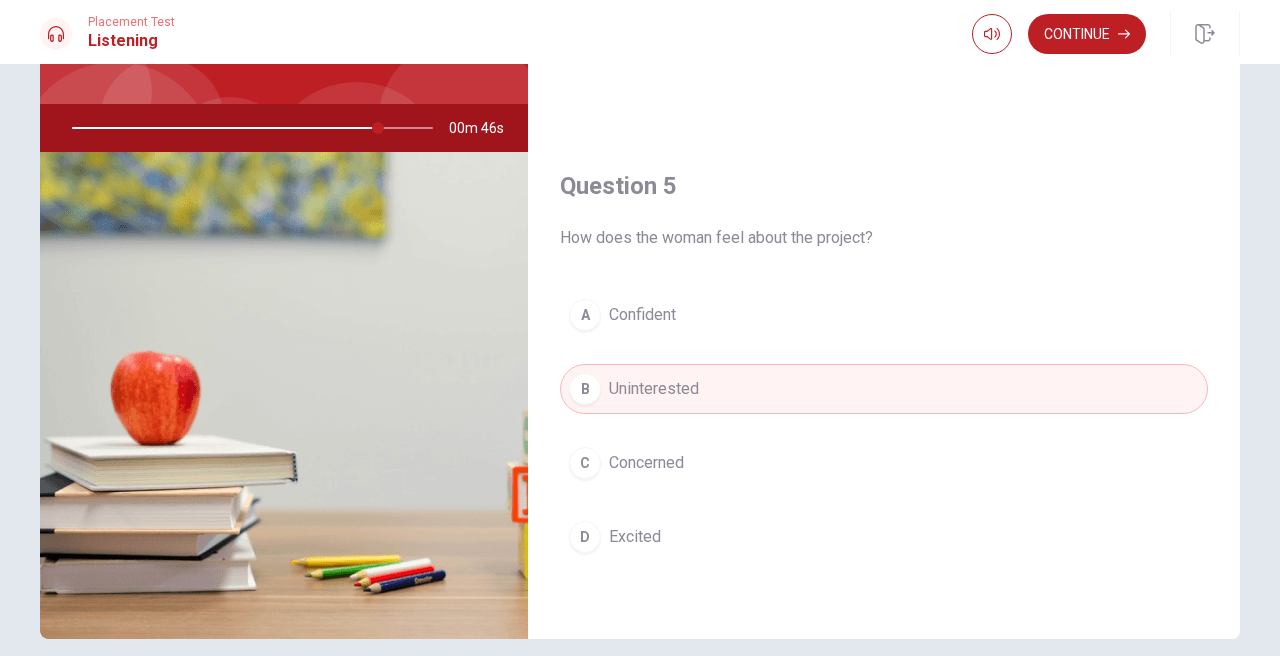 scroll, scrollTop: 1865, scrollLeft: 0, axis: vertical 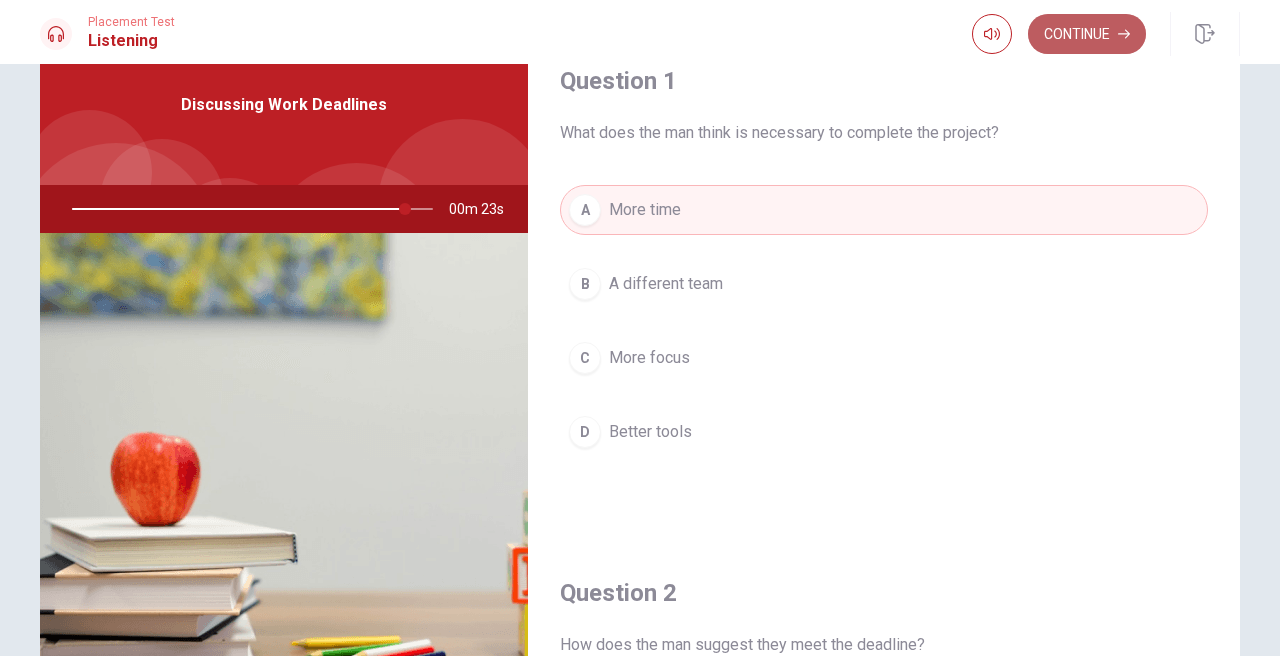 click on "Continue" at bounding box center (1087, 34) 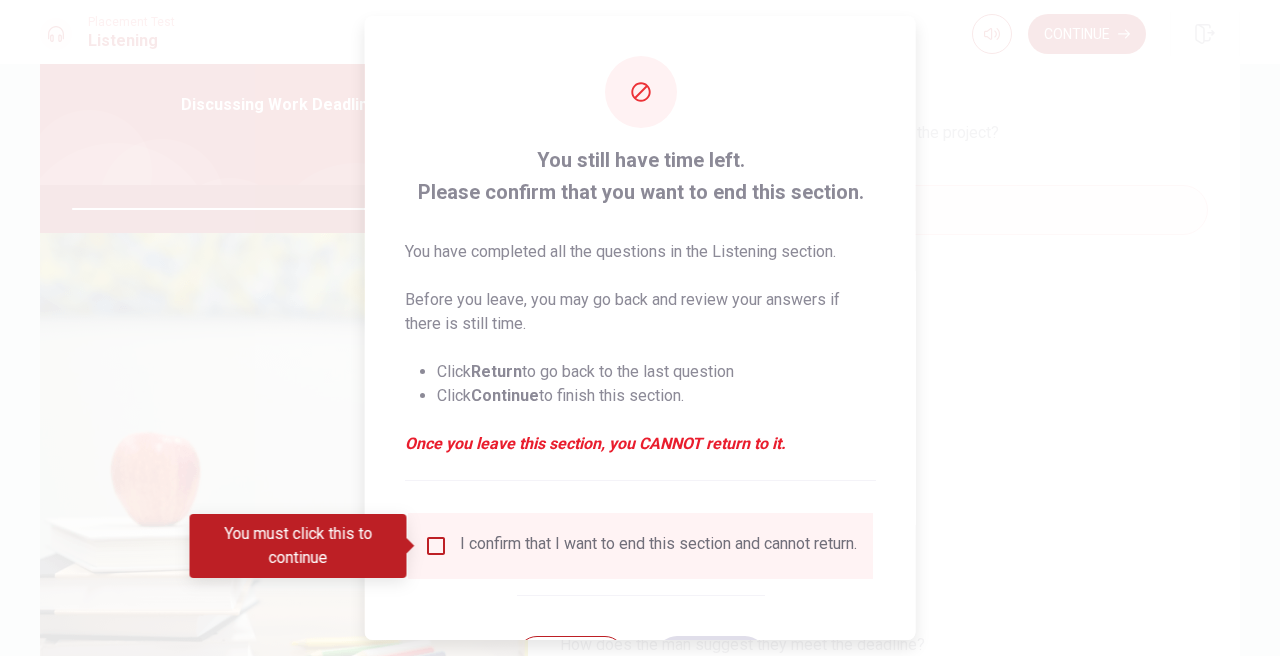 click at bounding box center [436, 546] 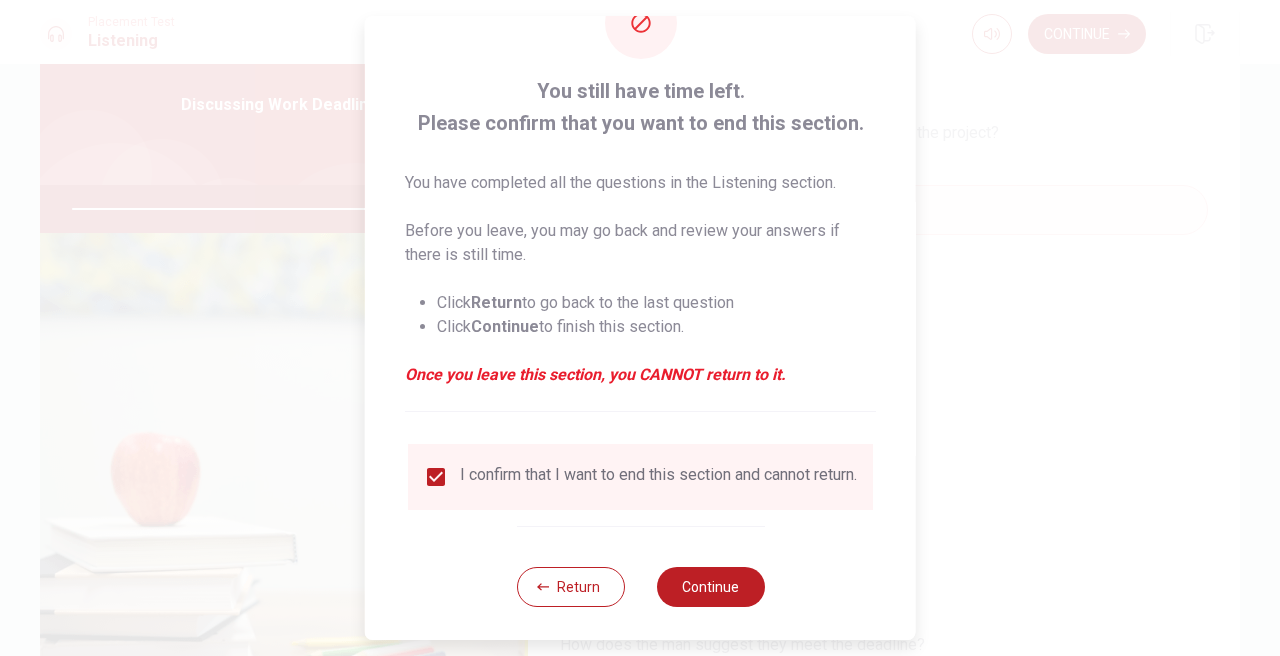 scroll, scrollTop: 68, scrollLeft: 0, axis: vertical 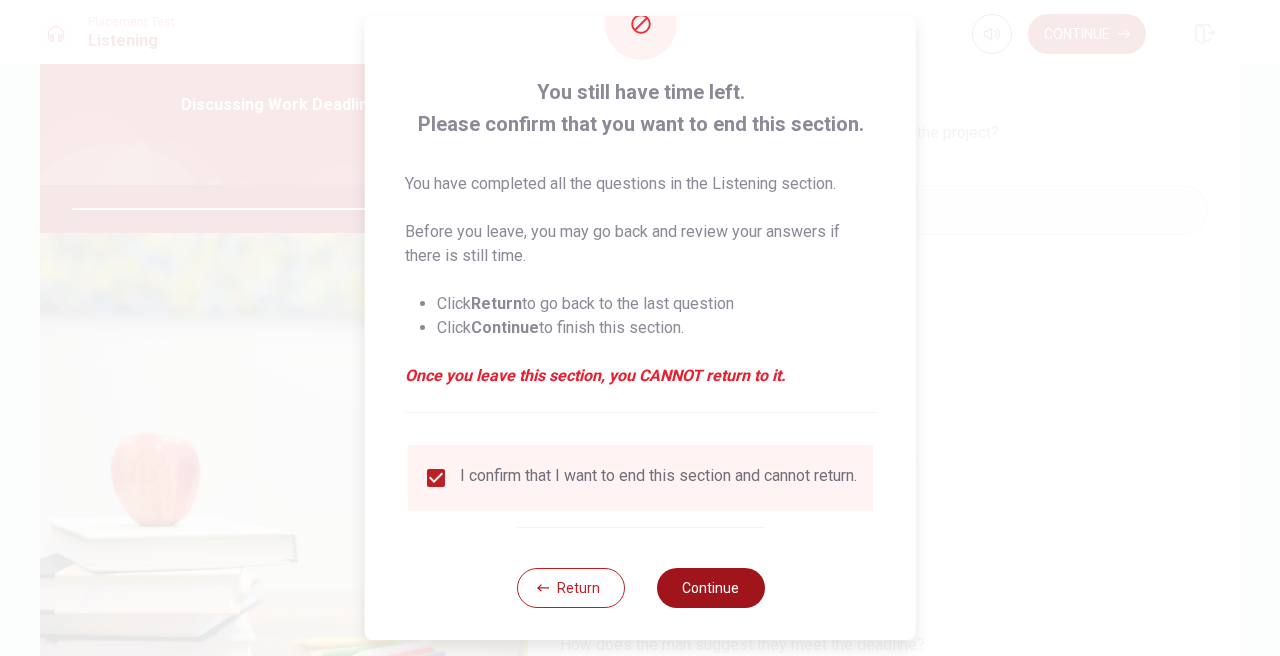 click on "Continue" at bounding box center (710, 588) 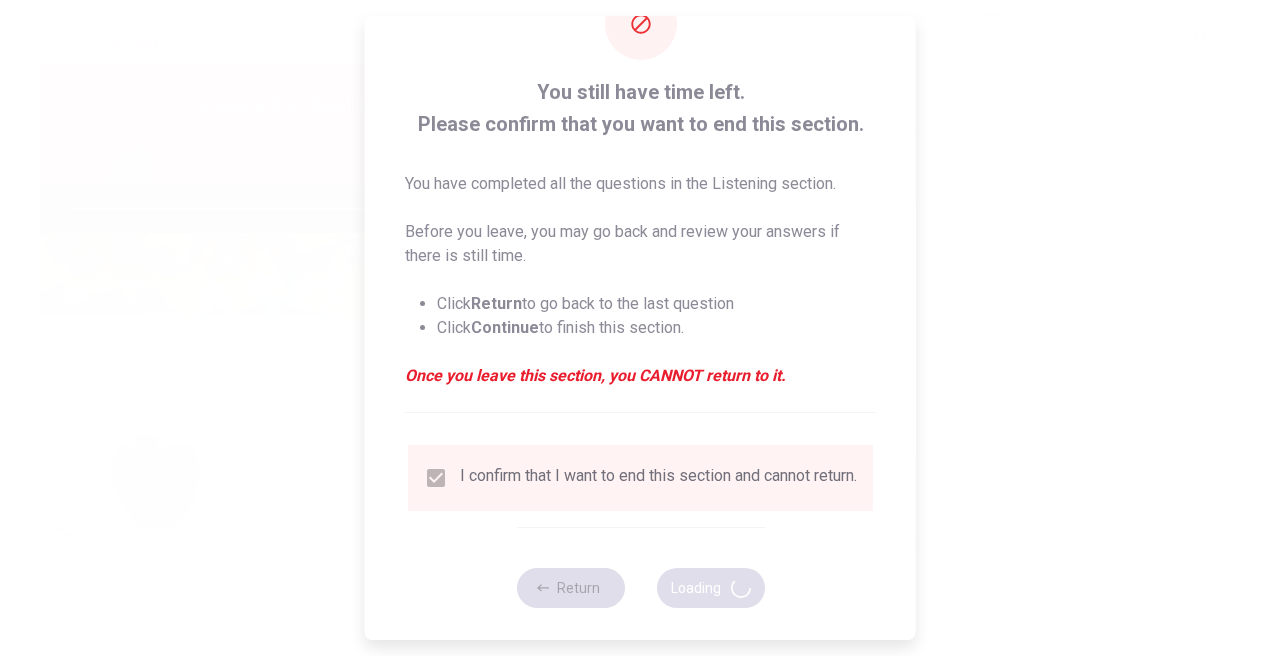 type on "95" 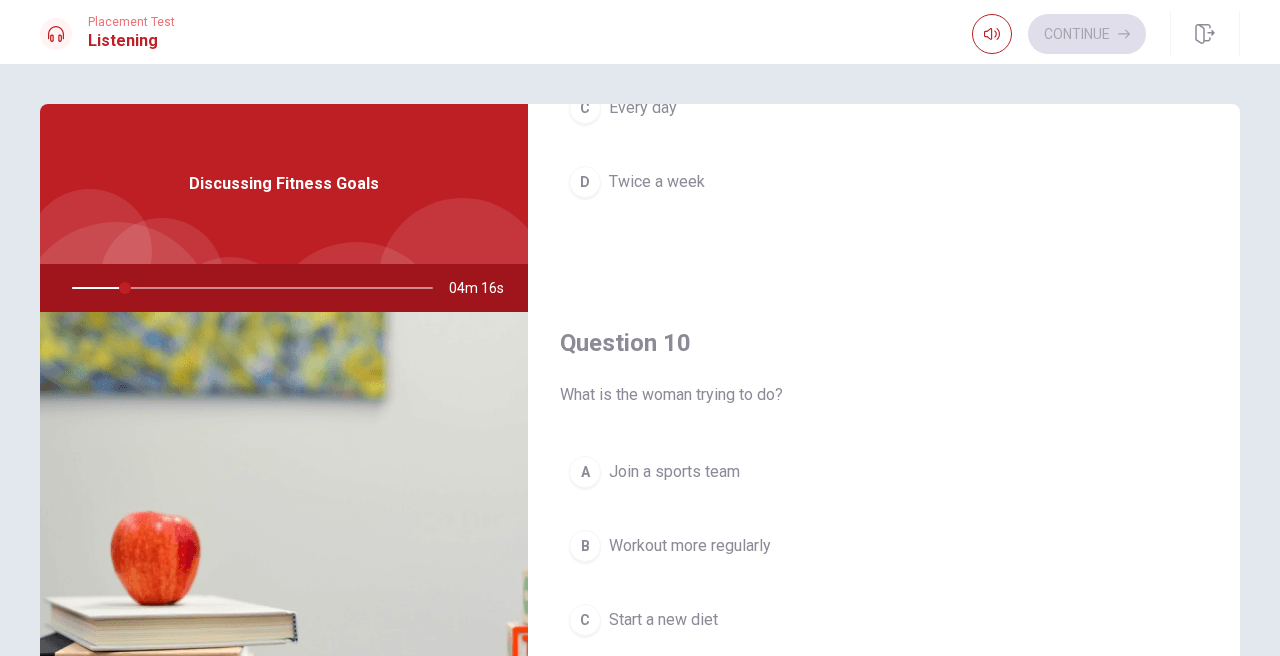 scroll, scrollTop: 1865, scrollLeft: 0, axis: vertical 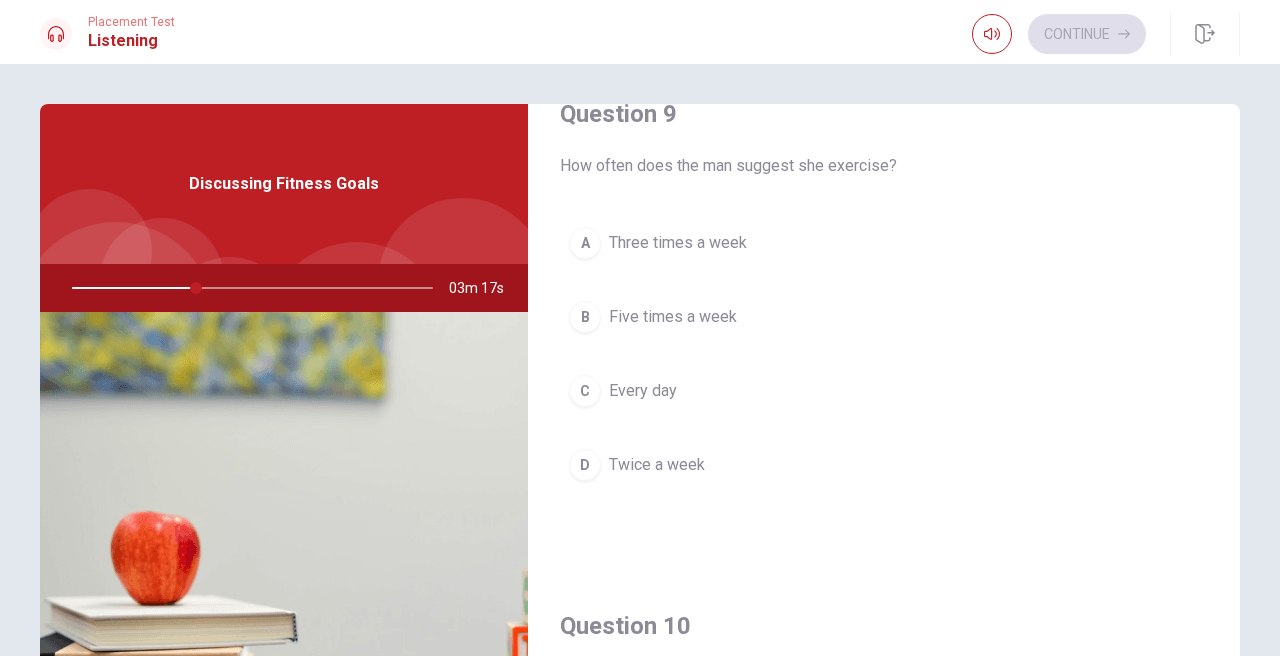 click on "A Three times a week" at bounding box center [884, 243] 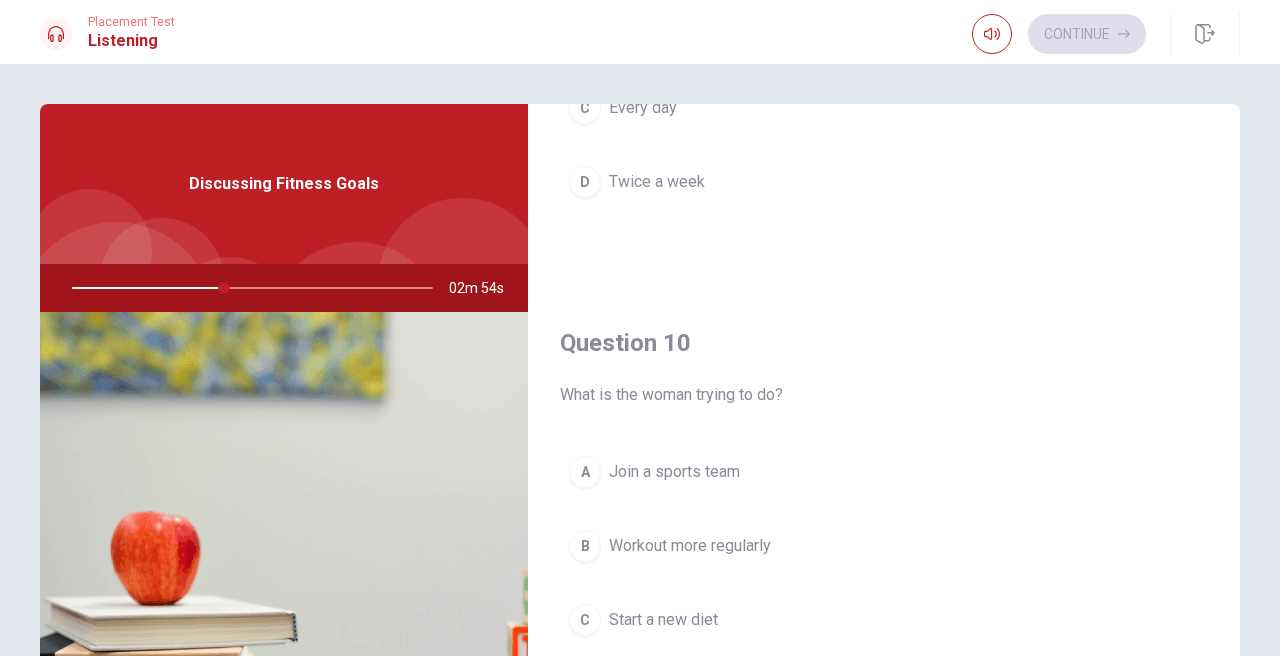 scroll, scrollTop: 1865, scrollLeft: 0, axis: vertical 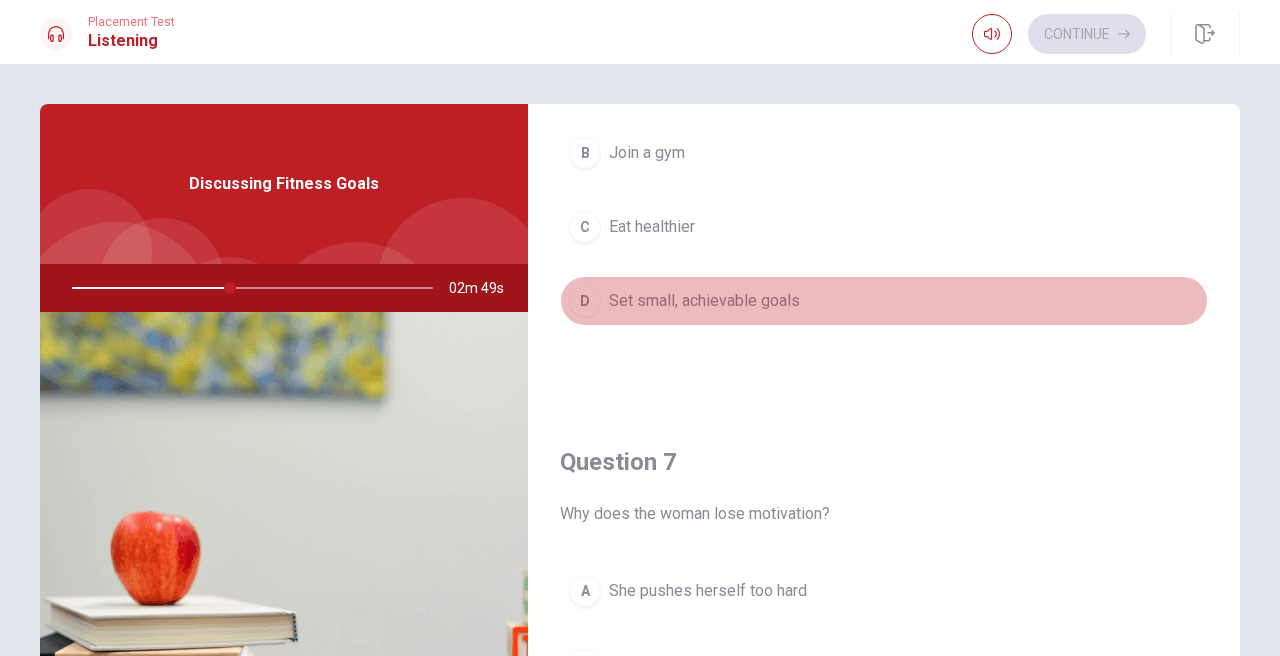 click on "D Set small, achievable goals" at bounding box center (884, 301) 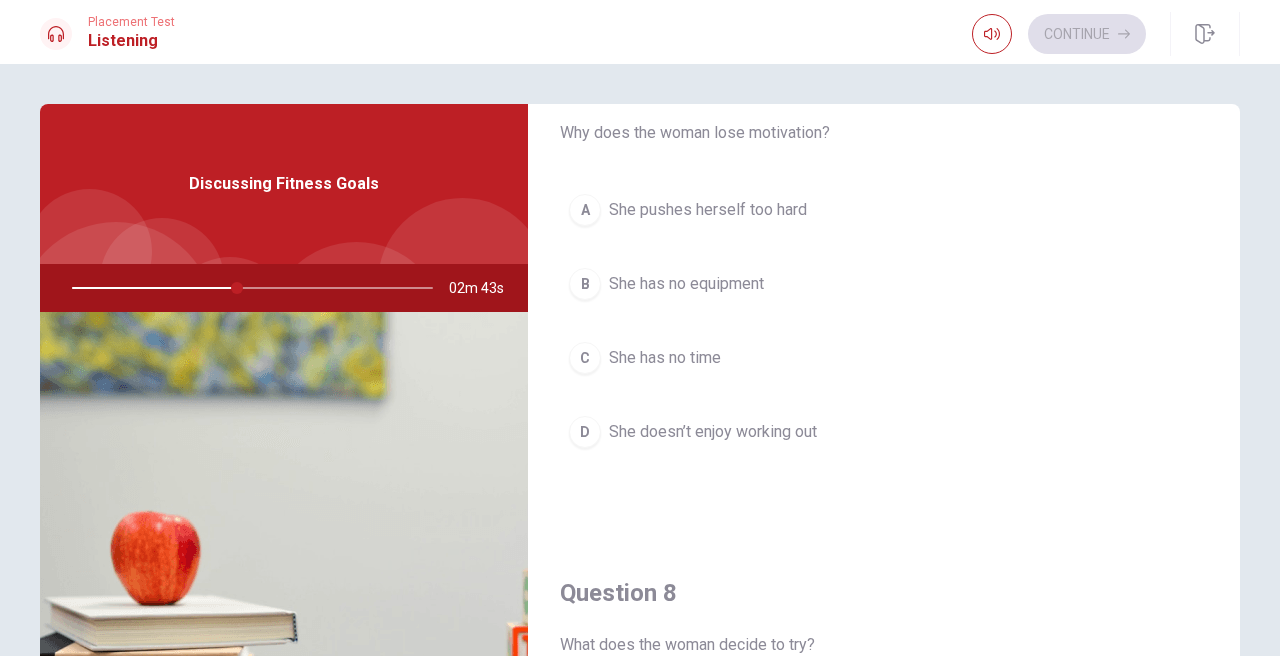 scroll, scrollTop: 578, scrollLeft: 0, axis: vertical 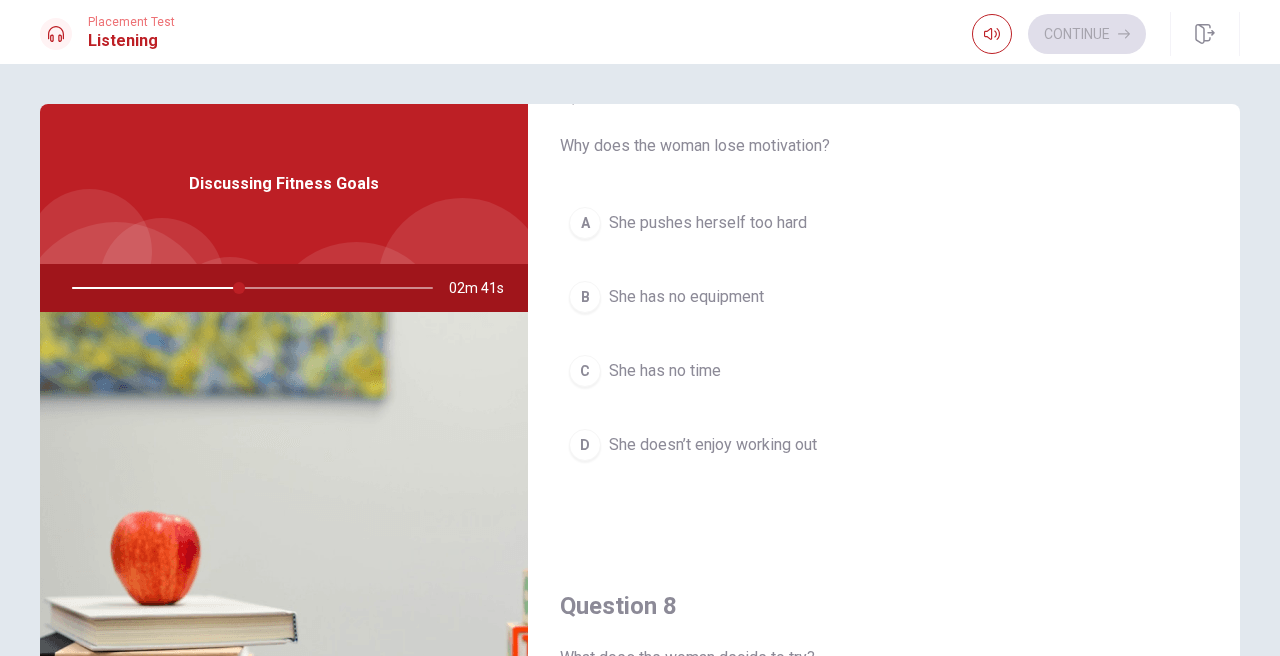 click on "She pushes herself too hard" at bounding box center (708, 223) 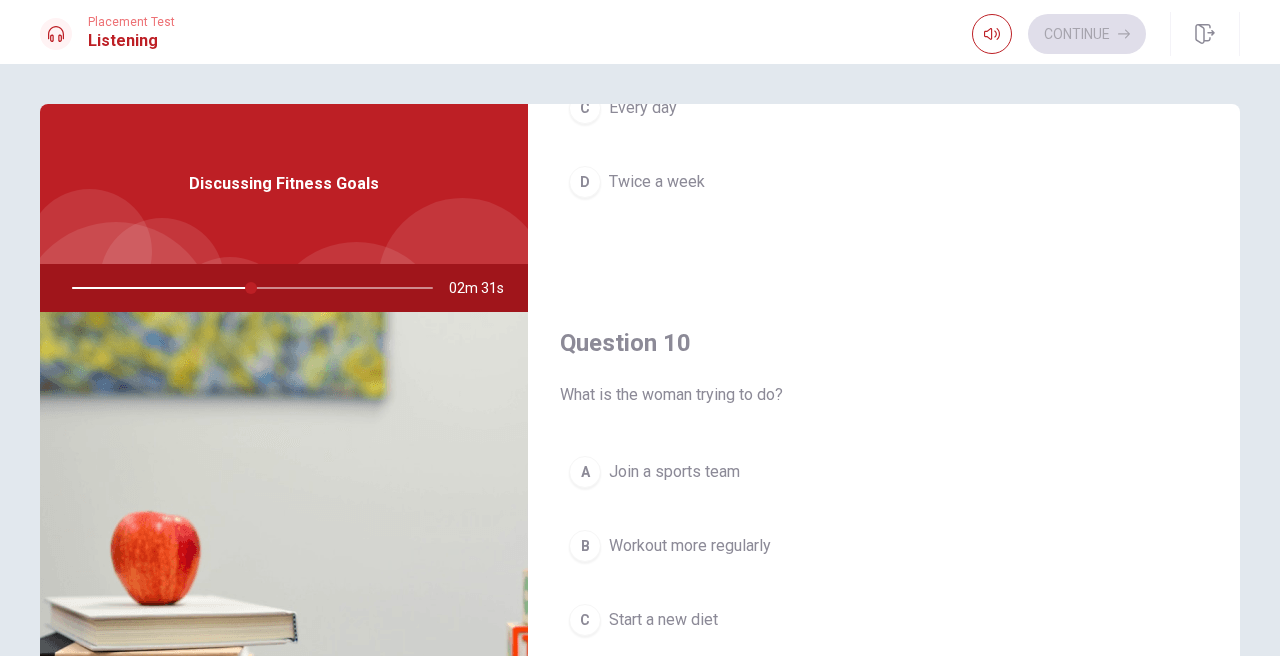 scroll, scrollTop: 1865, scrollLeft: 0, axis: vertical 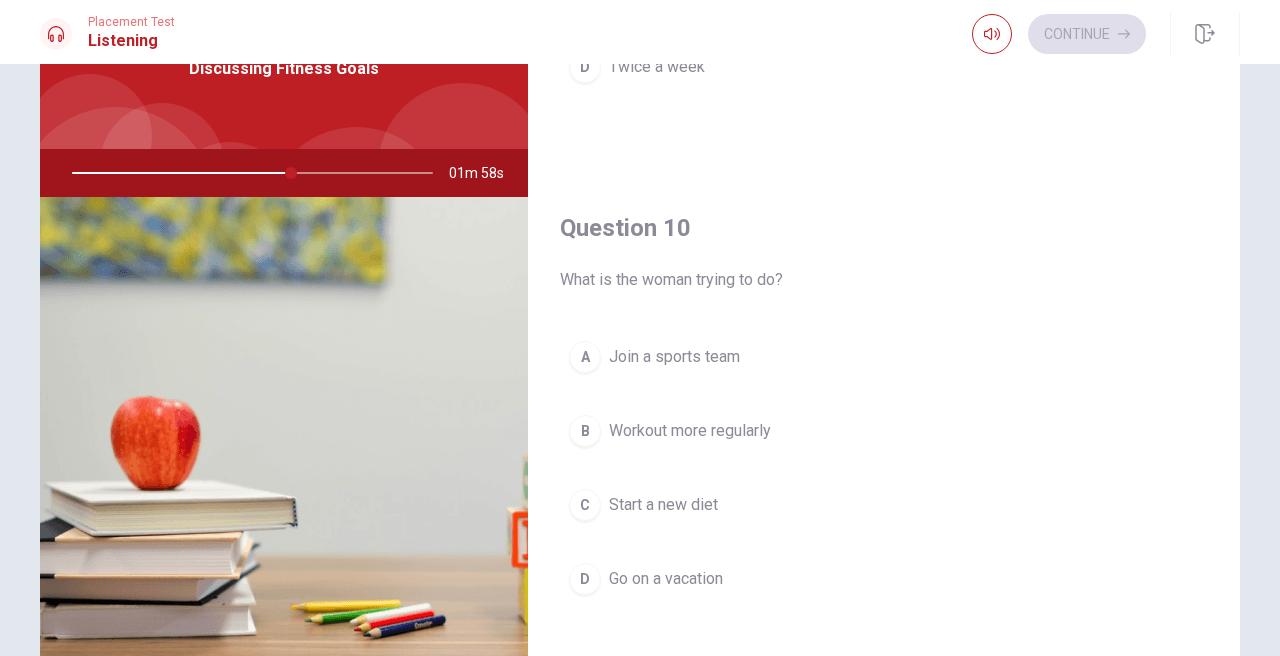 click on "Join a sports team" at bounding box center (674, 357) 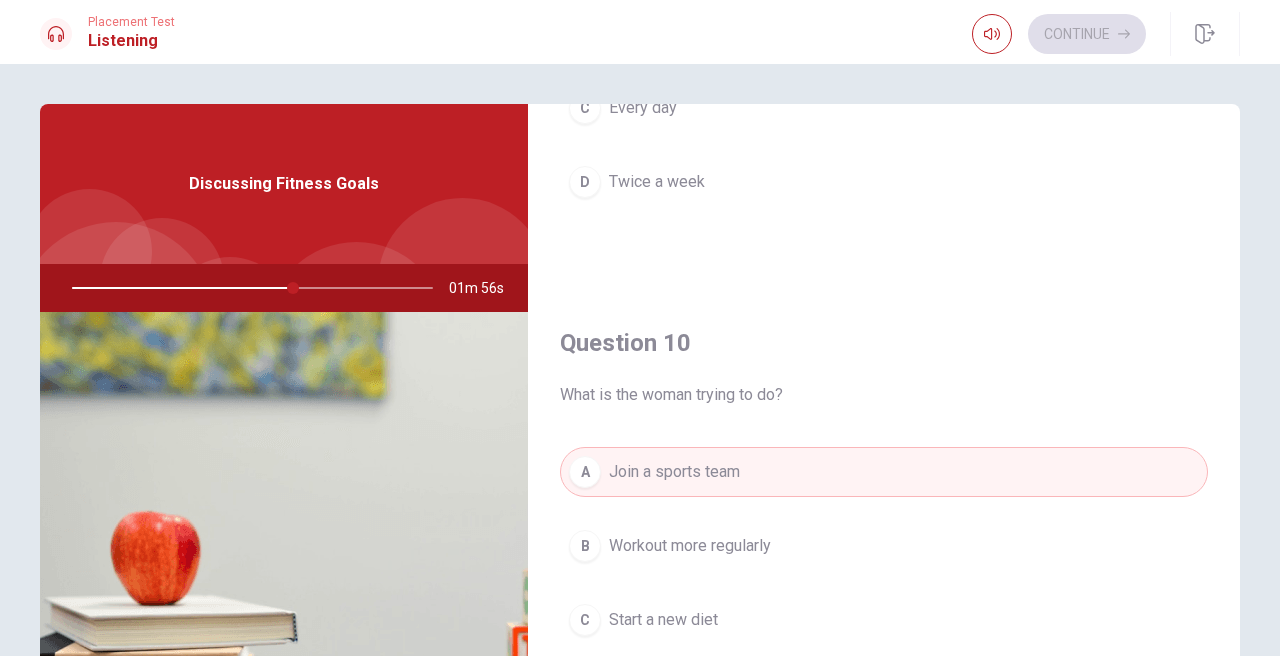 scroll, scrollTop: -1, scrollLeft: 0, axis: vertical 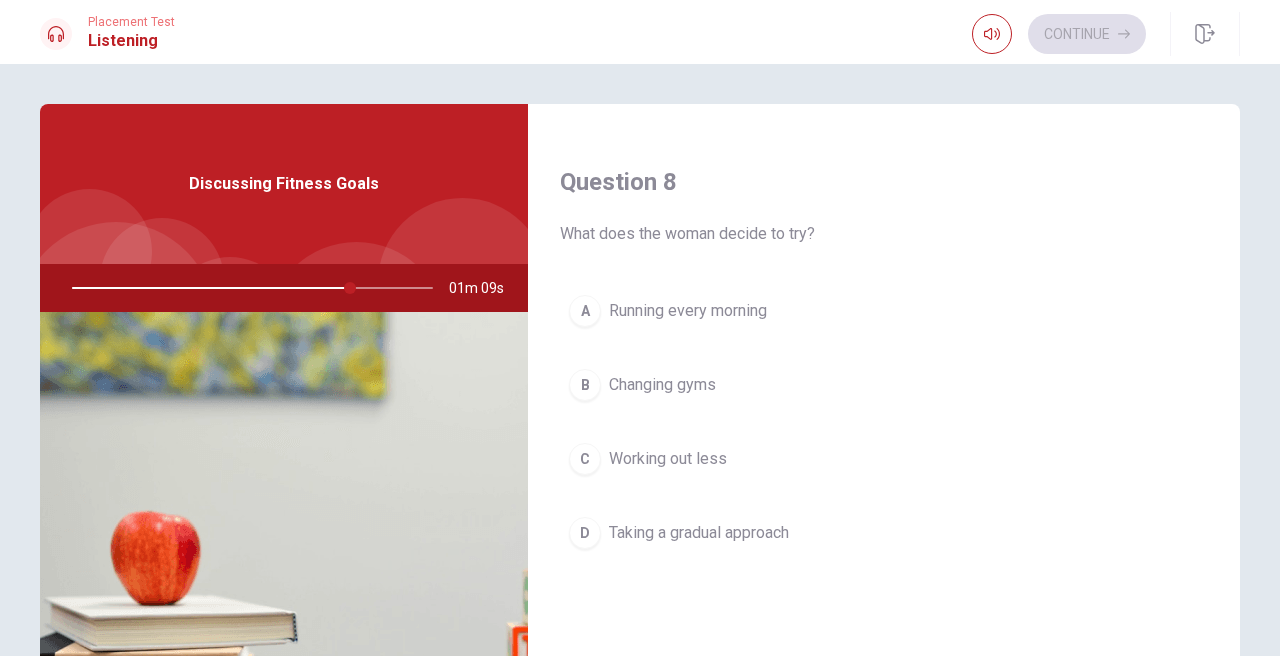 click on "Taking a gradual approach" at bounding box center [699, 533] 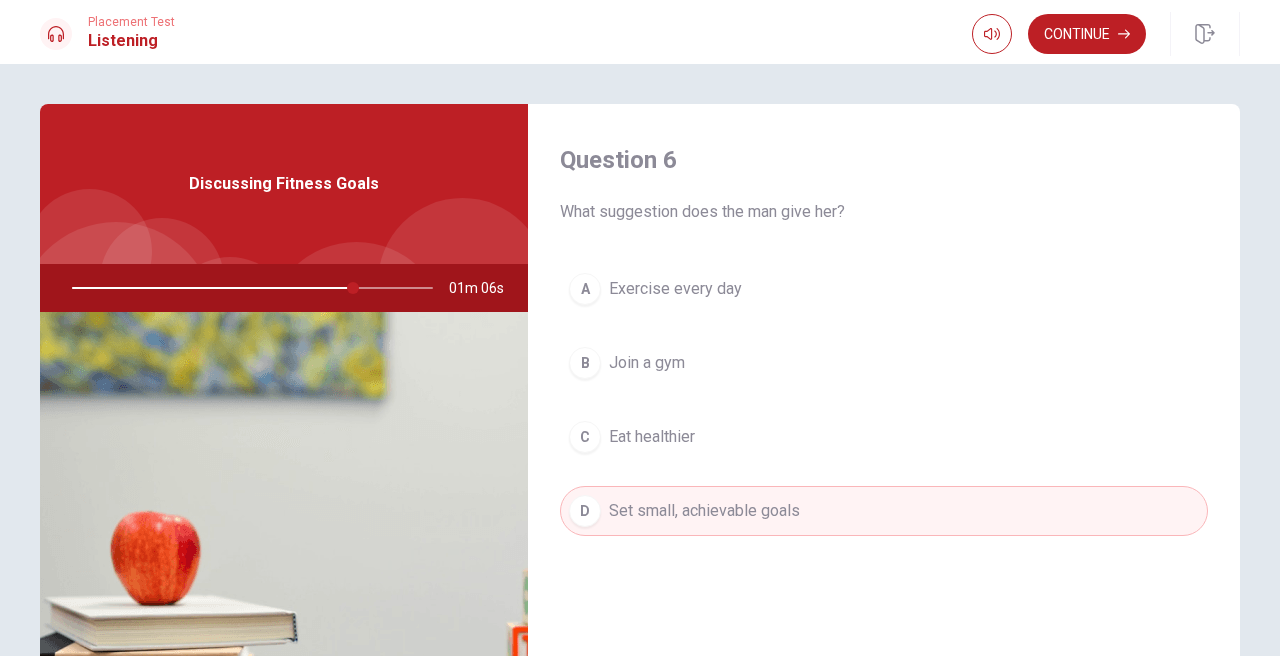 scroll, scrollTop: 0, scrollLeft: 0, axis: both 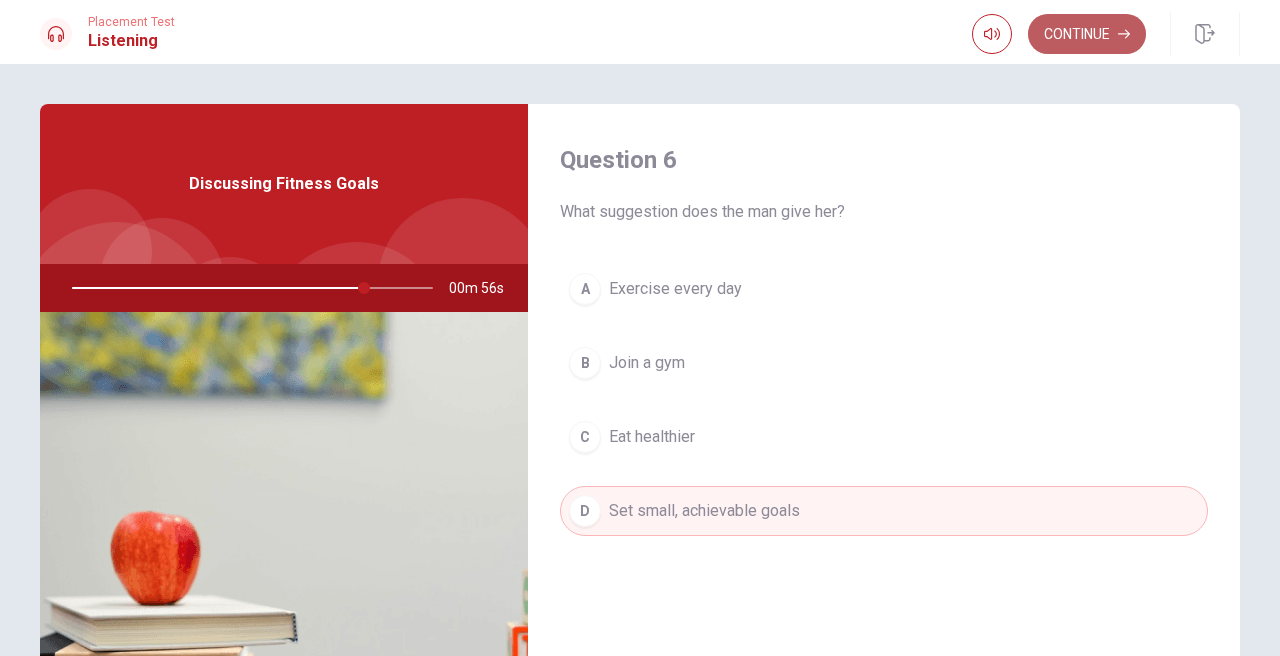 click on "Continue" at bounding box center (1087, 34) 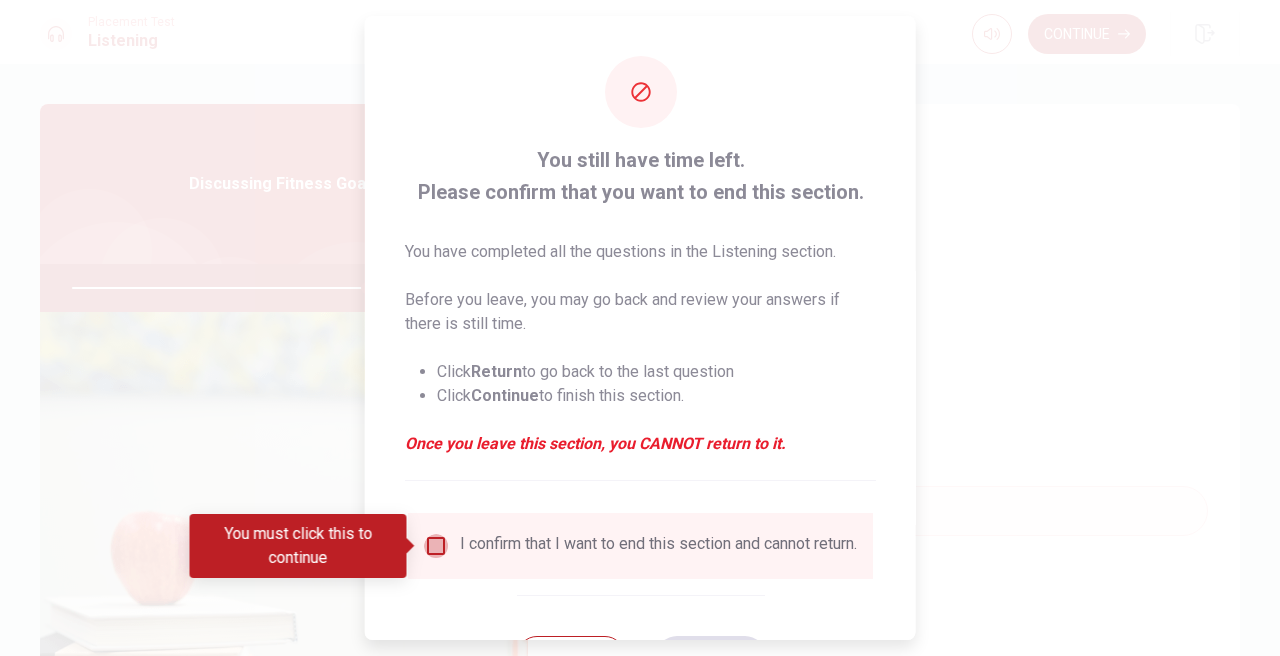 click at bounding box center [436, 546] 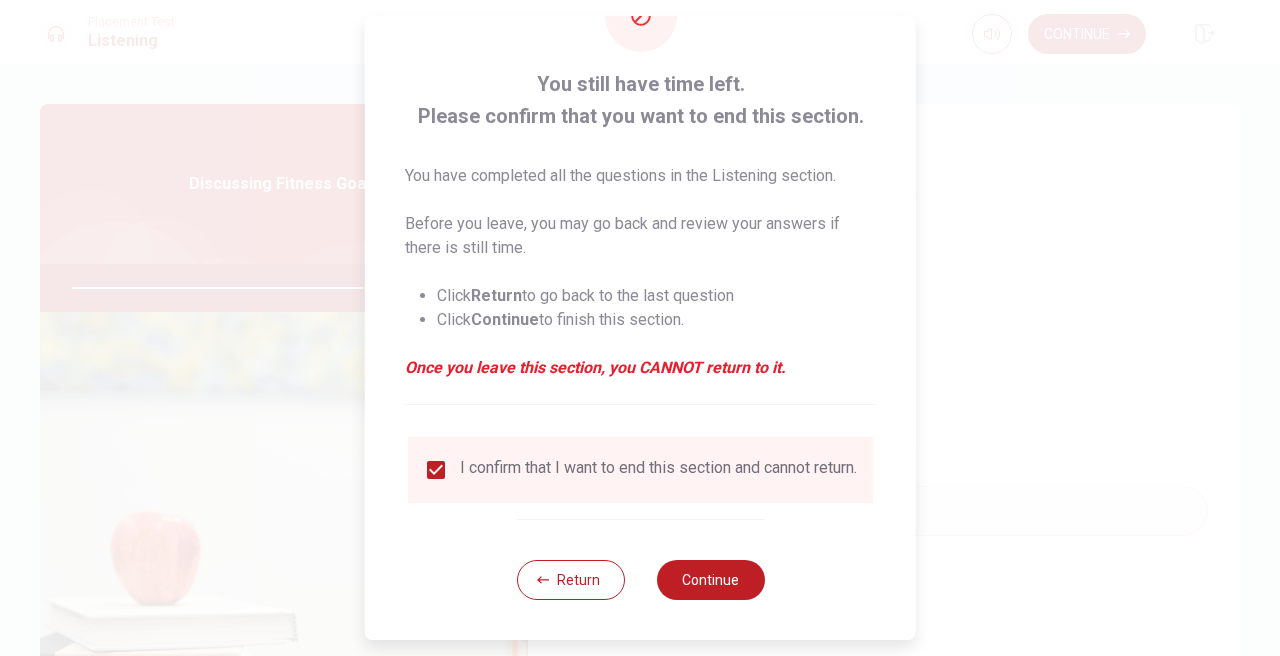scroll, scrollTop: 90, scrollLeft: 0, axis: vertical 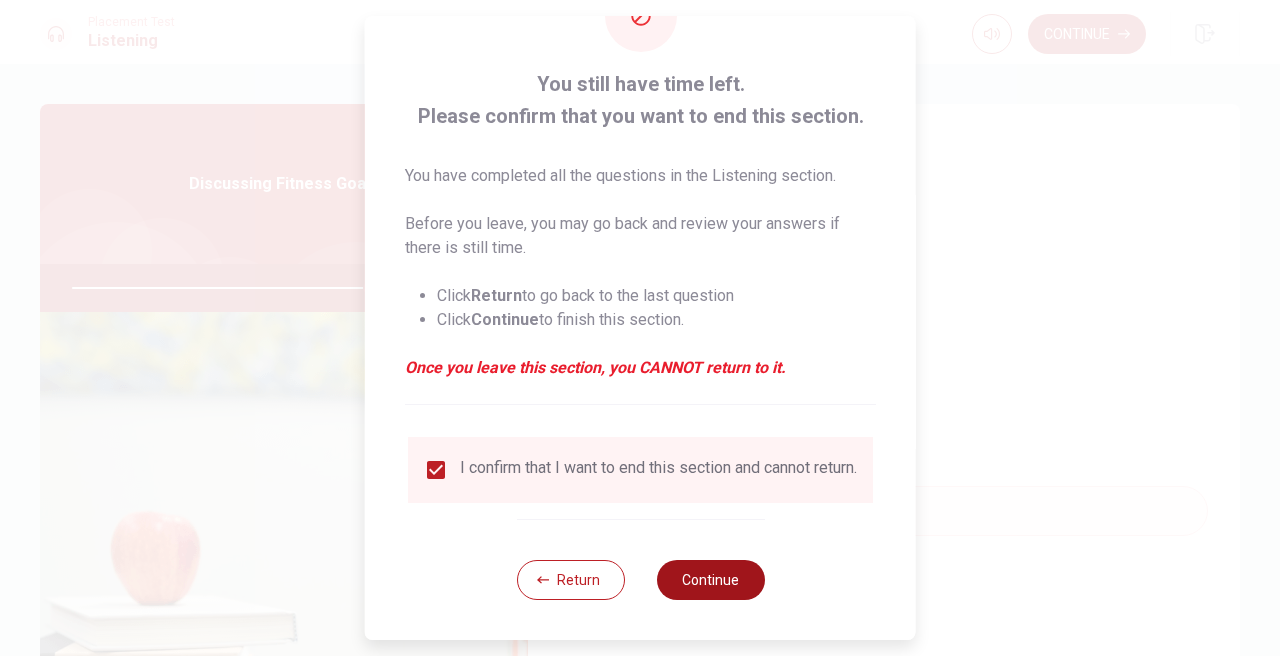 click on "Continue" at bounding box center [710, 580] 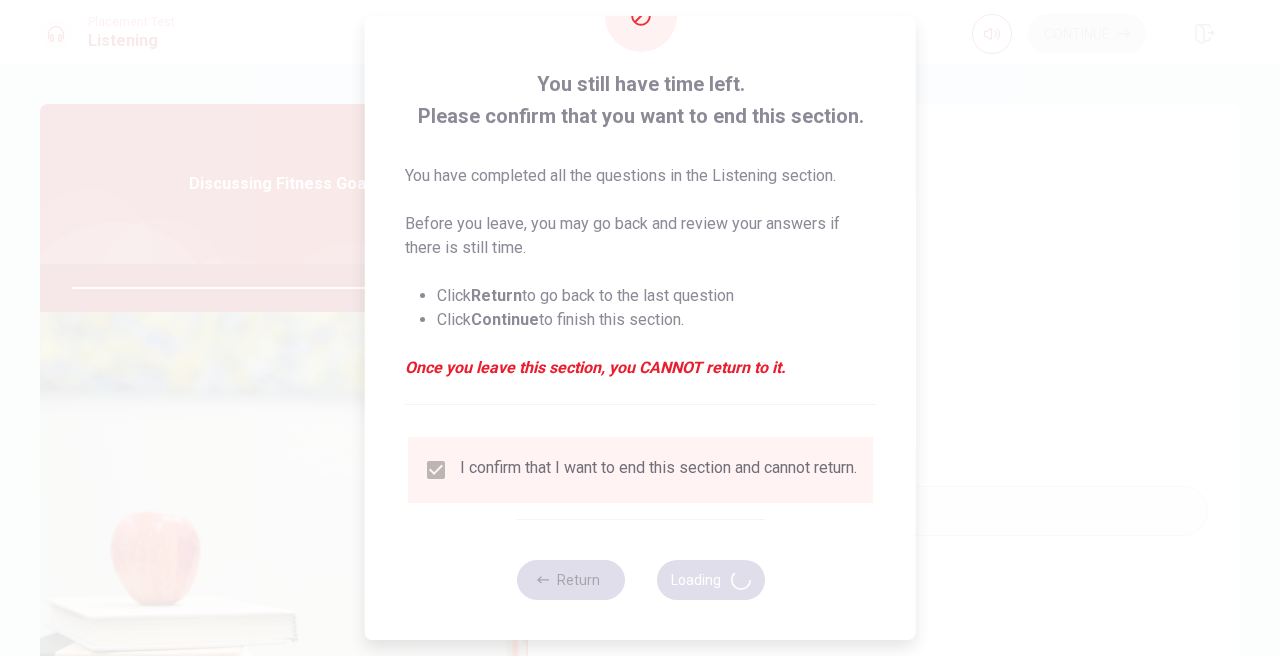 type on "92" 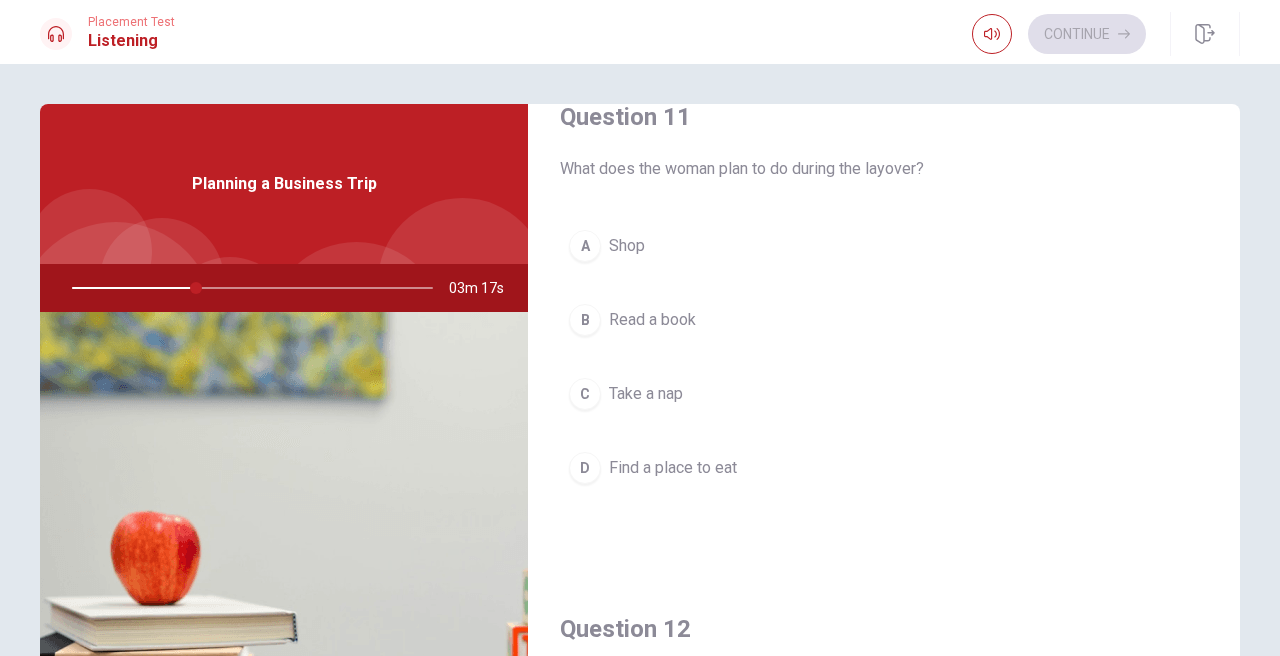 scroll, scrollTop: 42, scrollLeft: 0, axis: vertical 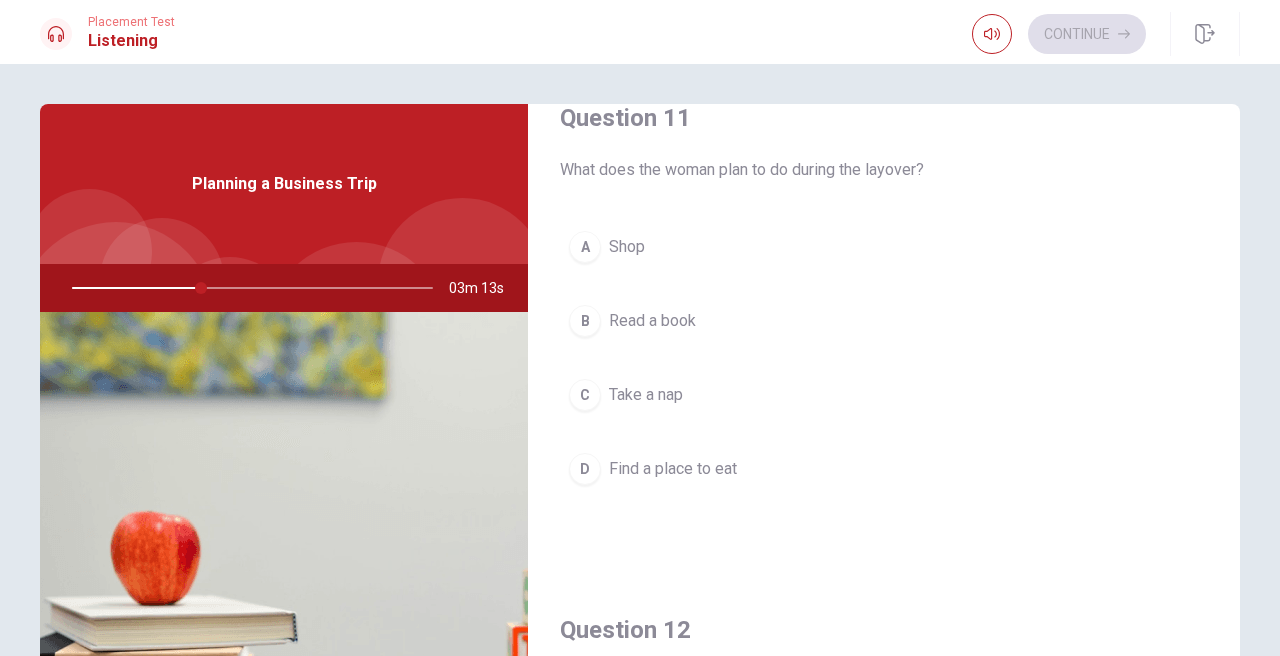 click on "Find a place to eat" at bounding box center [673, 469] 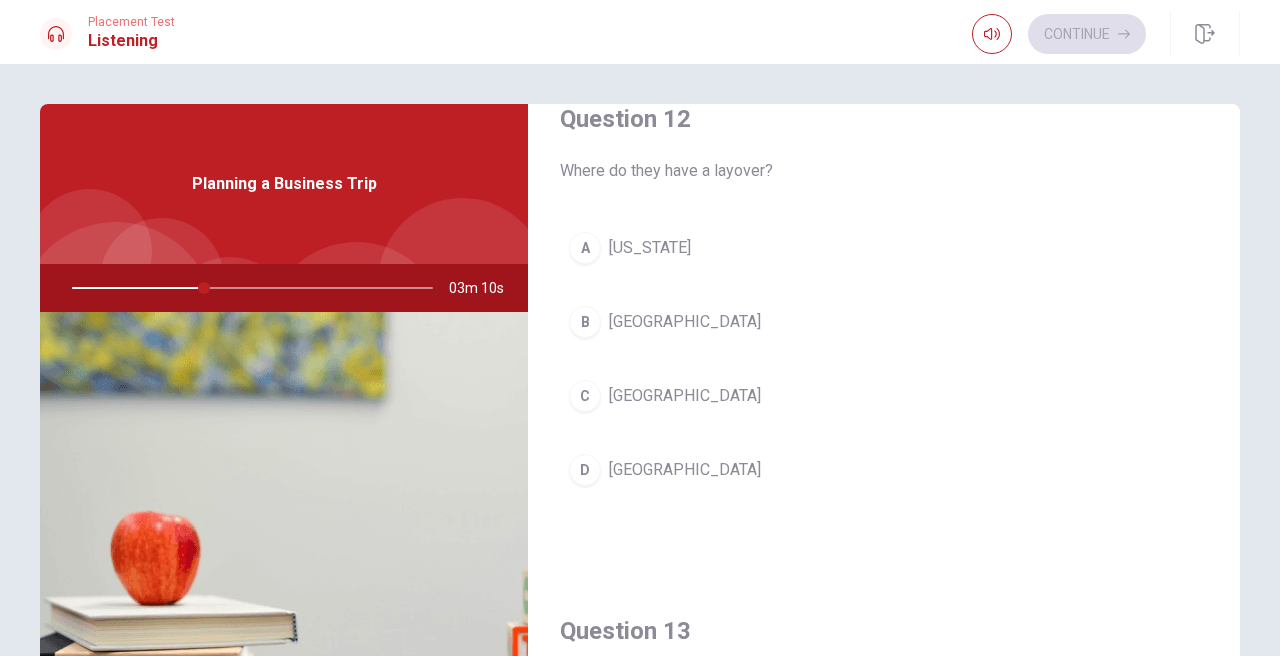 scroll, scrollTop: 555, scrollLeft: 0, axis: vertical 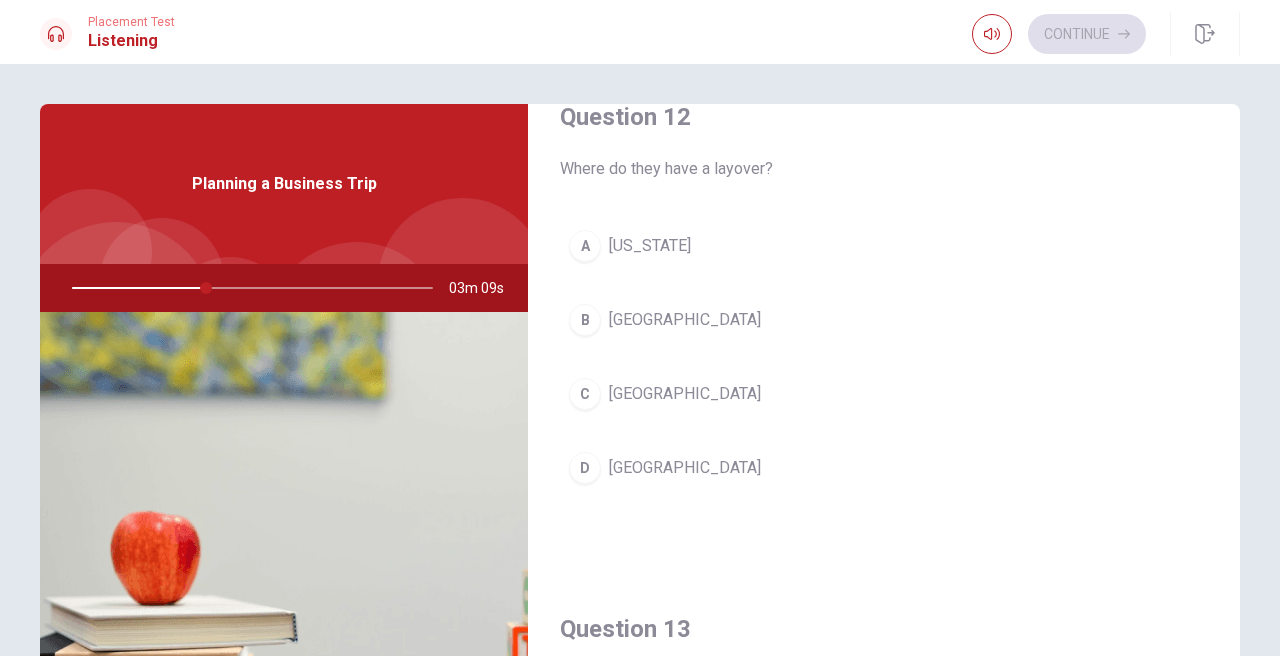 click on "A [US_STATE] B Chicago C [GEOGRAPHIC_DATA] D [GEOGRAPHIC_DATA]" at bounding box center [884, 377] 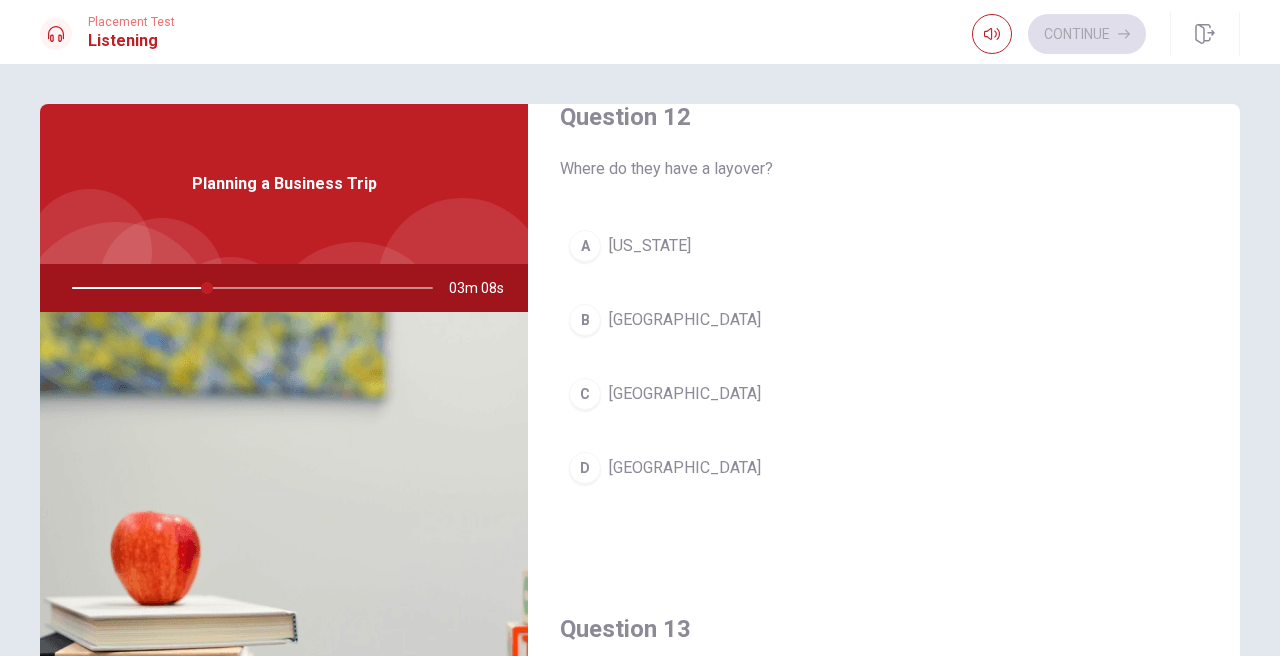 click on "B [GEOGRAPHIC_DATA]" at bounding box center [884, 320] 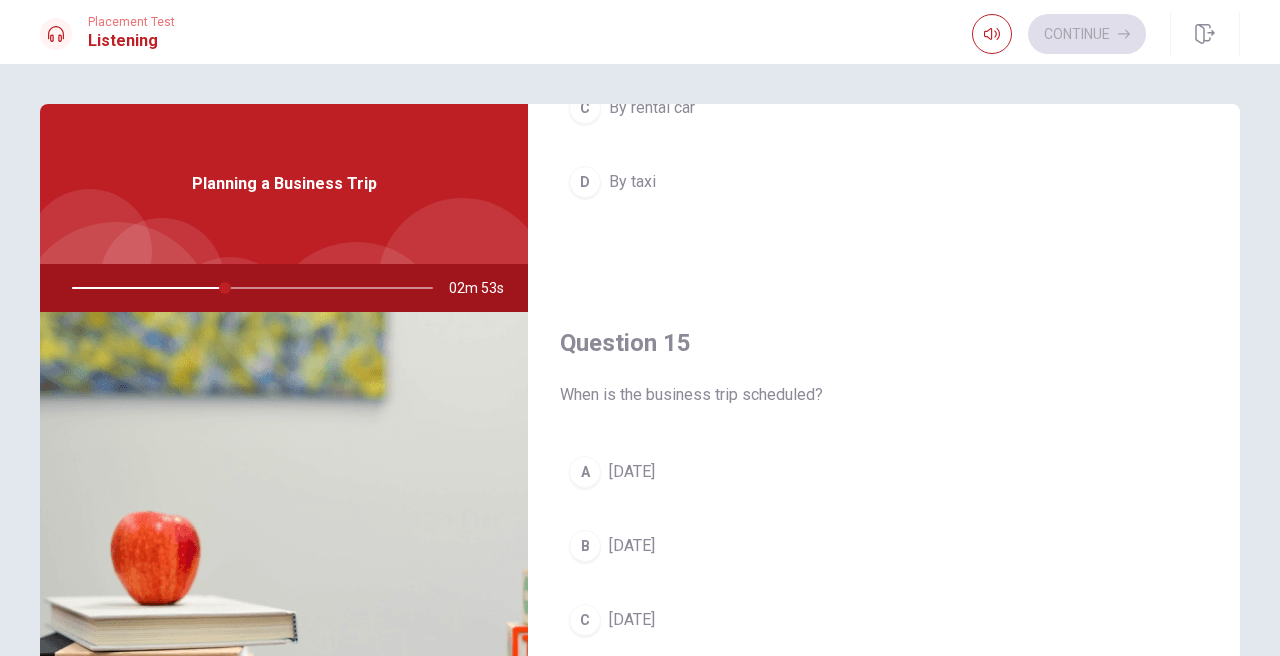 scroll, scrollTop: 1865, scrollLeft: 0, axis: vertical 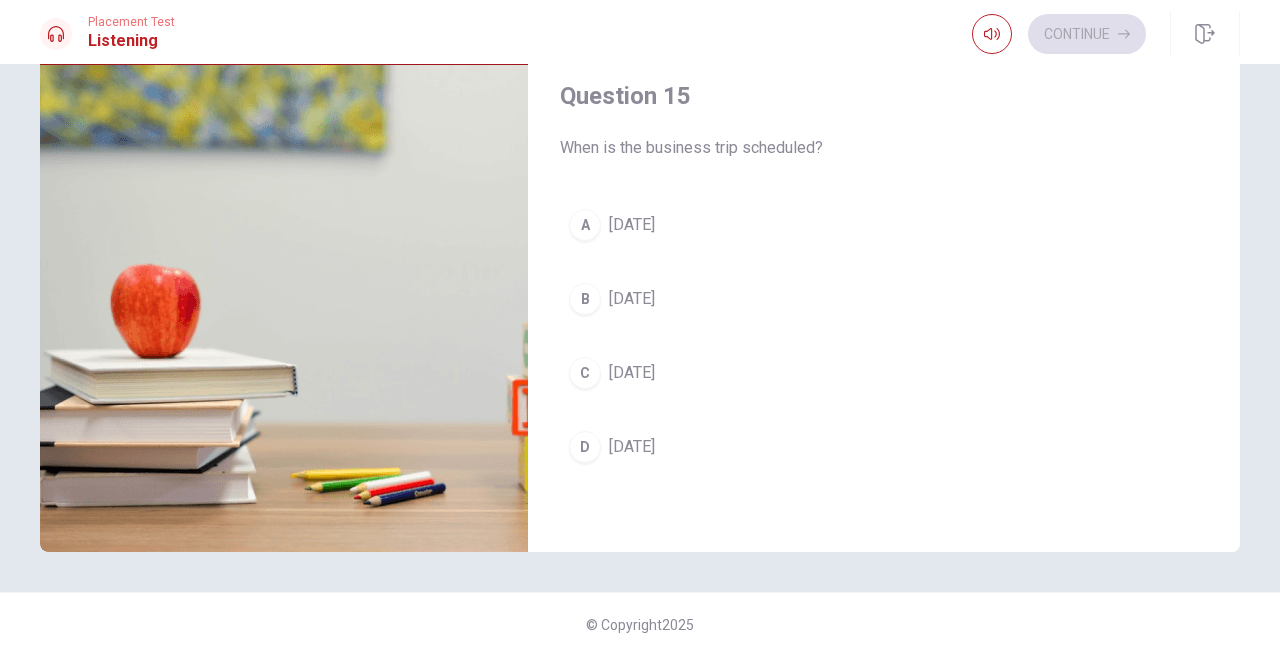 click on "[DATE]" at bounding box center [632, 373] 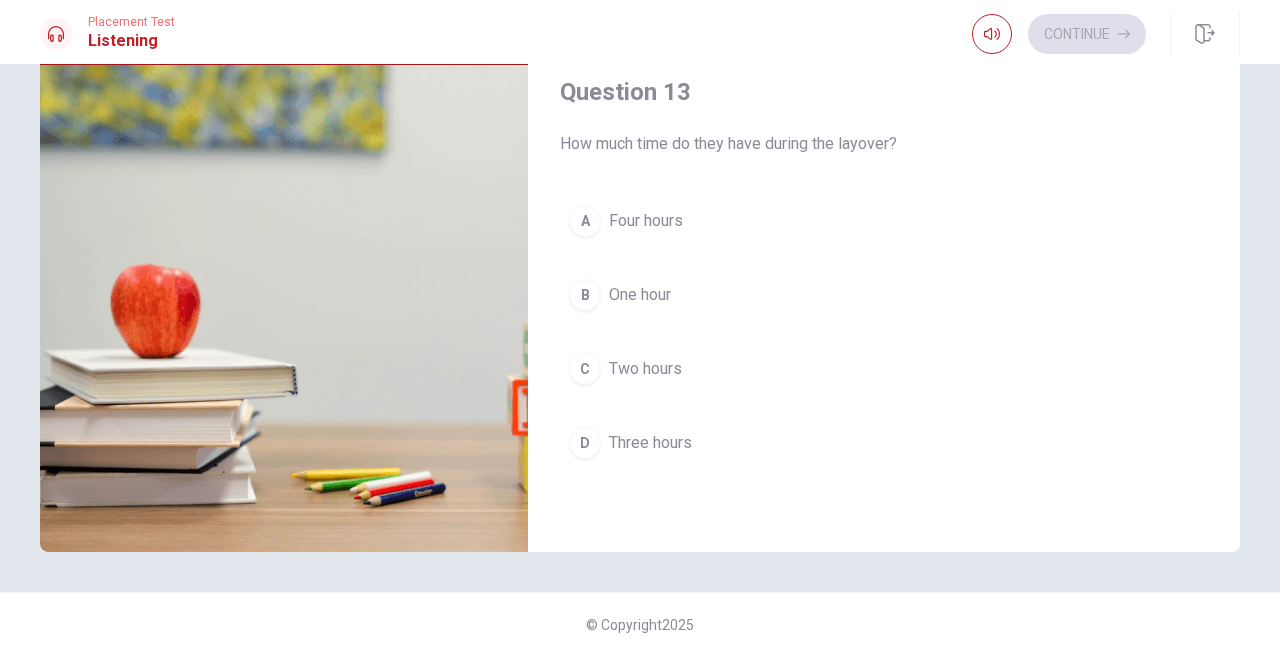 scroll, scrollTop: 846, scrollLeft: 0, axis: vertical 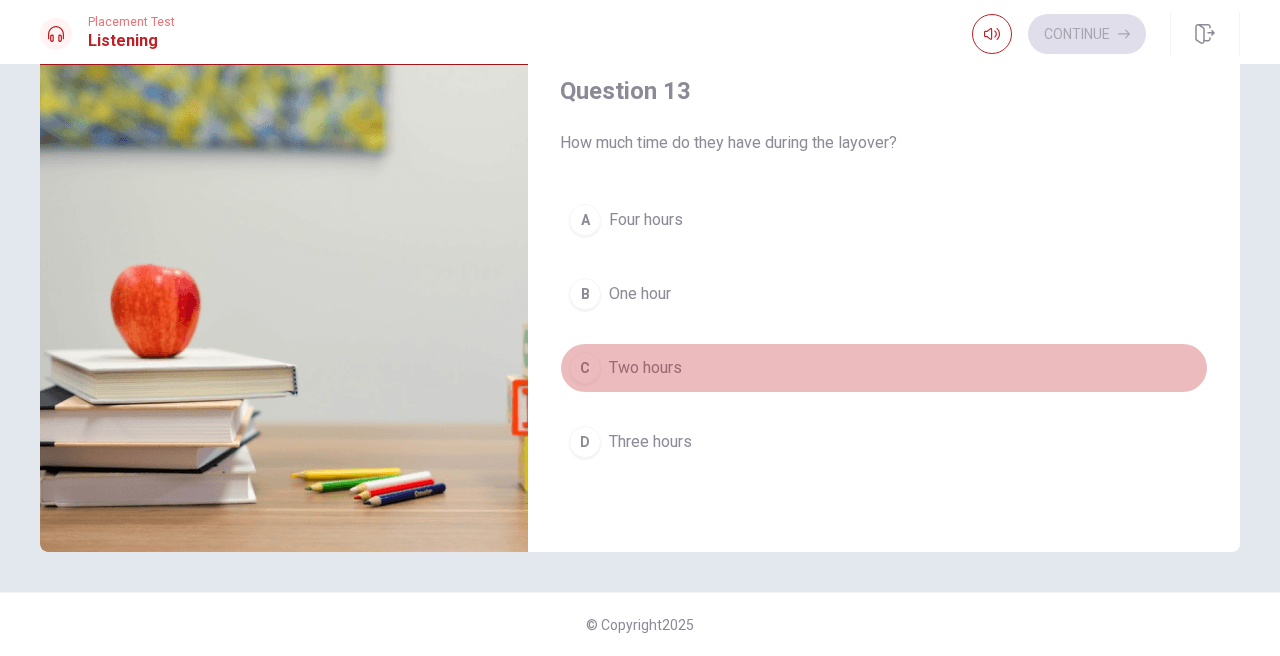 click on "C Two hours" at bounding box center (884, 368) 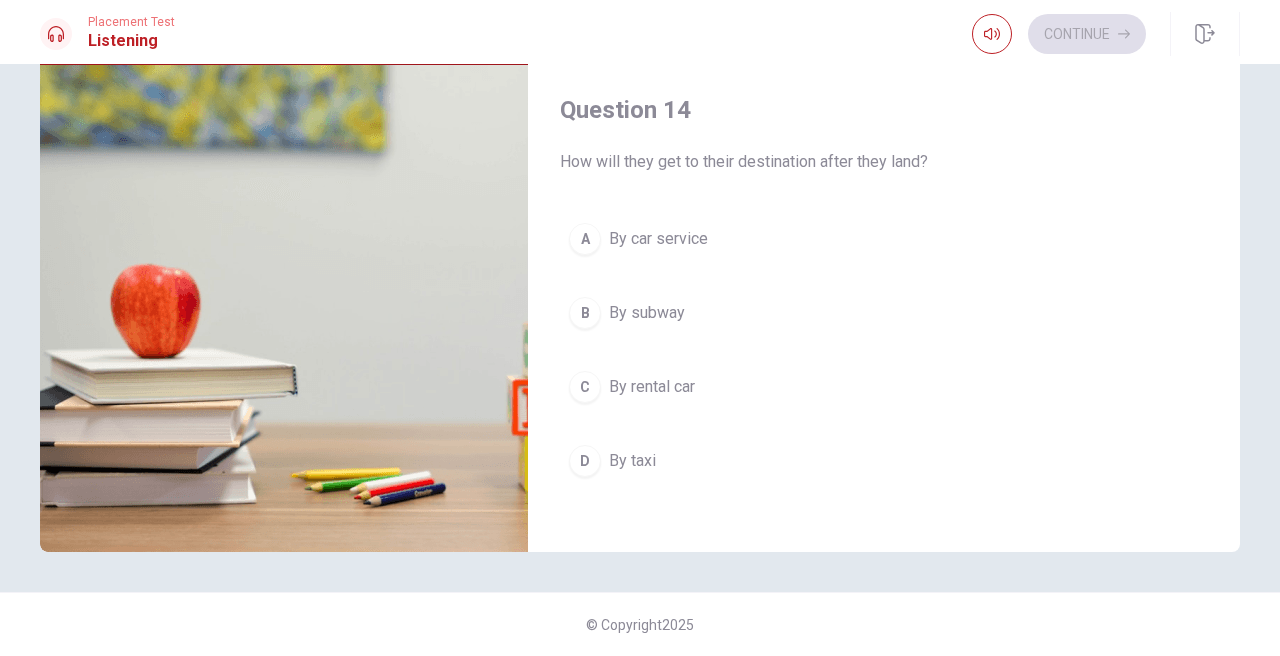 scroll, scrollTop: 1332, scrollLeft: 0, axis: vertical 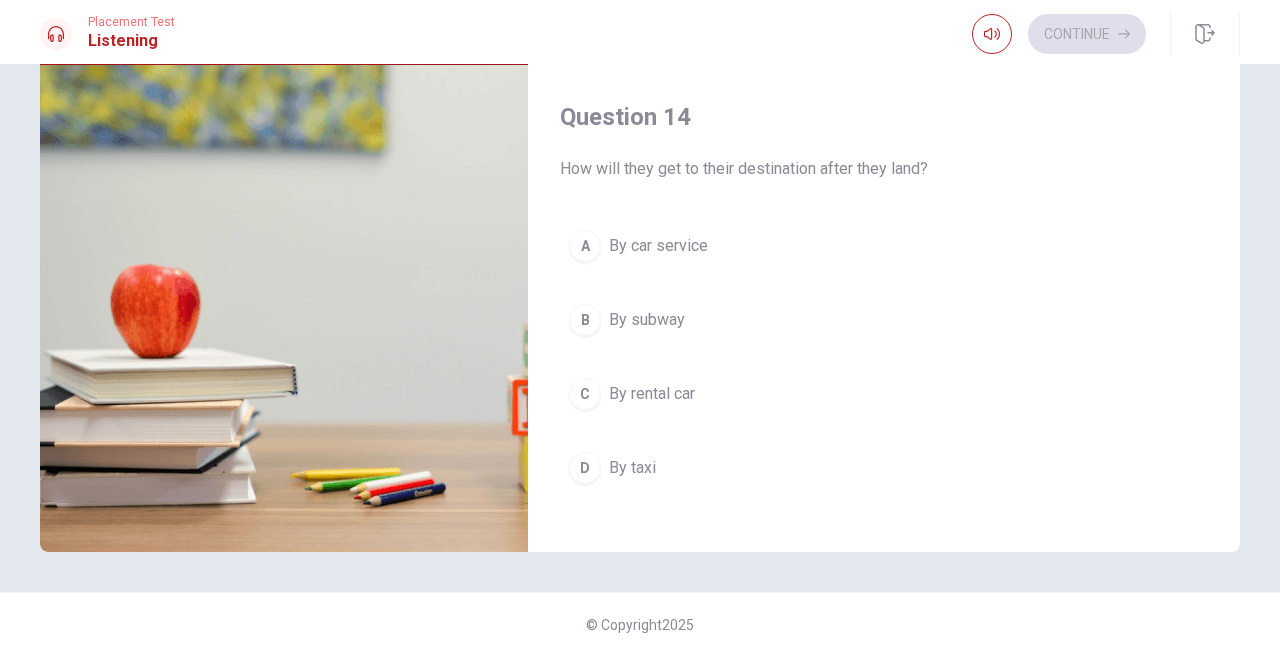 click on "A By car service" at bounding box center (884, 246) 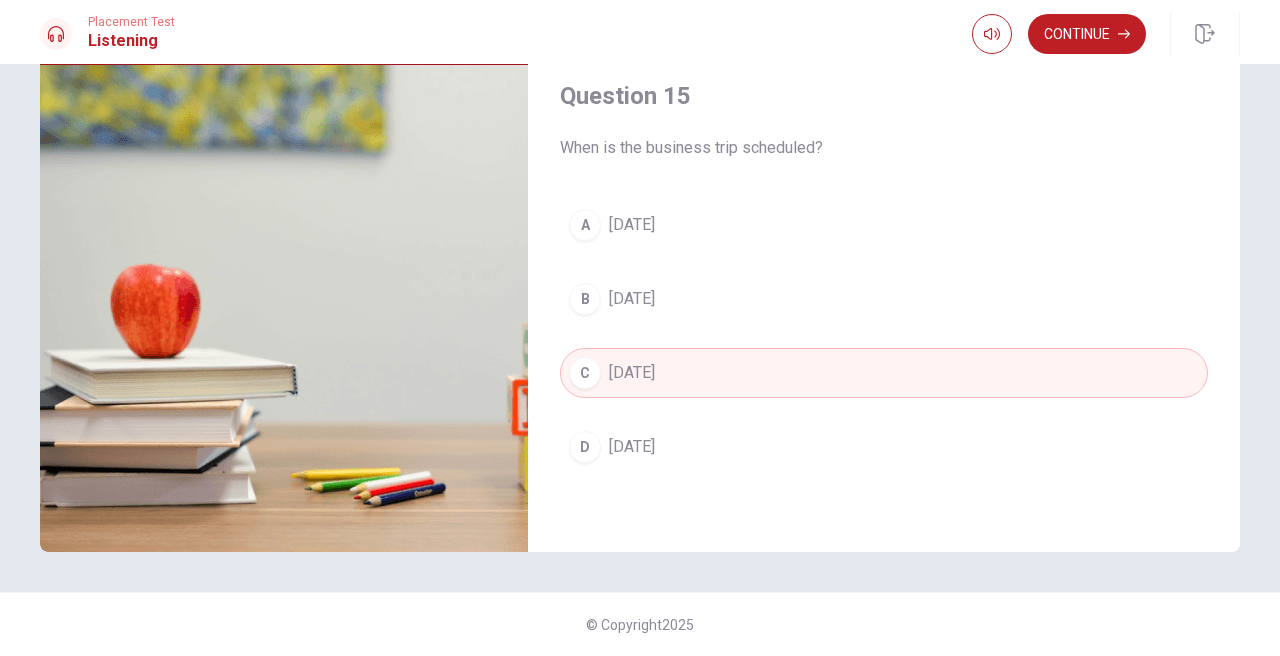 scroll, scrollTop: 1865, scrollLeft: 0, axis: vertical 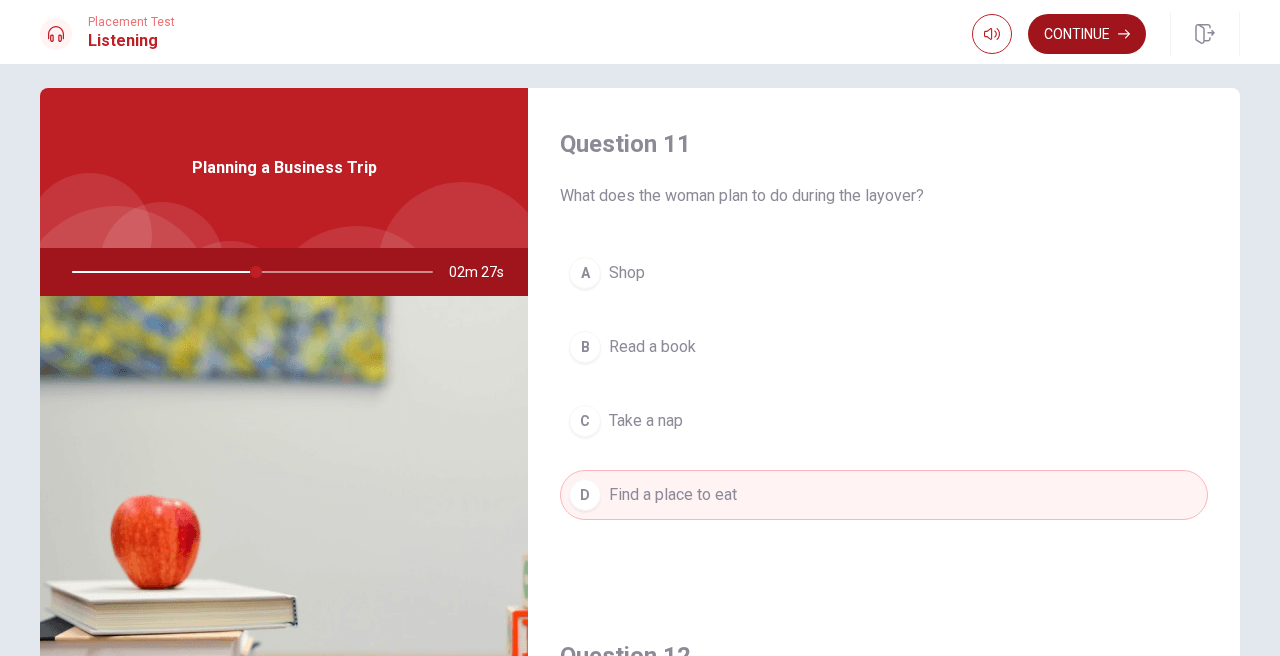 click on "Continue" at bounding box center (1087, 34) 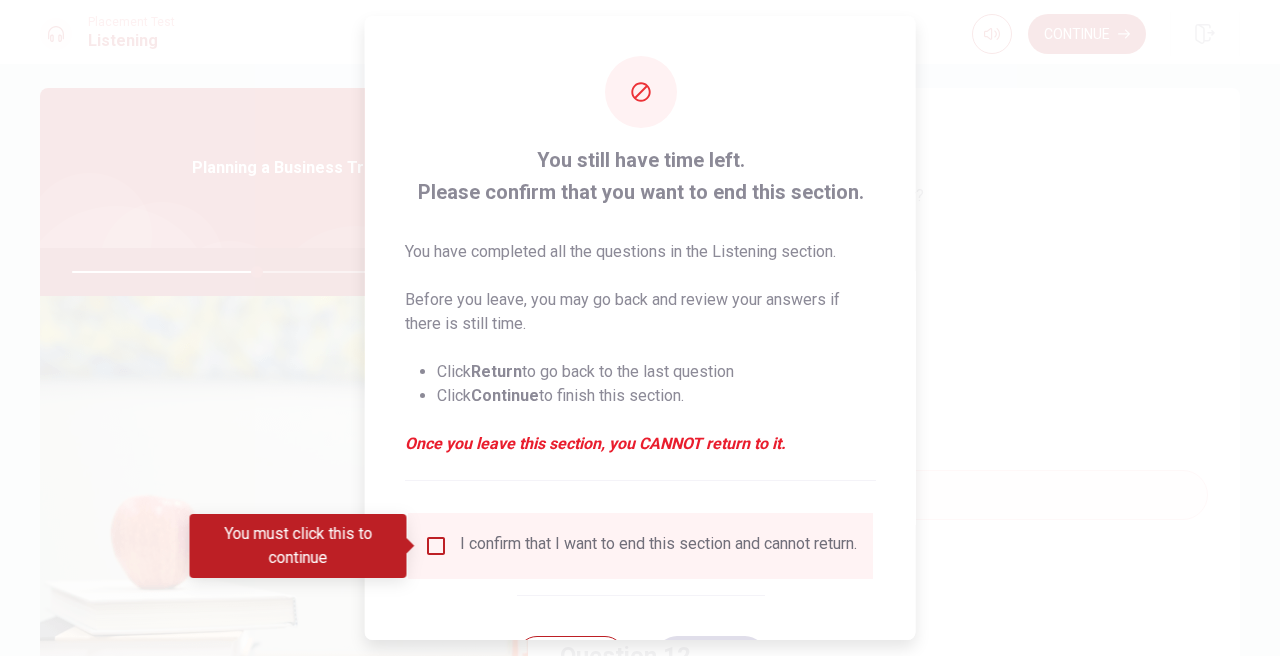 click at bounding box center [436, 546] 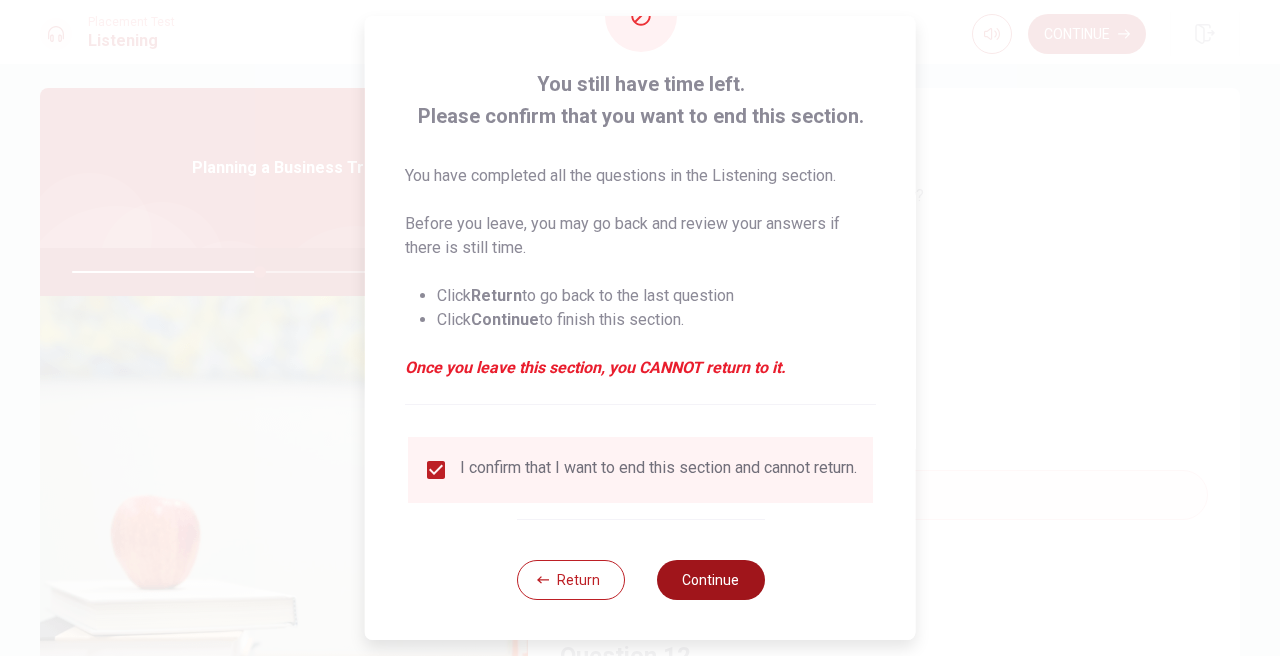 scroll, scrollTop: 90, scrollLeft: 0, axis: vertical 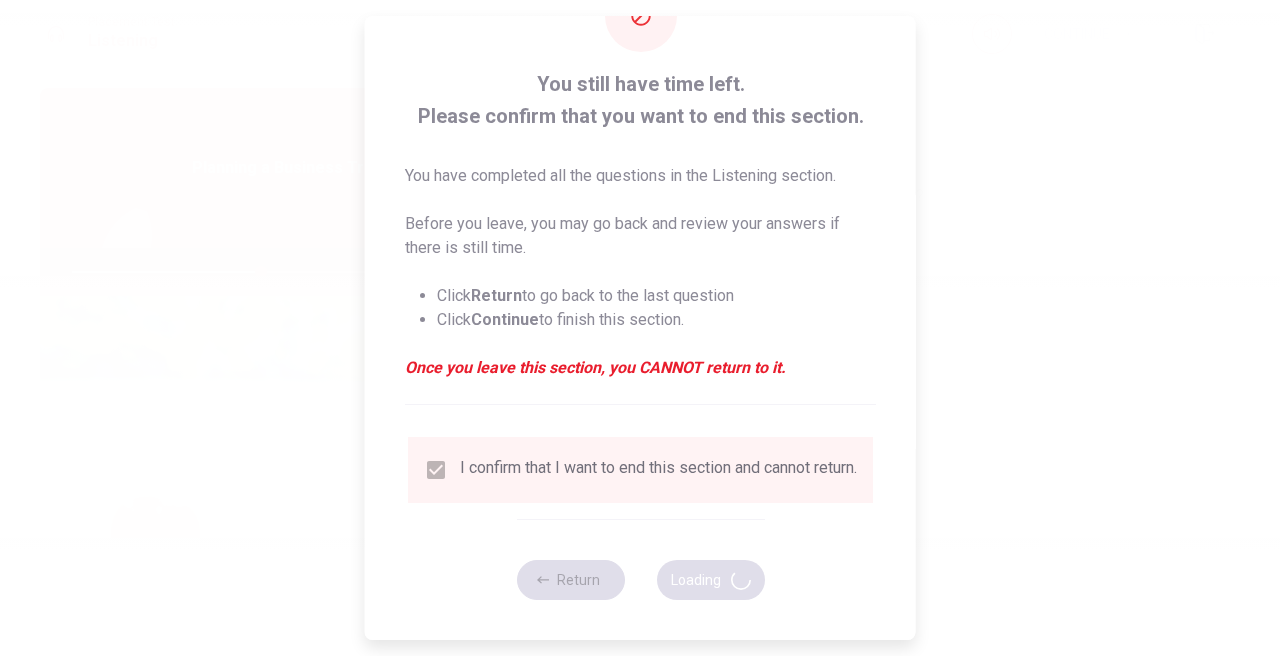 type on "53" 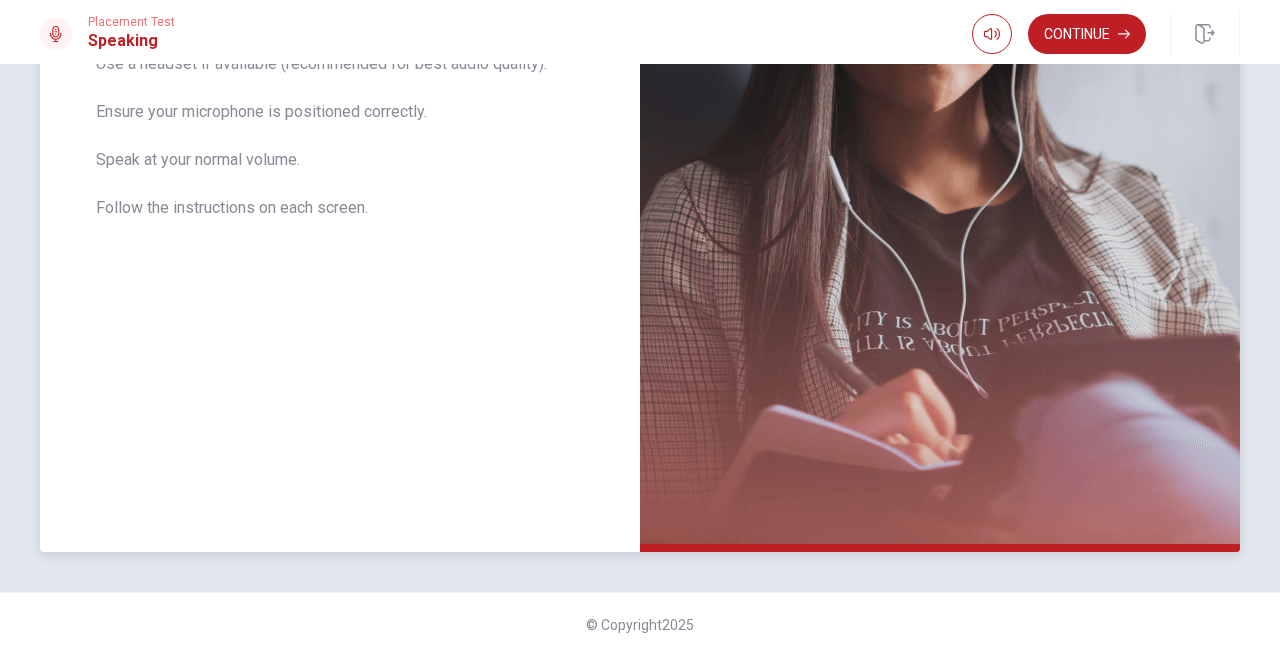 scroll, scrollTop: 424, scrollLeft: 0, axis: vertical 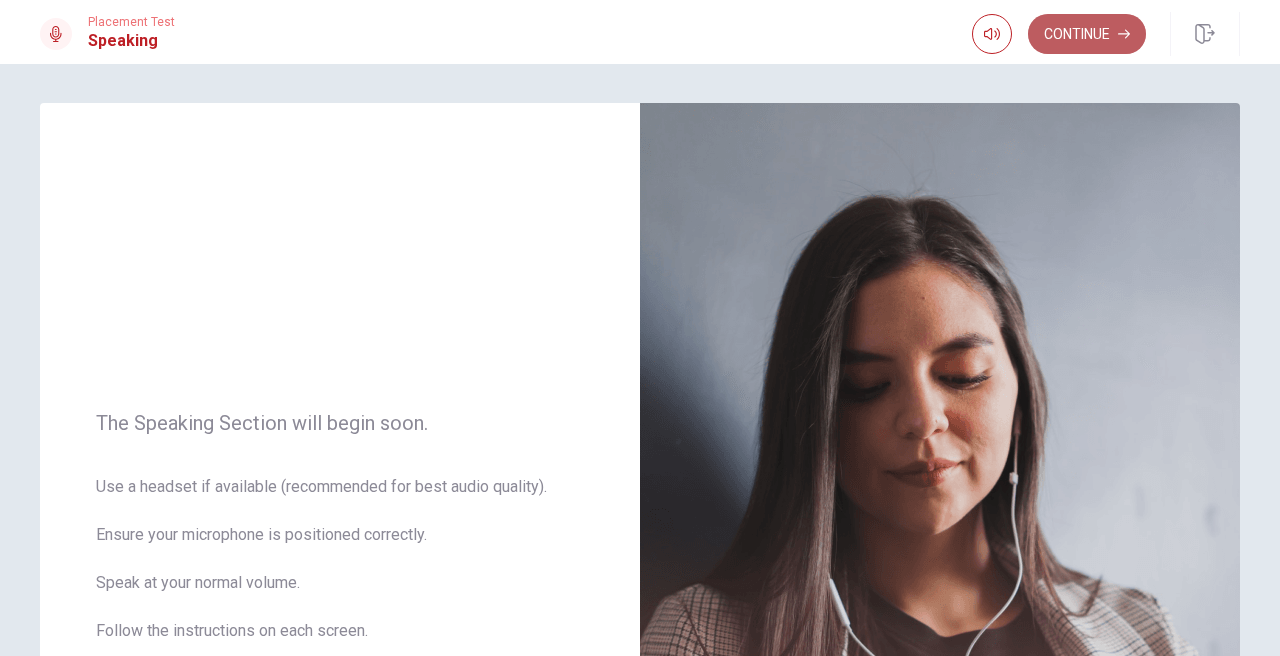 click on "Continue" at bounding box center (1087, 34) 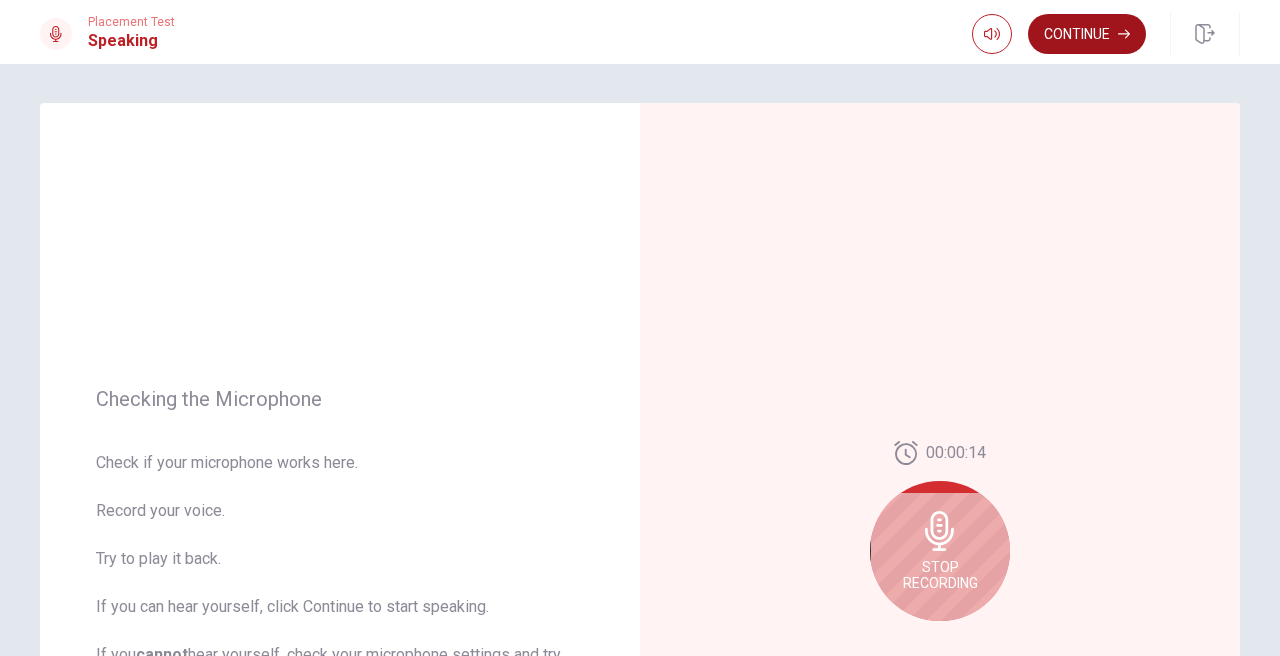 scroll, scrollTop: 0, scrollLeft: 0, axis: both 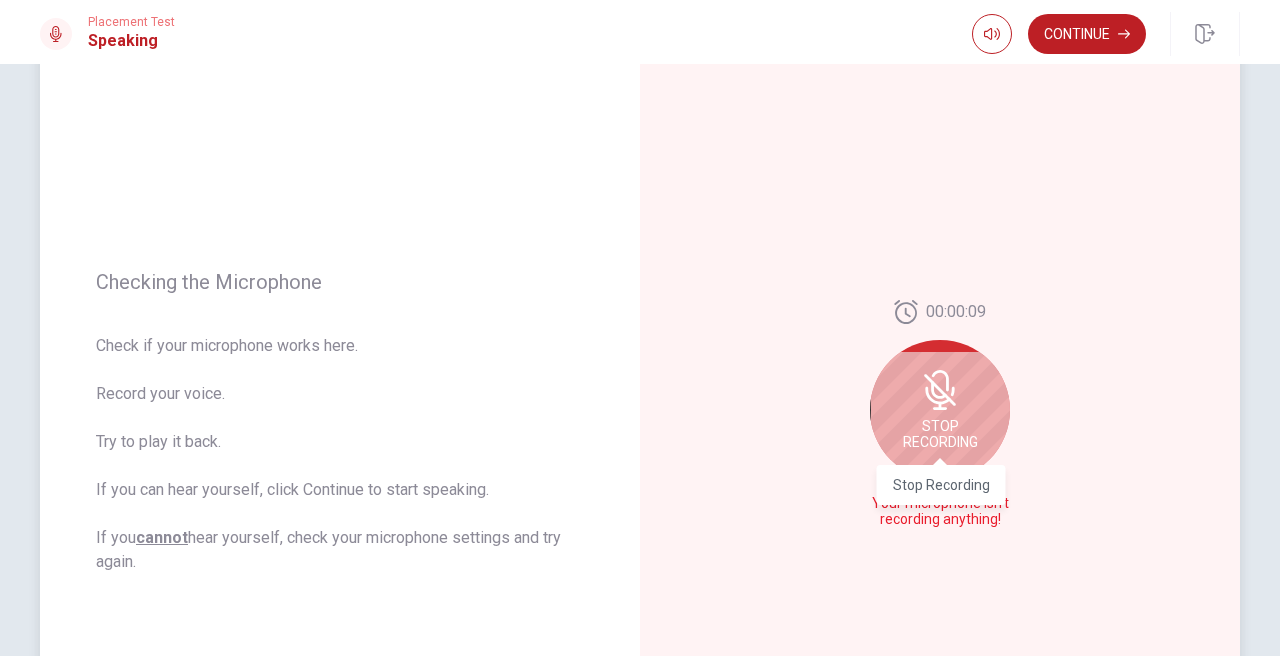 click on "Stop   Recording" at bounding box center [940, 434] 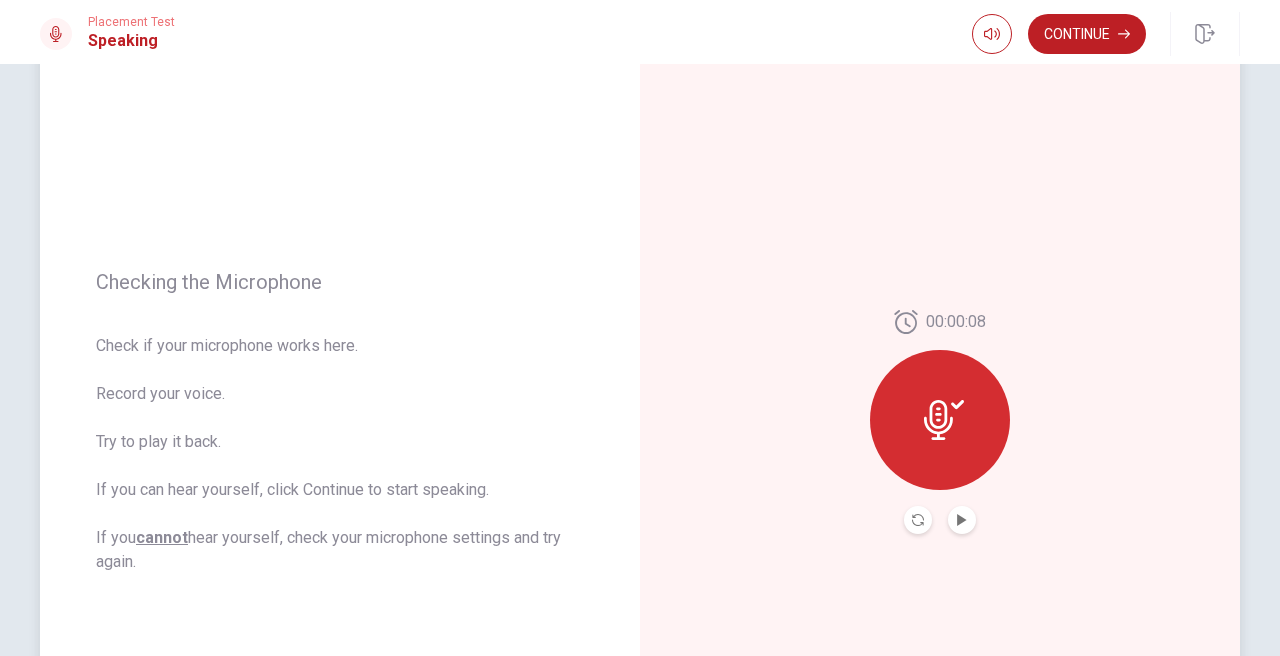 click 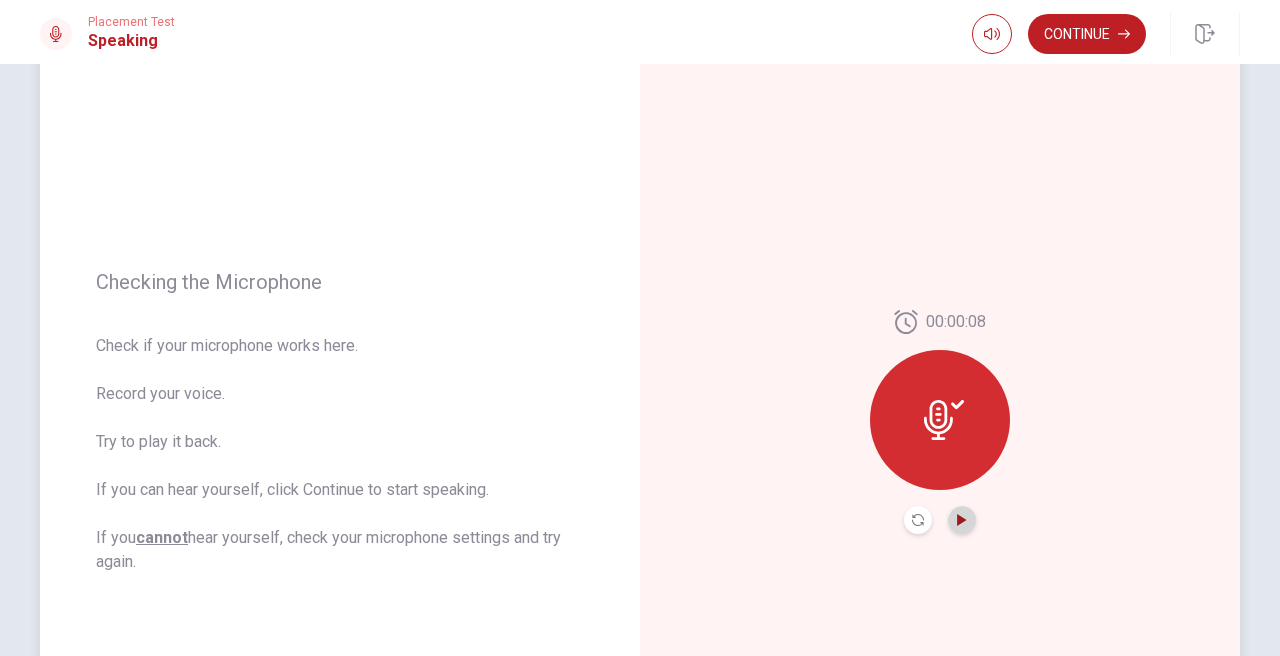 click 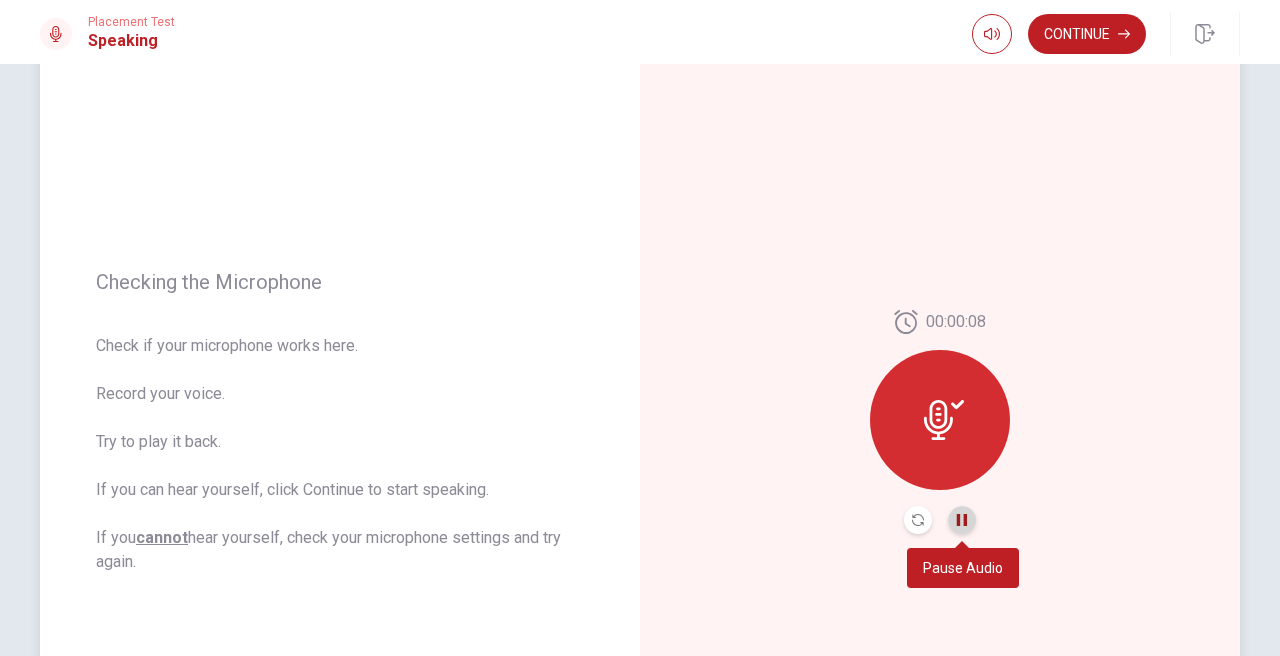 click 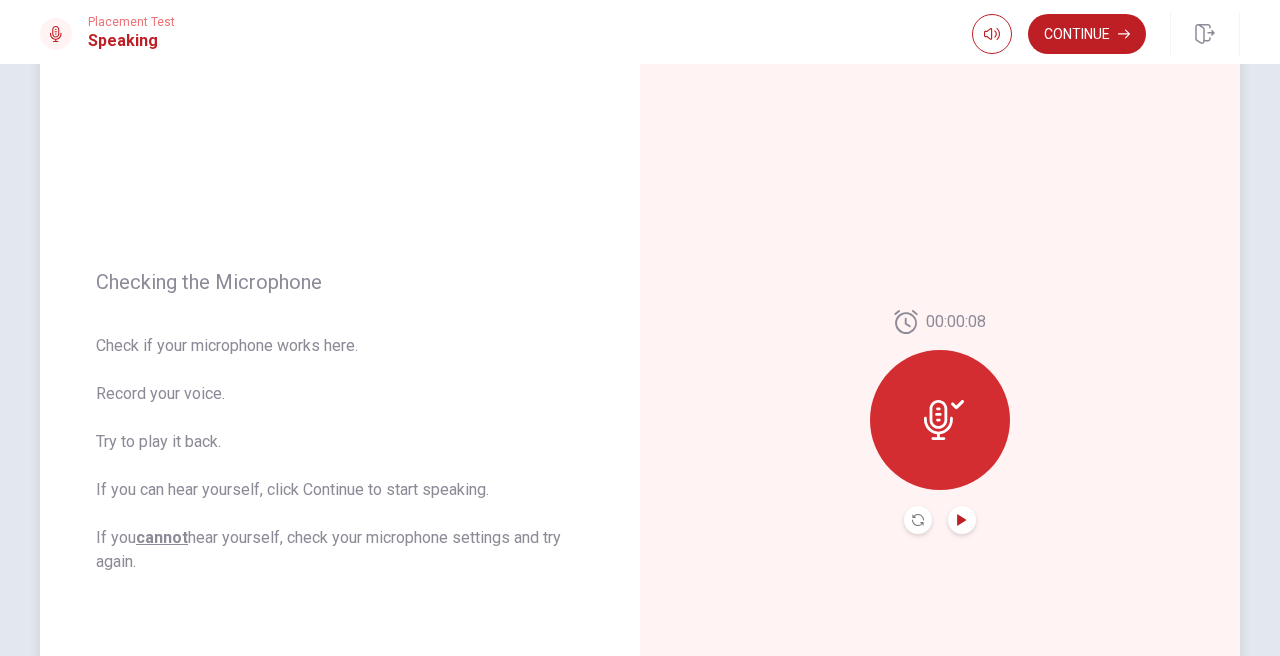 click 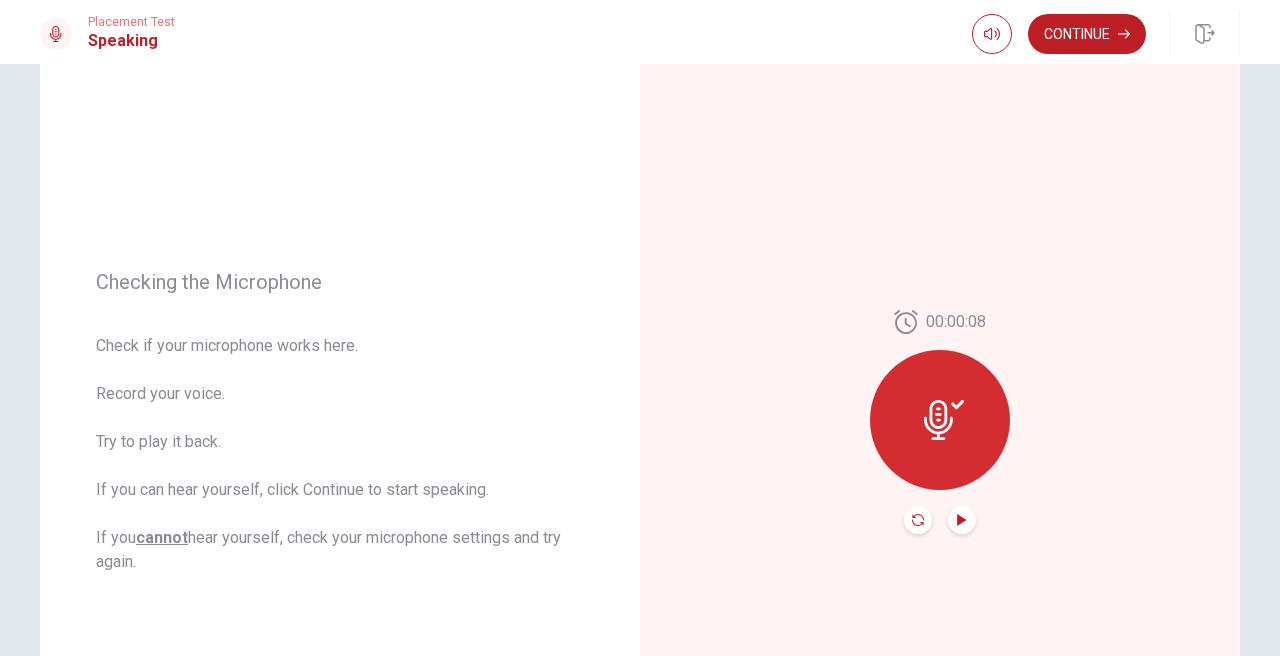 click 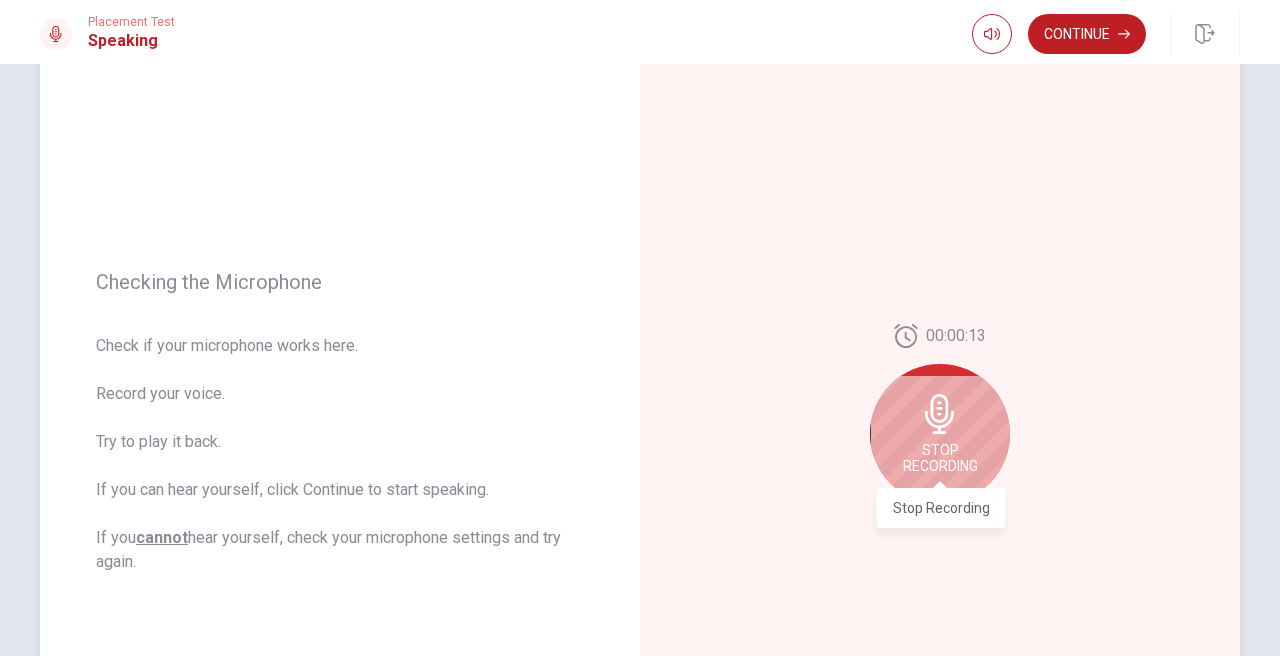 click on "Stop   Recording" at bounding box center (940, 458) 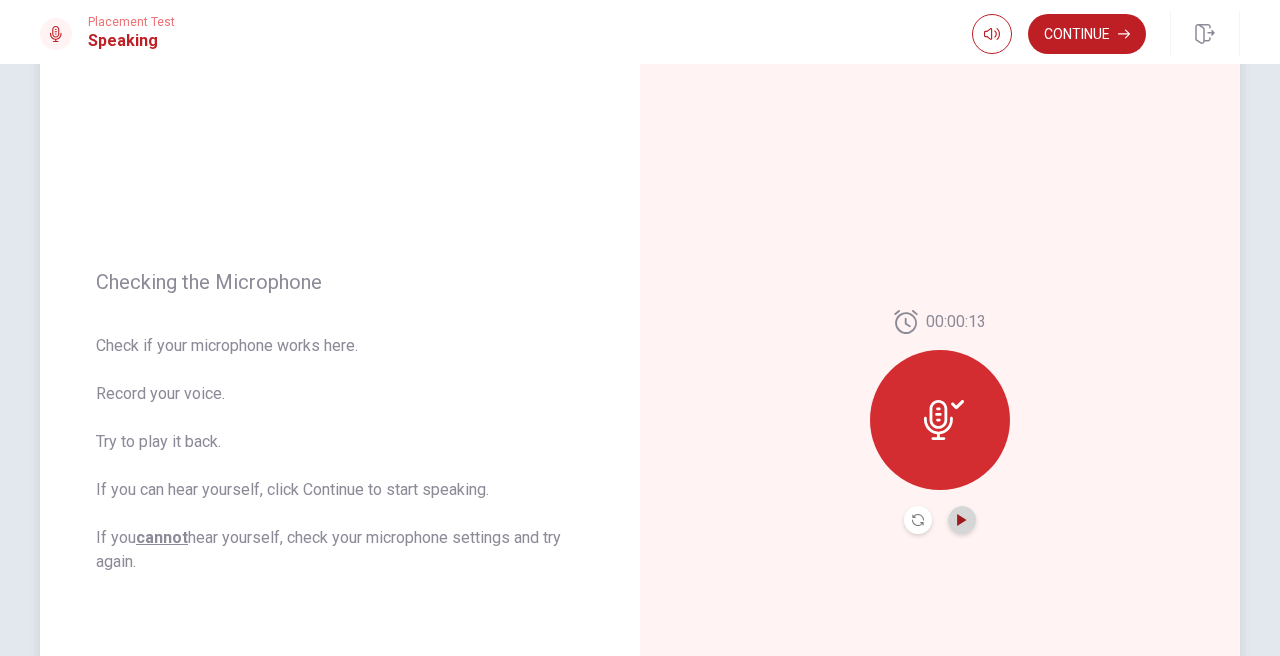 click 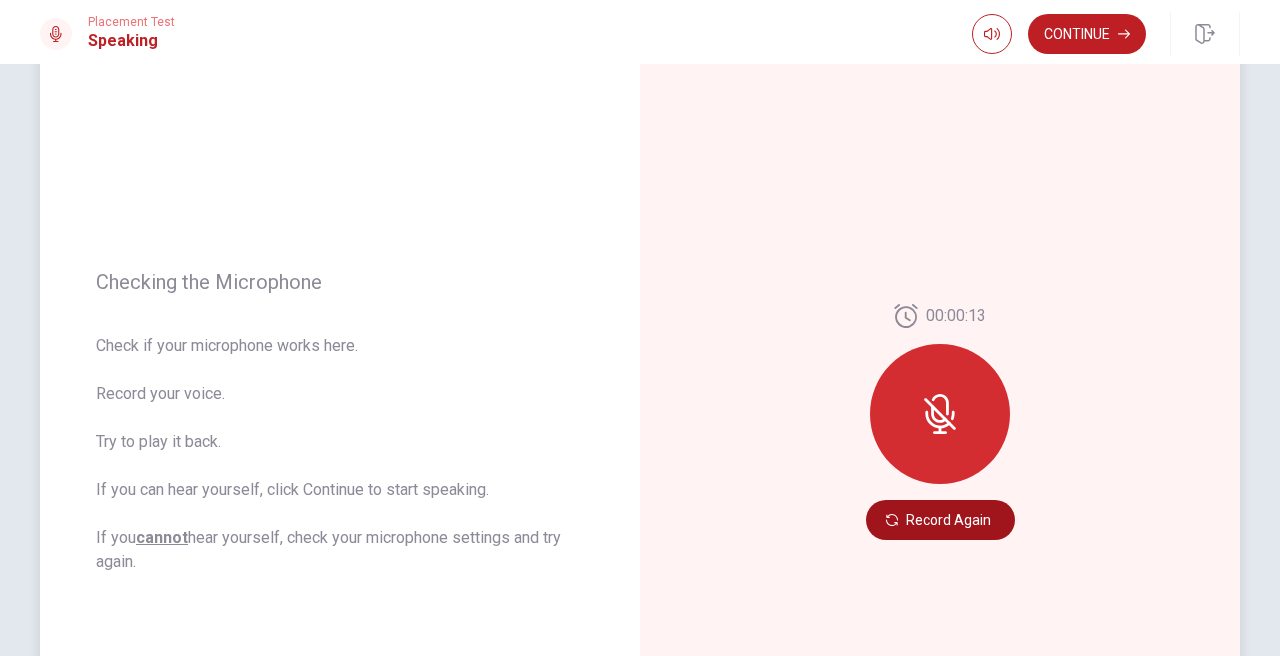 click on "Record Again" at bounding box center (940, 520) 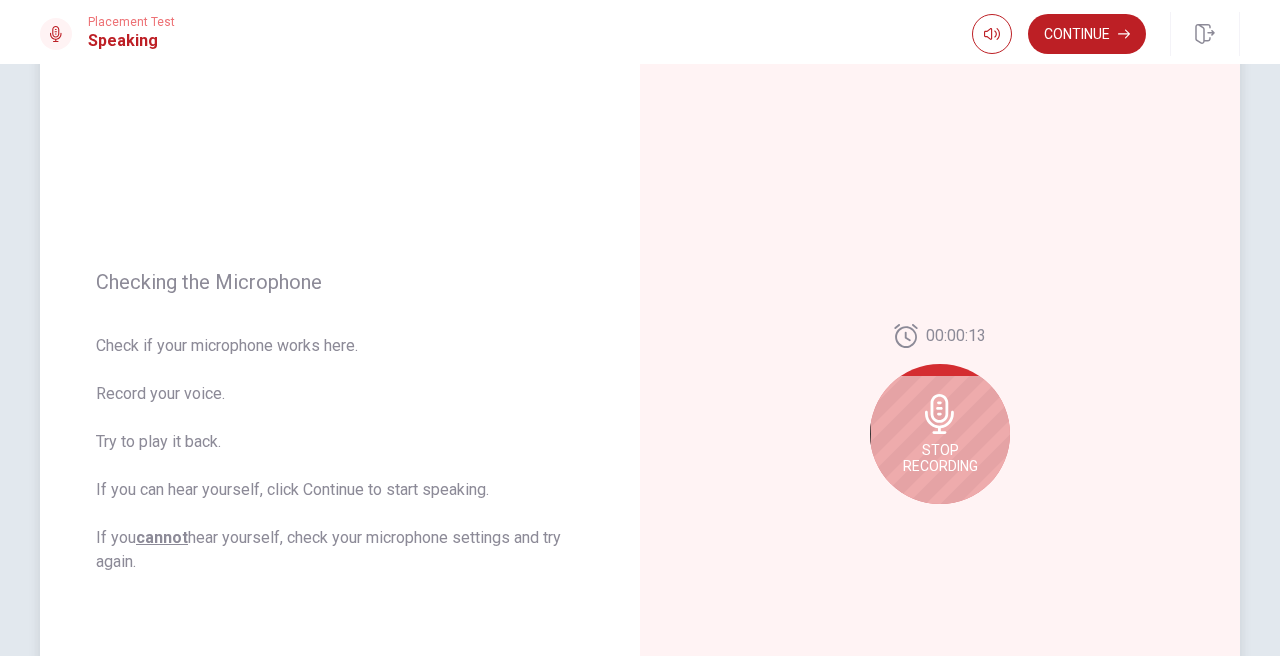 click on "Stop   Recording" at bounding box center (940, 434) 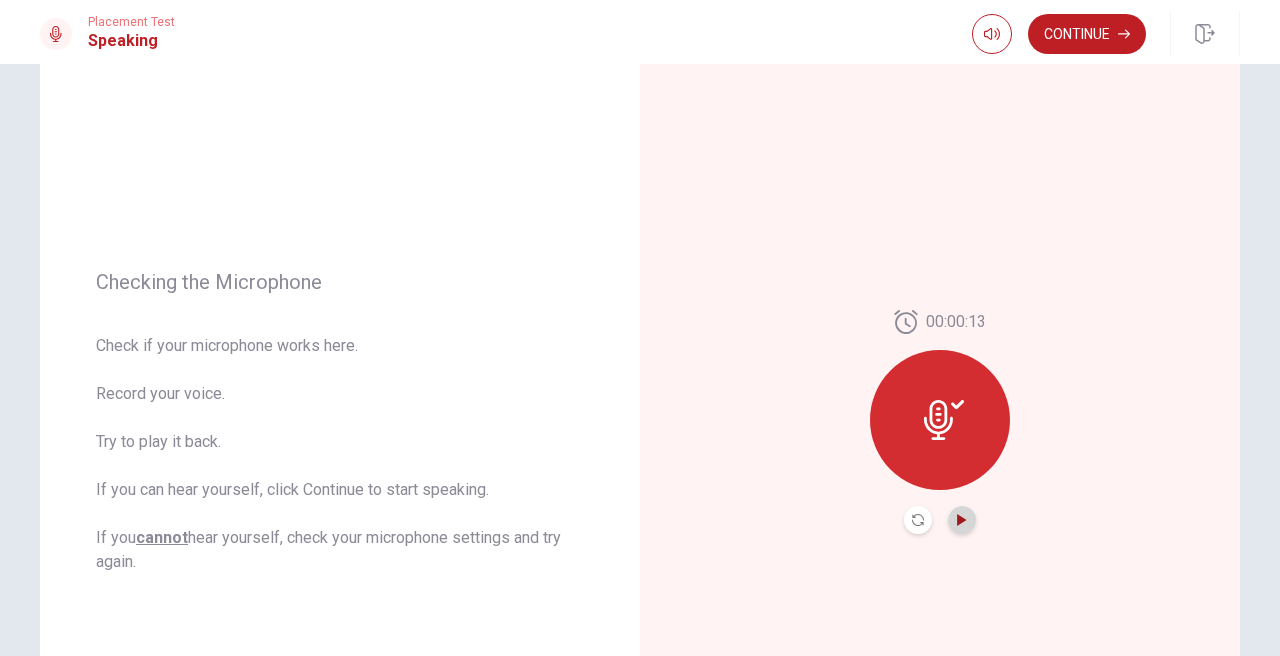 click 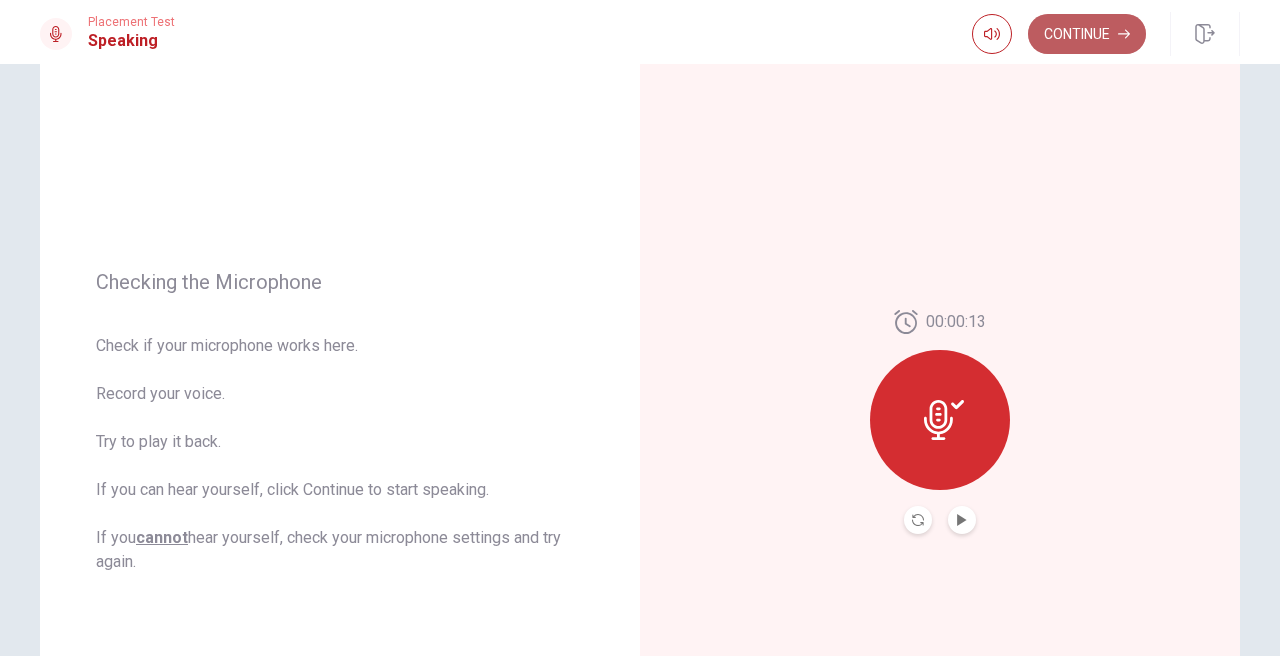 click on "Continue" at bounding box center [1087, 34] 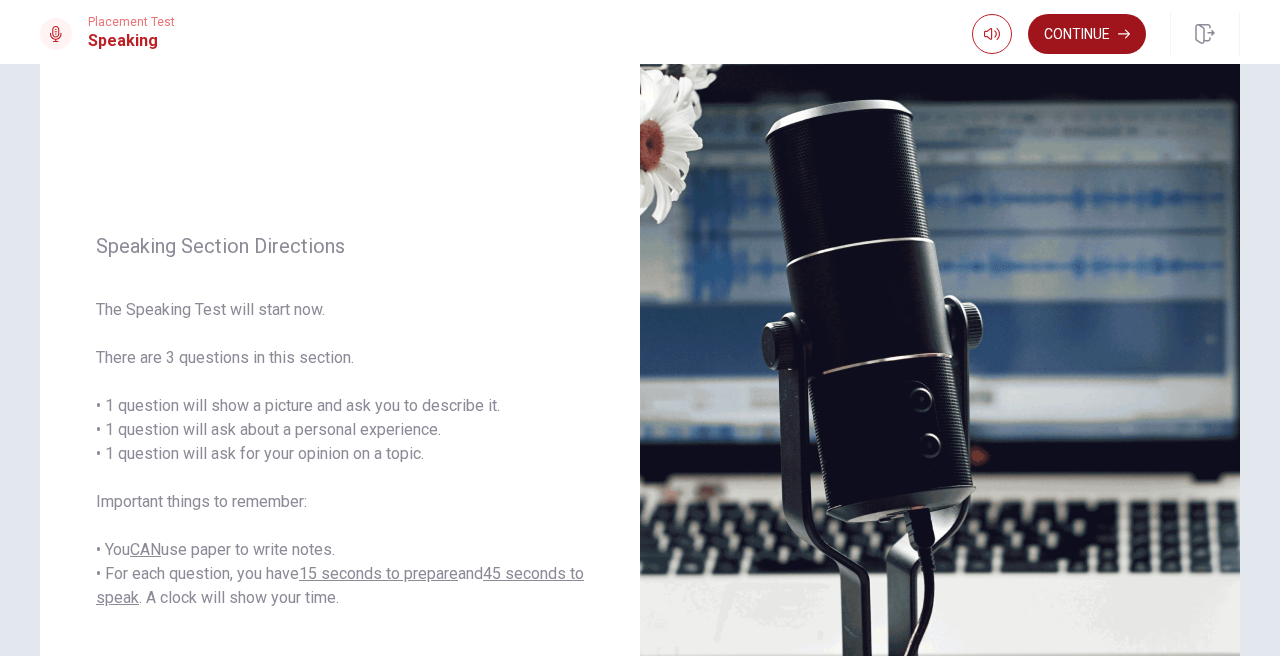 scroll, scrollTop: 0, scrollLeft: 0, axis: both 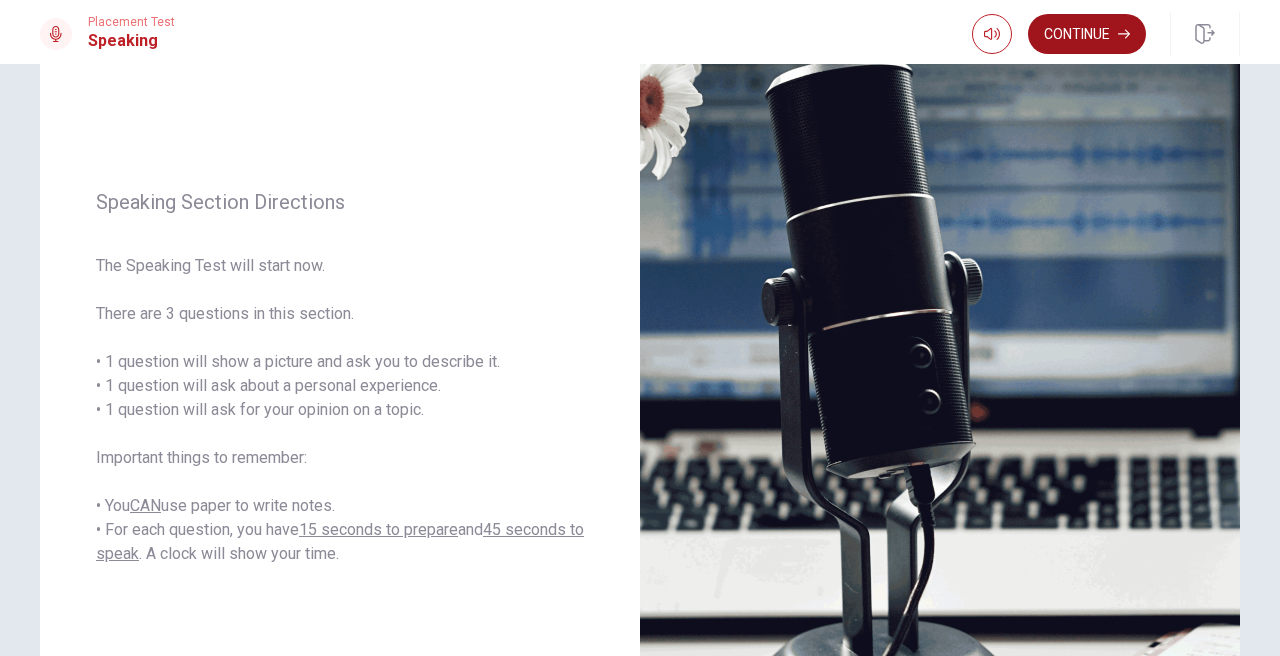 click 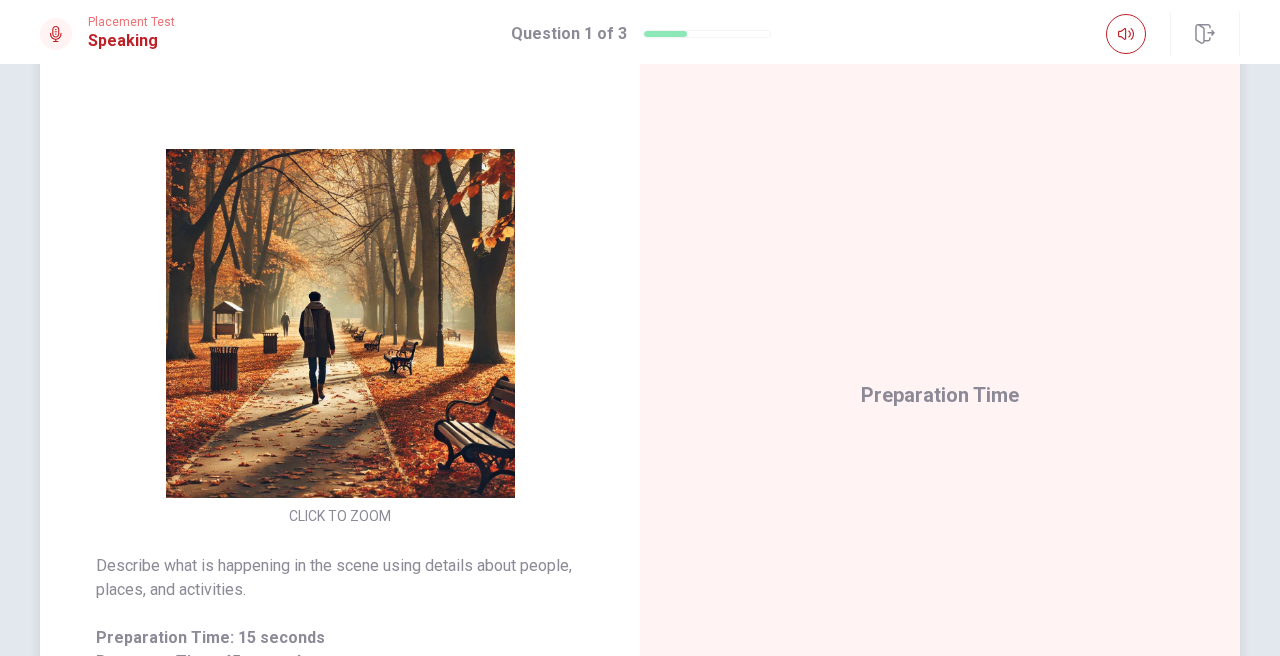scroll, scrollTop: 139, scrollLeft: 0, axis: vertical 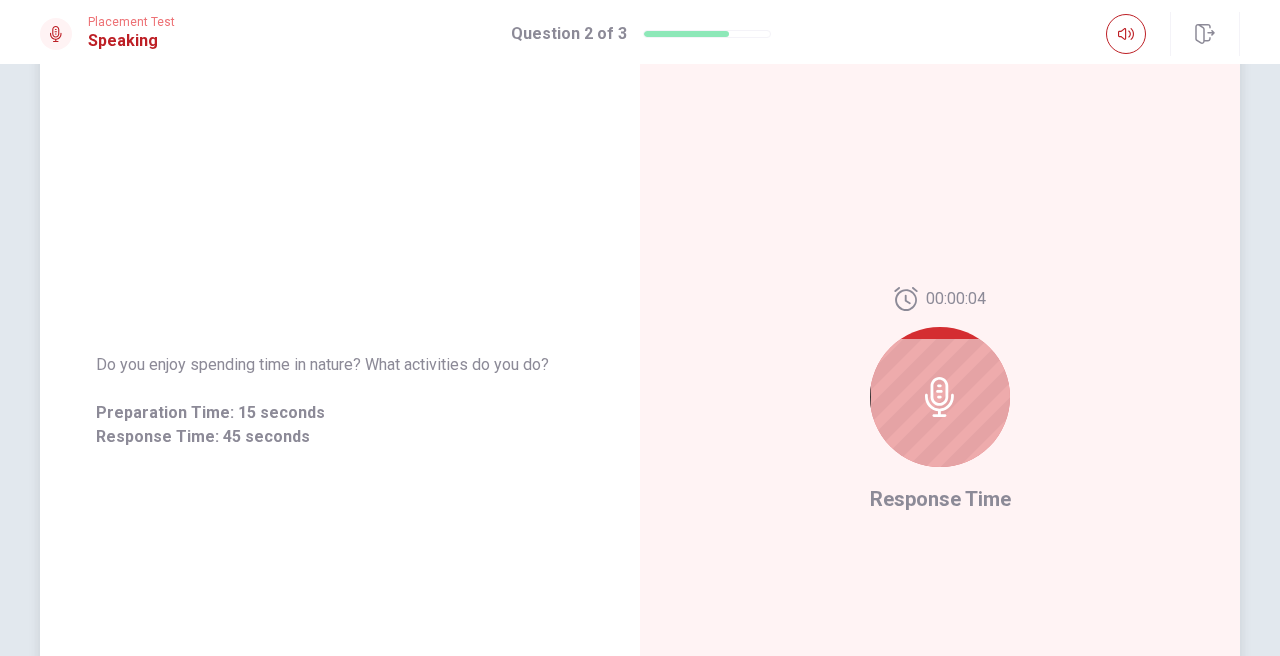 click 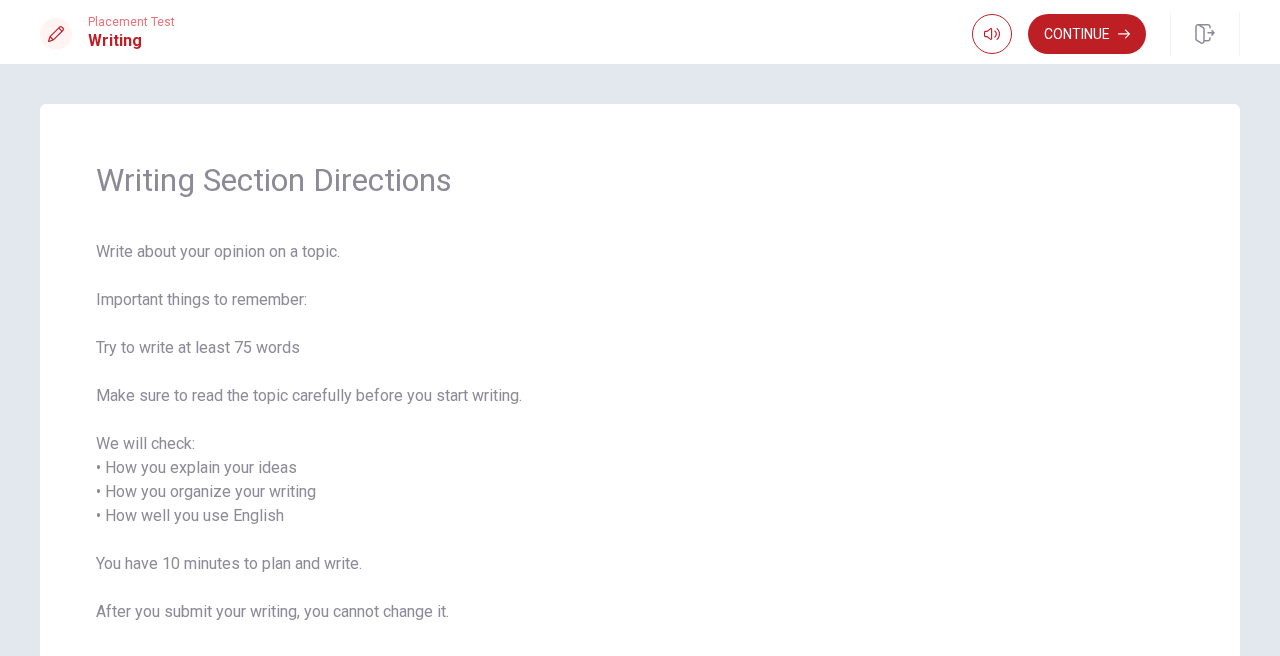 scroll, scrollTop: 0, scrollLeft: 0, axis: both 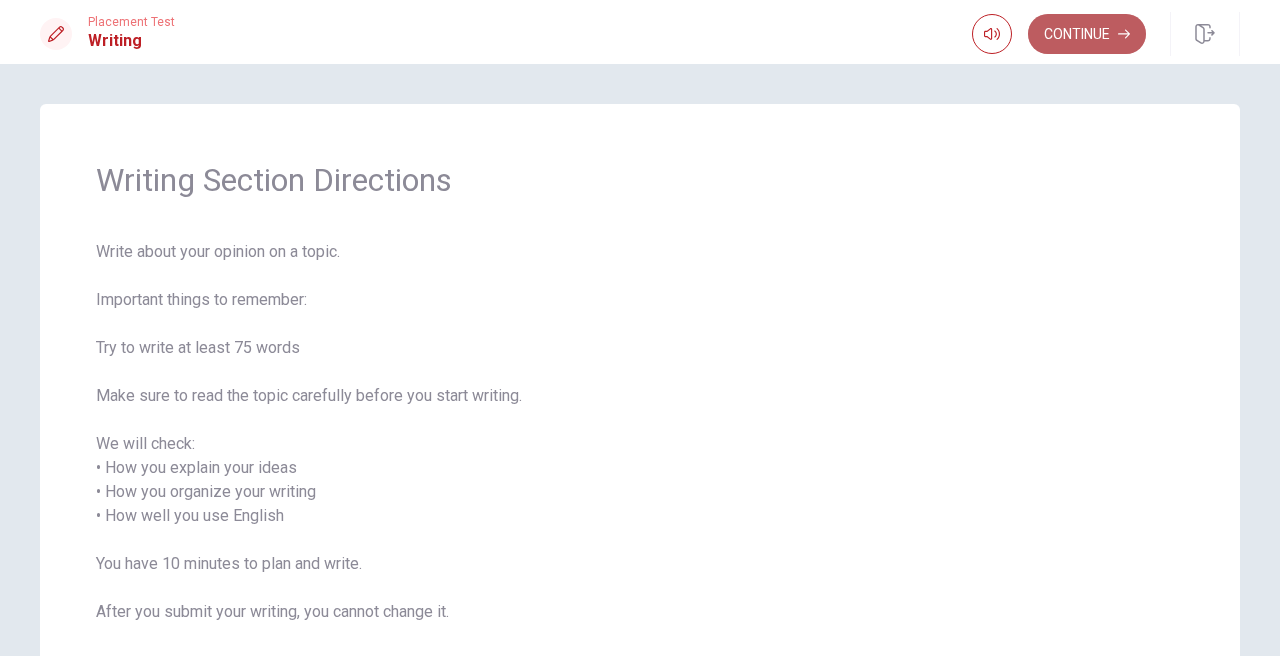 click on "Continue" at bounding box center (1087, 34) 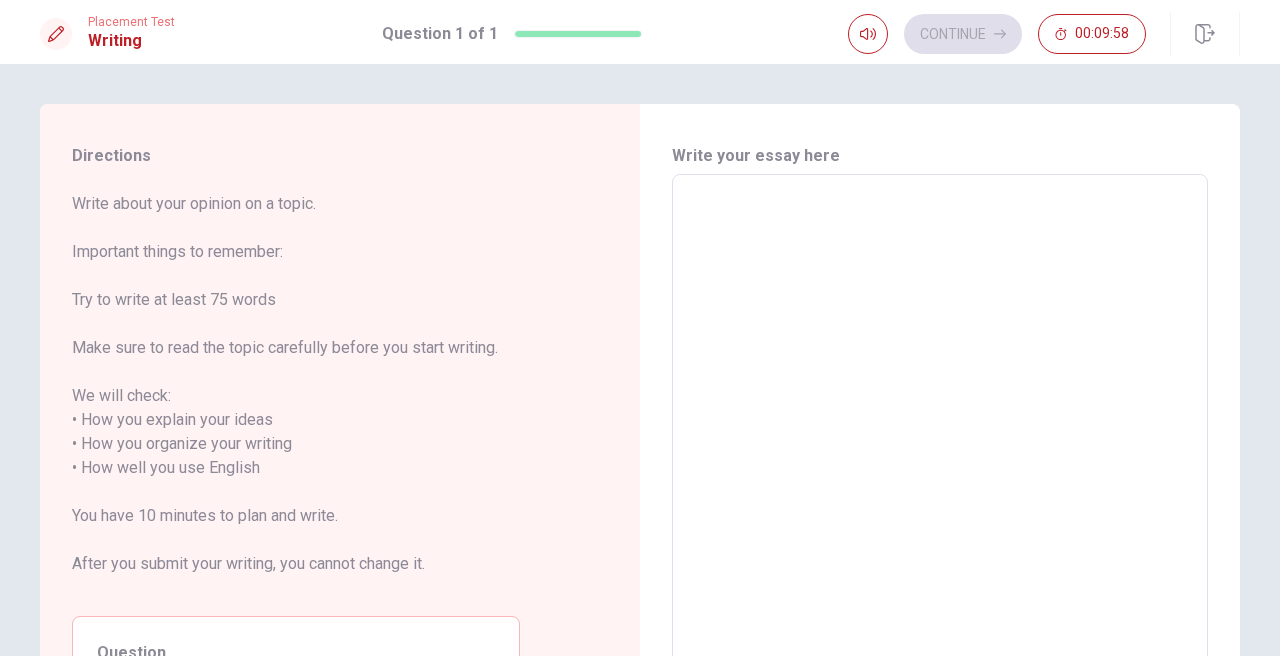scroll, scrollTop: 0, scrollLeft: 0, axis: both 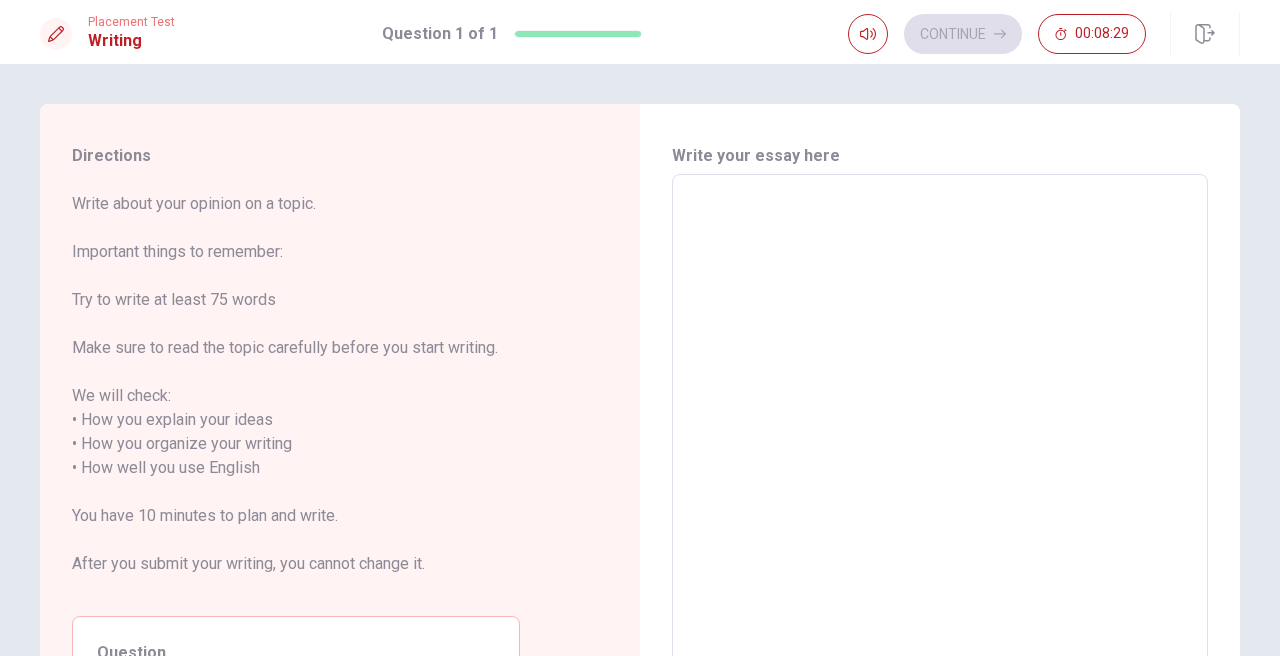 click at bounding box center [940, 456] 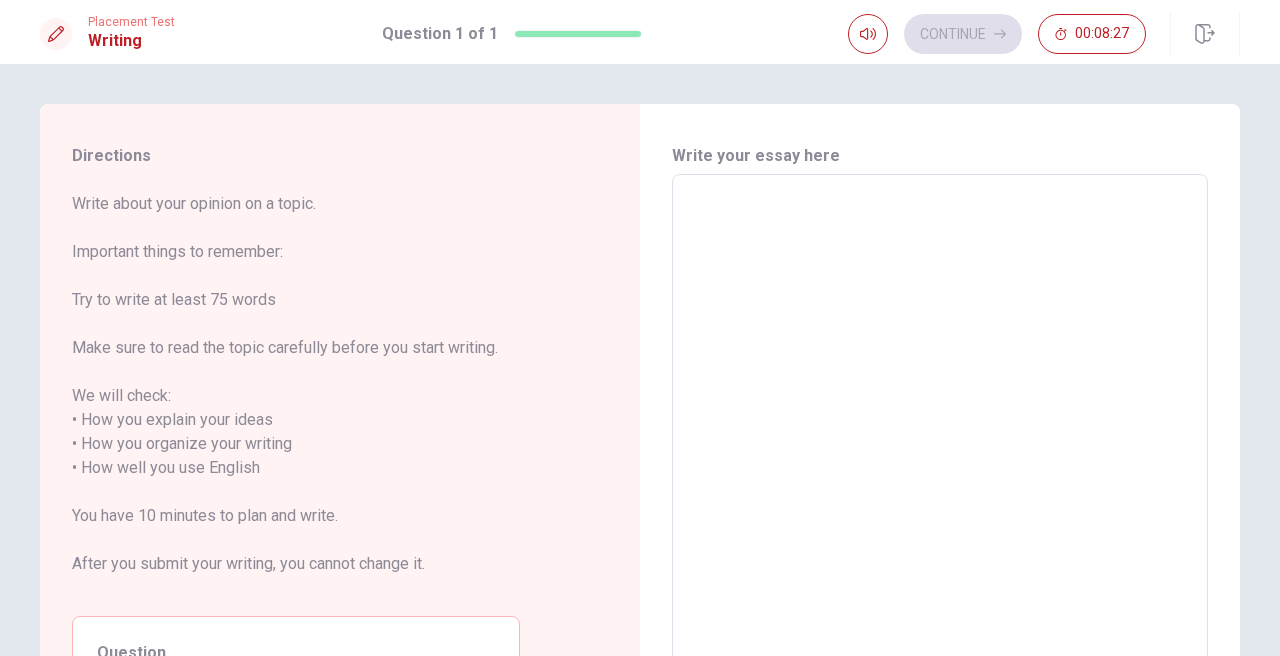 type on "I" 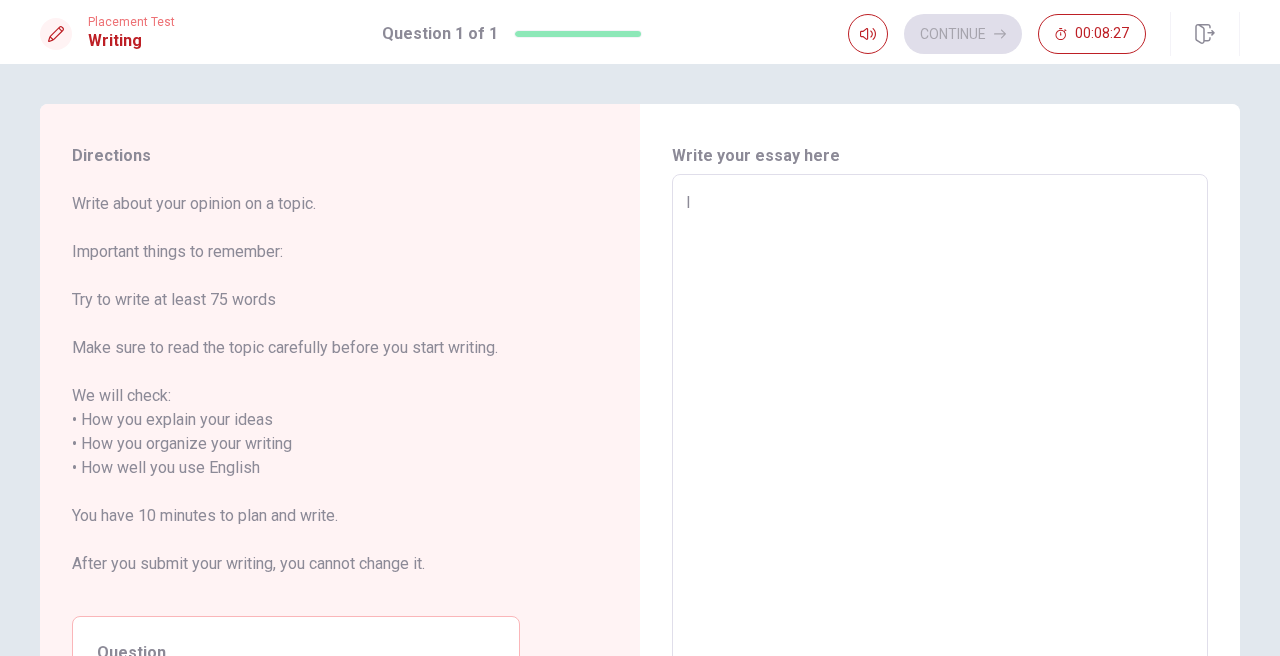 type on "x" 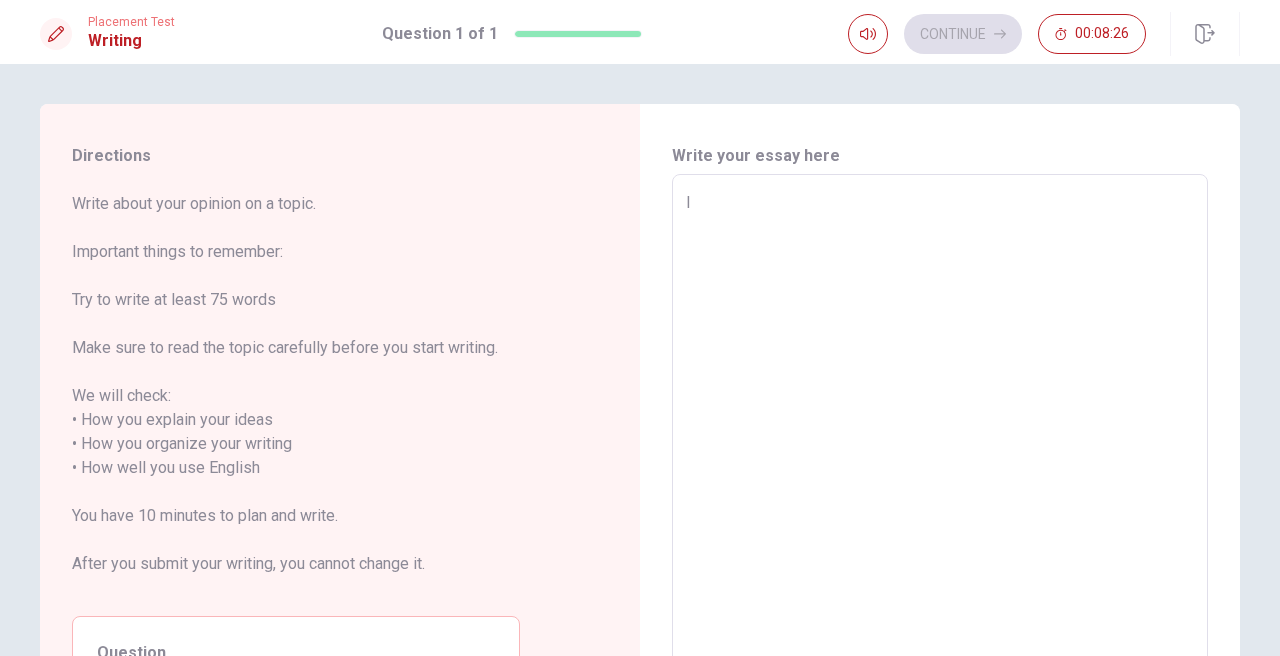 type on "I t" 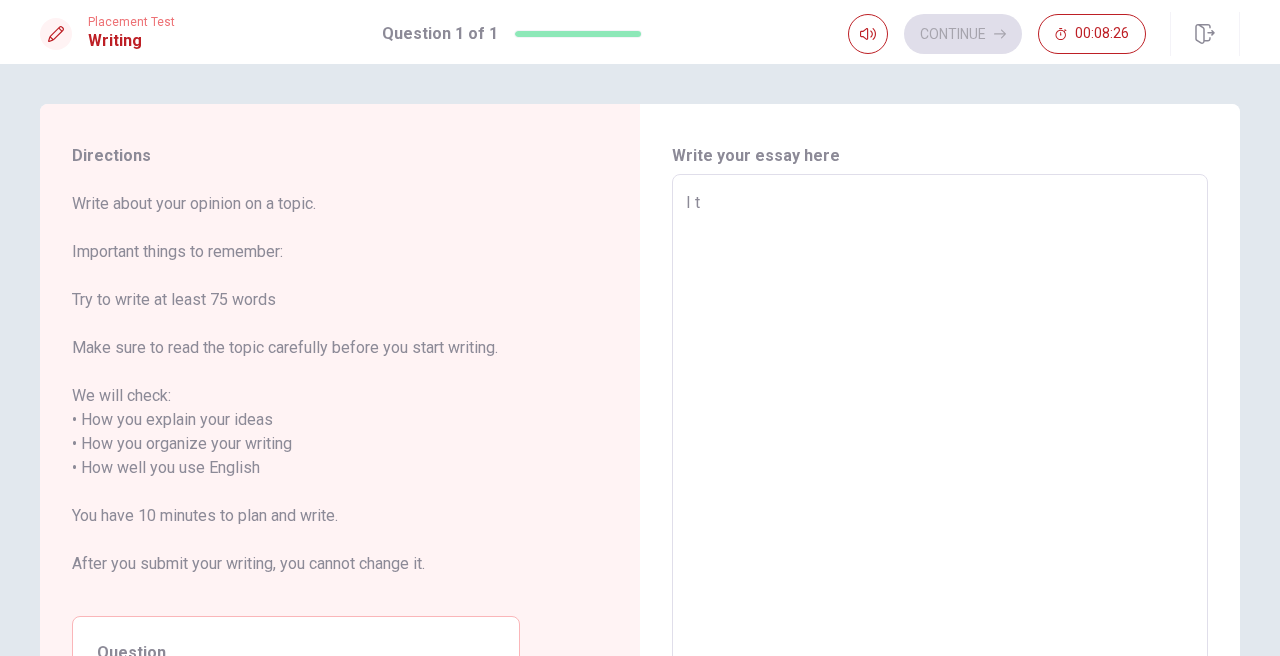 type on "x" 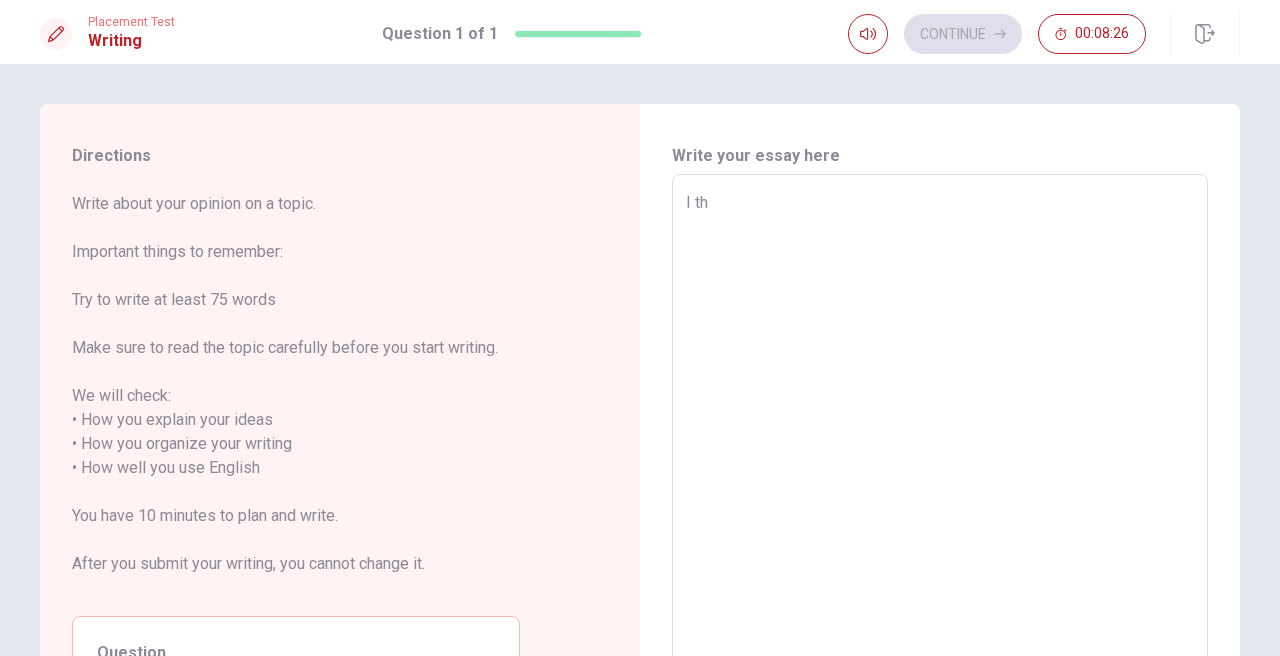 type on "x" 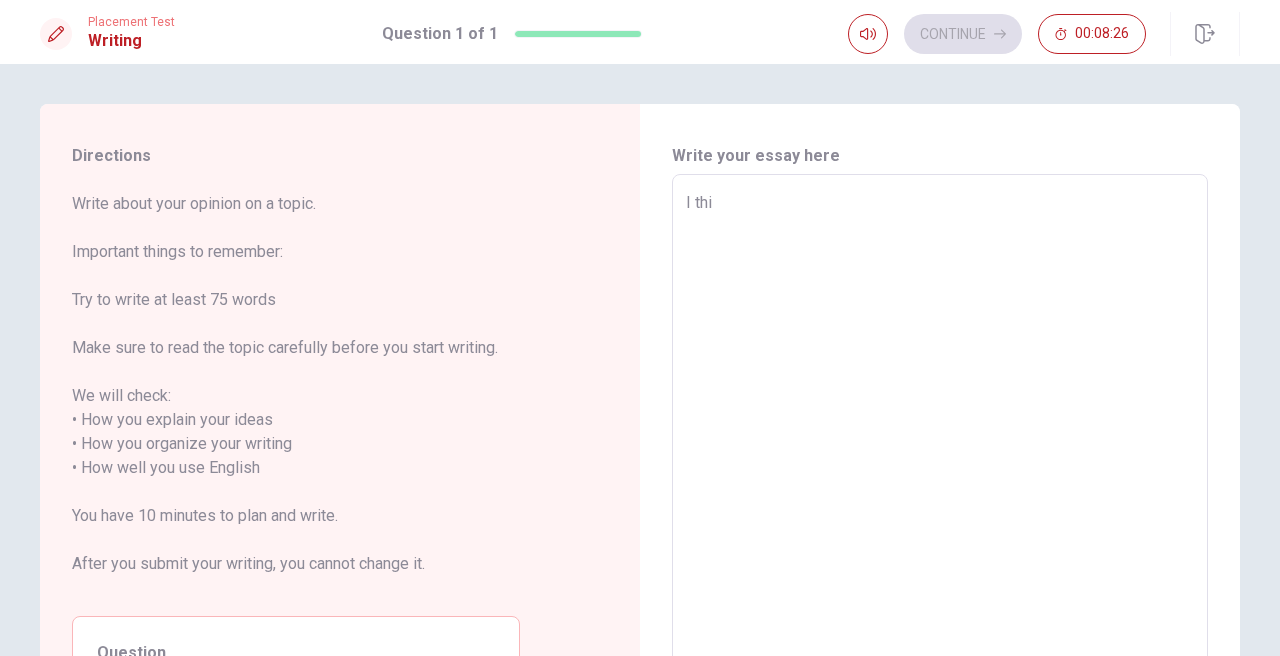 type on "x" 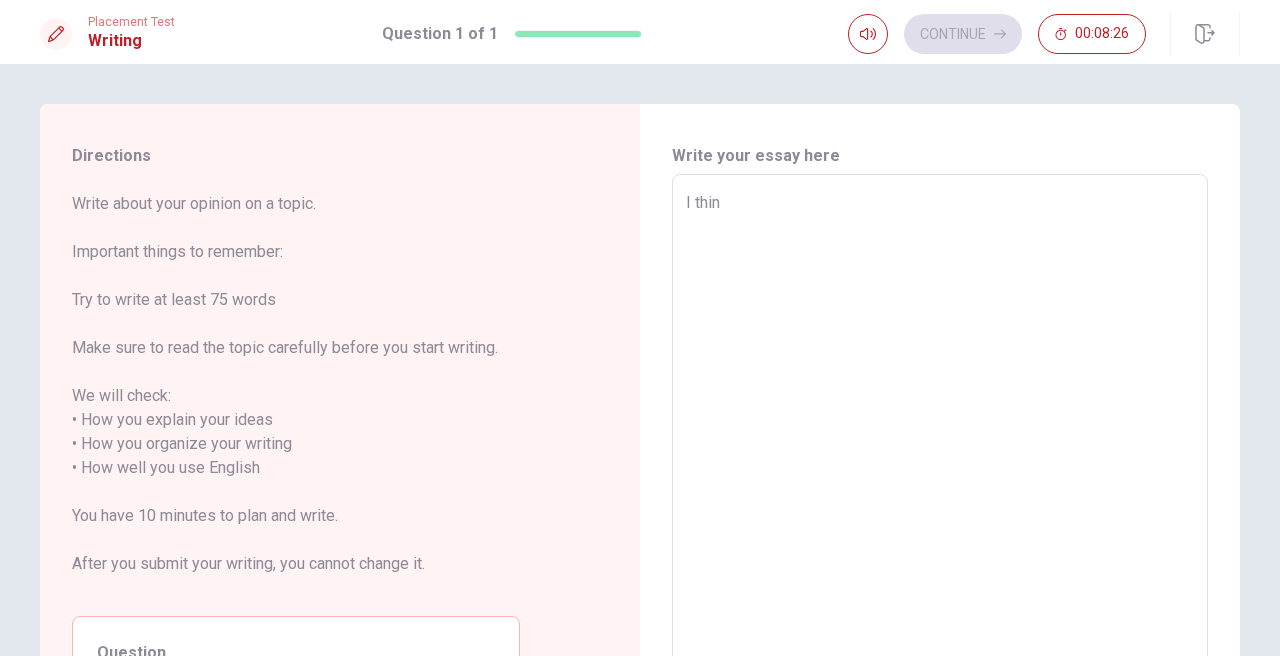 type on "x" 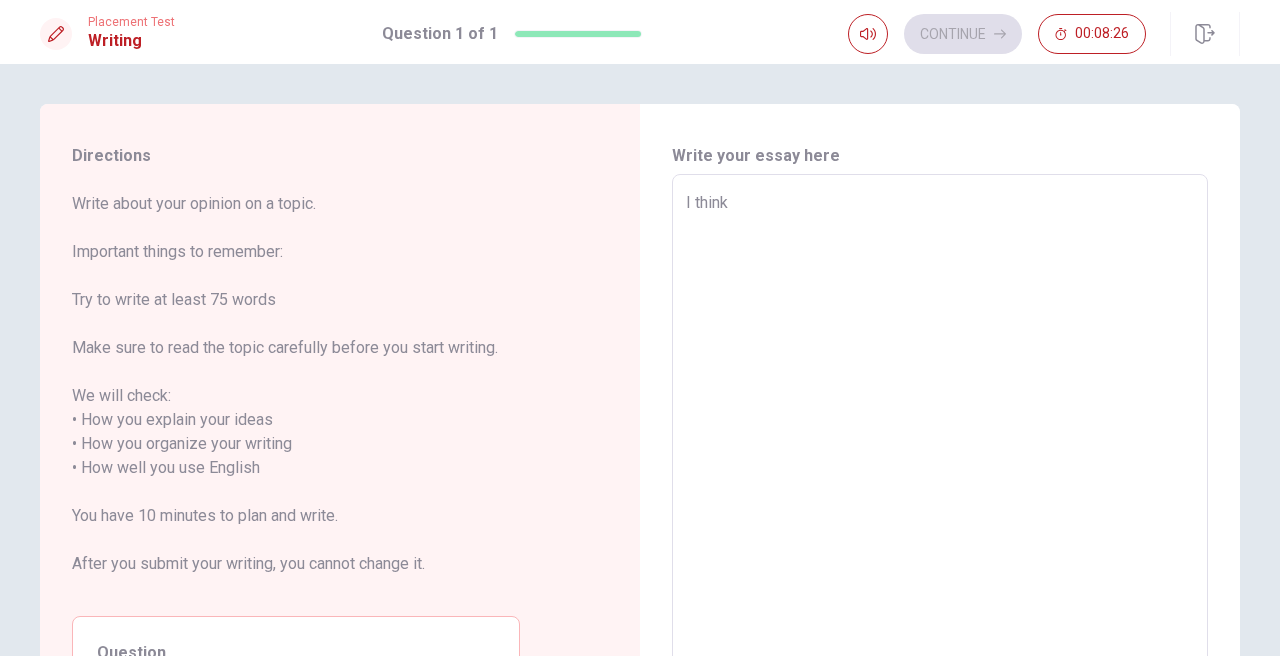 type on "x" 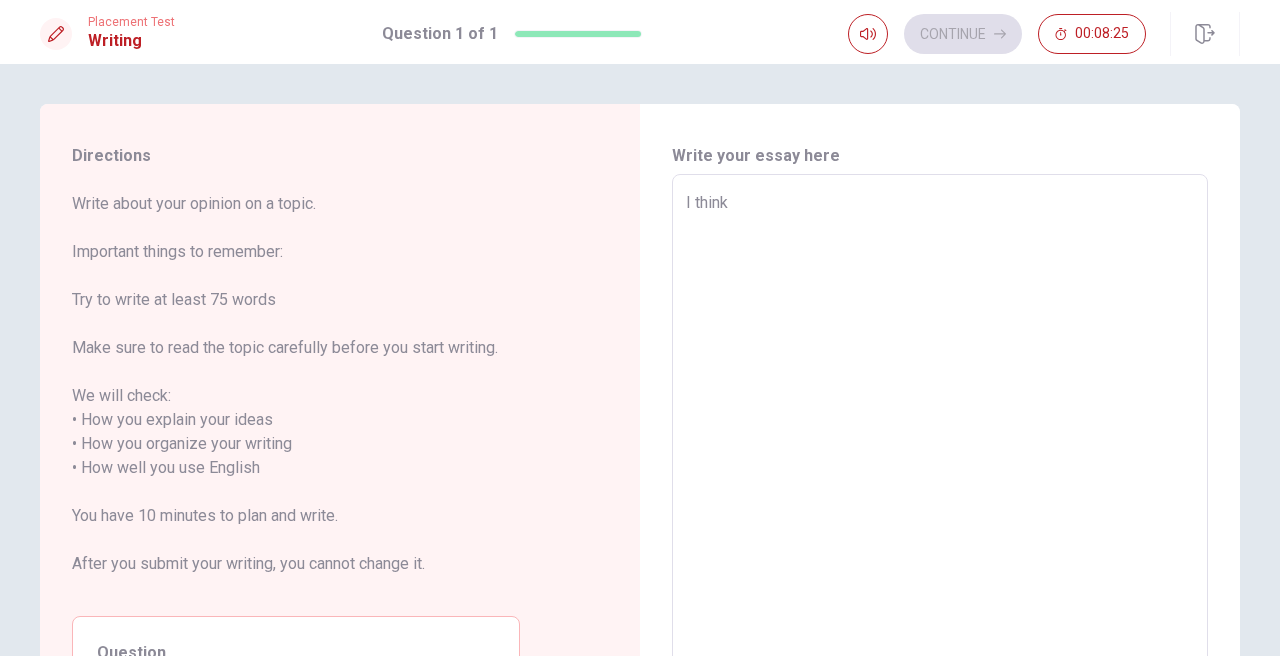 type on "x" 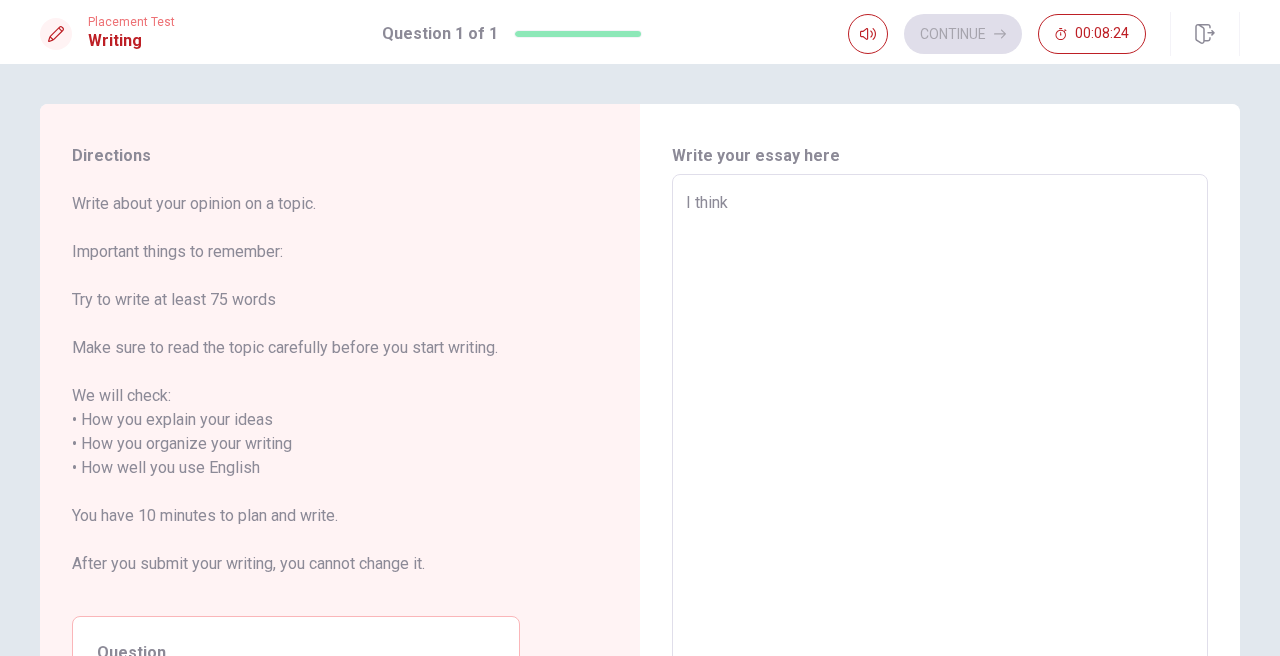 type on "I think I" 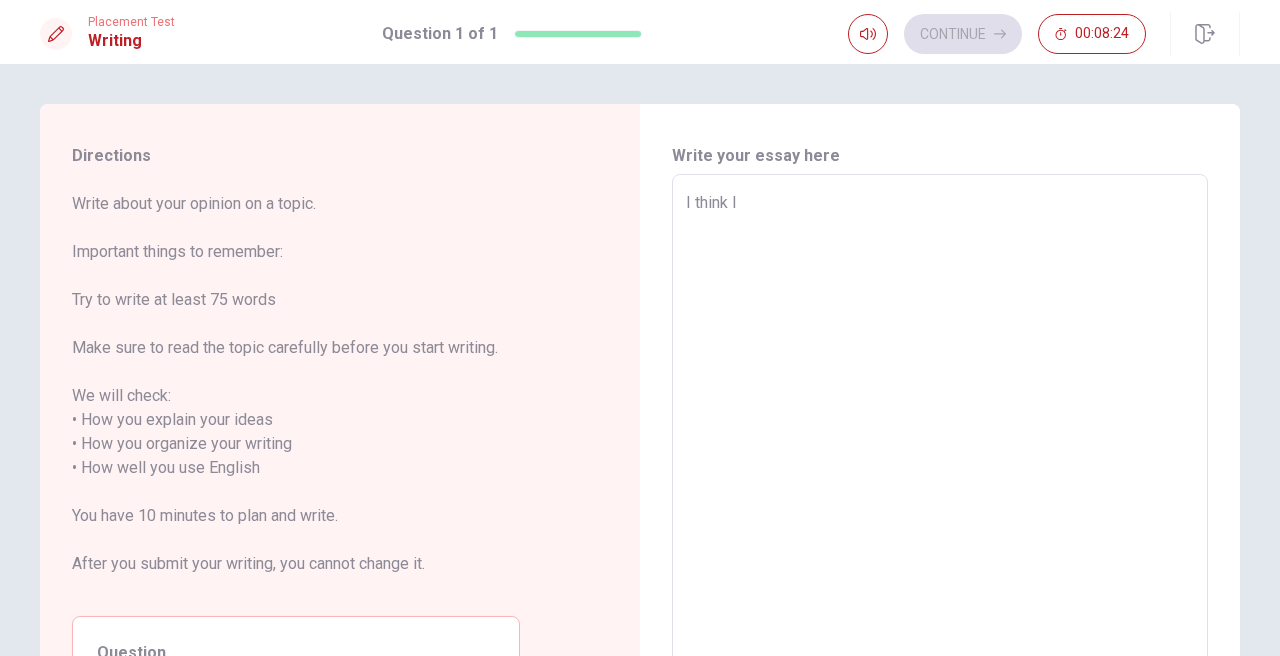 type on "x" 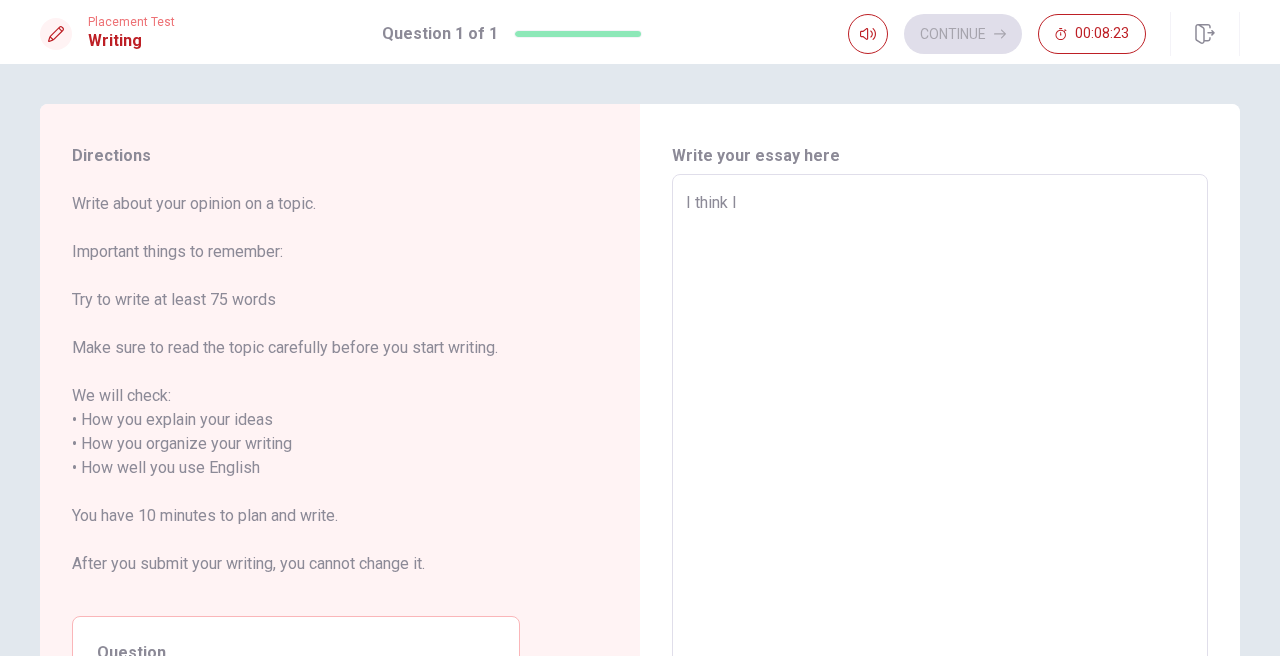 type on "I think I" 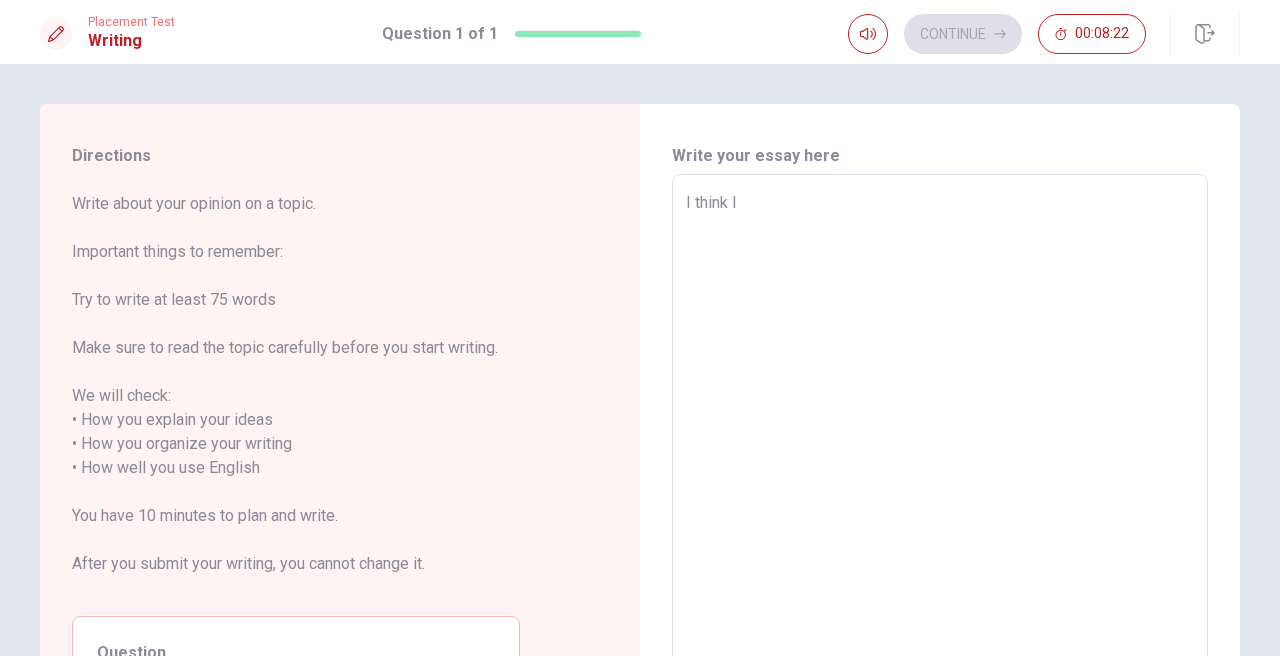 type on "I think I" 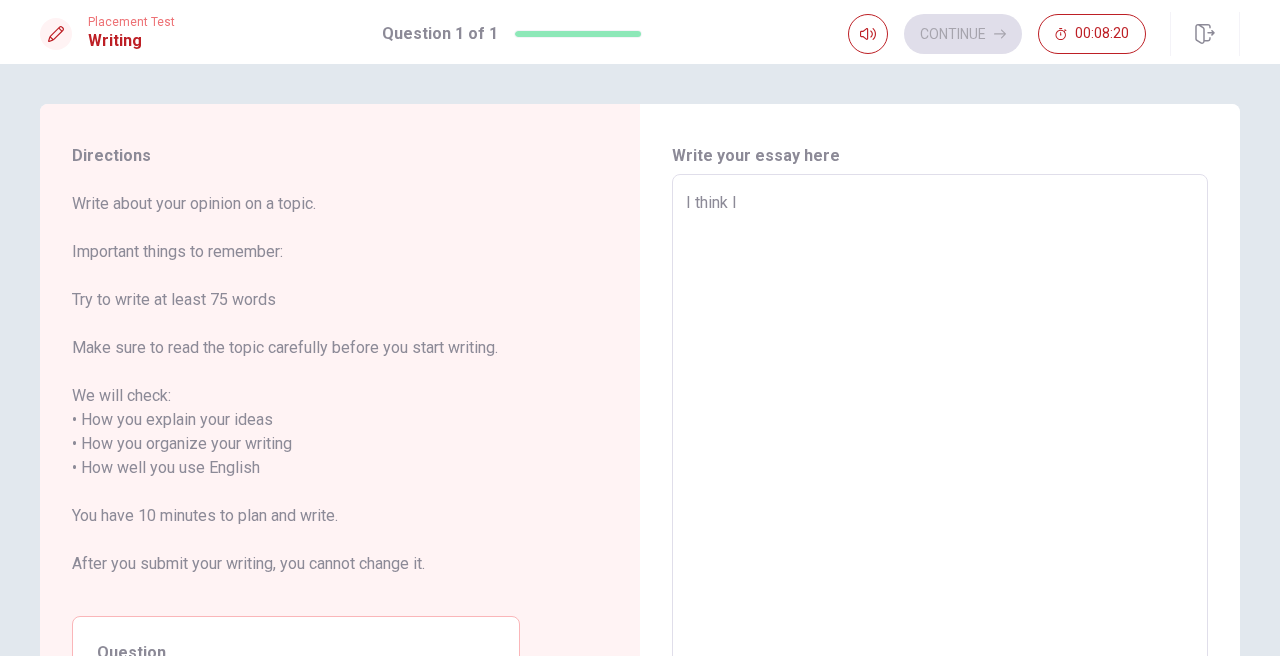 type on "x" 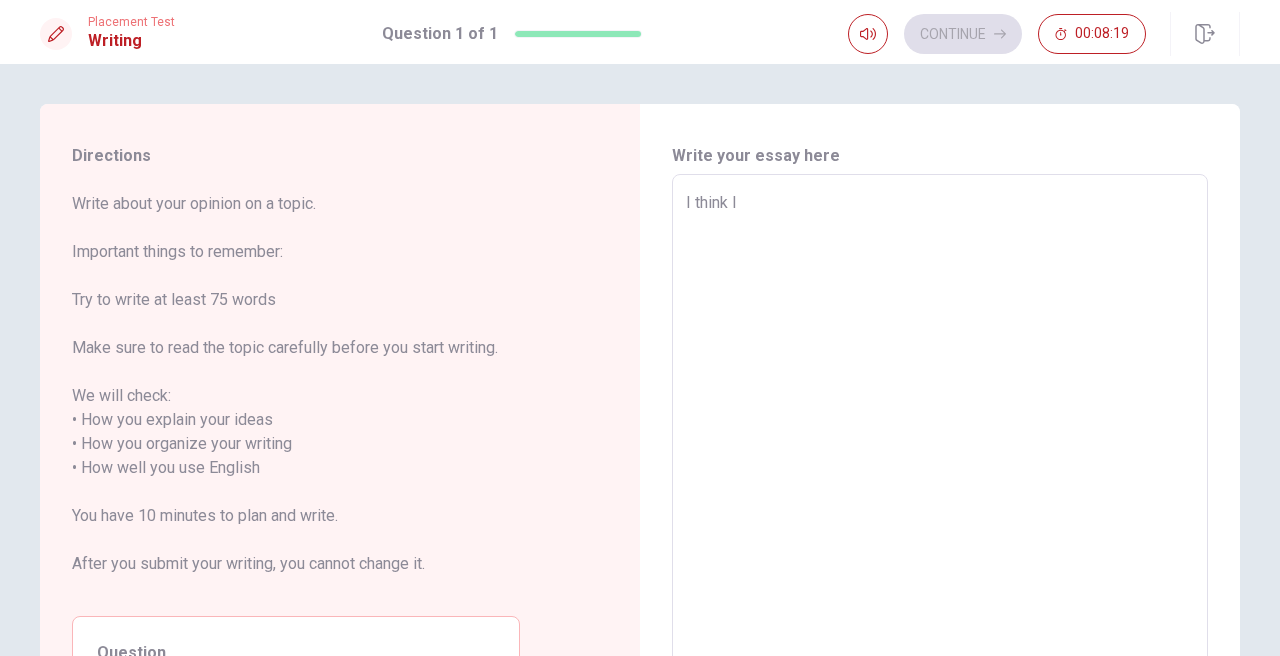 type on "I think I'" 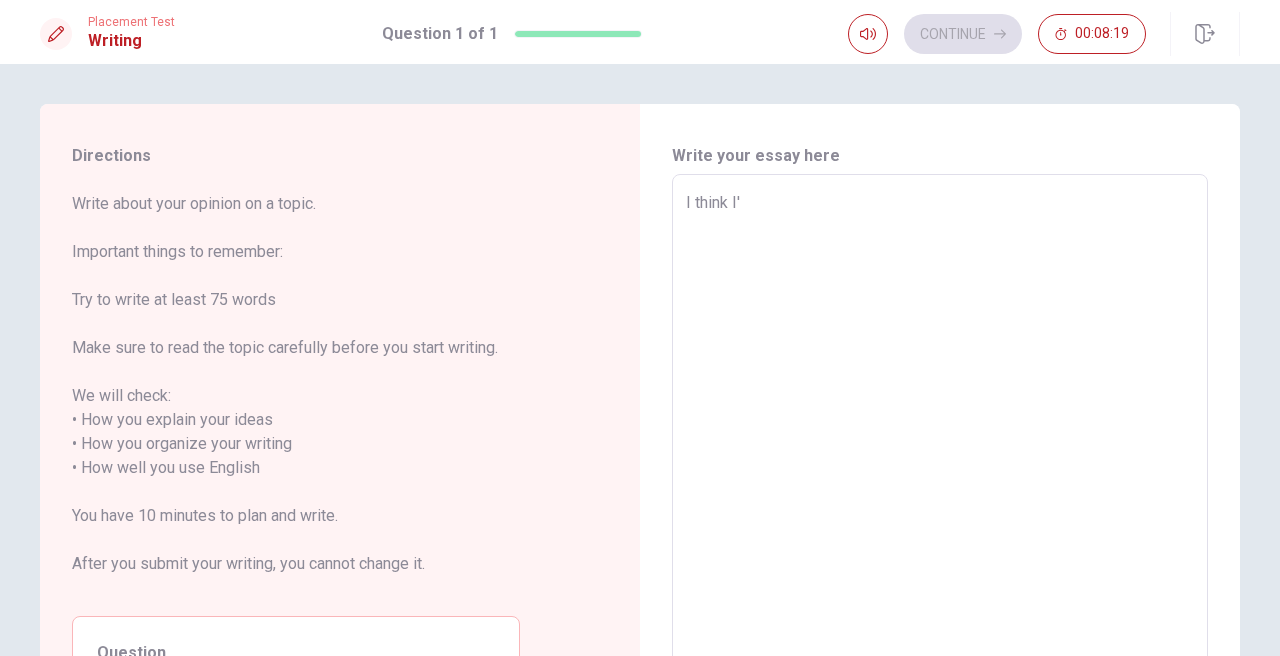 type on "x" 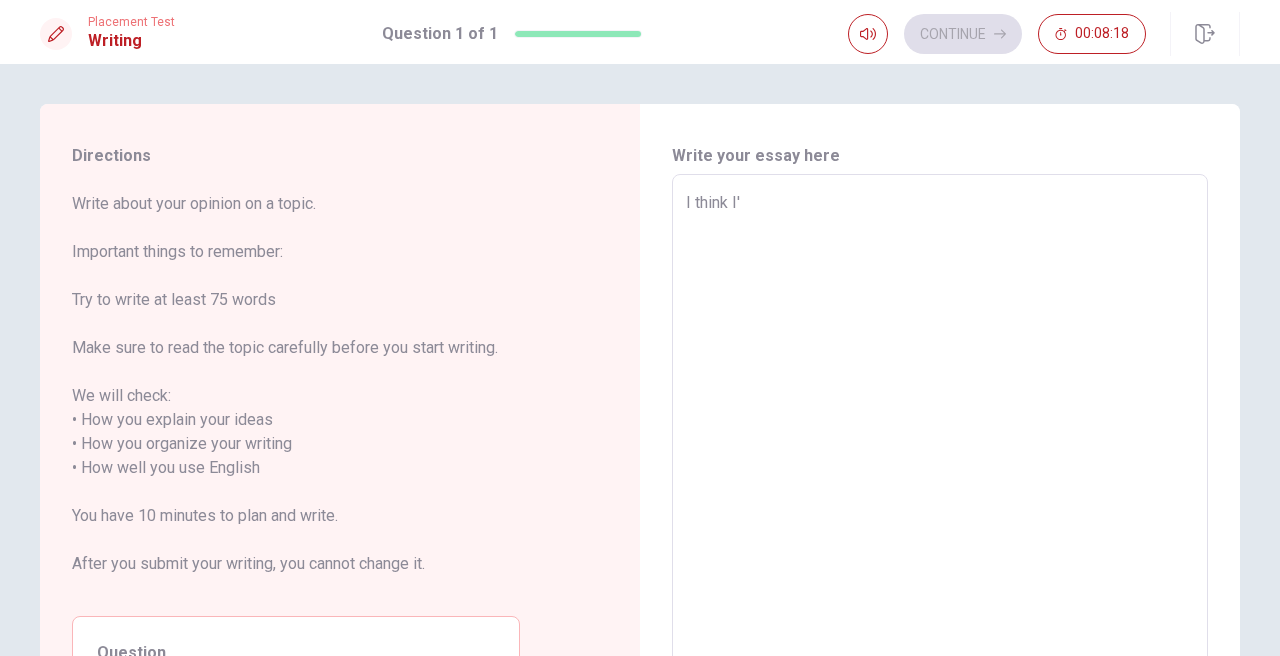 type on "I think I'm" 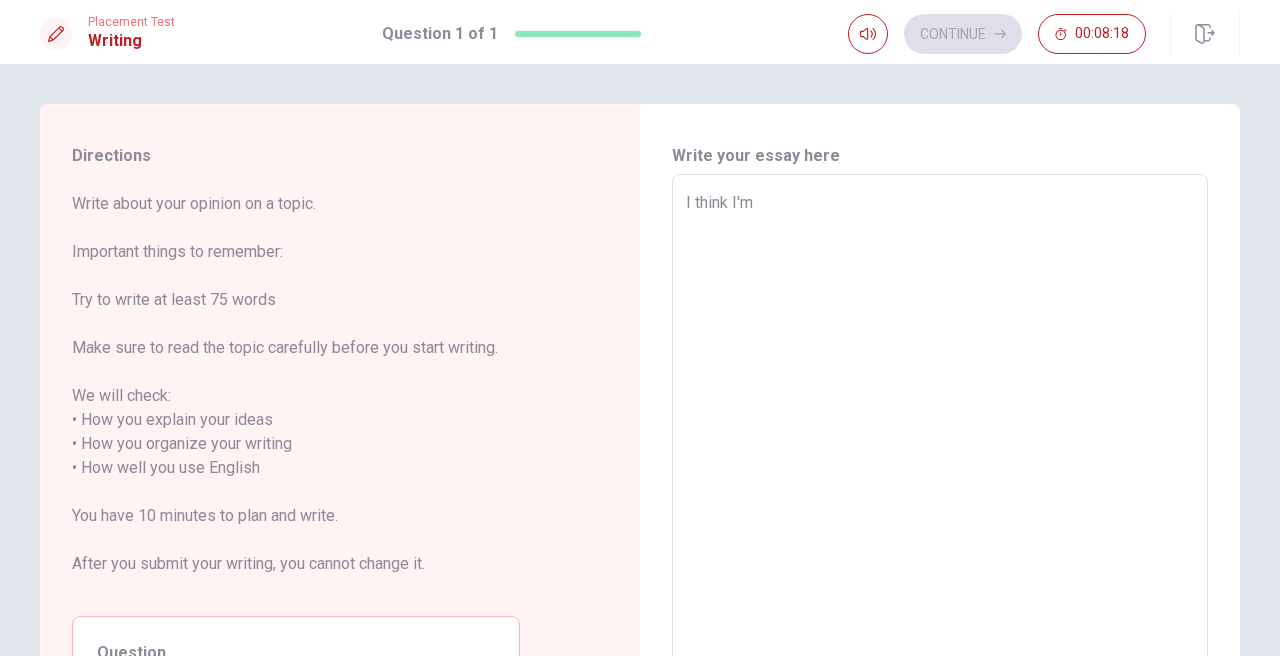 type on "x" 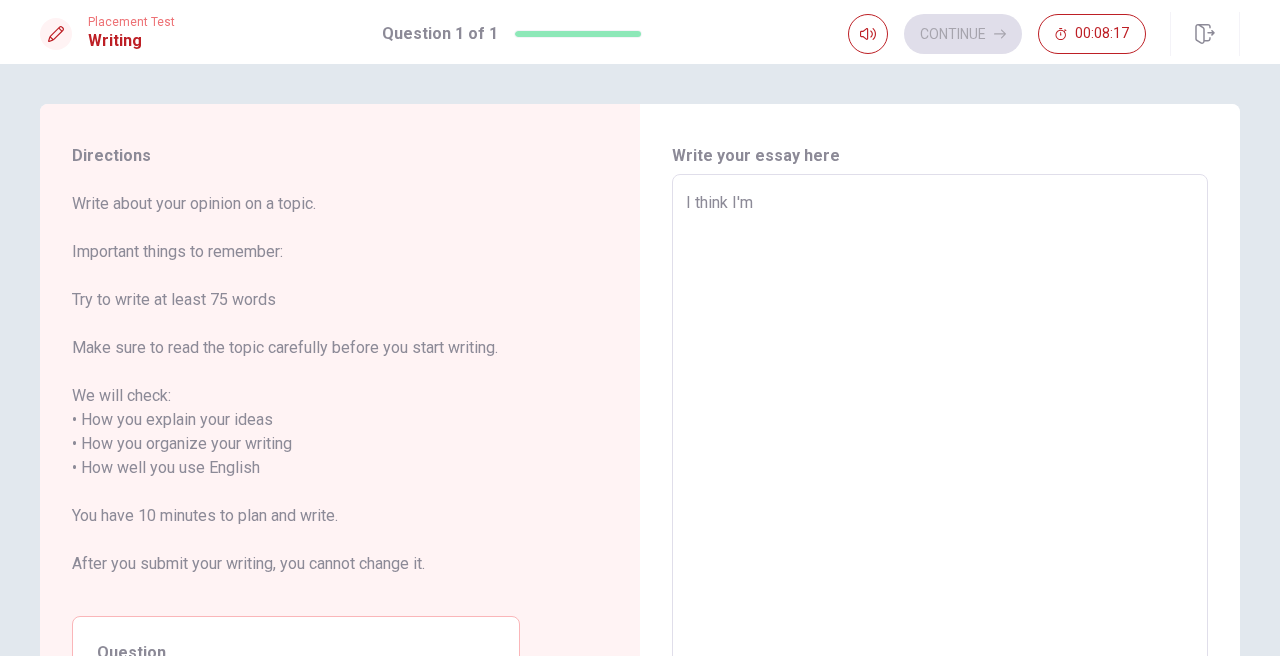 type on "I think I'm" 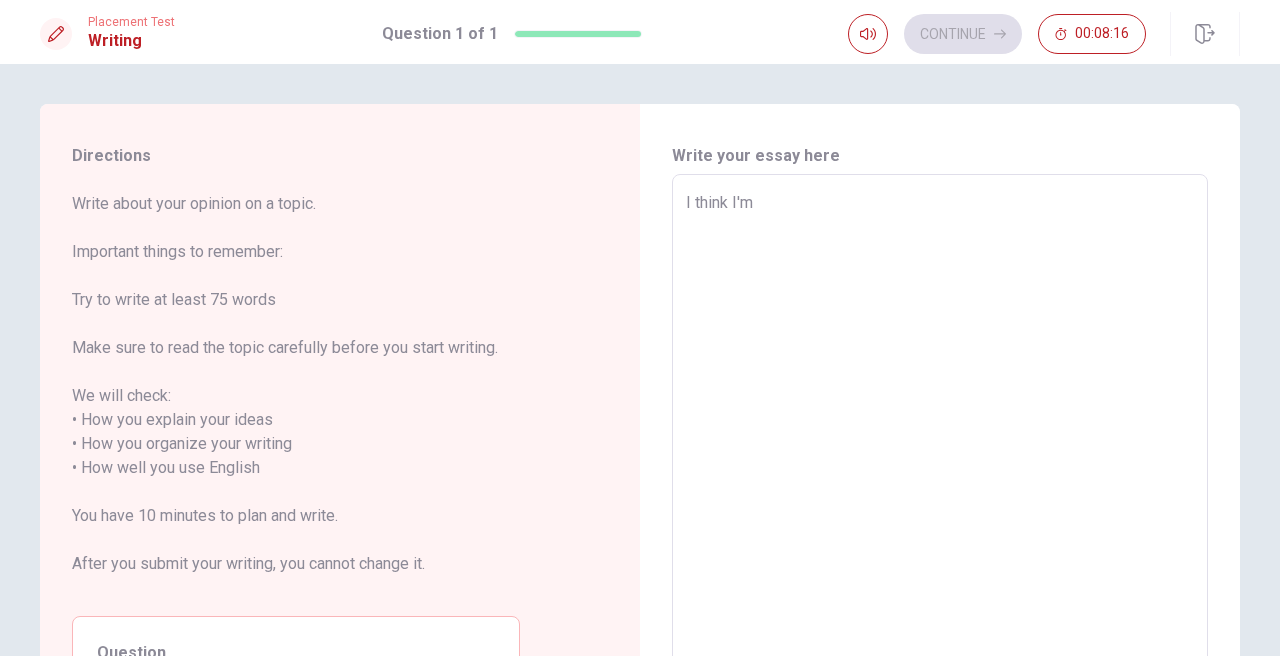 type on "I think I'm g" 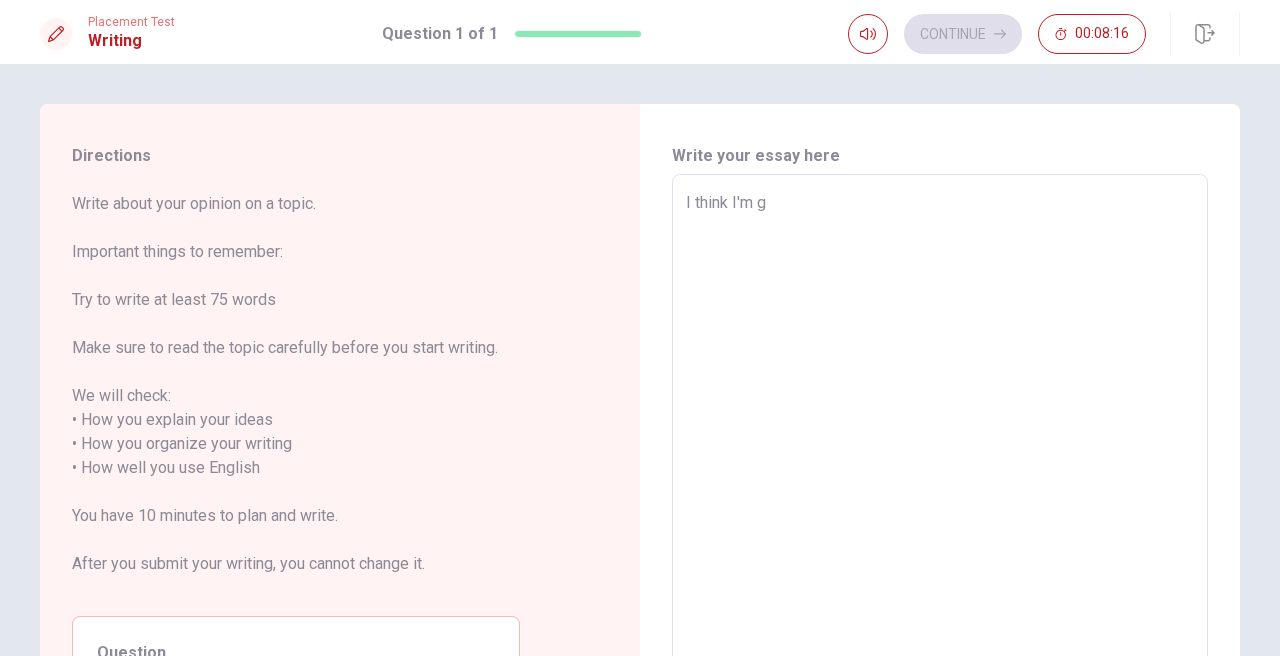 type on "x" 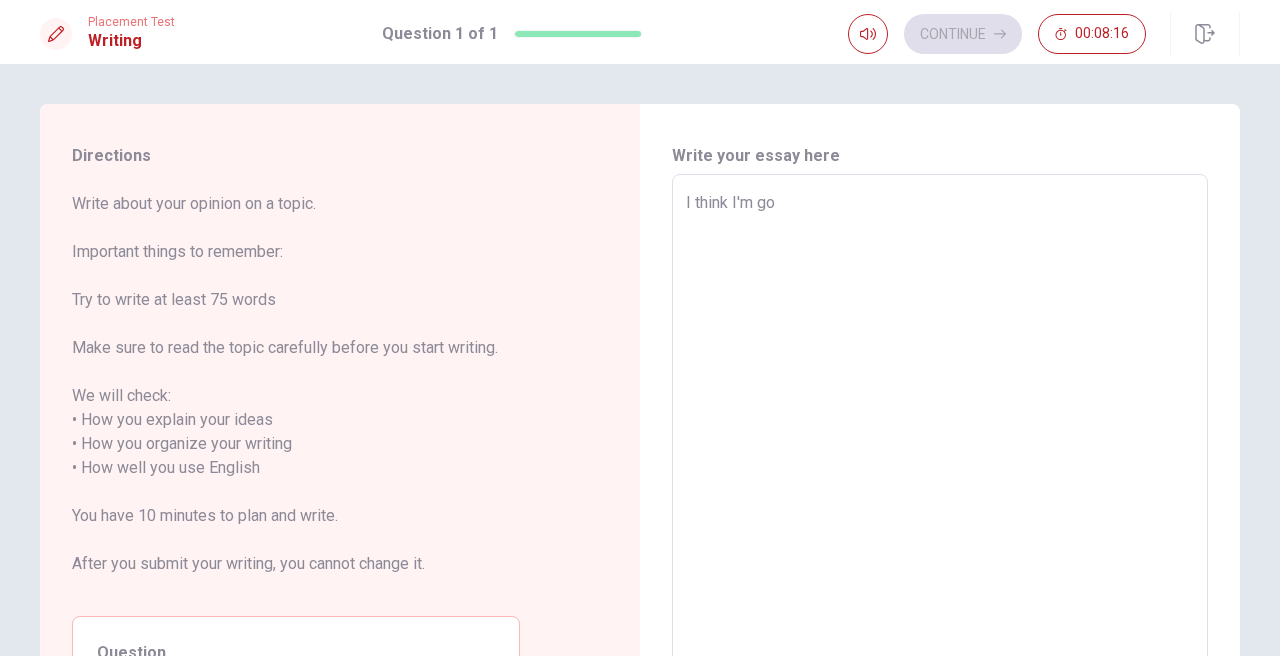 type on "x" 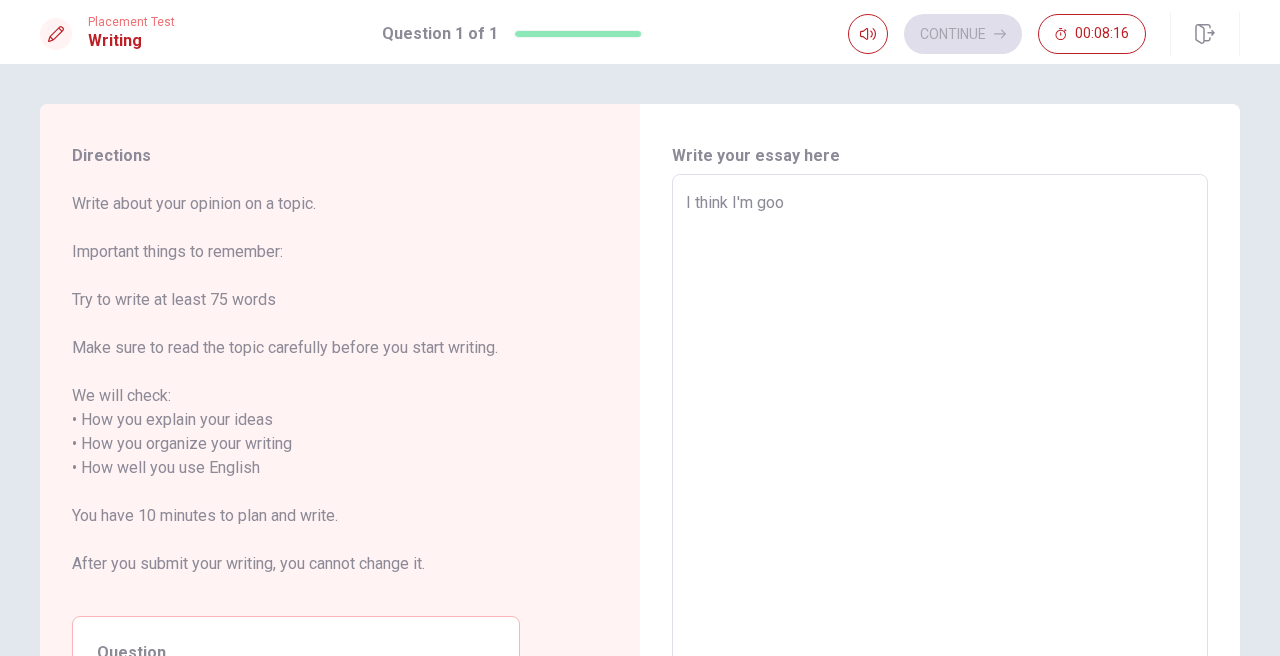 type on "x" 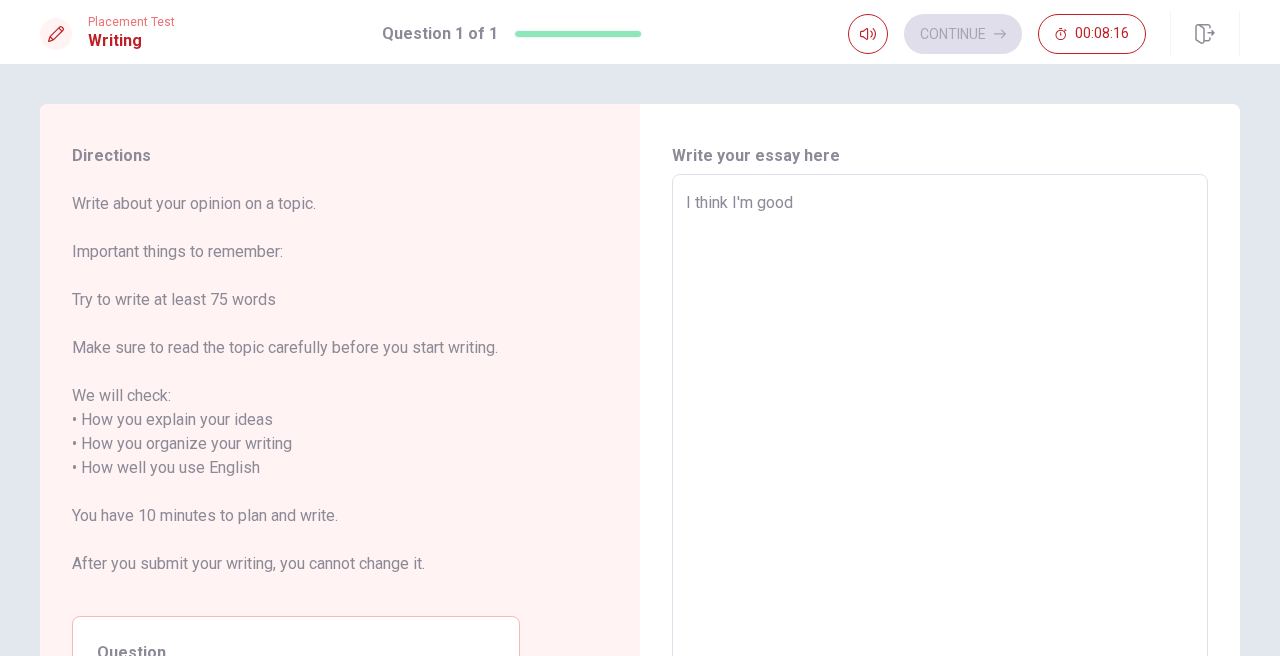 type on "x" 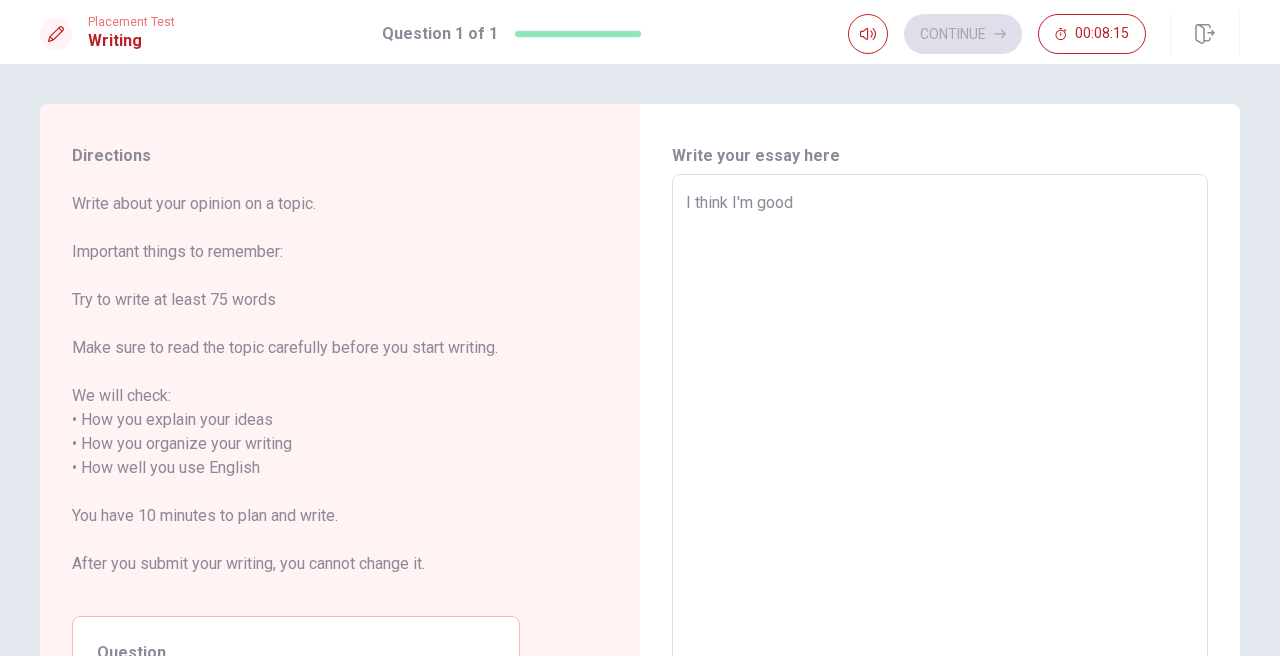 type on "I think I'm good a" 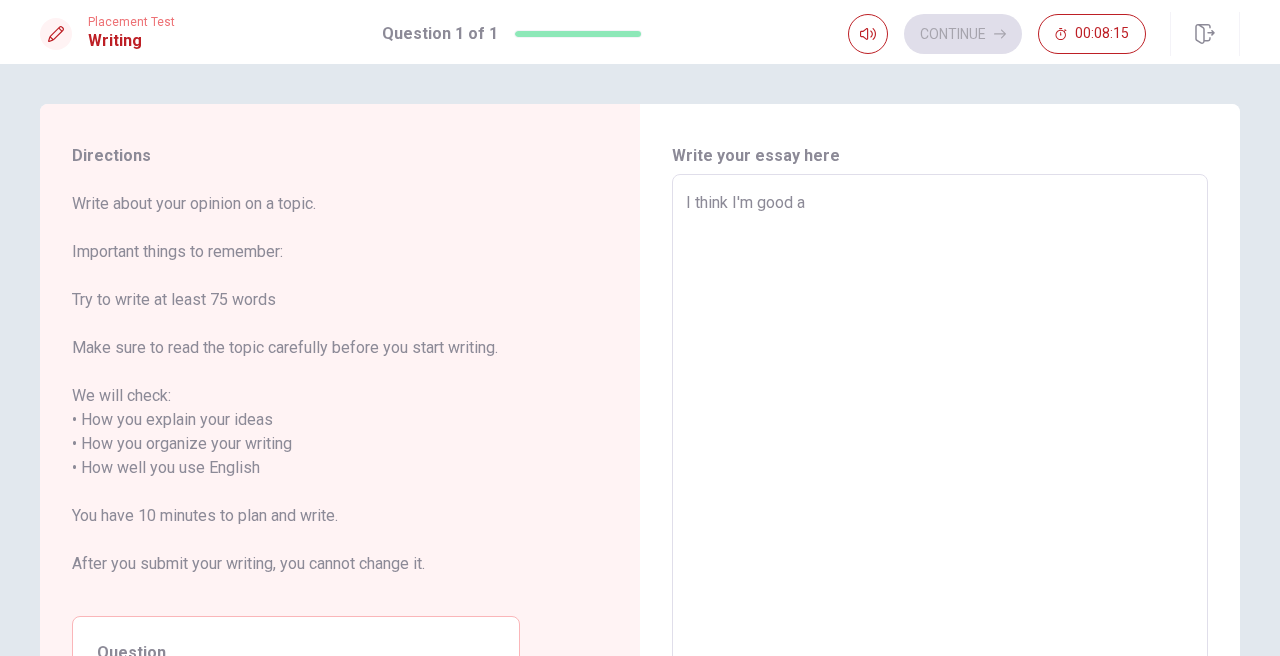 type on "x" 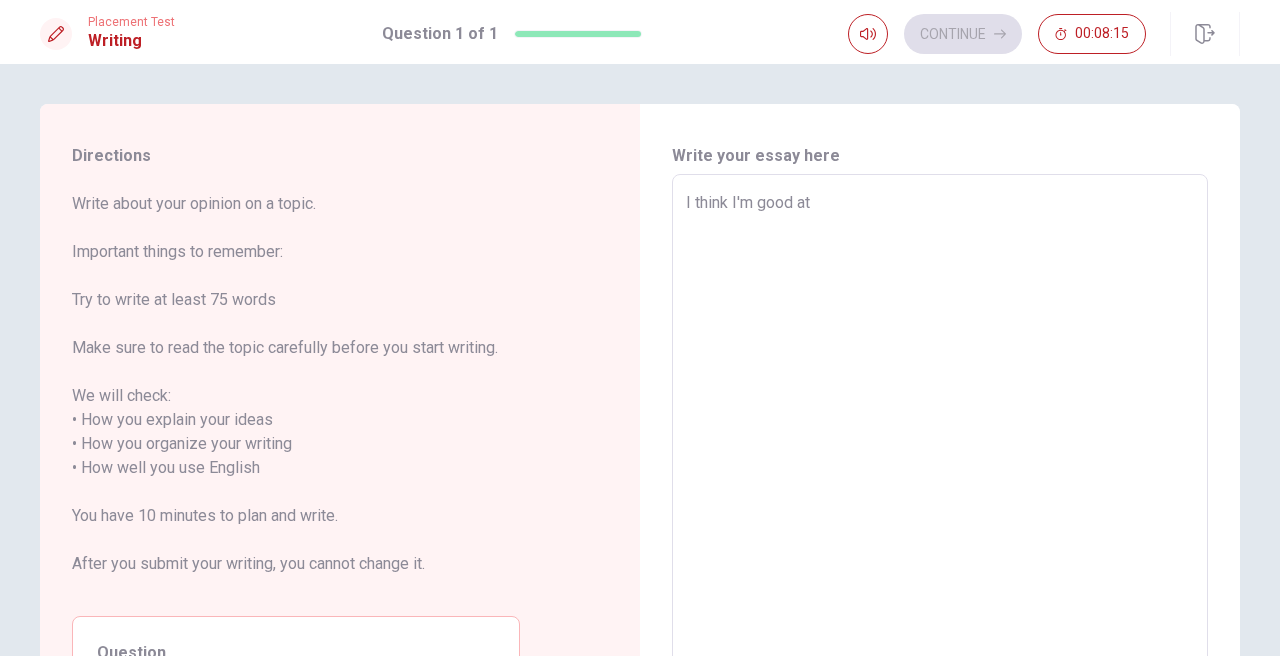 type on "x" 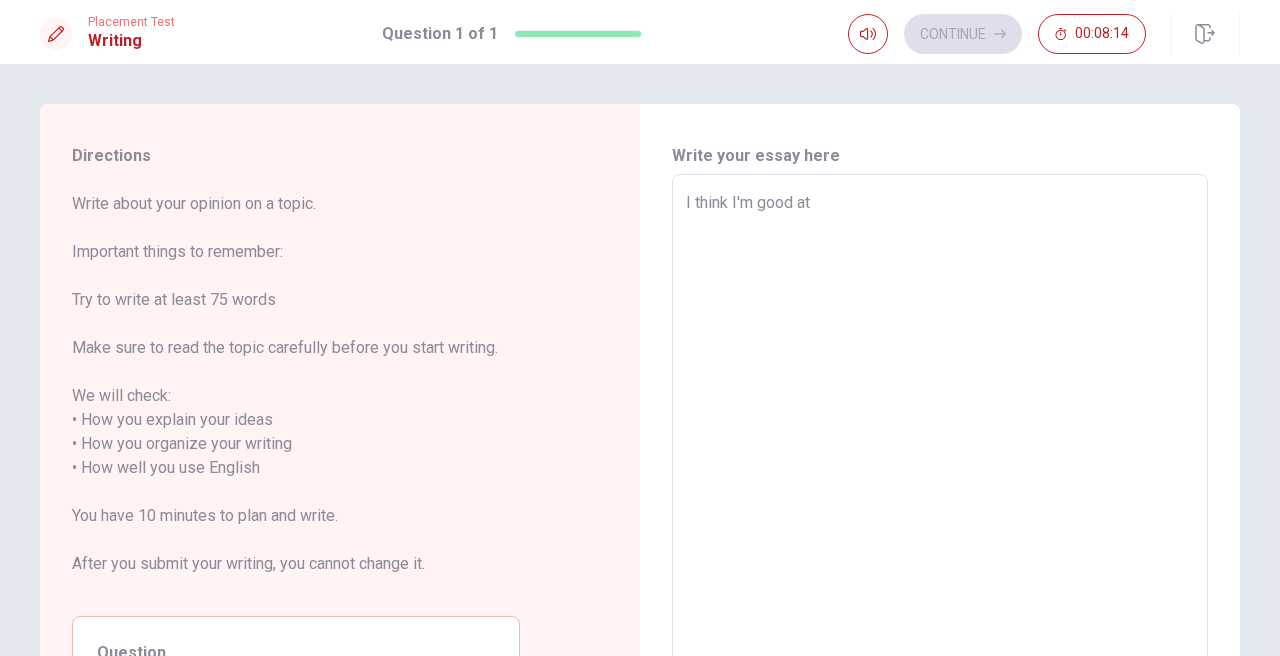 type on "x" 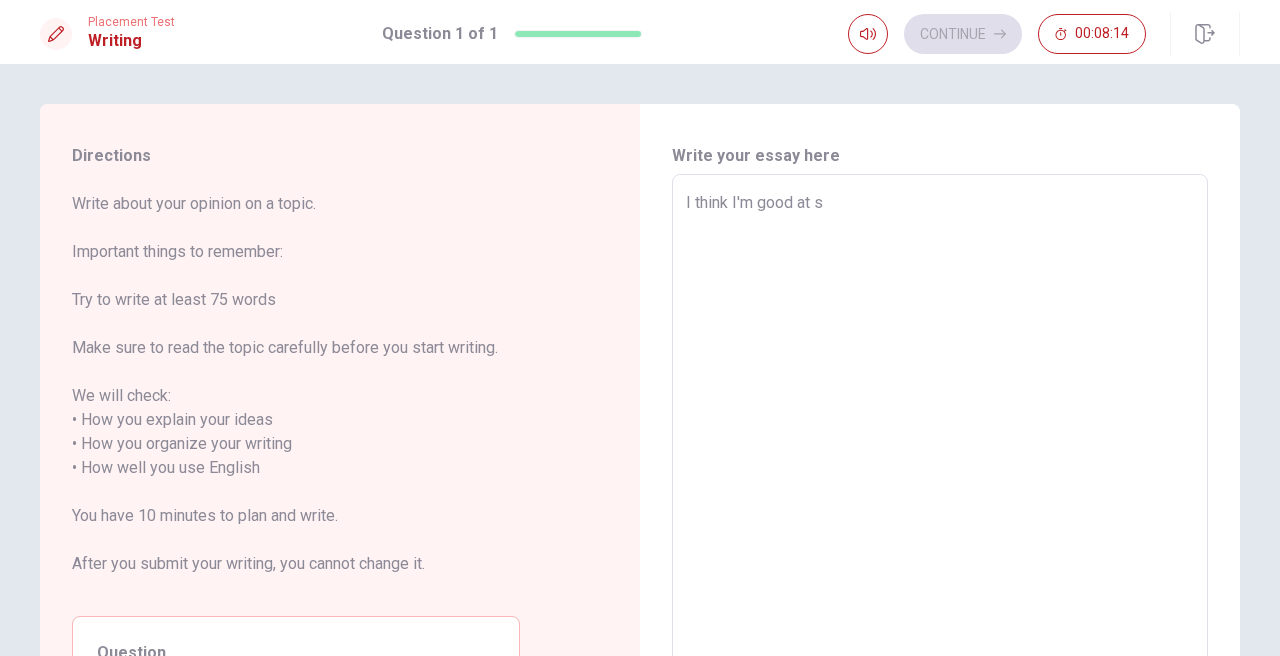 type on "x" 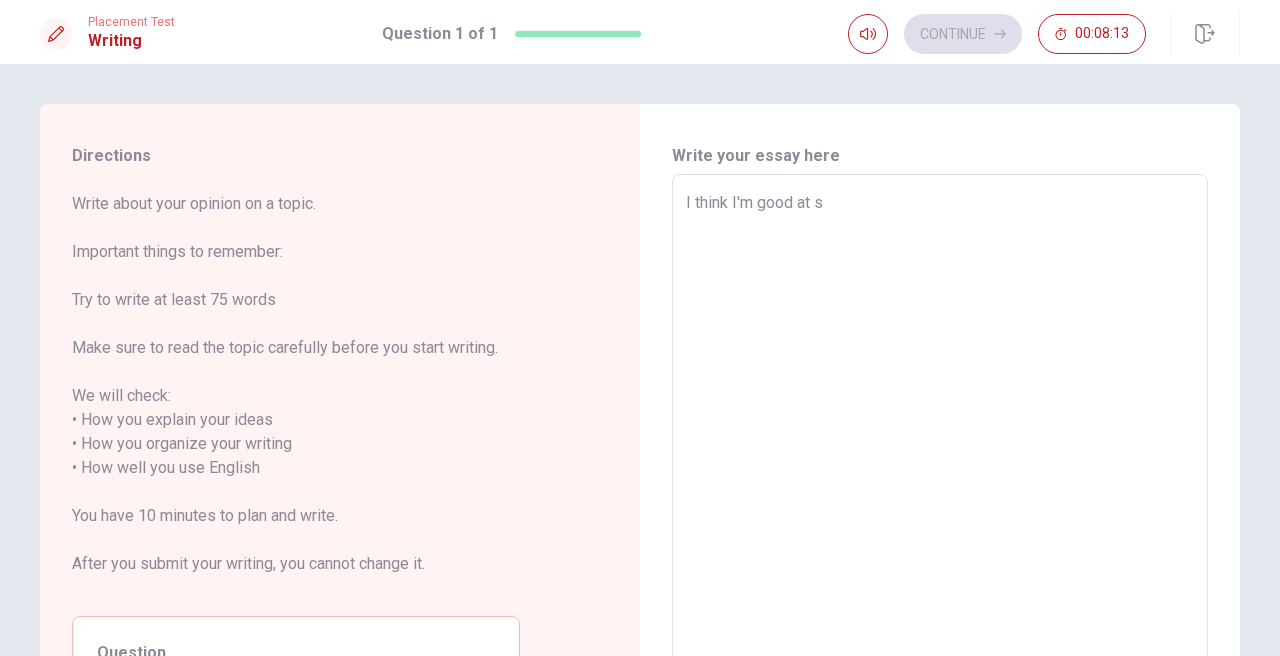 type on "I think I'm good at so" 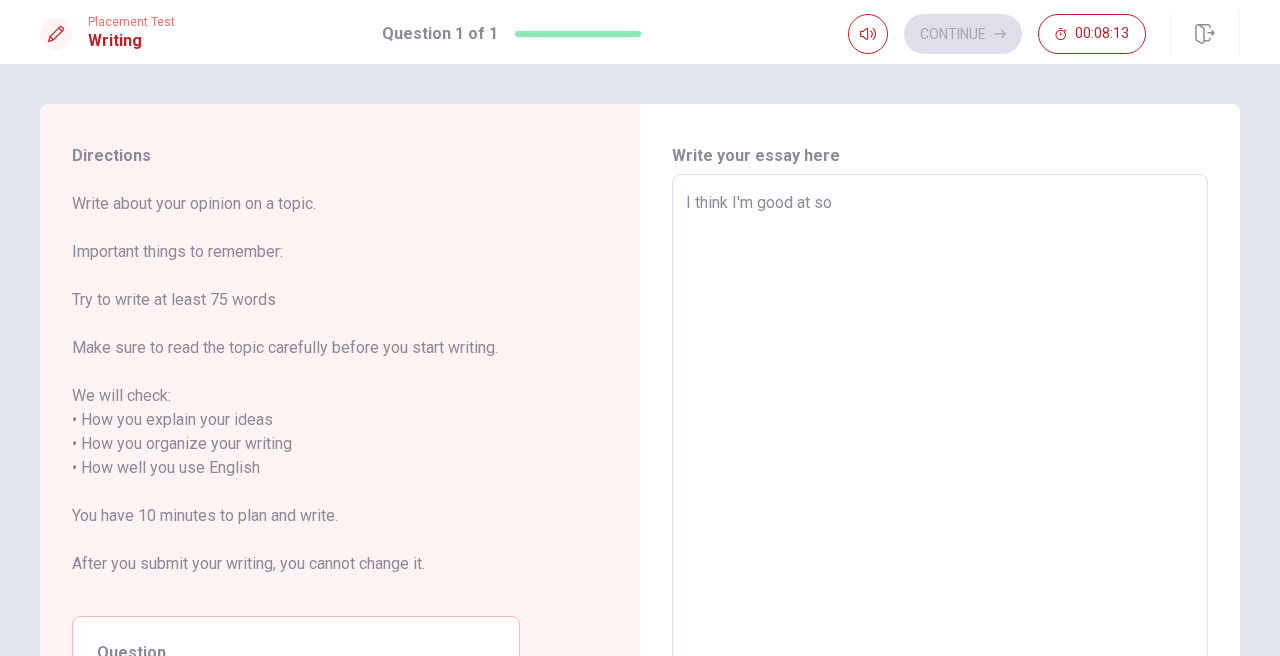 type on "x" 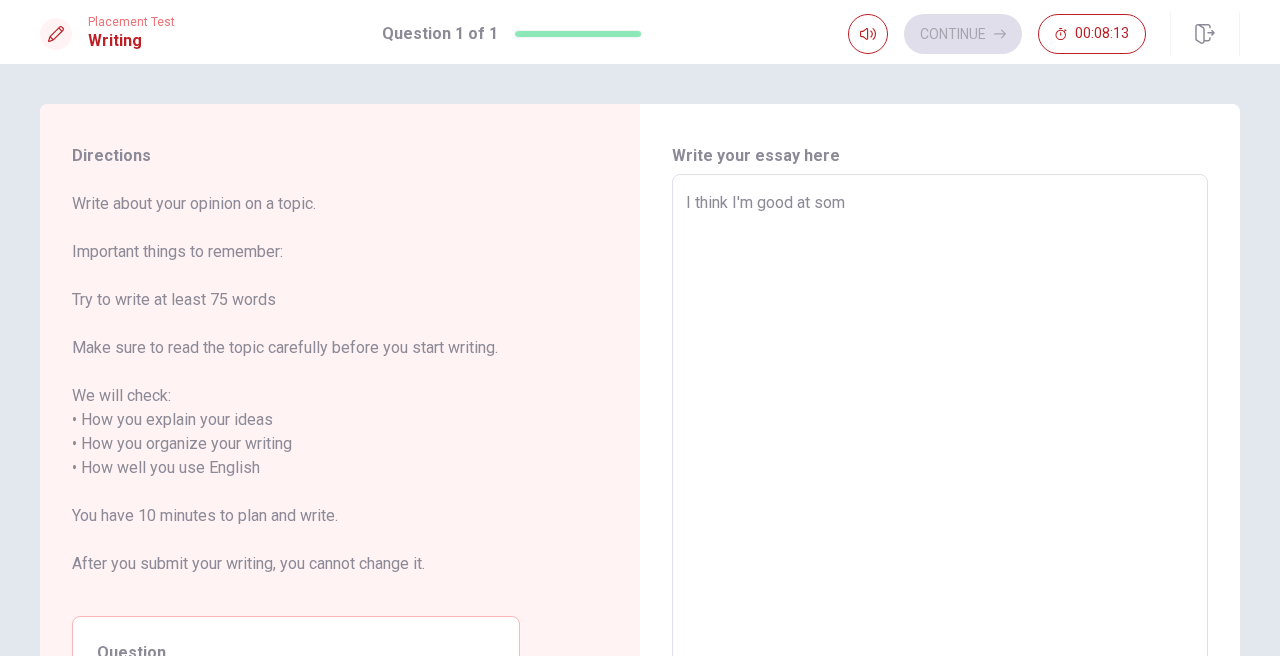 type on "x" 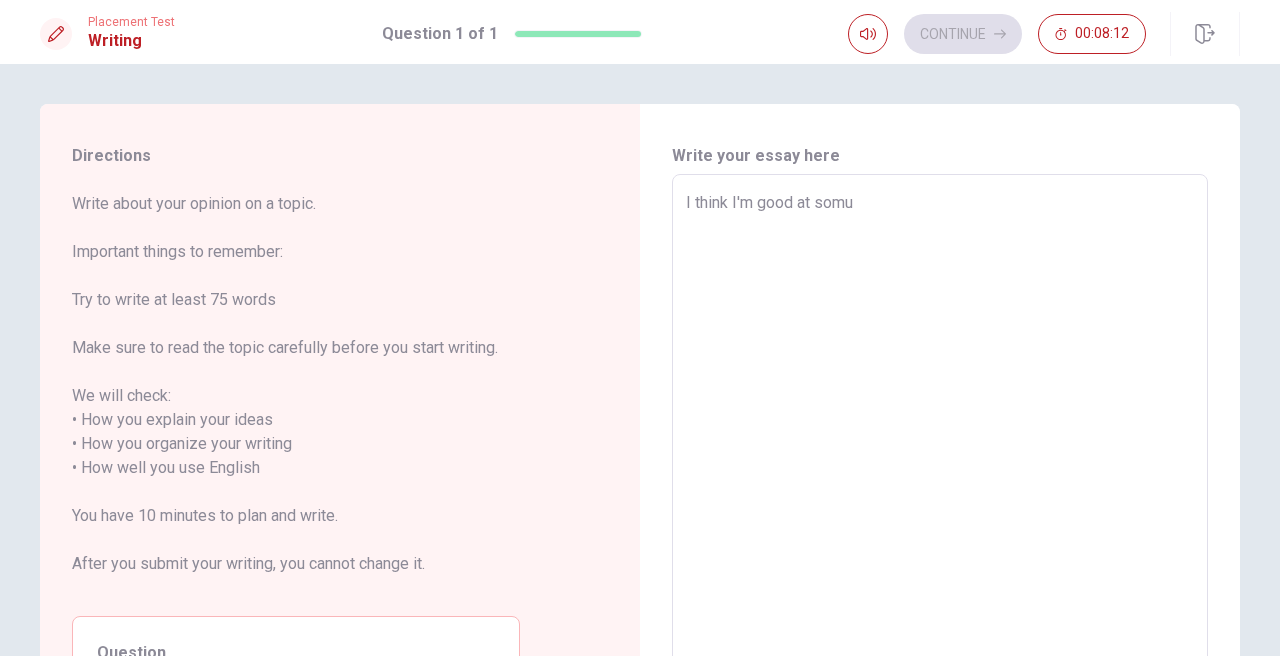 type on "x" 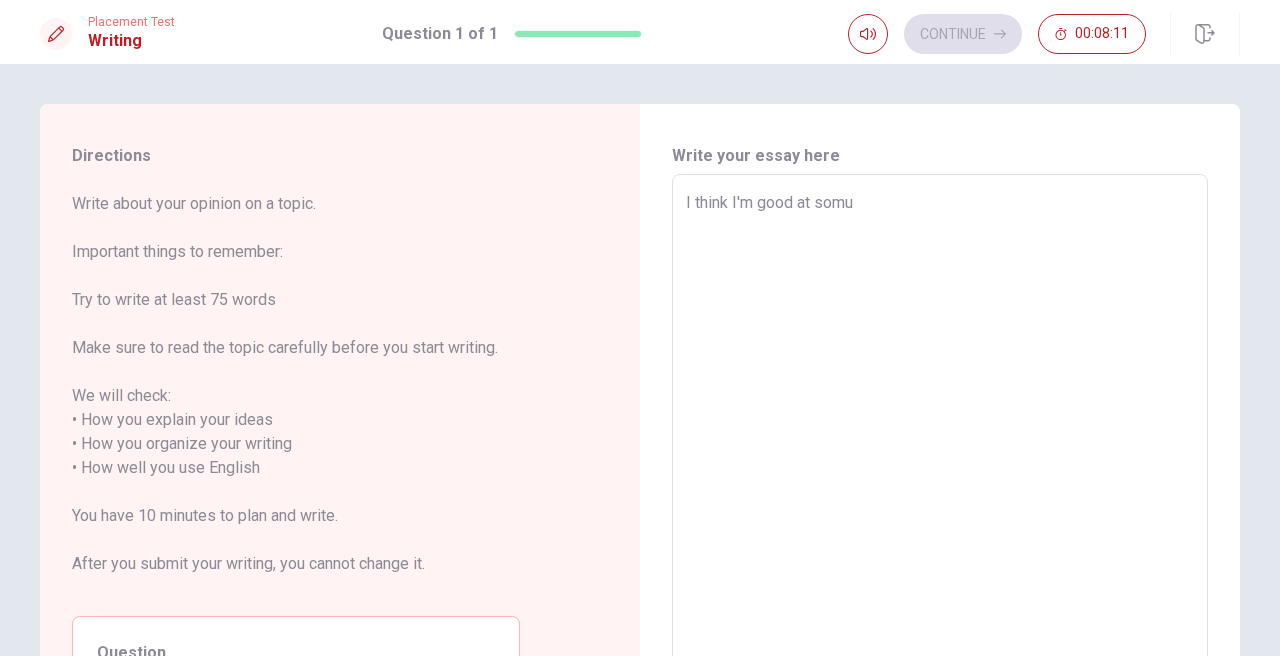 type on "I think I'm good at som" 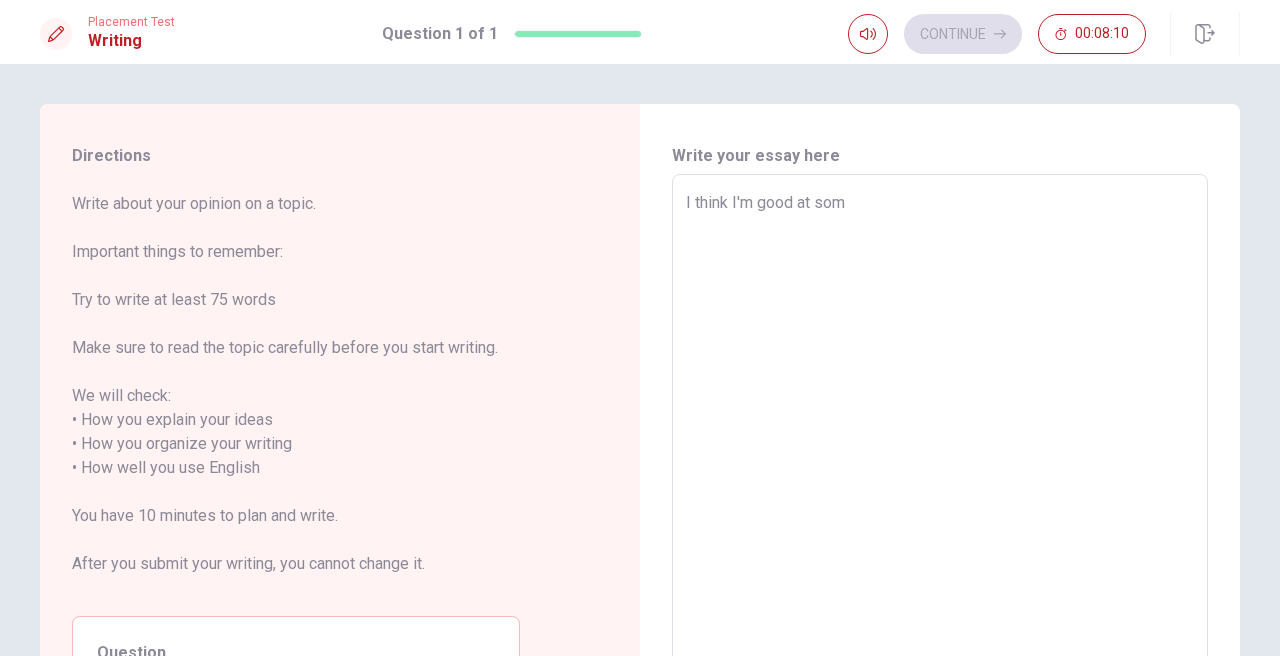 type on "x" 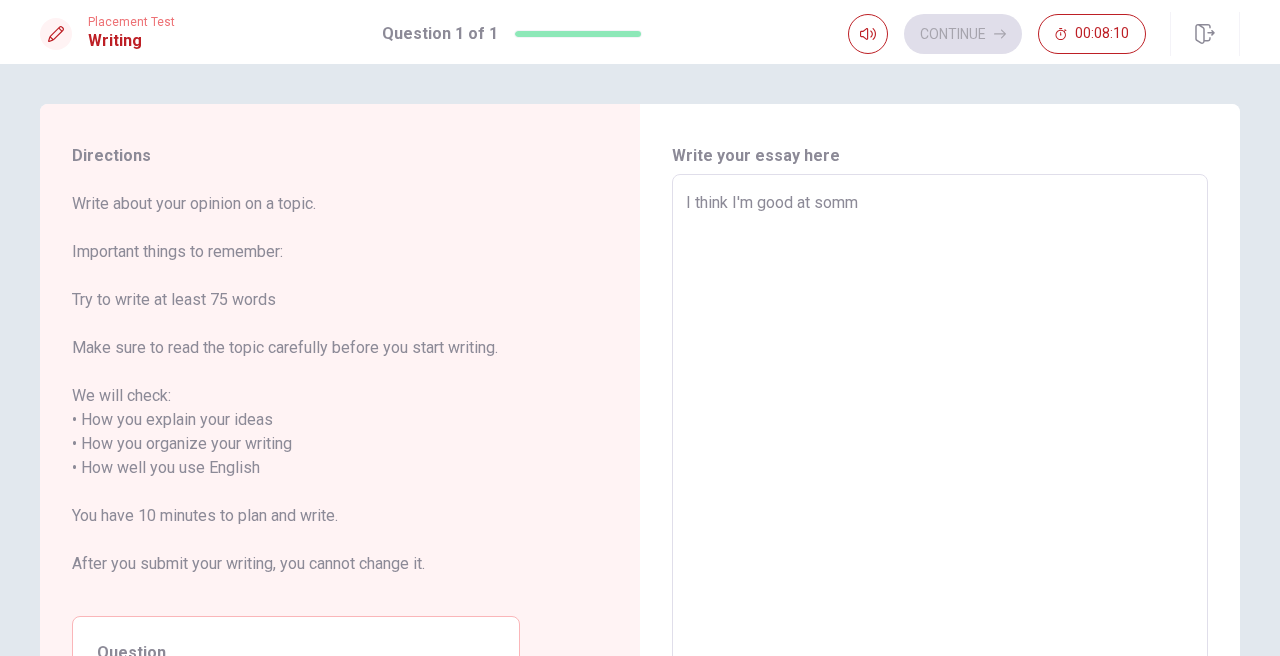 type on "x" 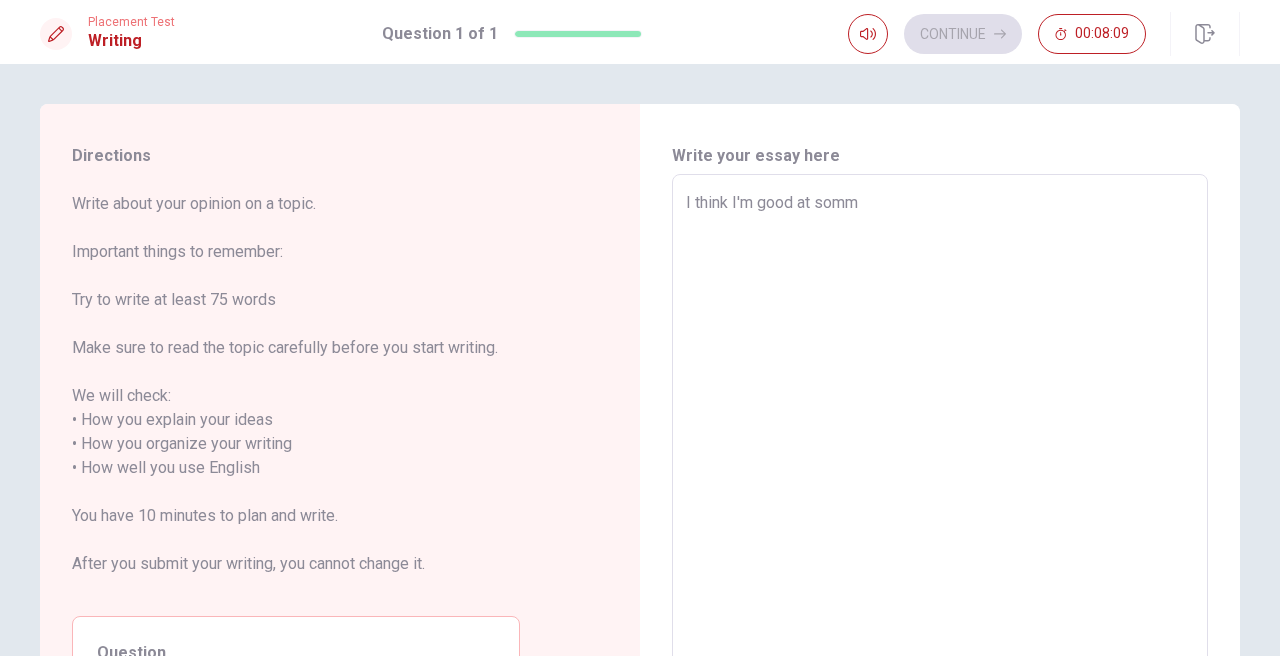 type on "I think I'm good at som" 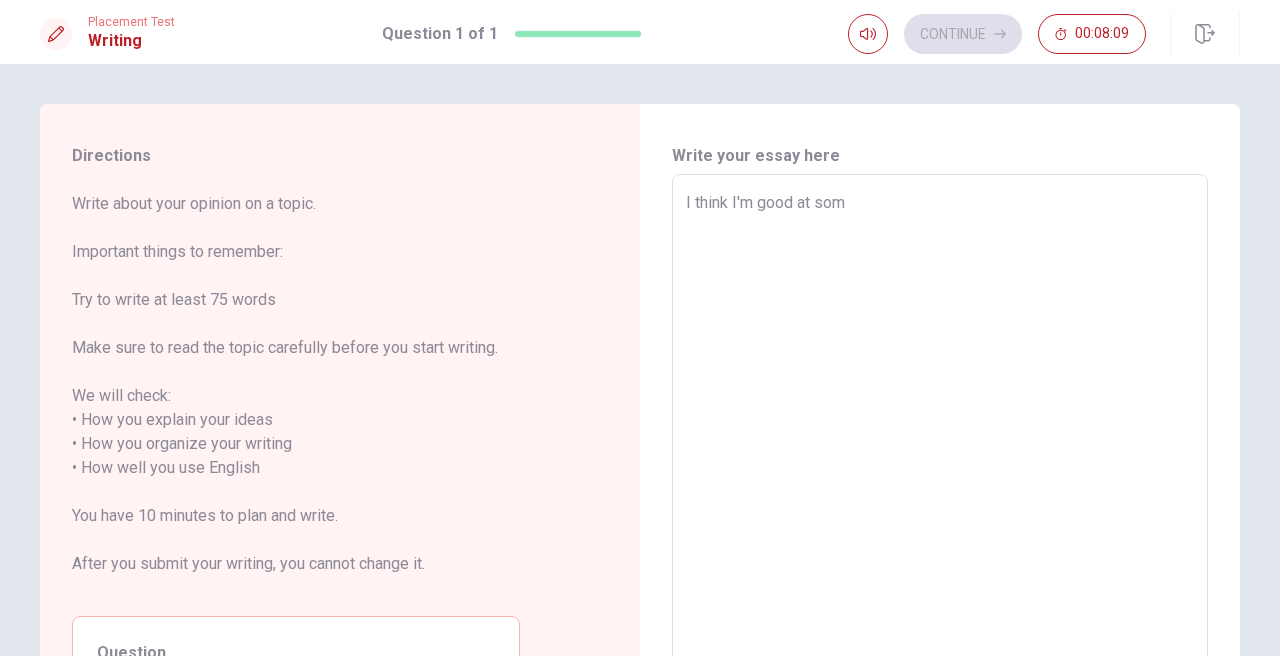 type on "x" 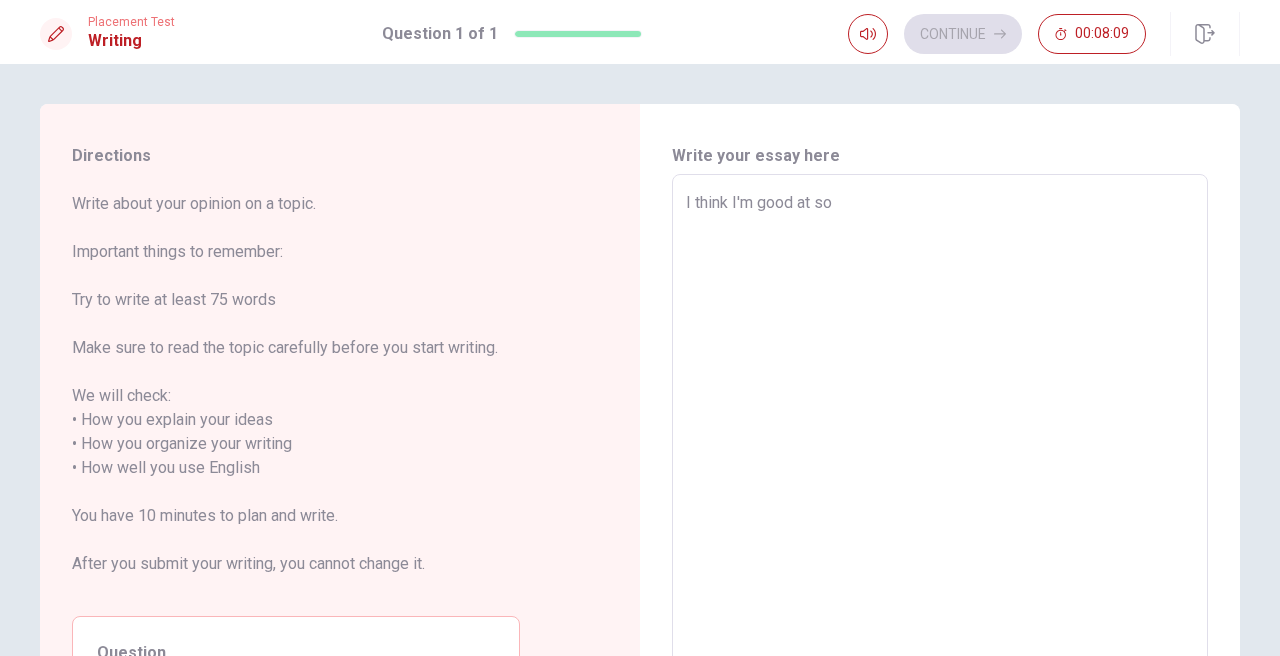 type on "x" 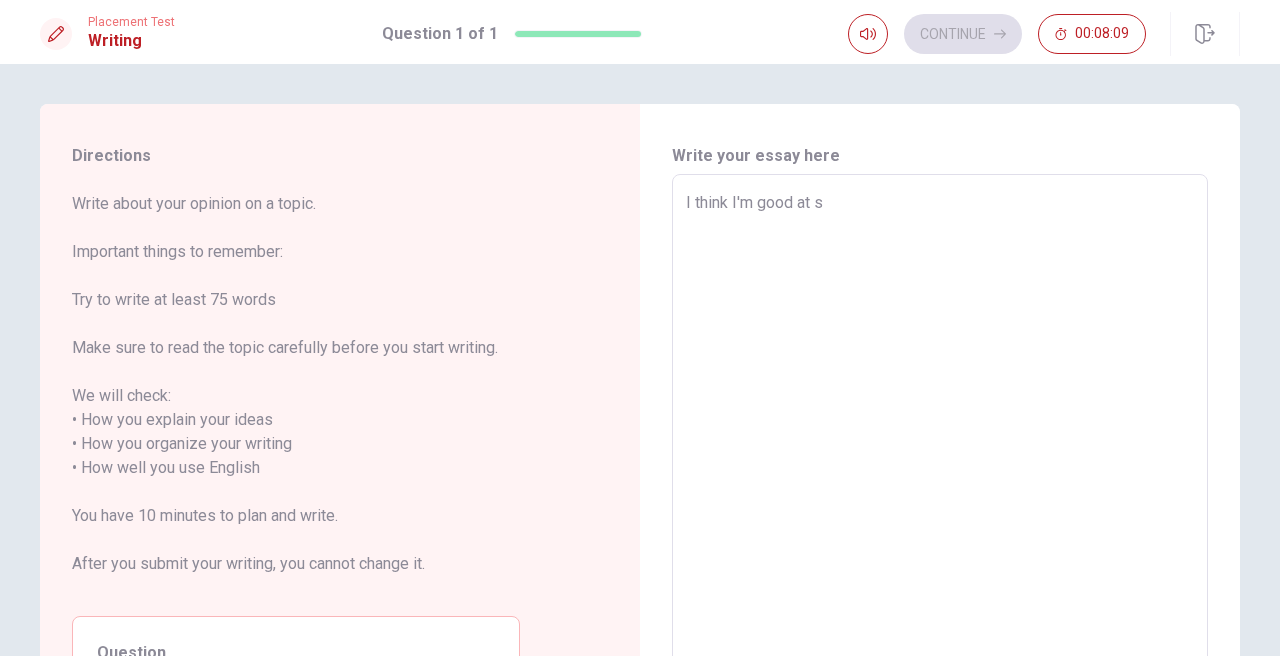 type on "x" 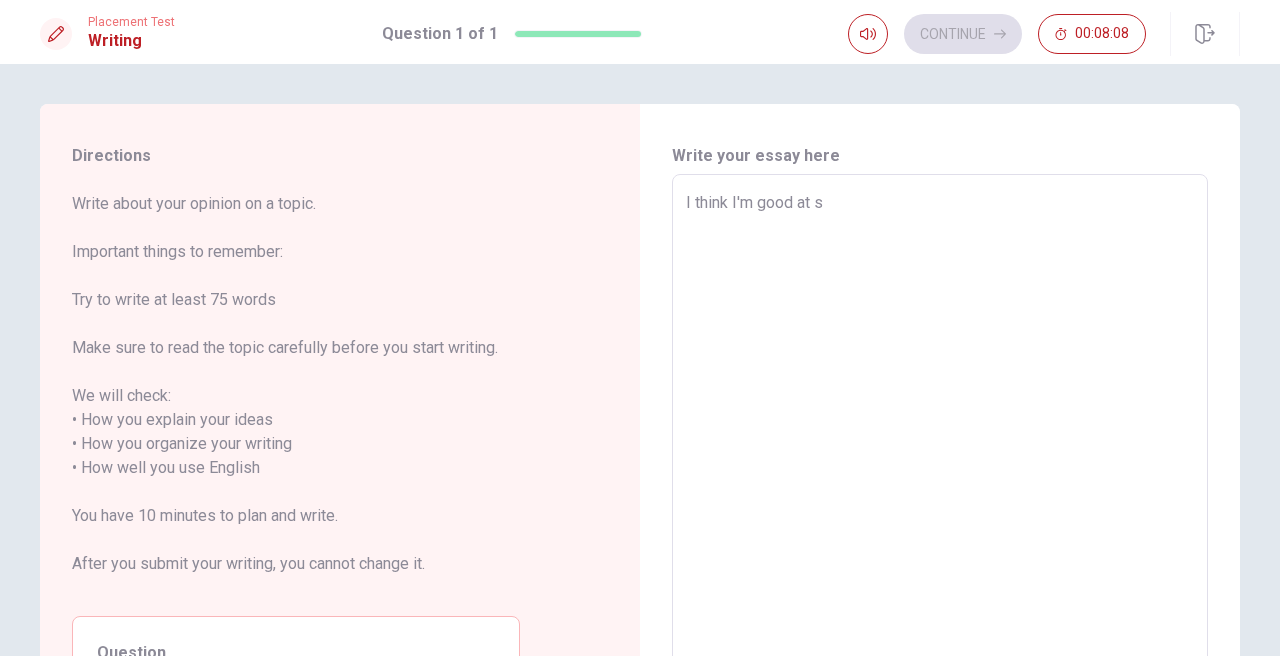 type on "I think I'm good at" 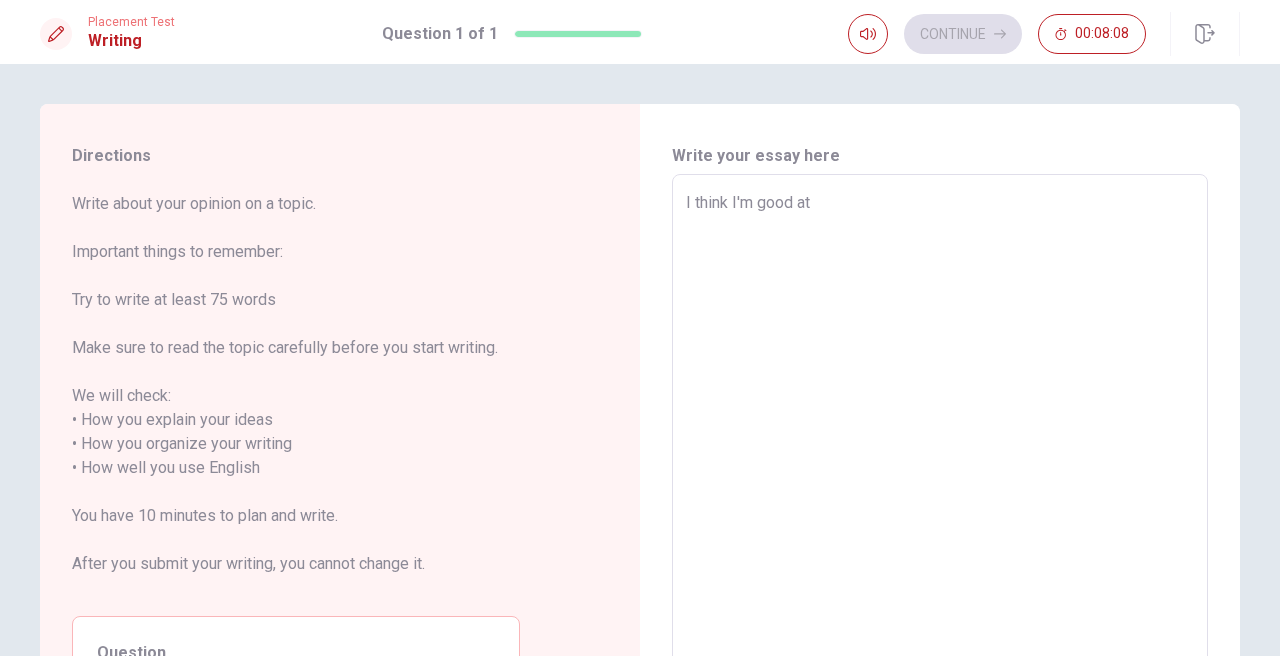 type on "x" 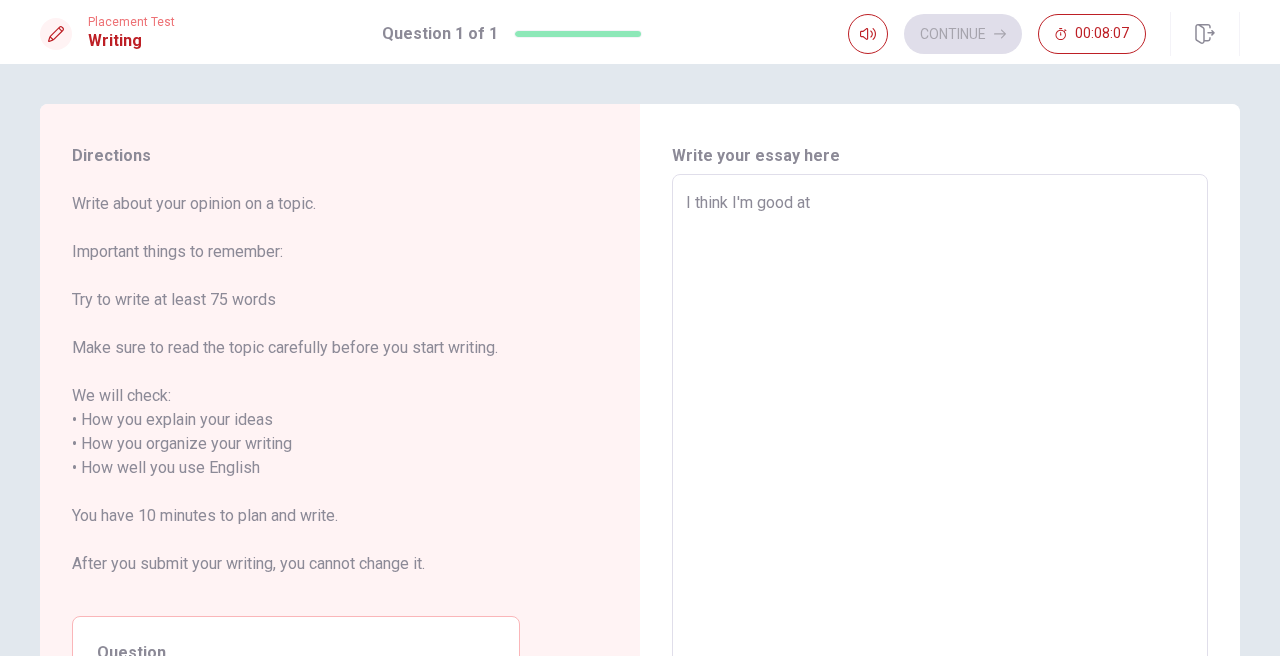 type on "I think I'm good at c" 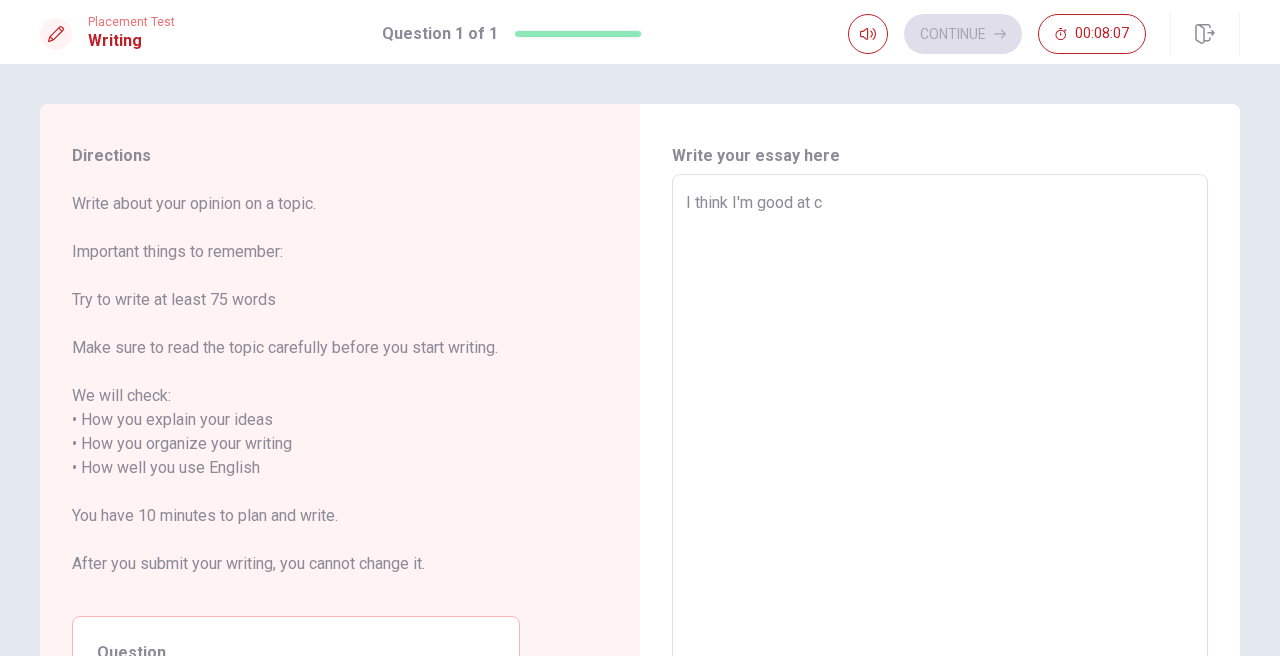 type on "x" 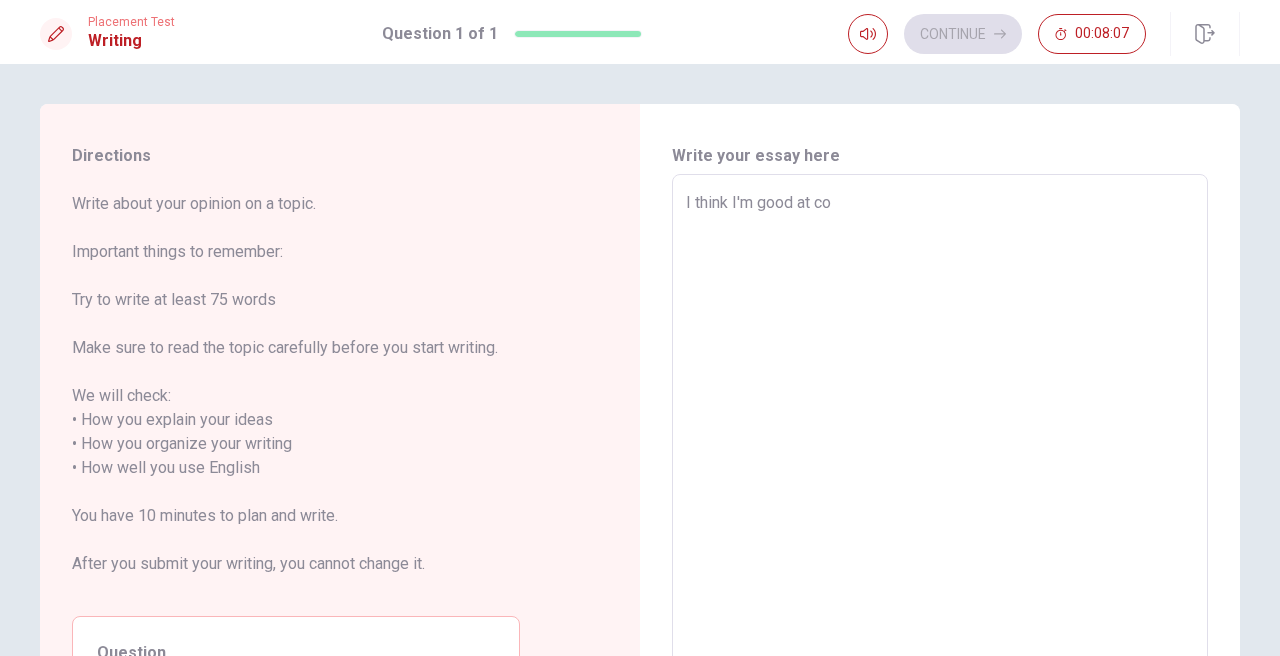 type on "x" 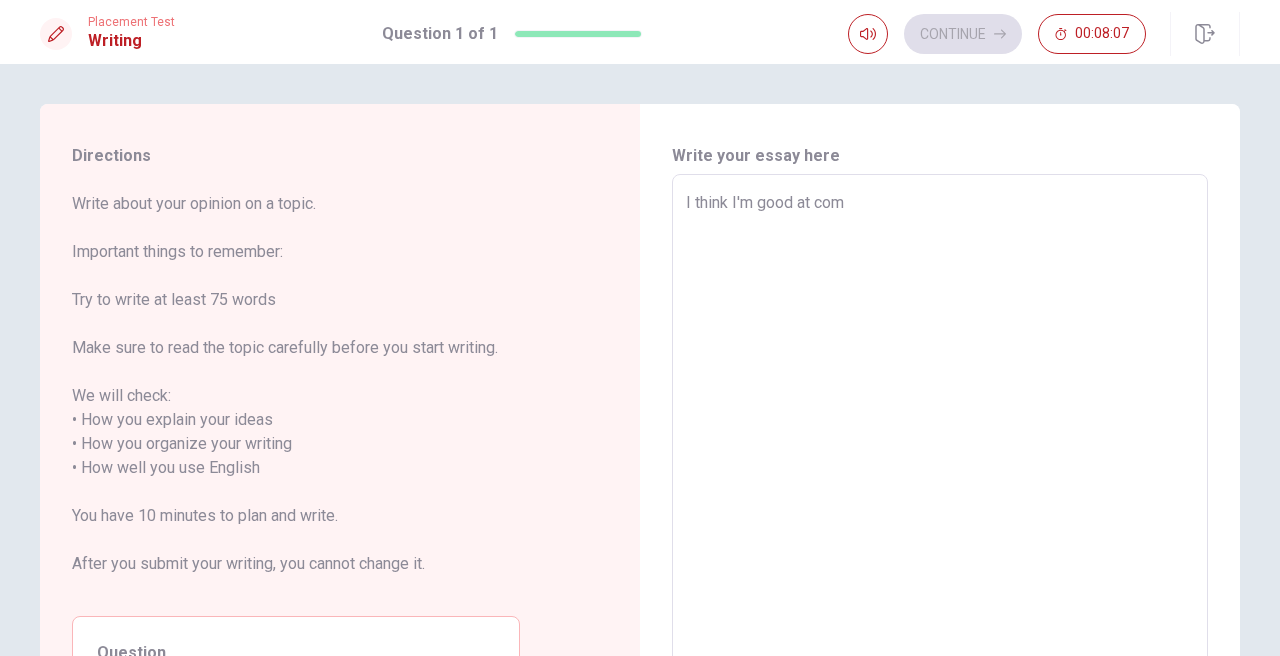 type on "x" 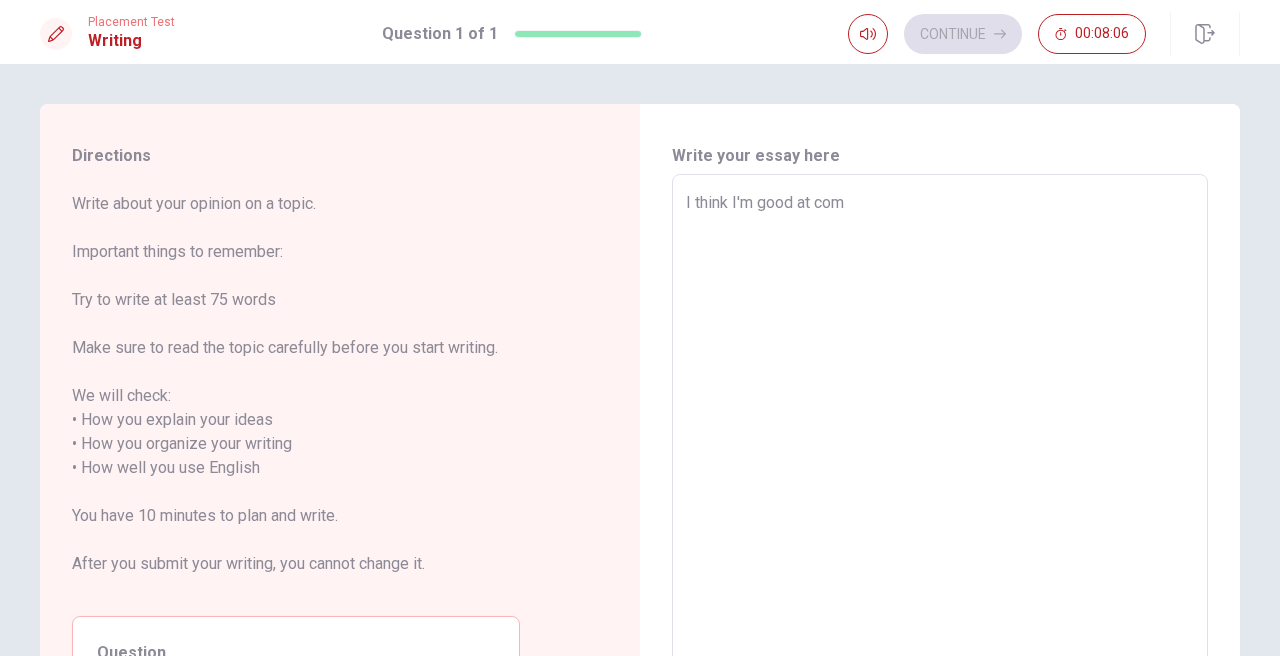 type on "I think I'm good at comm" 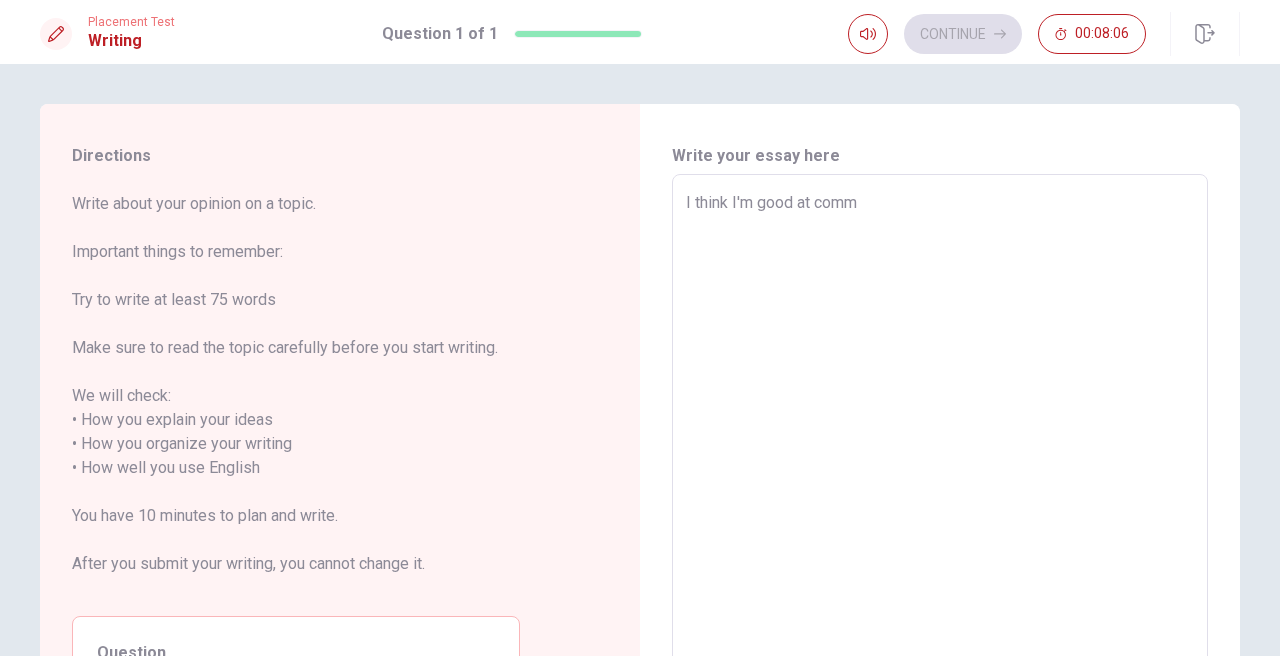 type on "x" 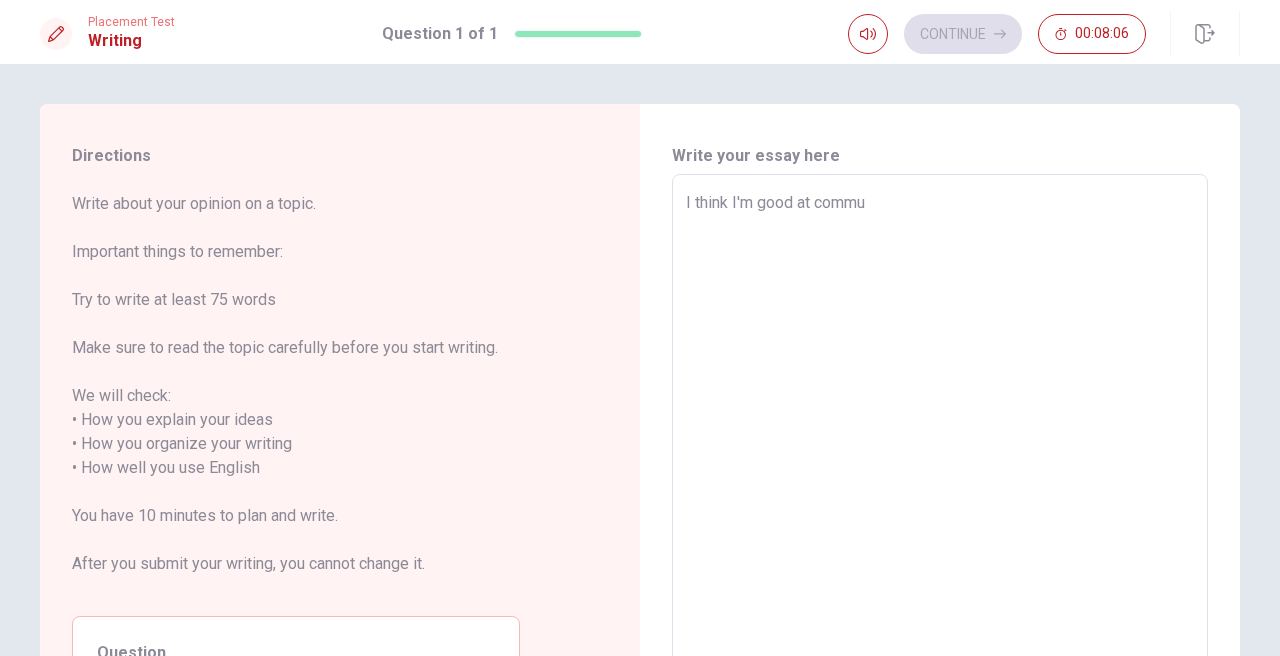 type on "x" 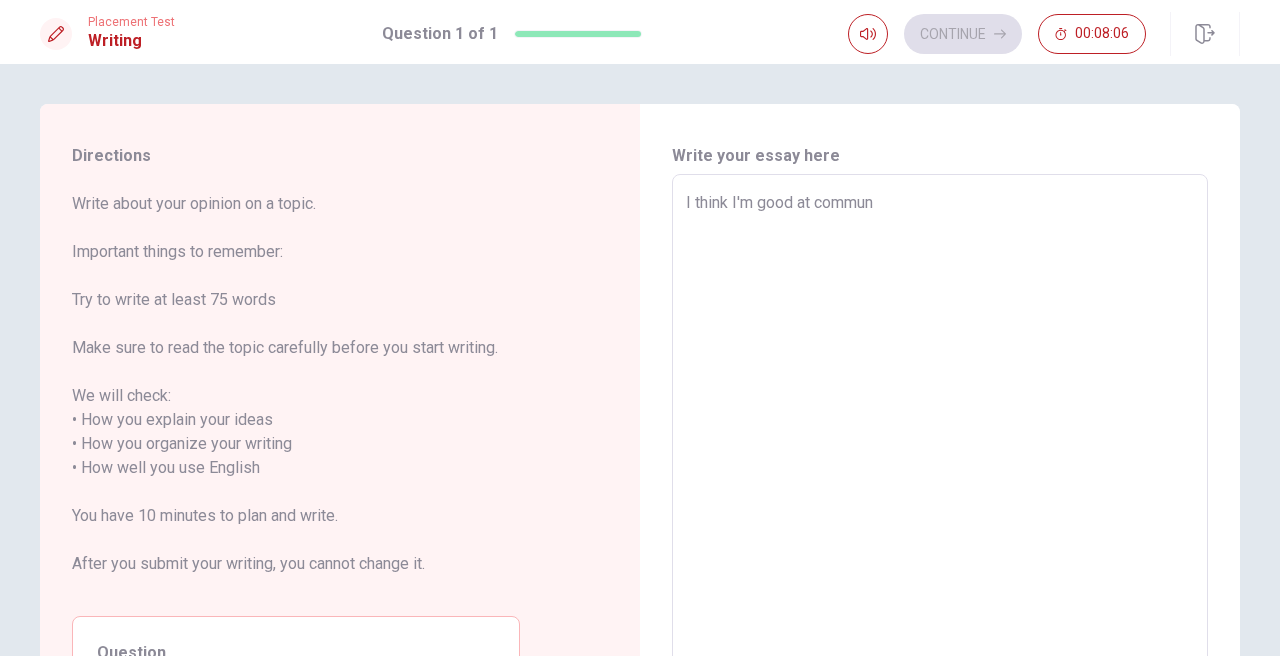 type on "x" 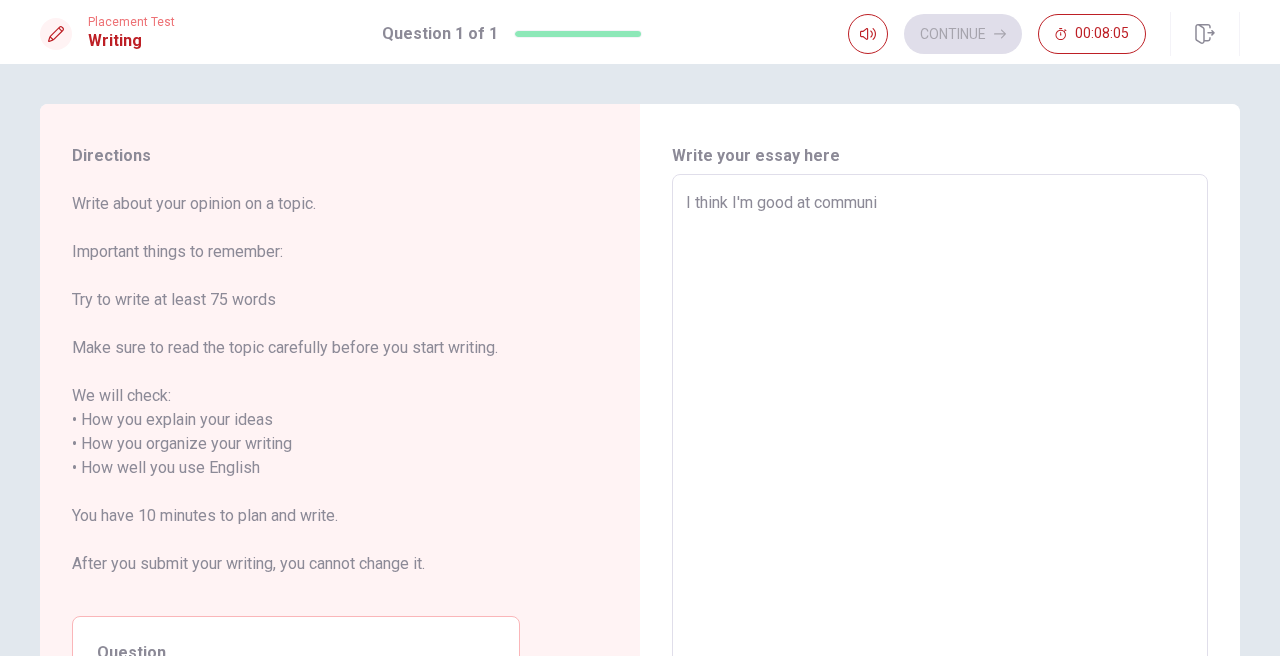 type on "x" 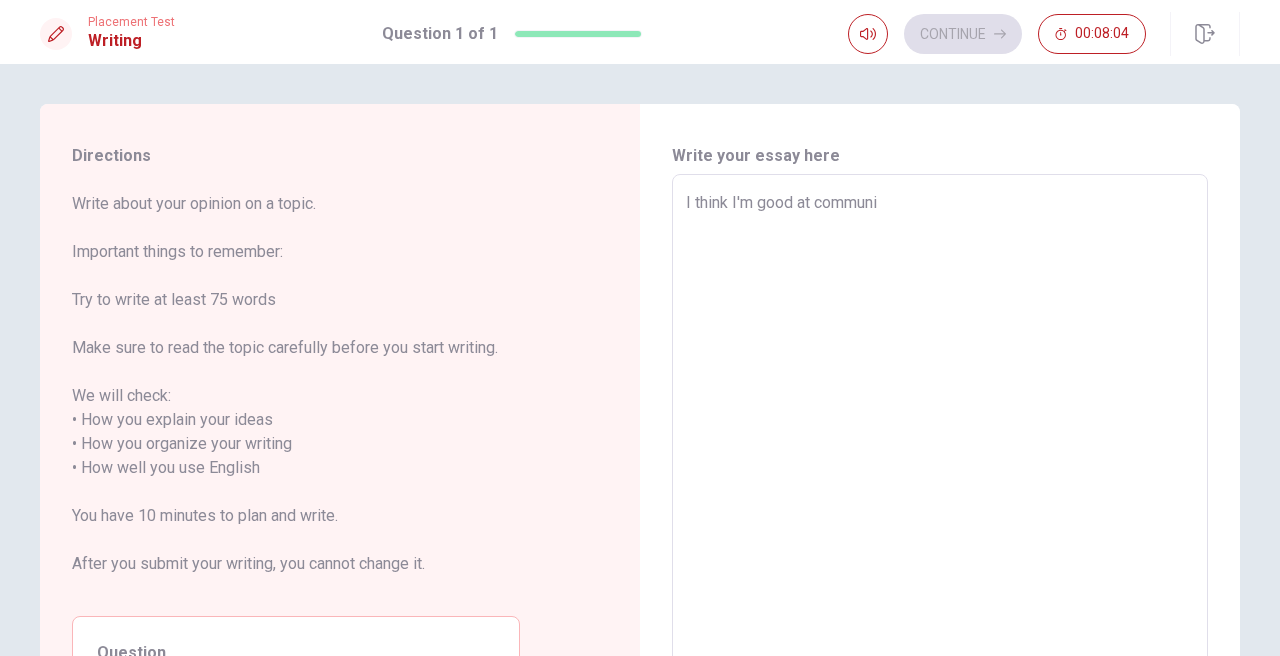 type on "I think I'm good at communic" 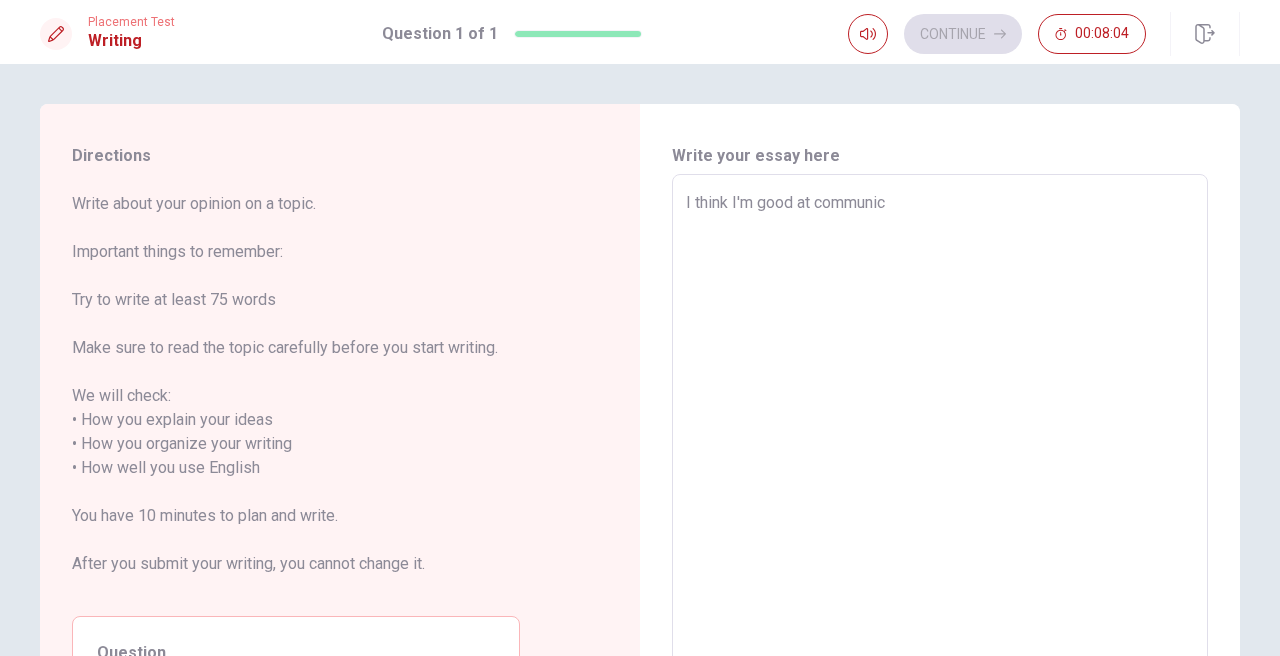 type on "x" 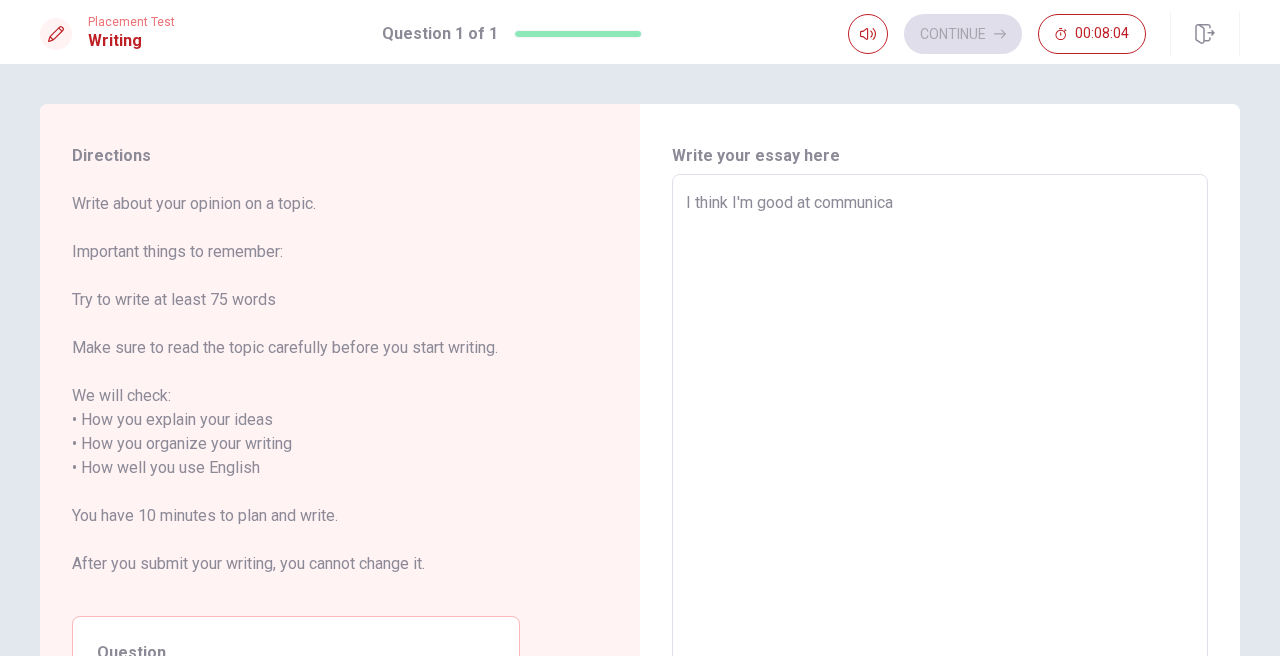 type on "I think I'm good at communicat" 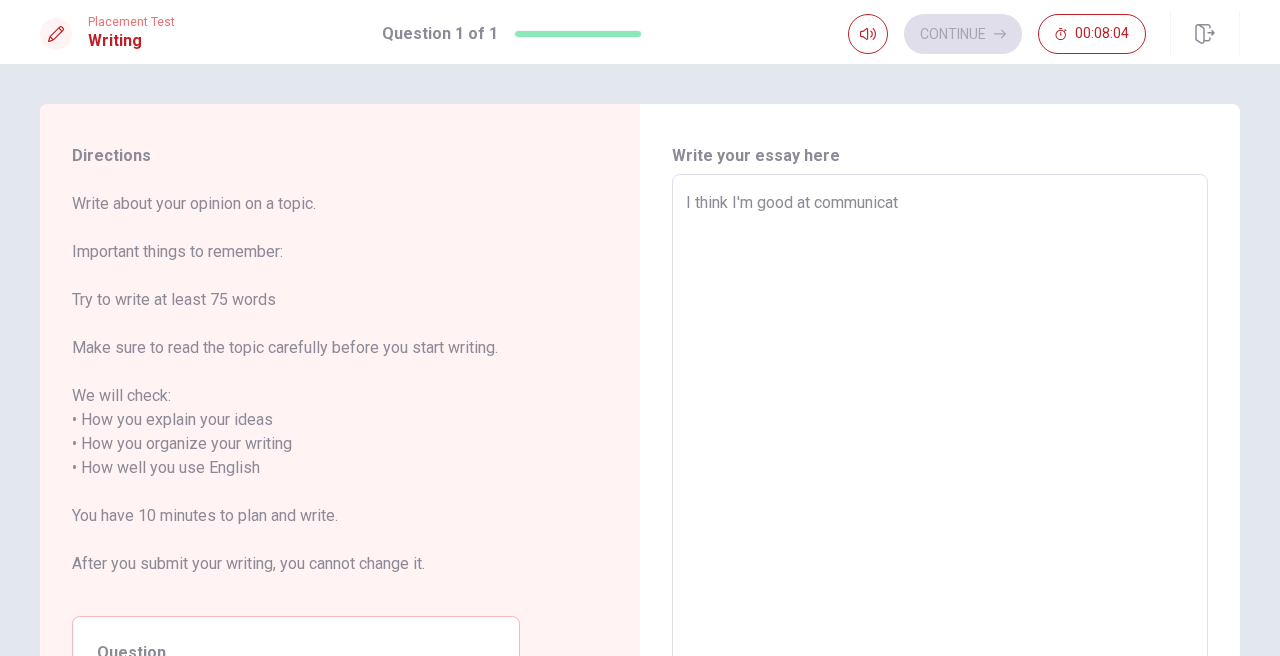 type on "x" 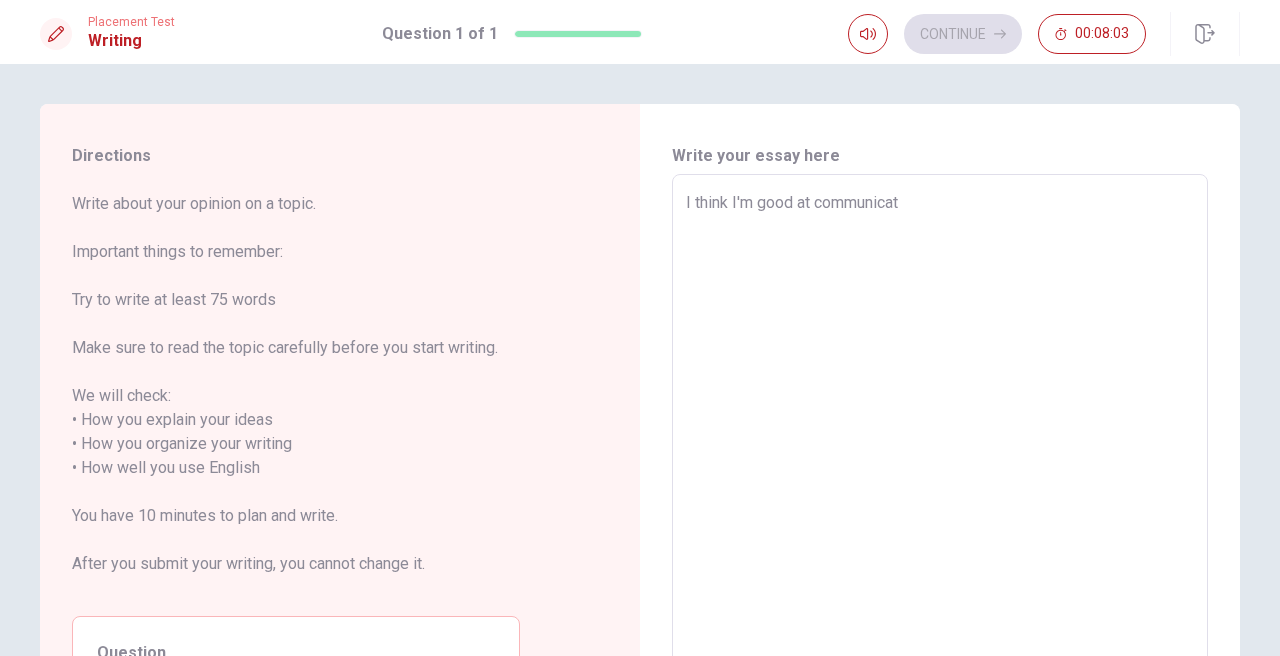 type on "I think I'm good at communicati" 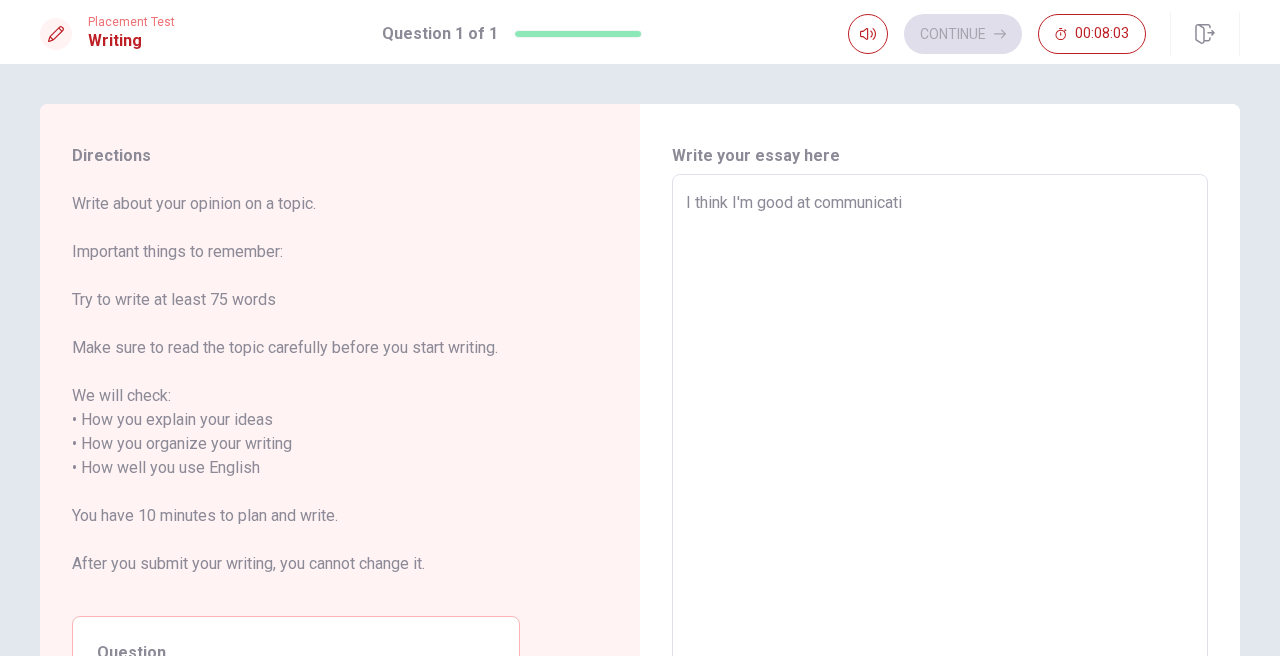 type on "x" 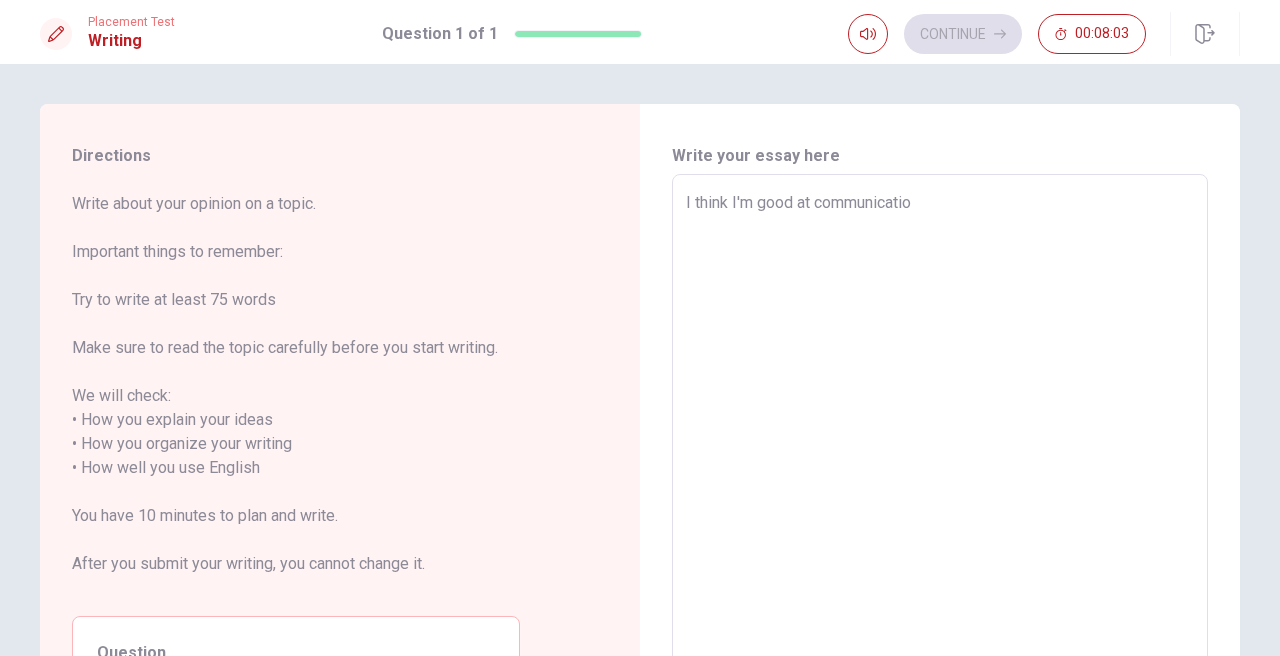 type on "x" 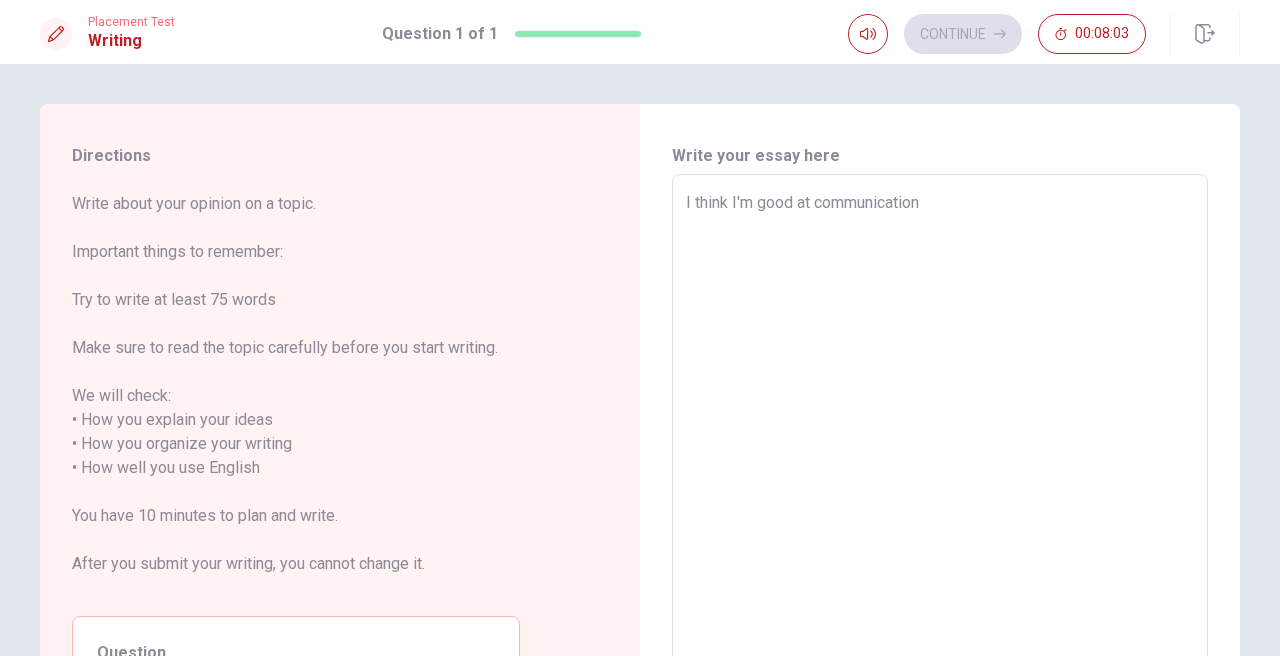 type on "x" 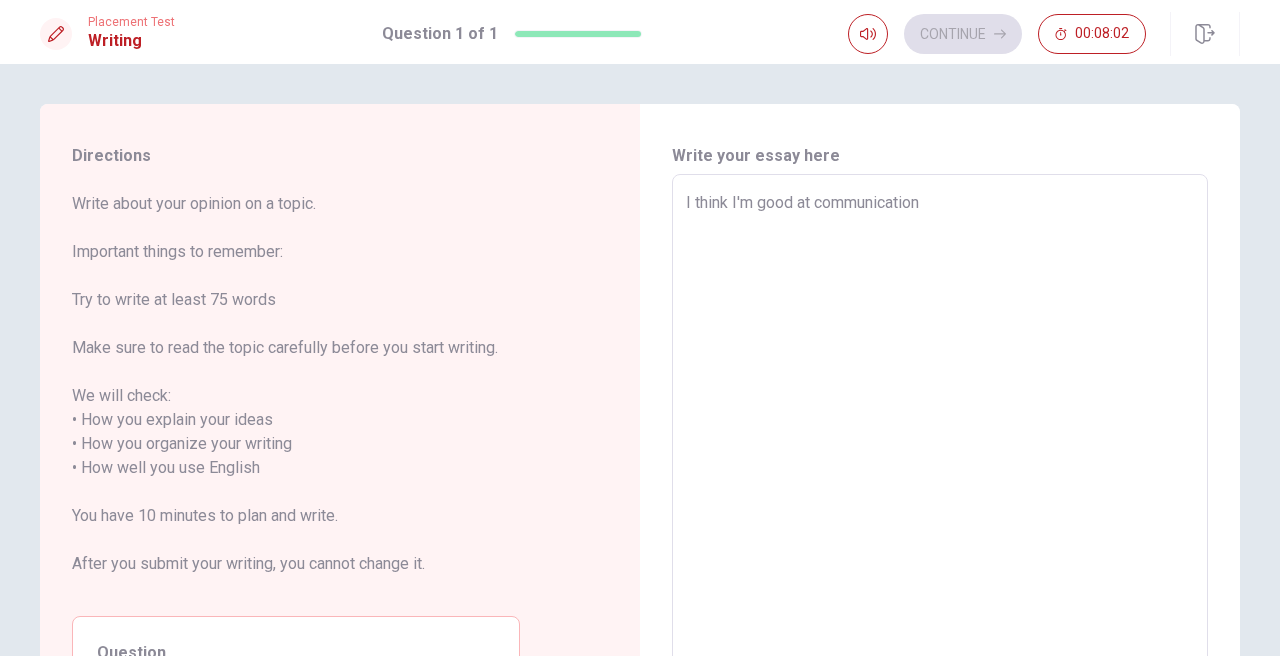 type on "x" 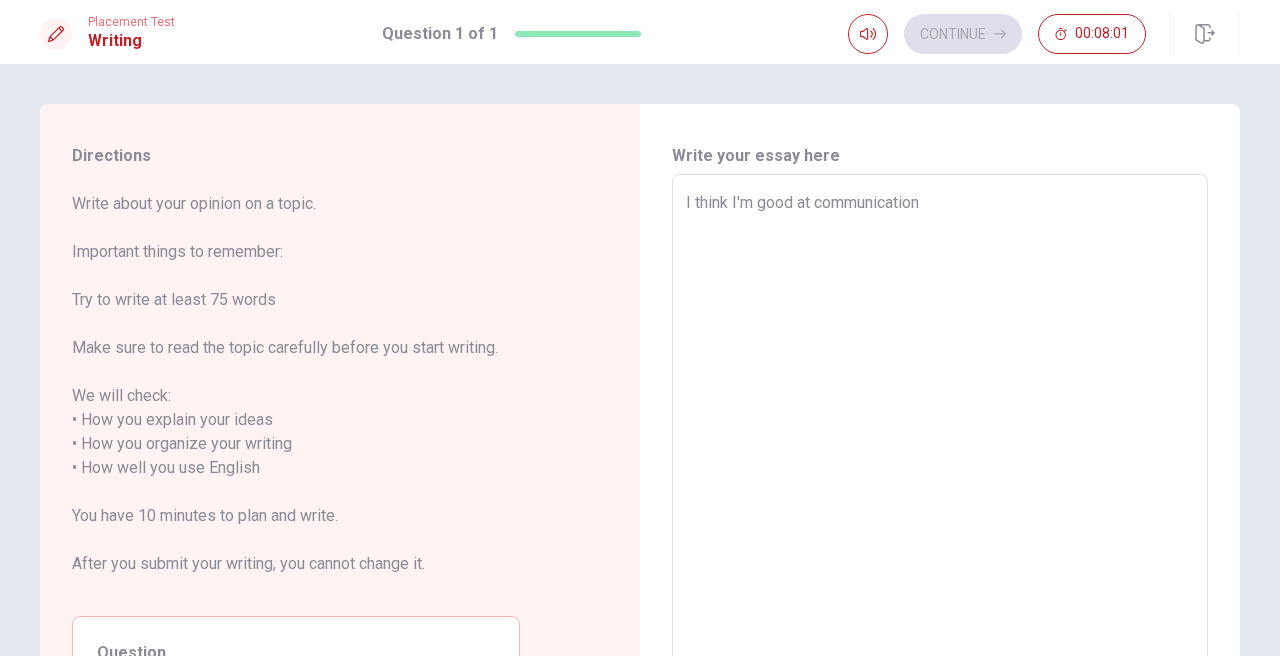 type on "I think I'm good at communication w" 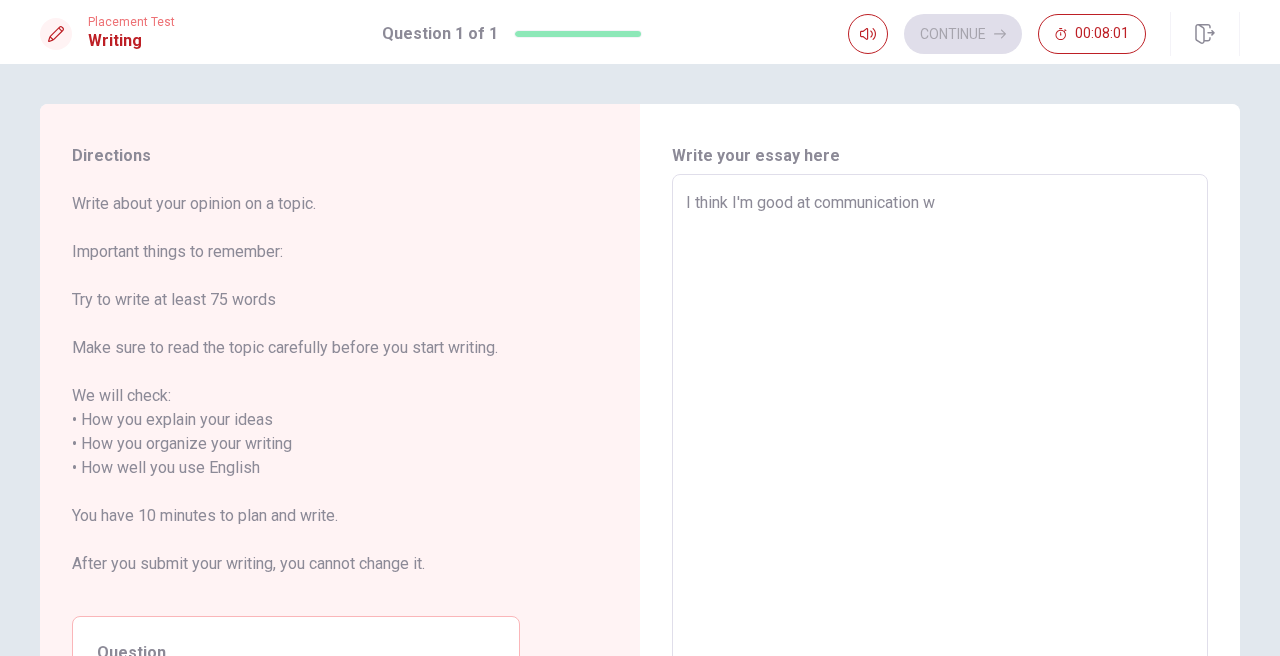 type on "x" 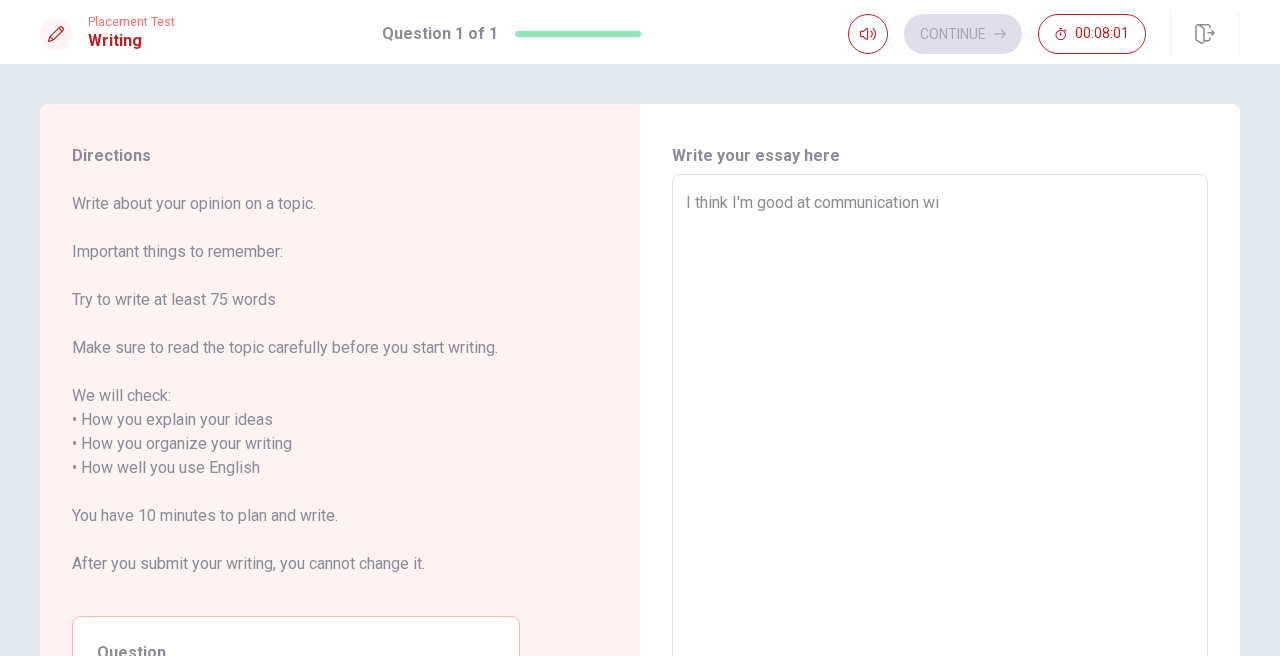 type on "x" 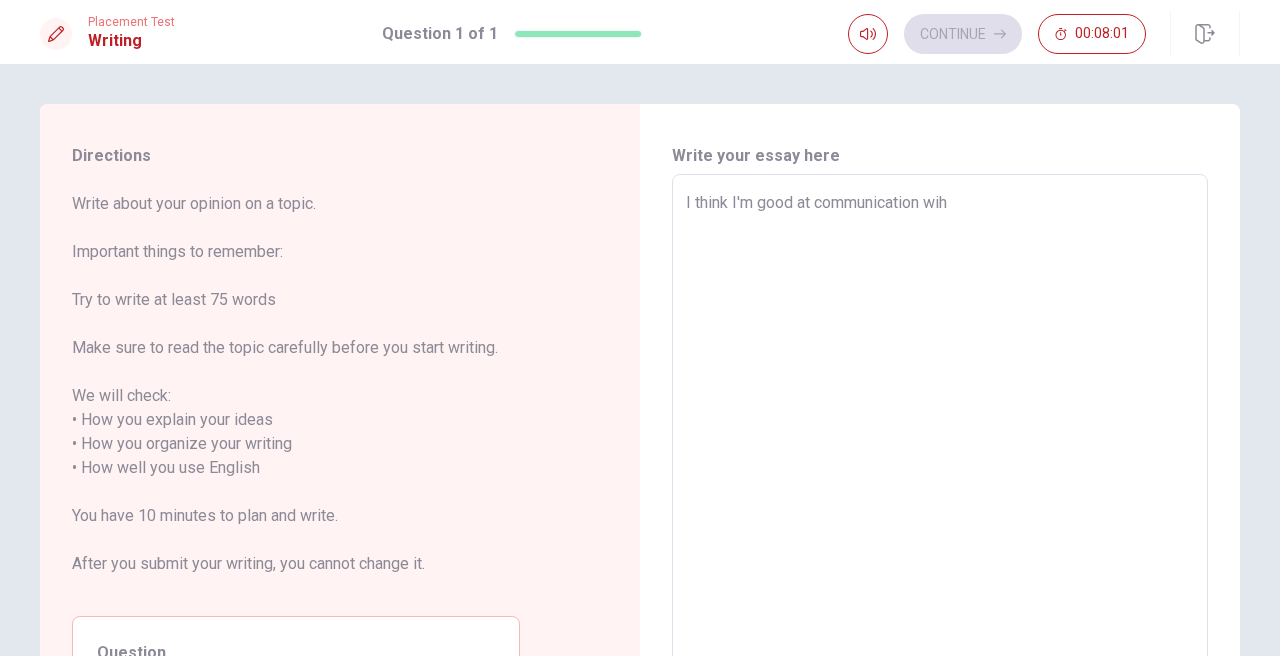 type on "x" 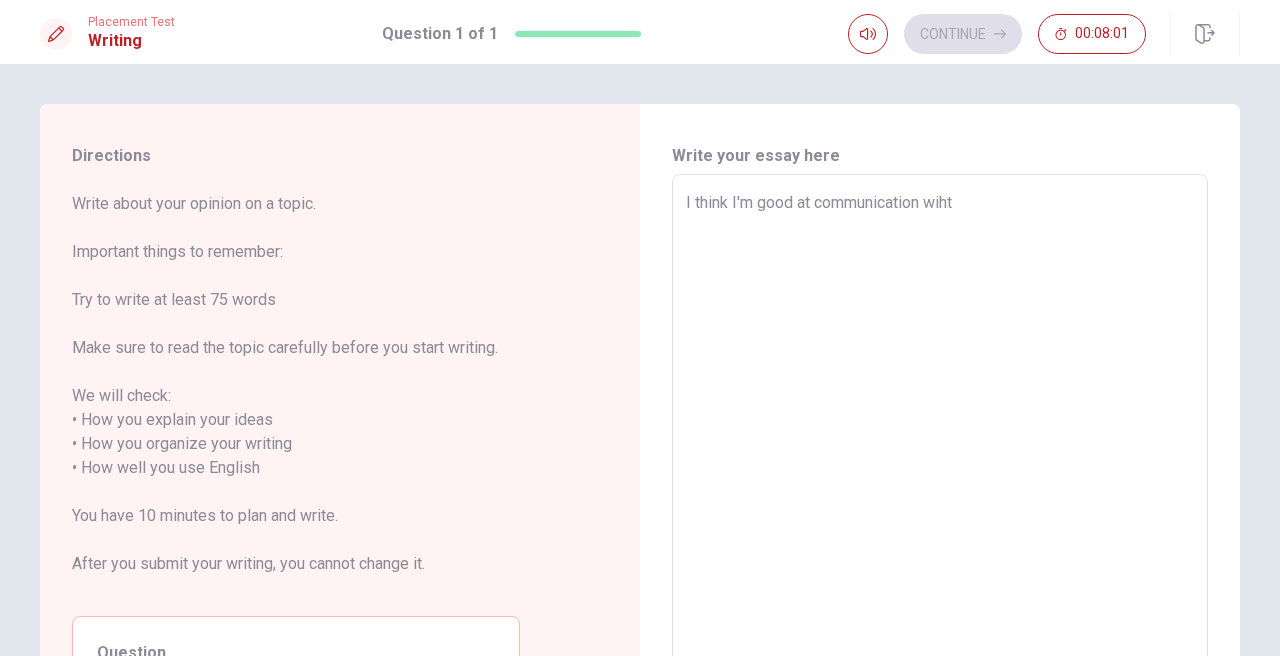 type on "x" 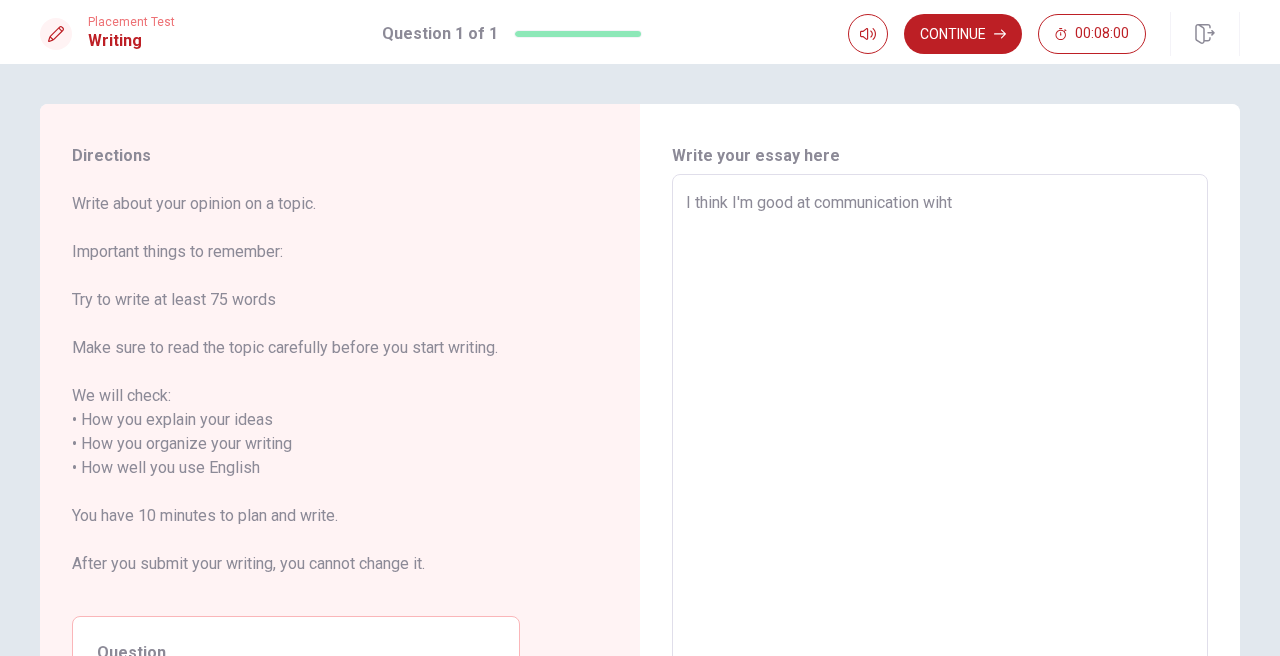 type on "I think I'm good at communication wiht" 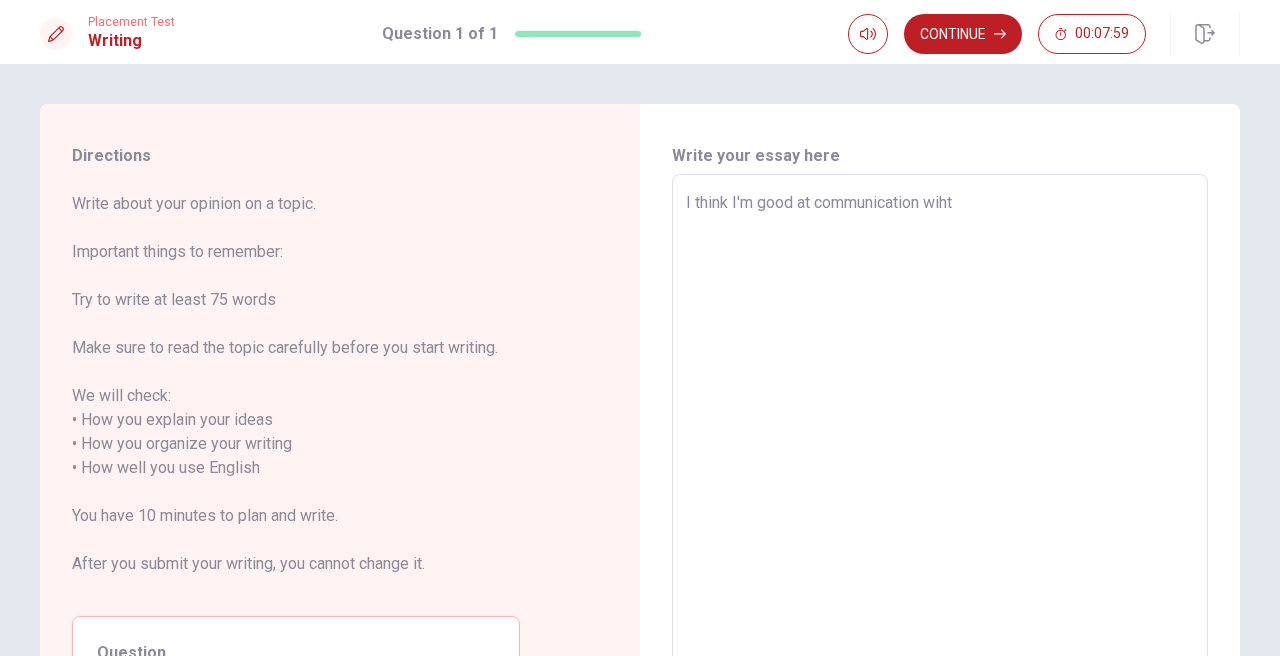 type on "I think I'm good at communication wiht" 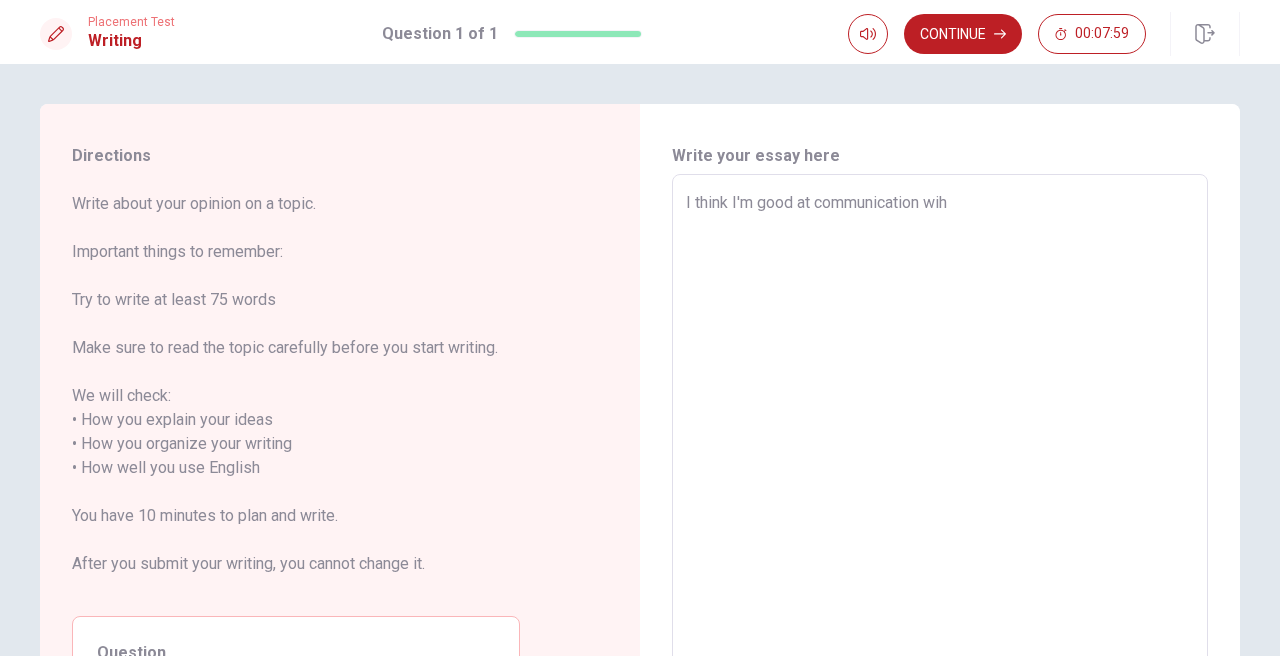 type on "x" 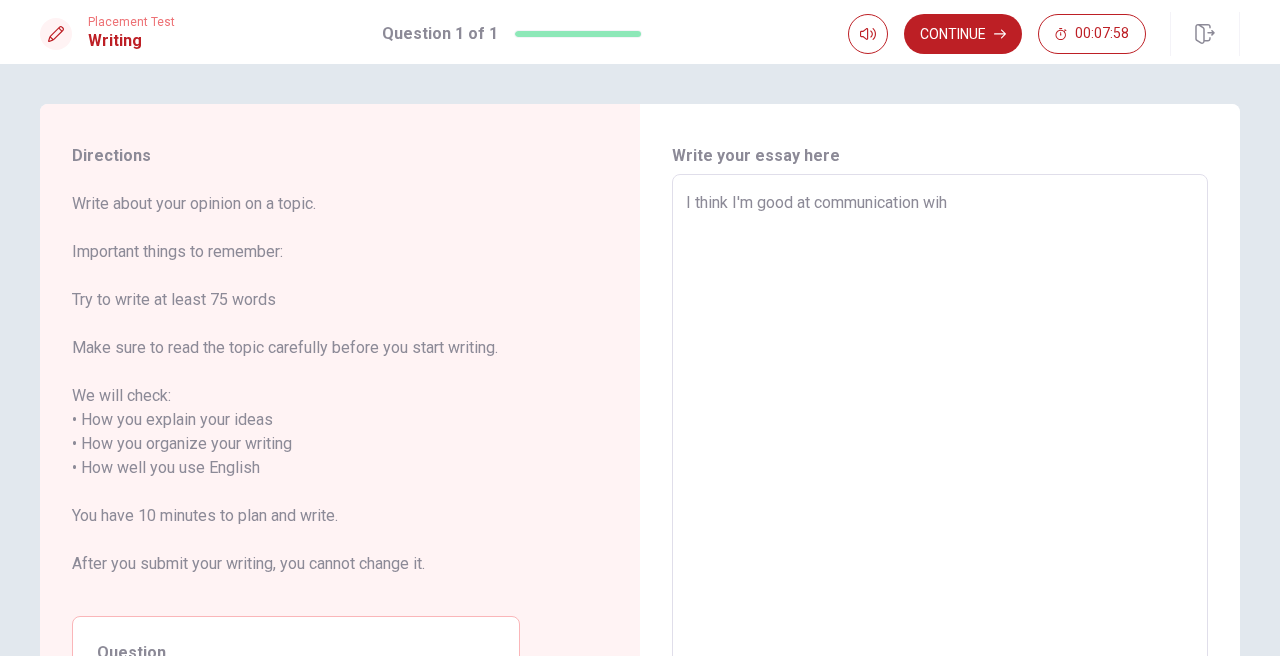type on "I think I'm good at communication wi" 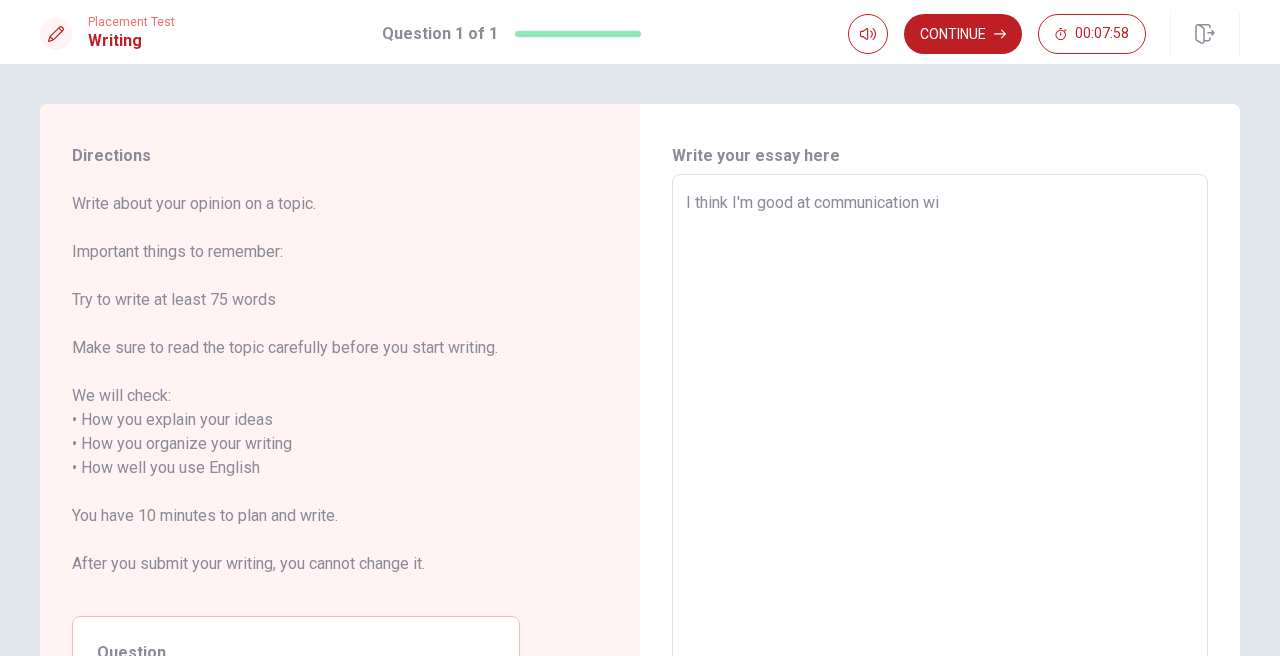type on "x" 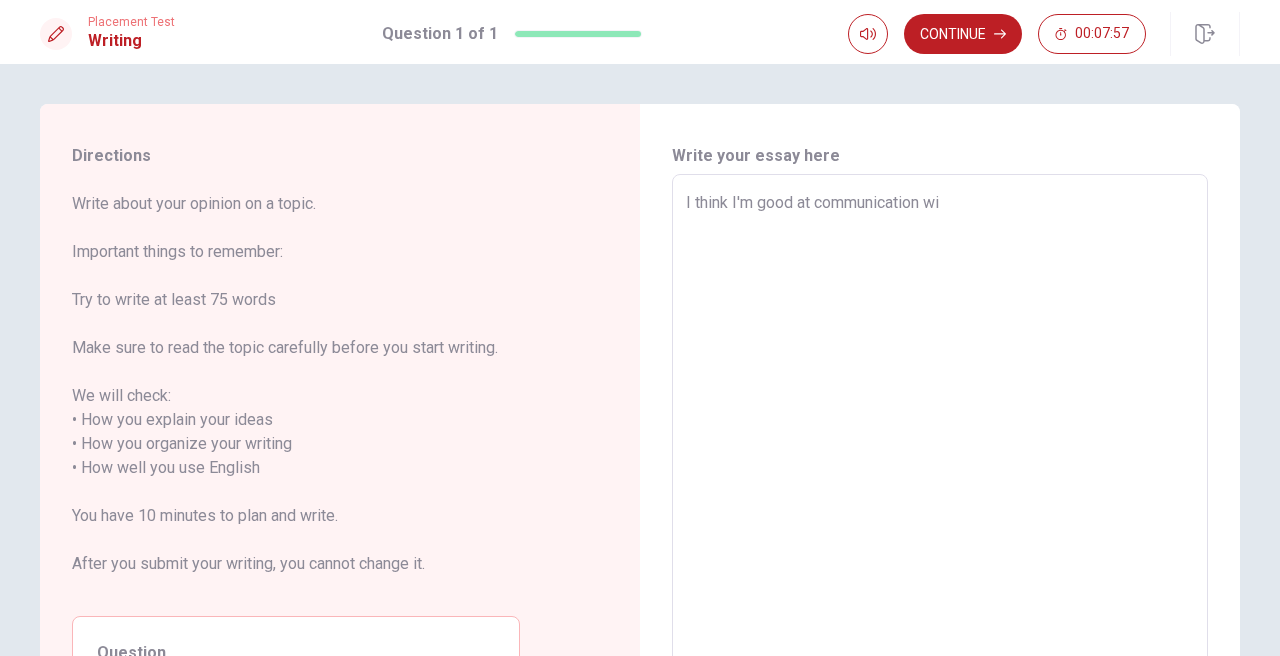 type on "I think I'm good at communication wit" 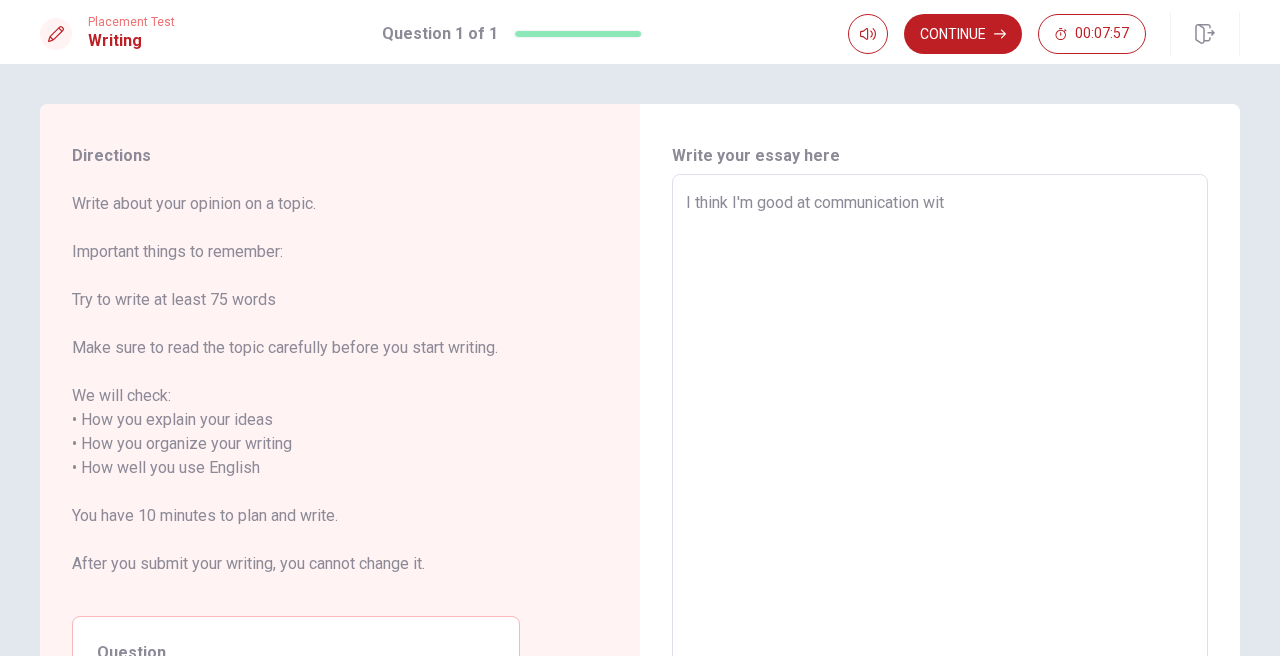 type on "x" 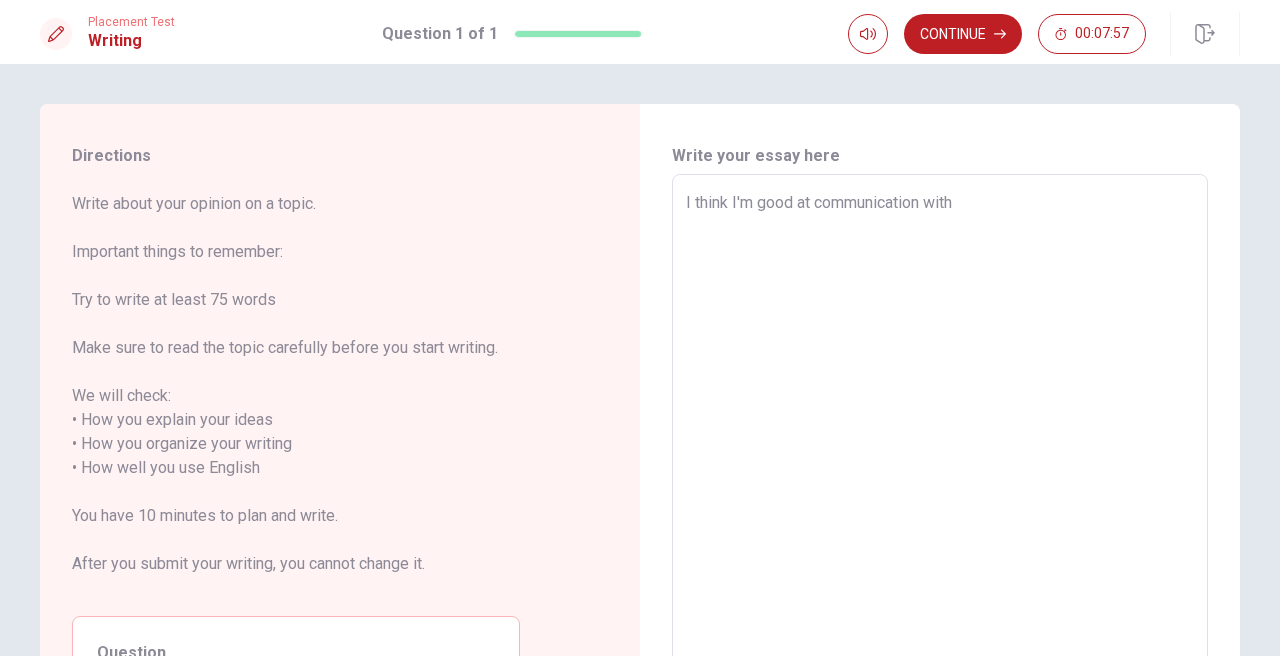 type on "x" 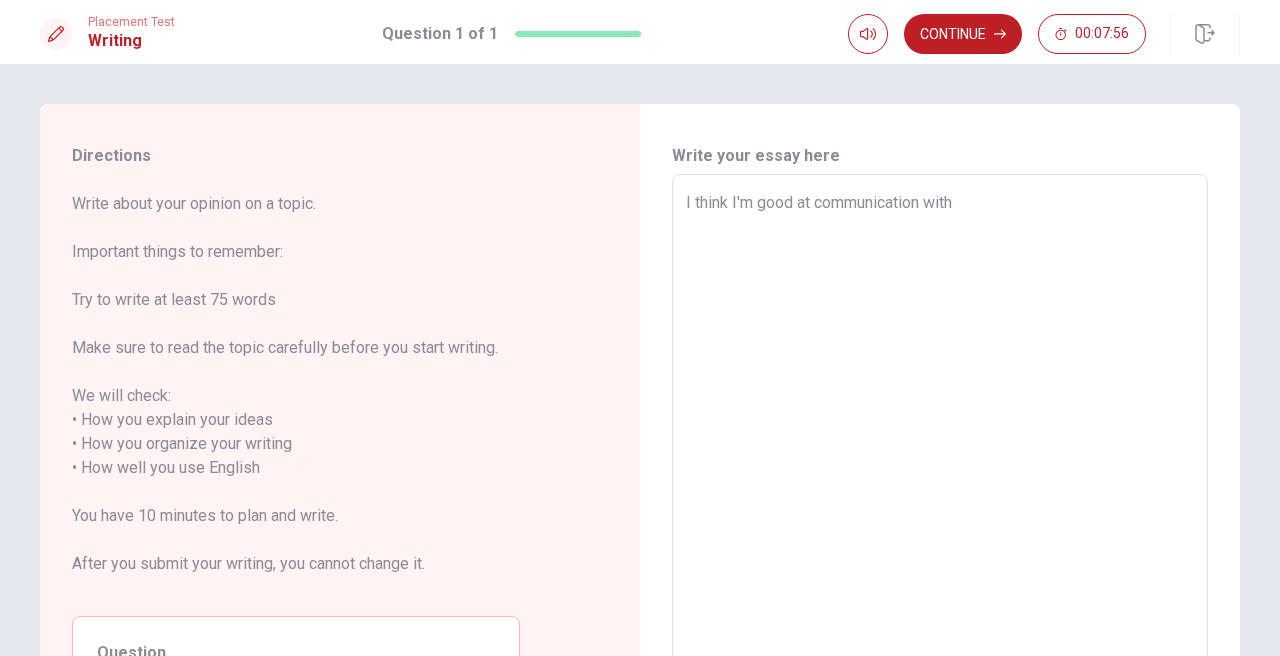 type on "I think I'm good at communication with e" 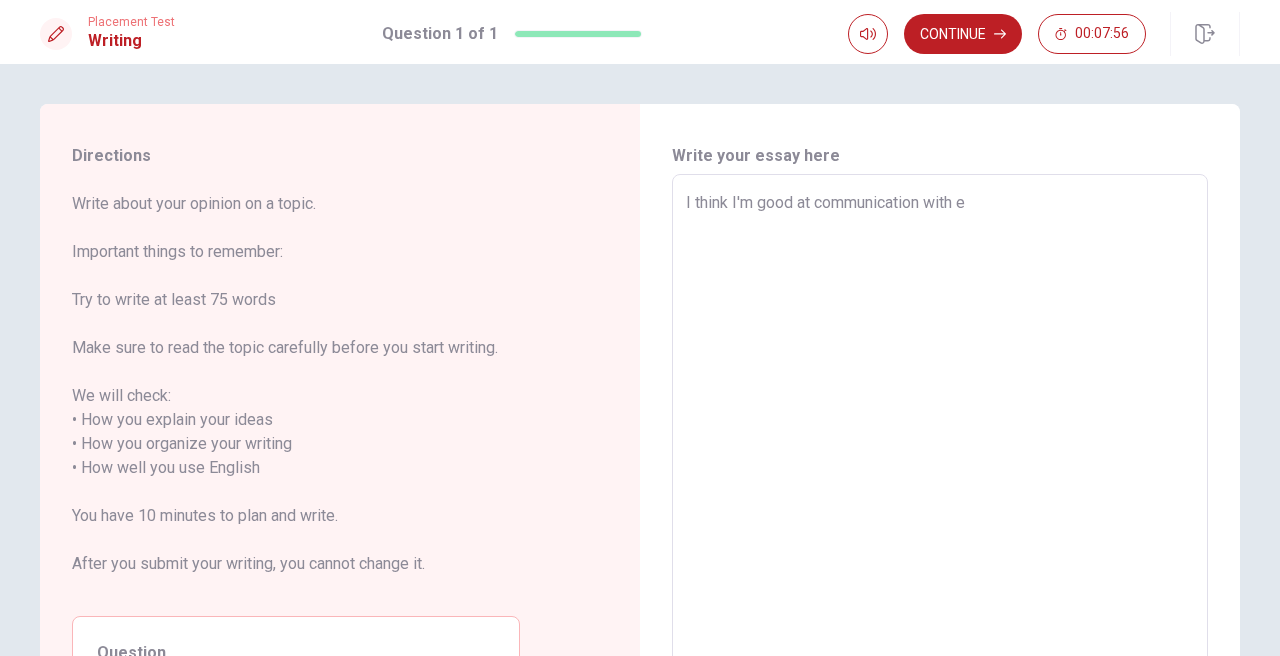 type on "x" 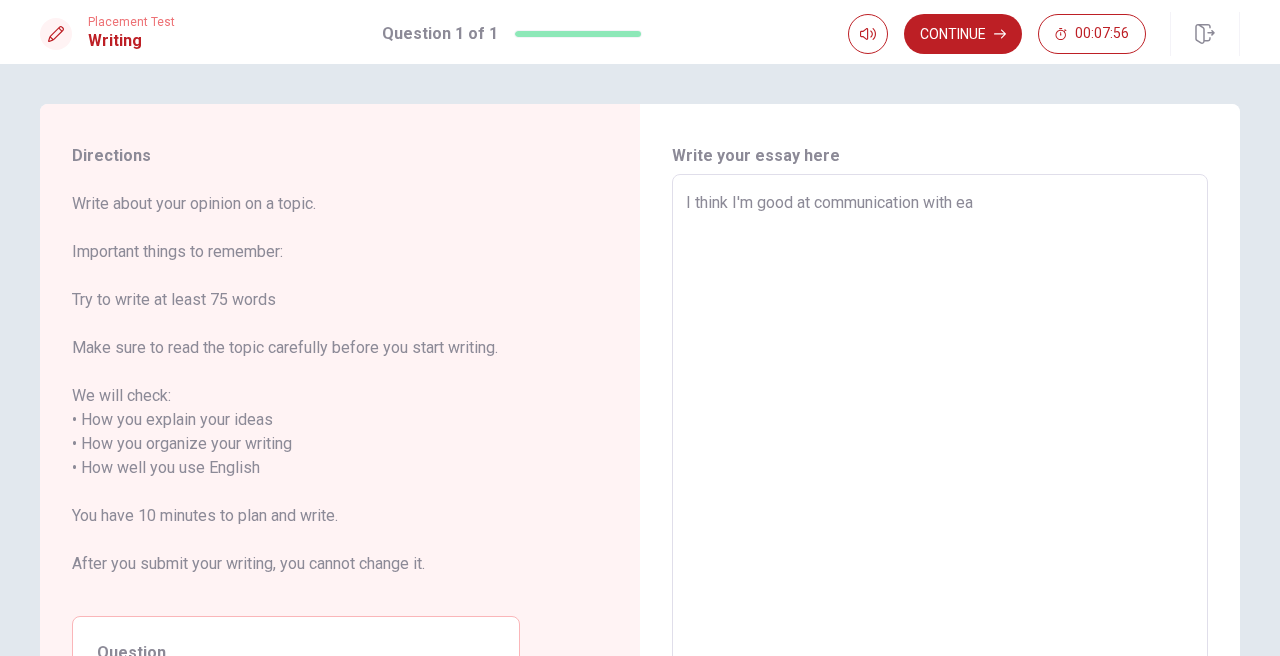 type on "x" 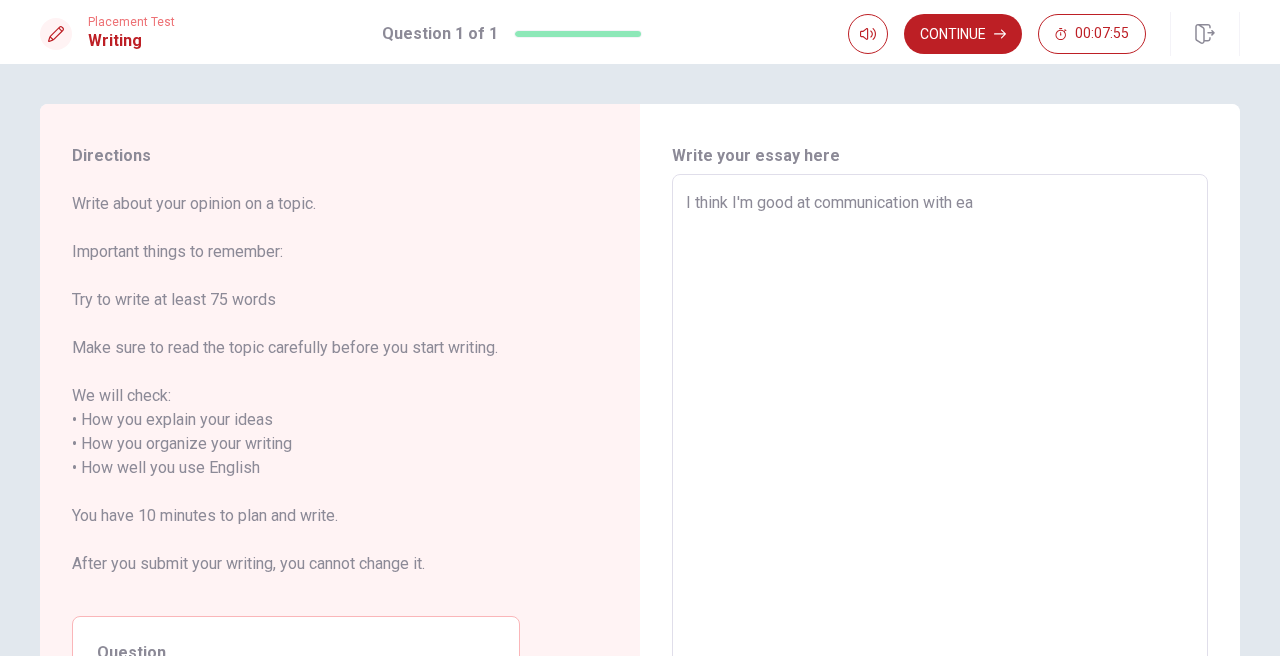 type on "I think I'm good at communication with eac" 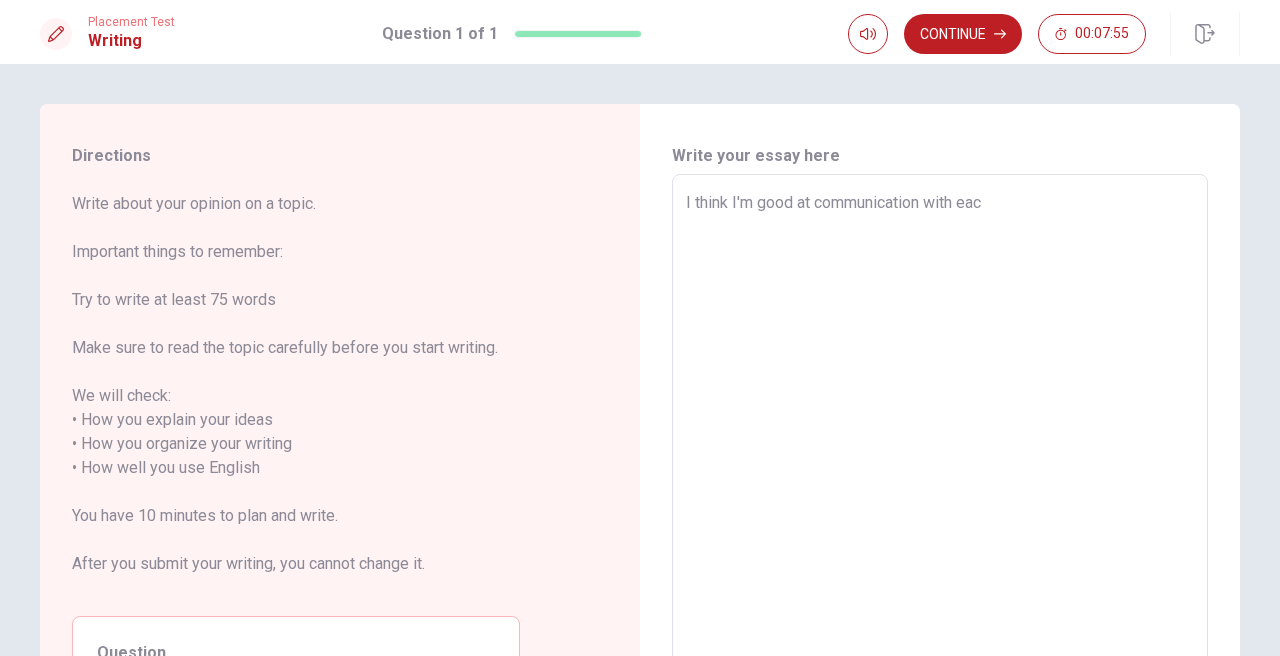 type on "x" 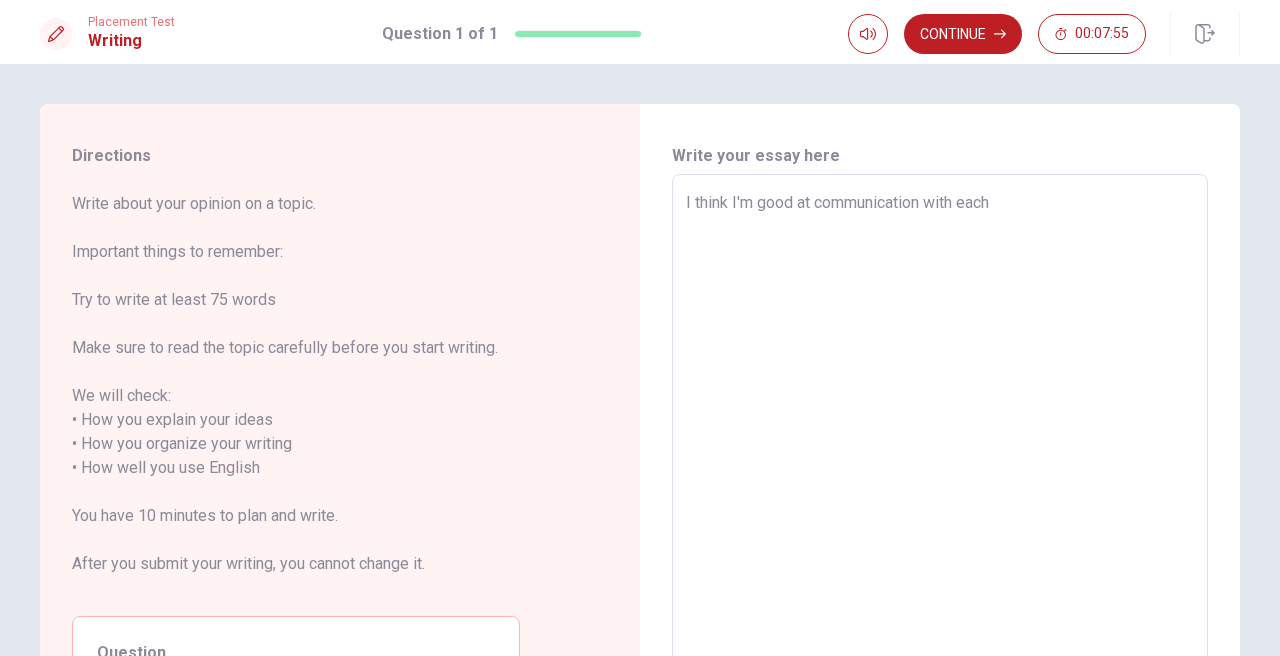 type on "x" 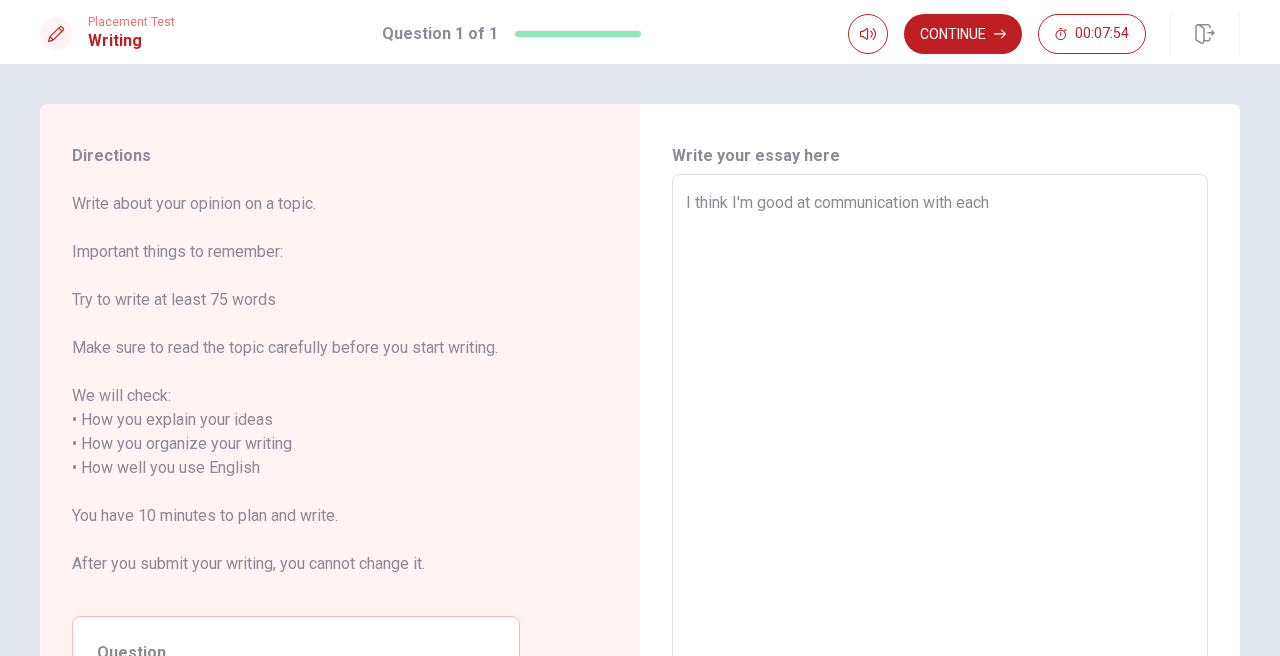 type on "I think I'm good at communication with each" 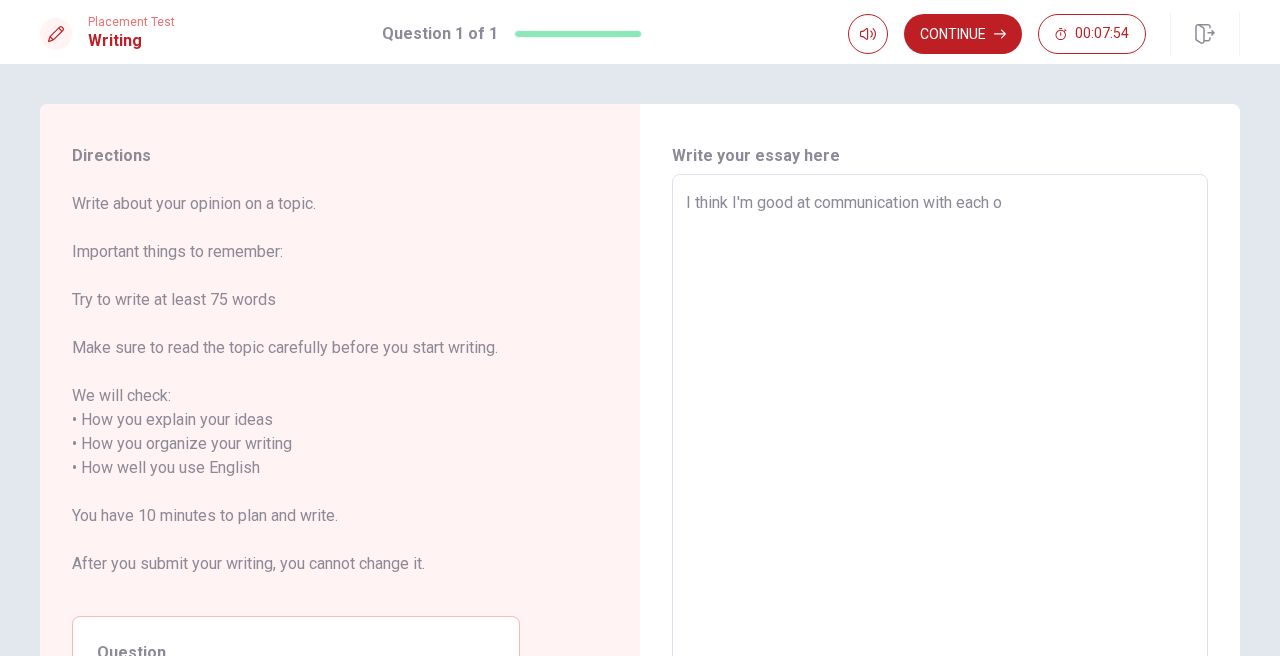 type on "x" 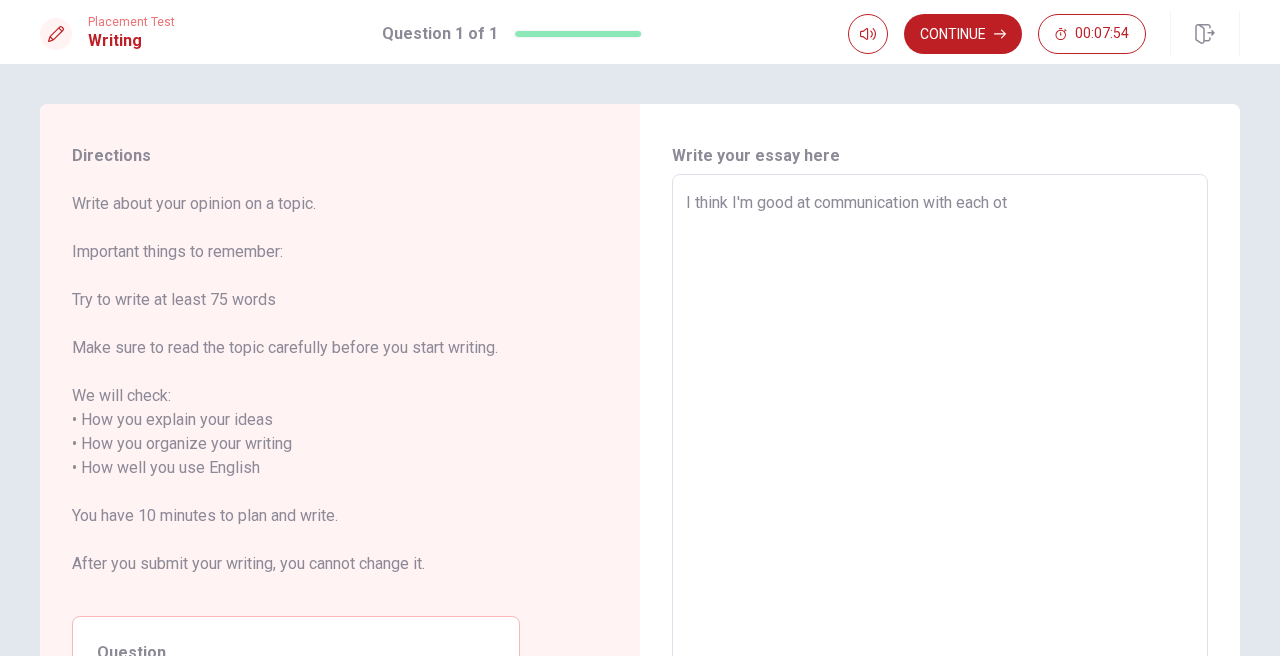 type on "x" 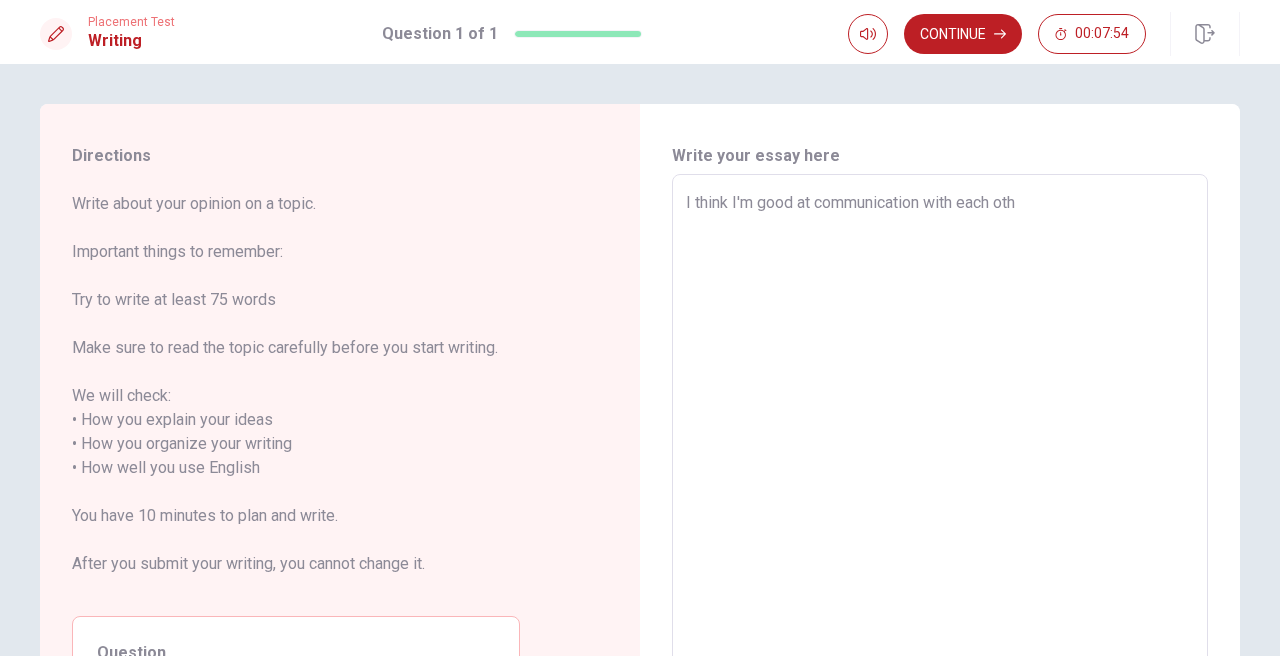 type on "x" 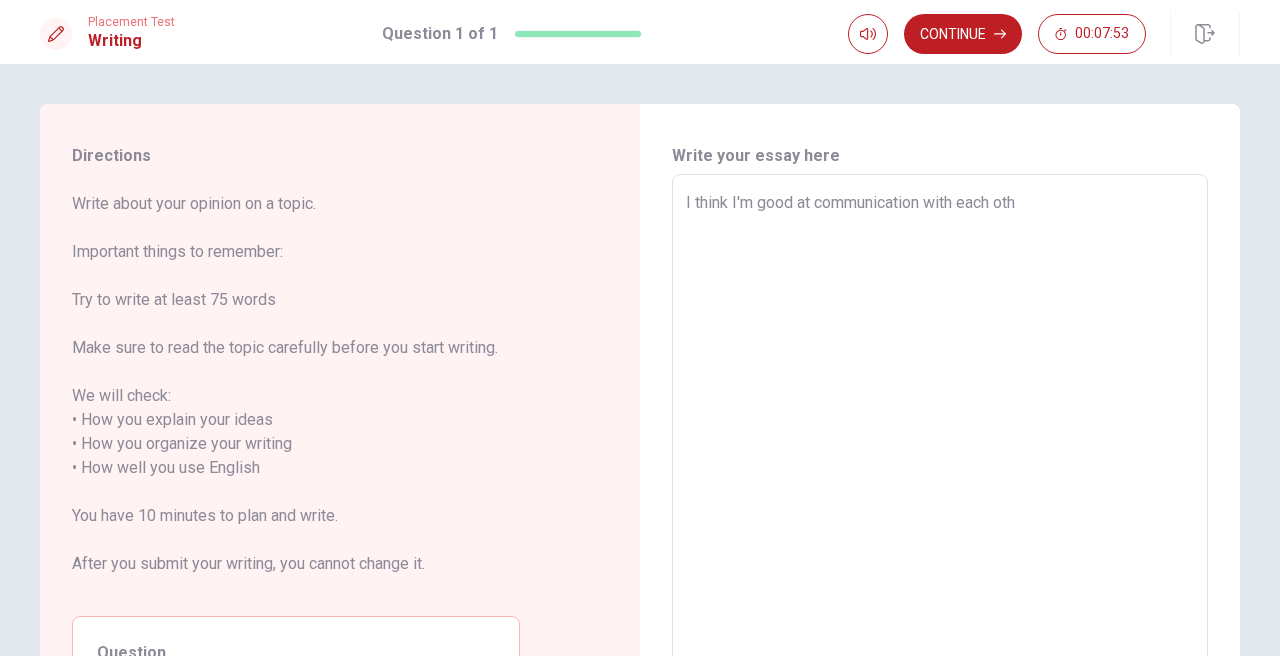 type on "I think I'm good at communication with each othe" 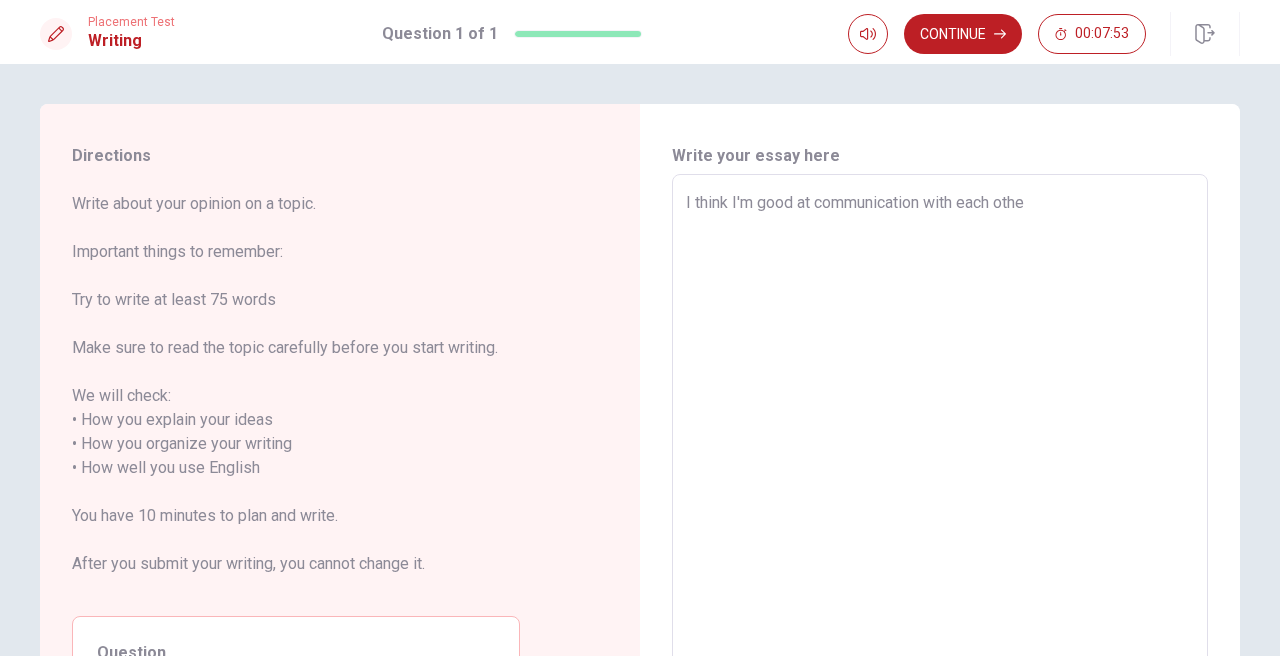type on "x" 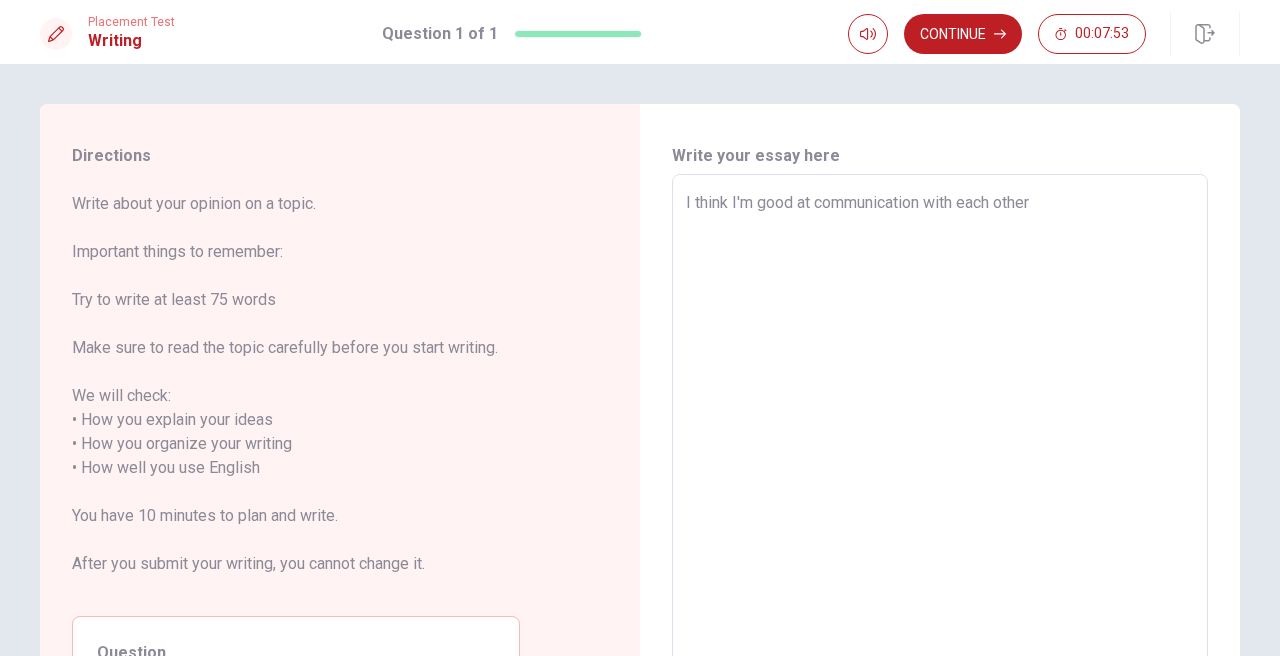 type on "x" 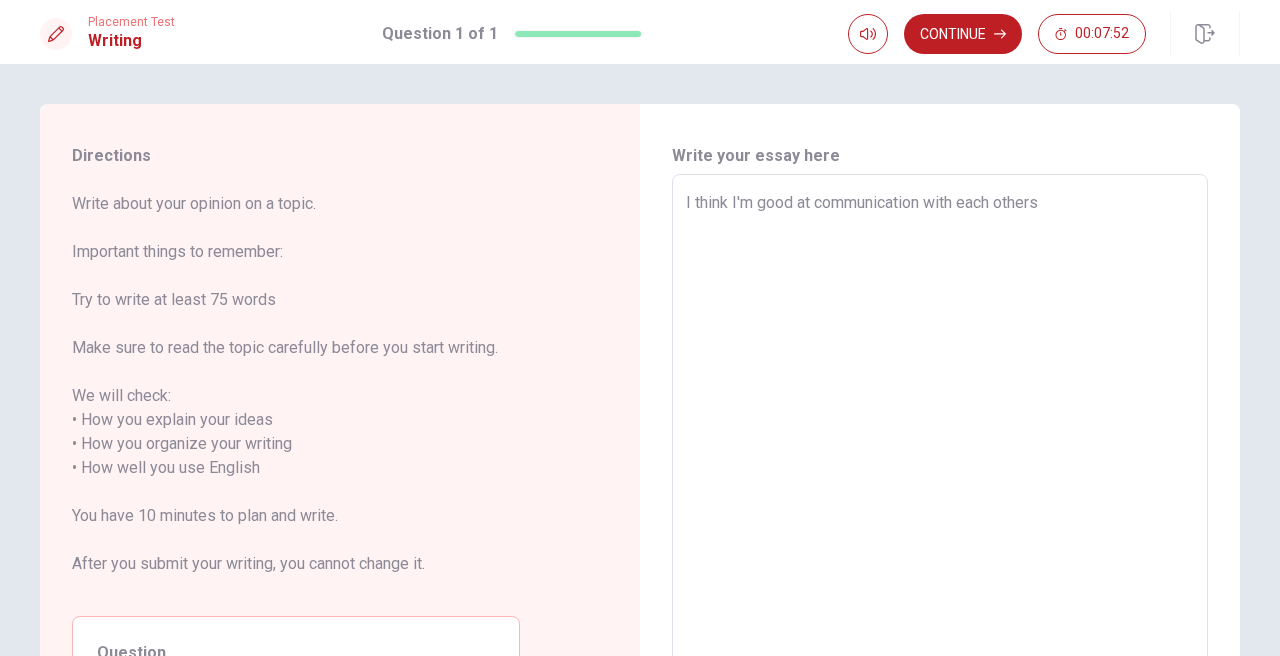 type on "x" 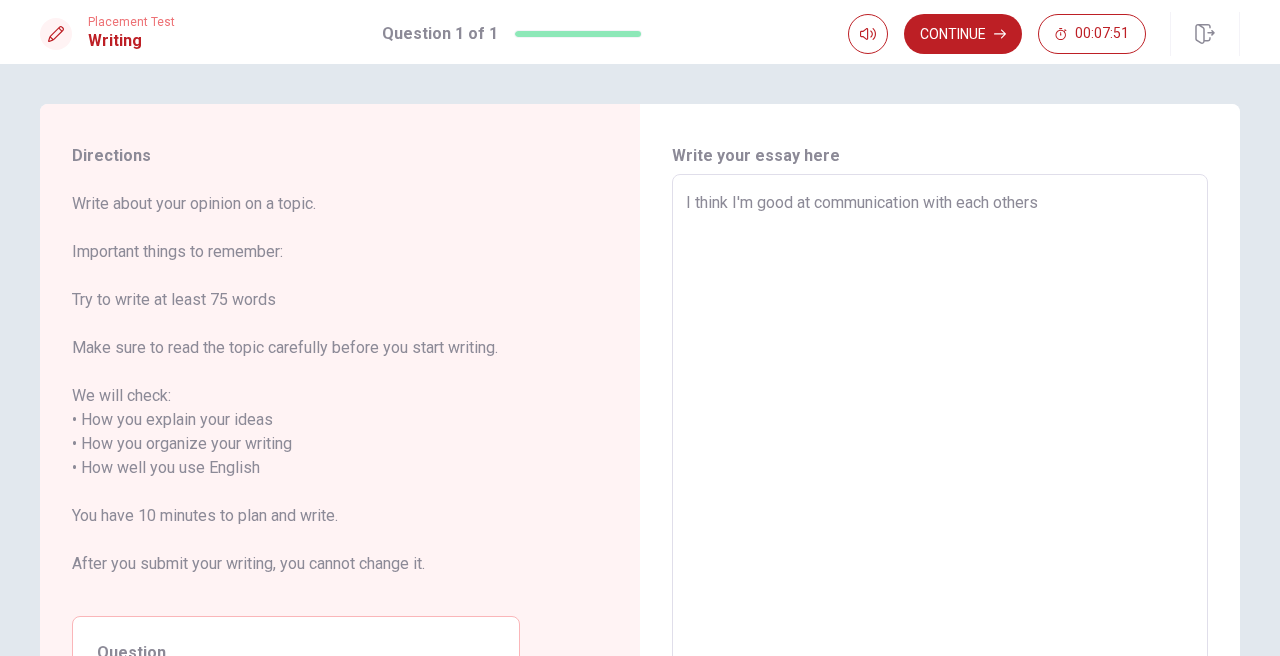 type on "I think I'm good at communication with each others." 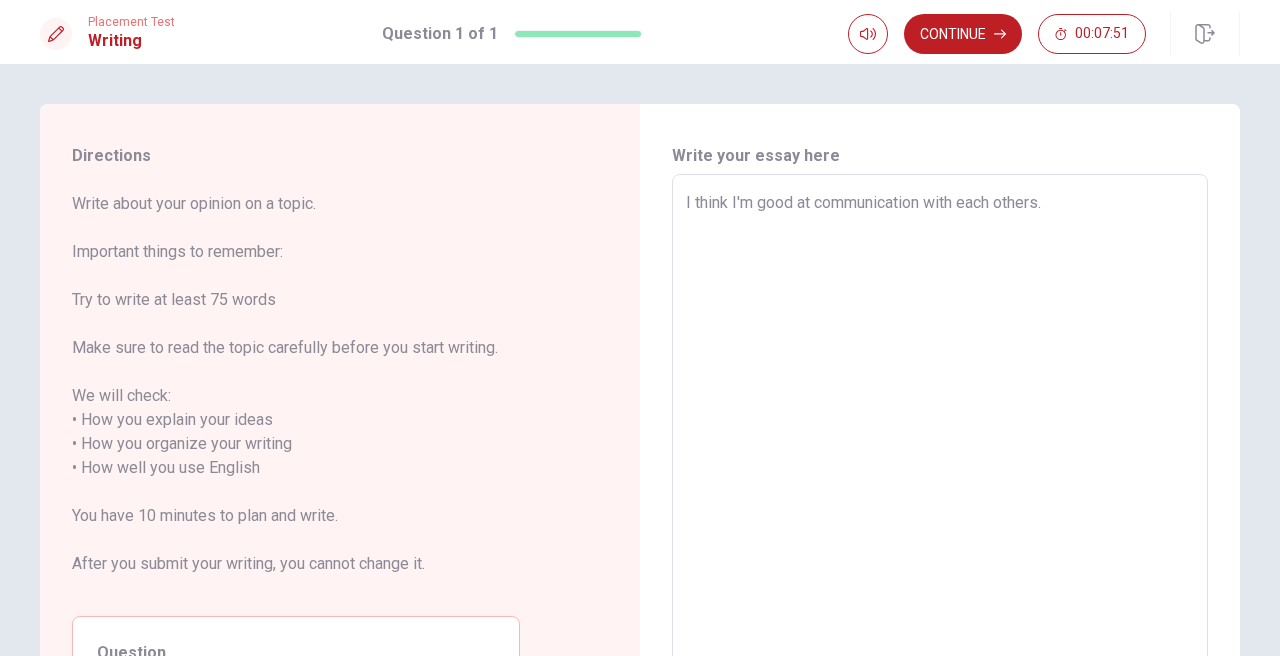 type on "x" 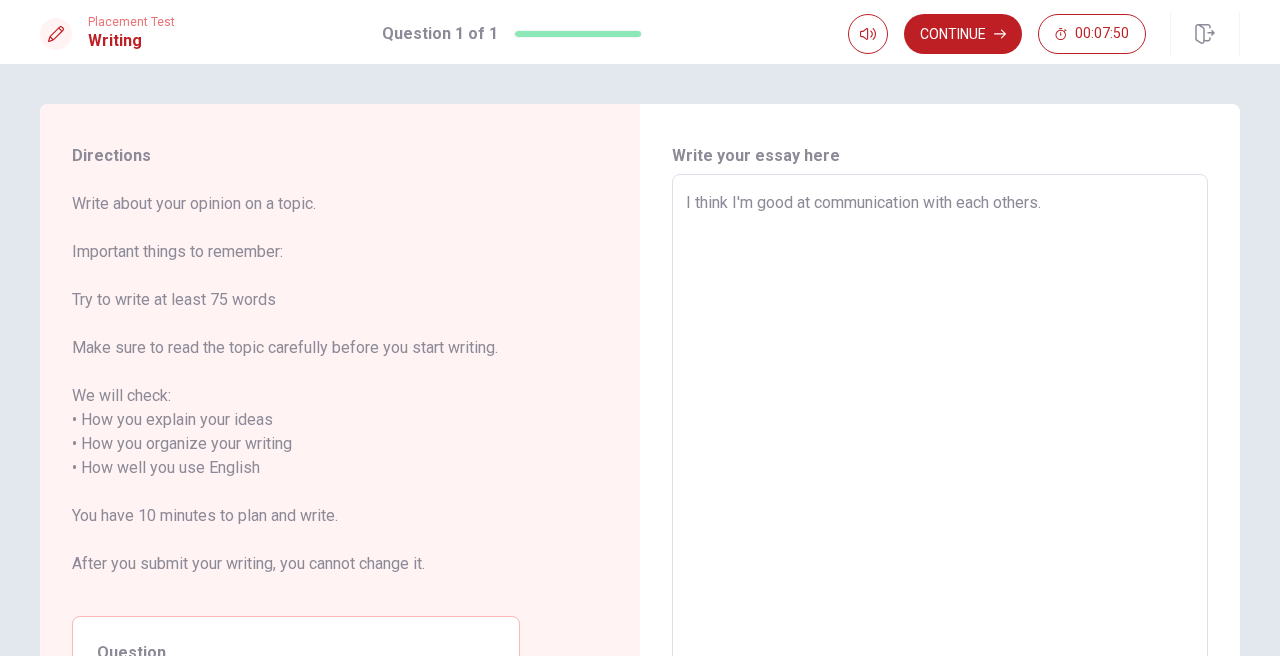 type on "I think I'm good at communication with each others." 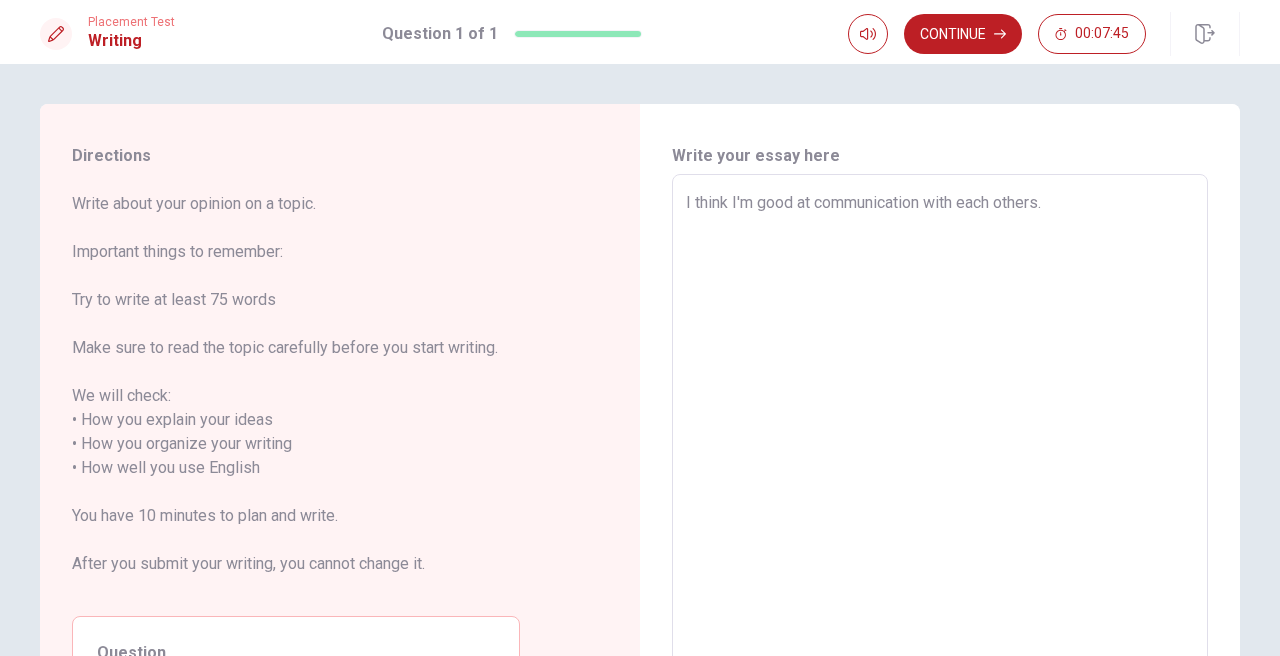 type on "x" 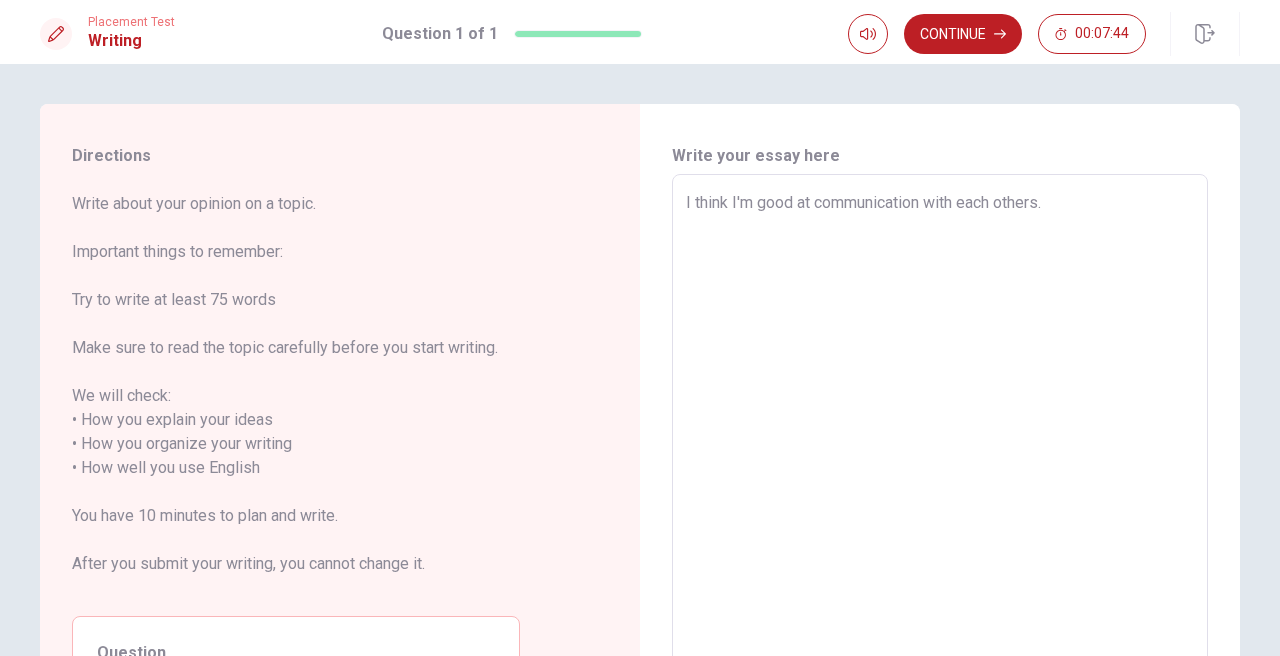 type on "I think I'm good at communication with each others.
I" 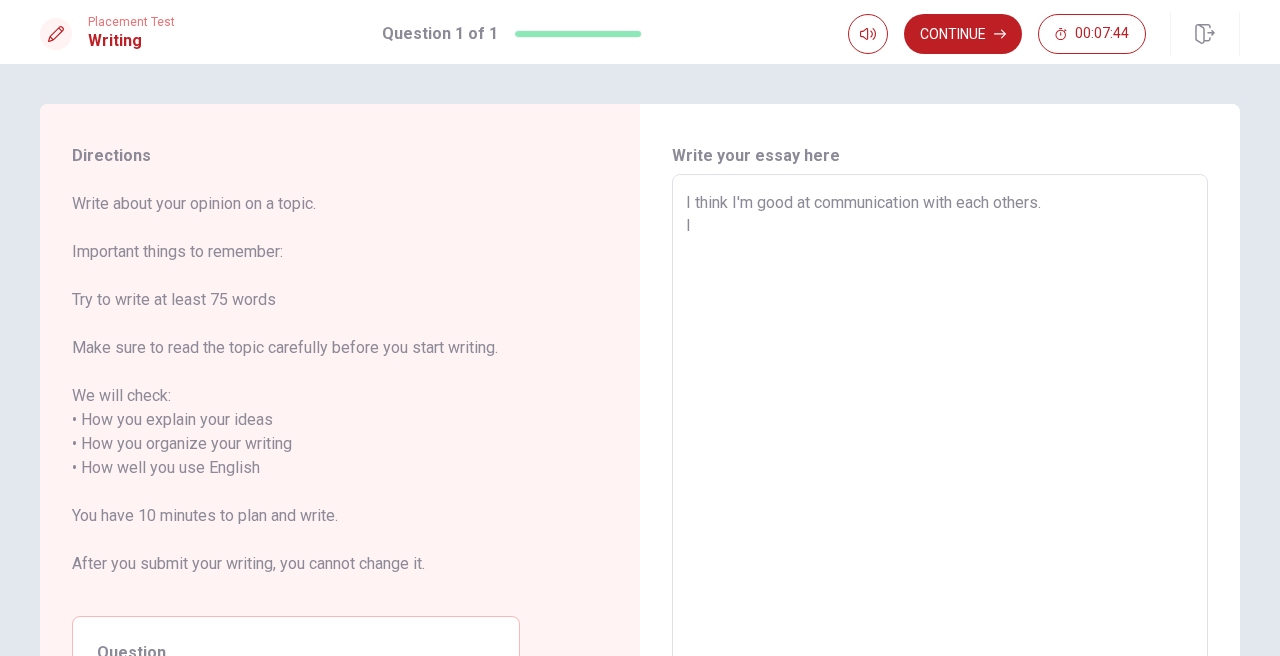 type on "x" 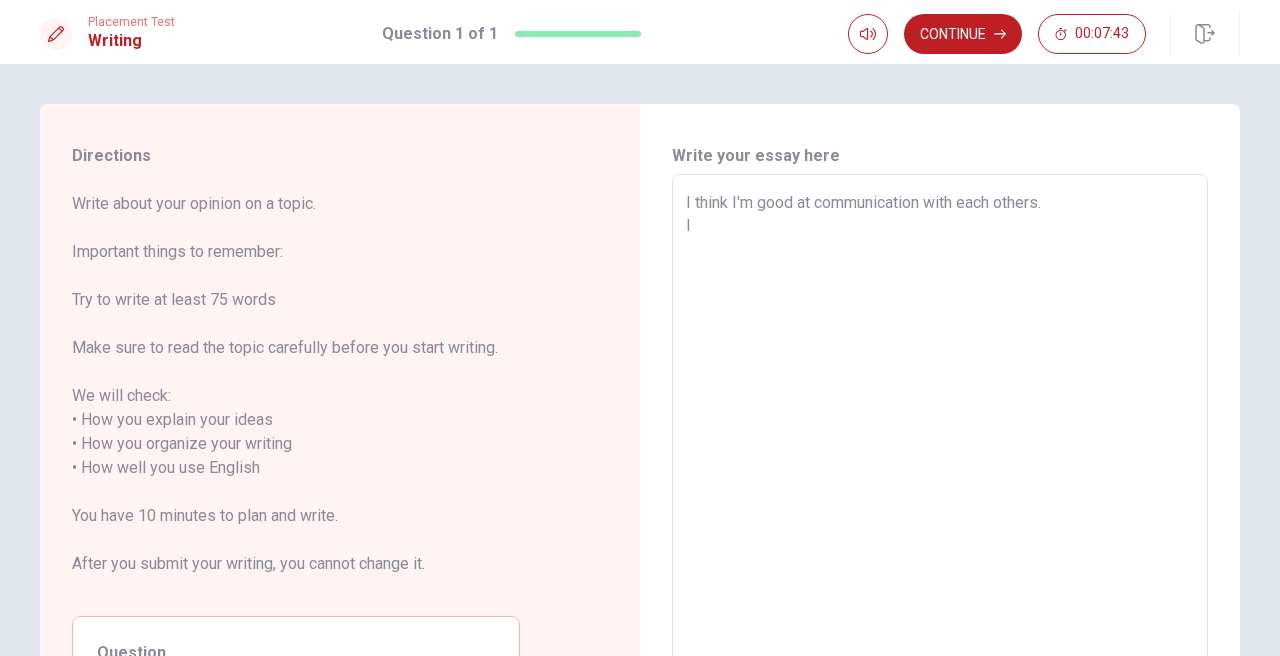 type on "I think I'm good at communication with each others.
I" 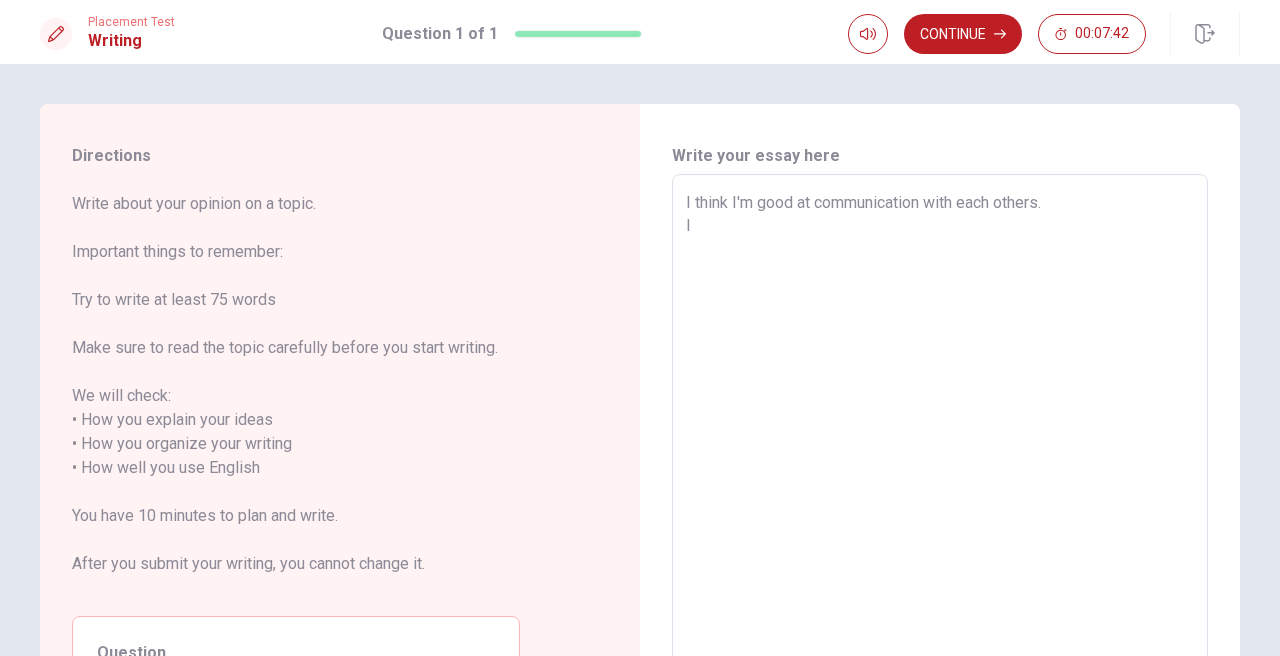 type on "I think I'm good at communication with each others.
I n" 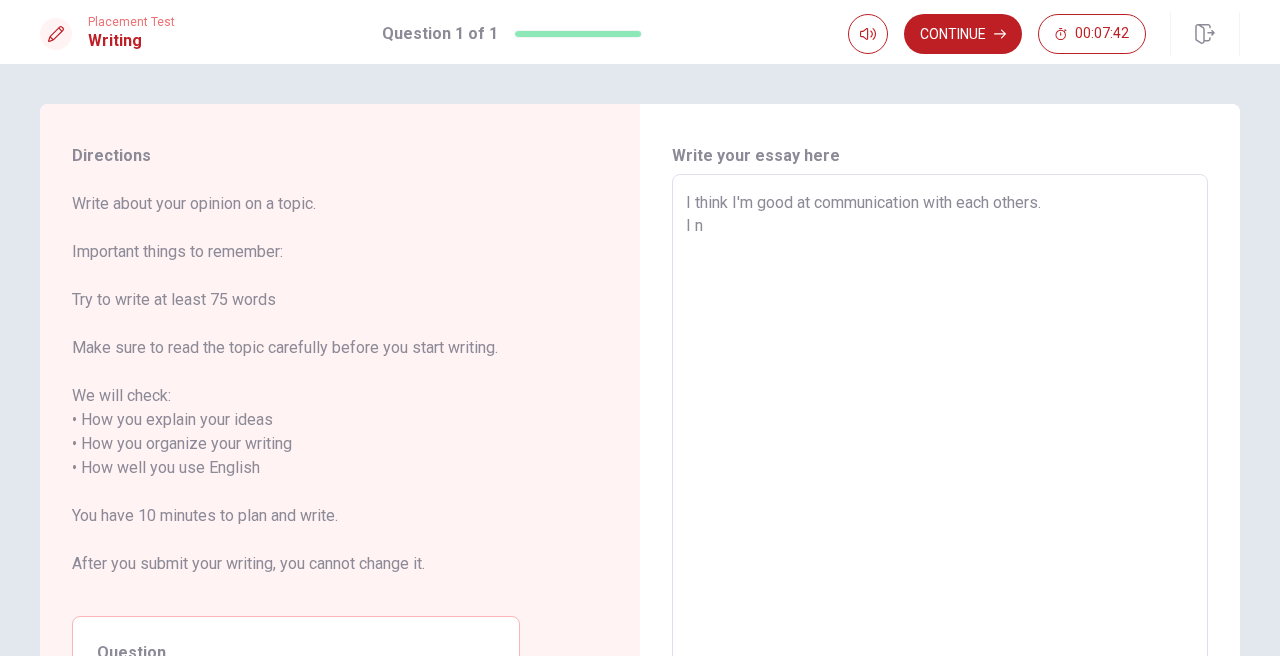 type on "x" 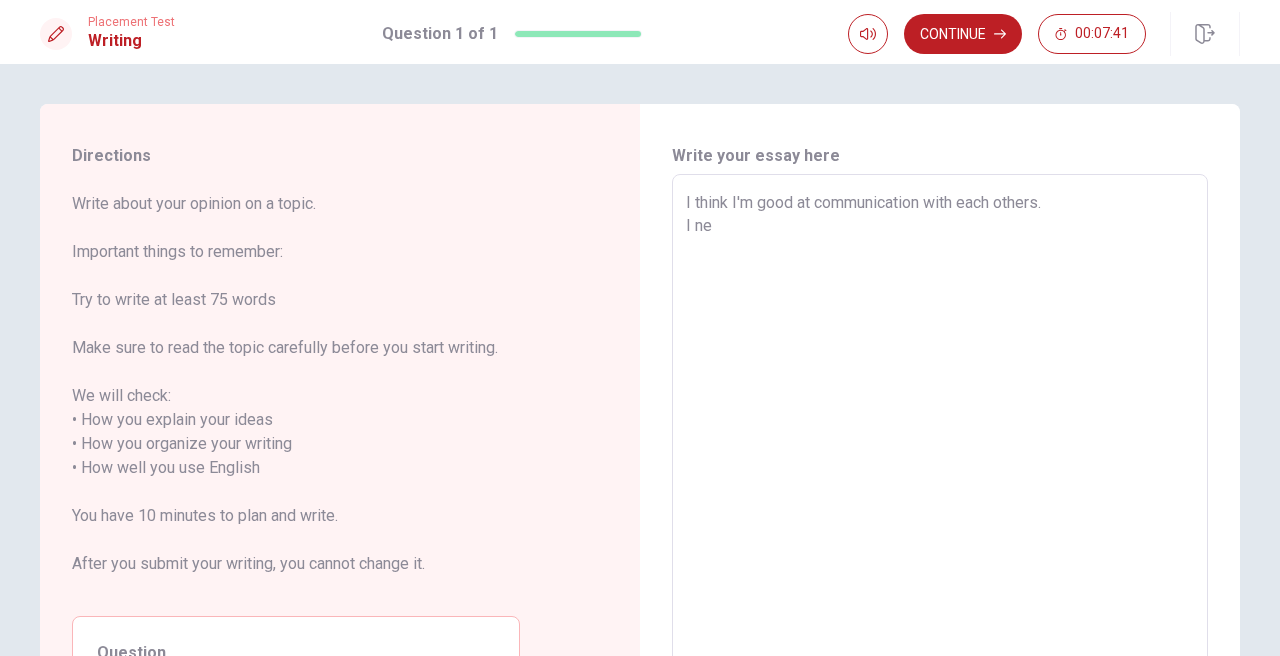 type on "x" 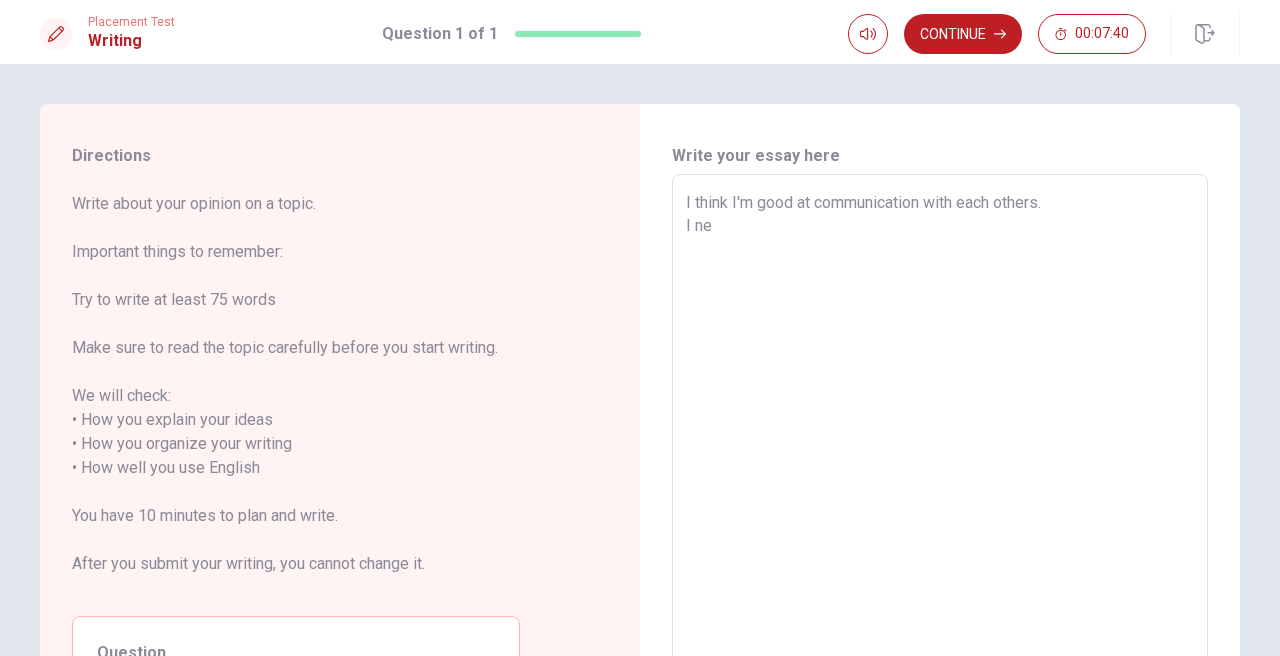 type on "I think I'm good at communication with each others.
I nej" 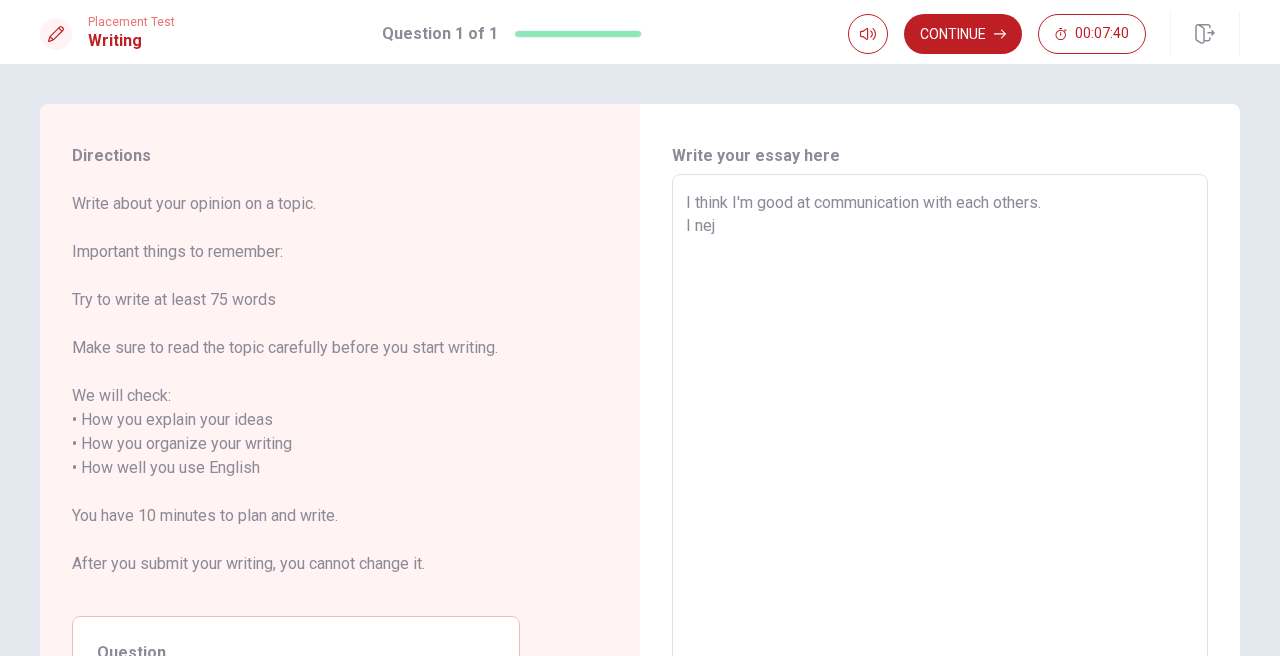 type on "x" 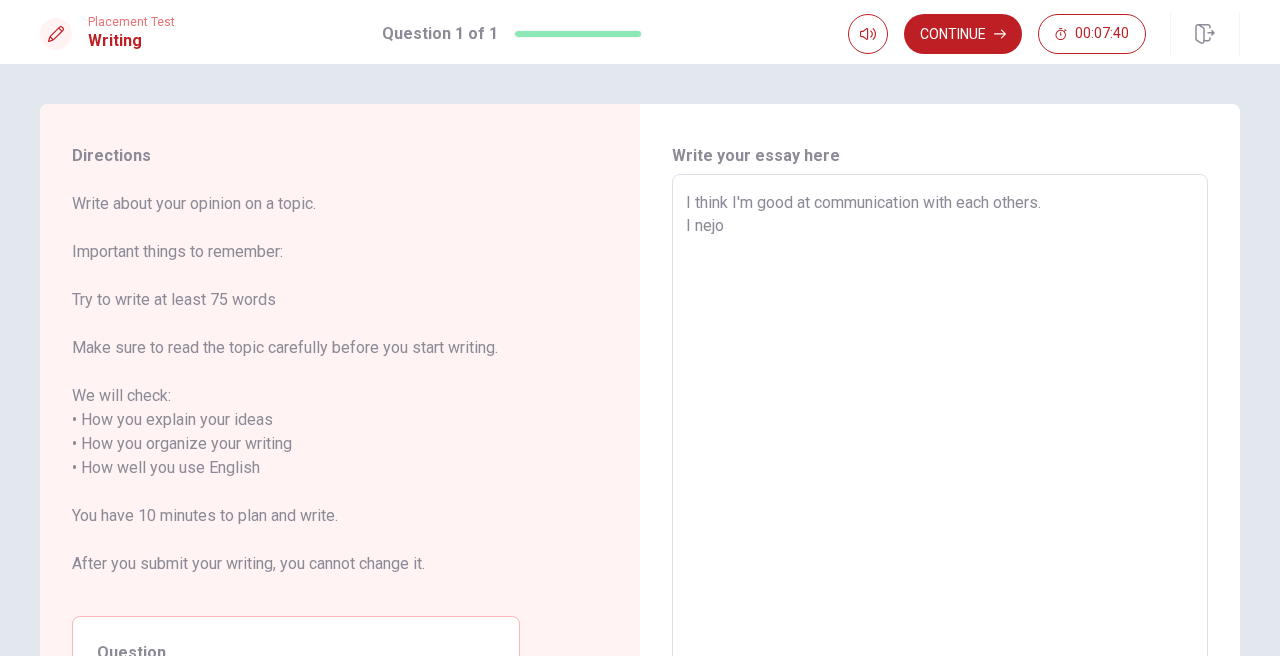 type on "x" 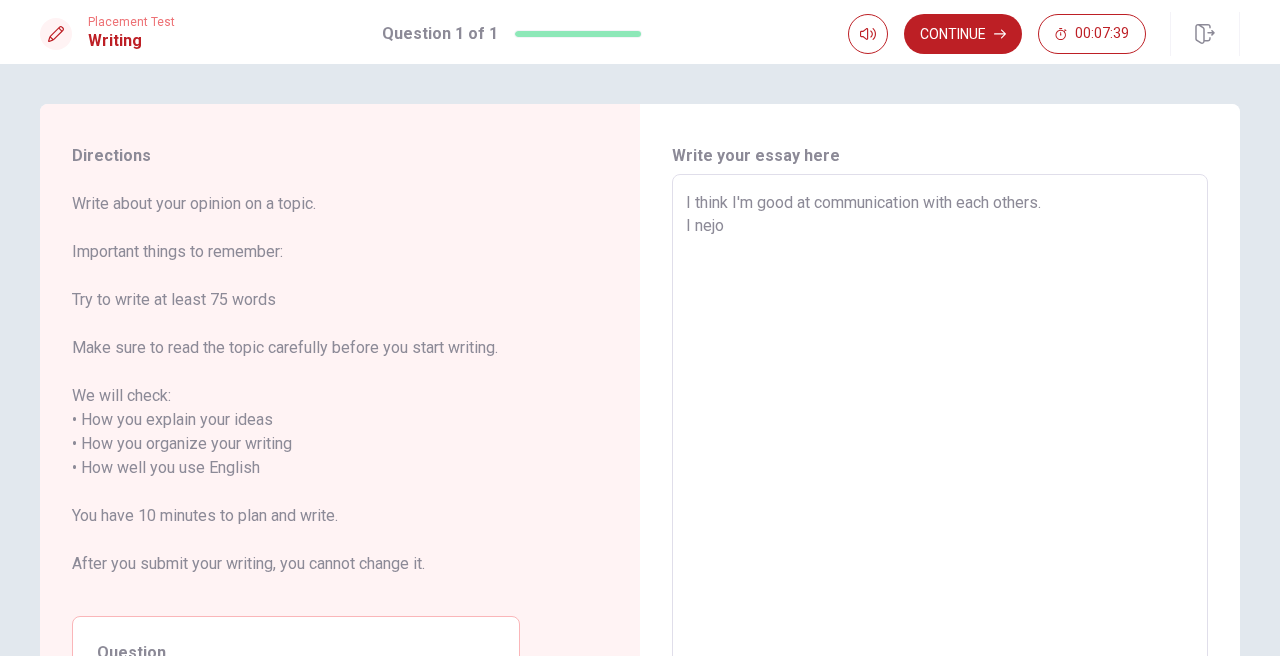 type on "I think I'm good at communication with each others.
I nejoy" 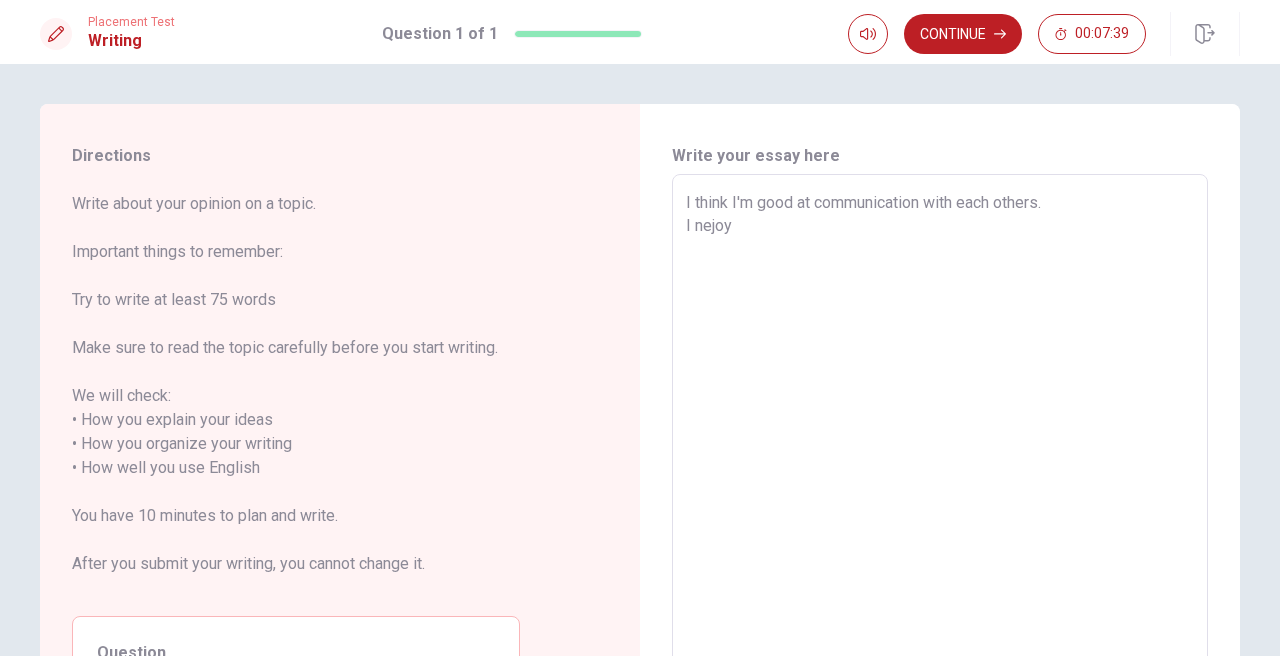 type on "x" 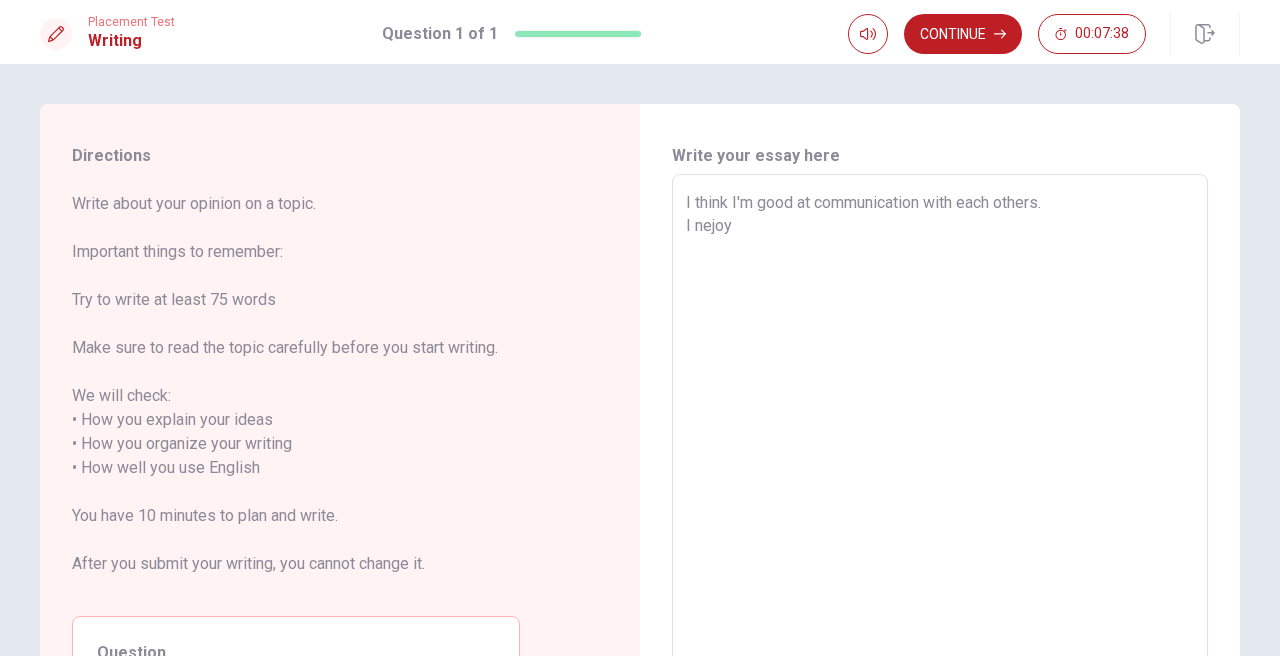 type on "I think I'm good at communication with each others.
I nejoy" 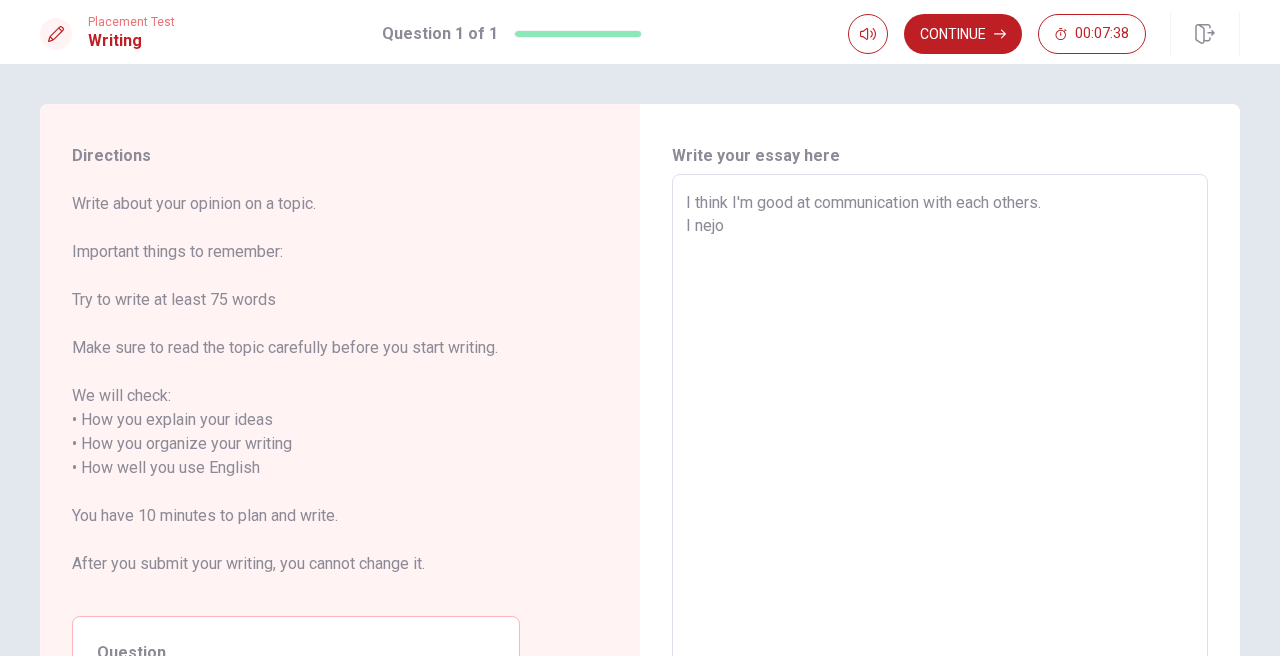 type on "x" 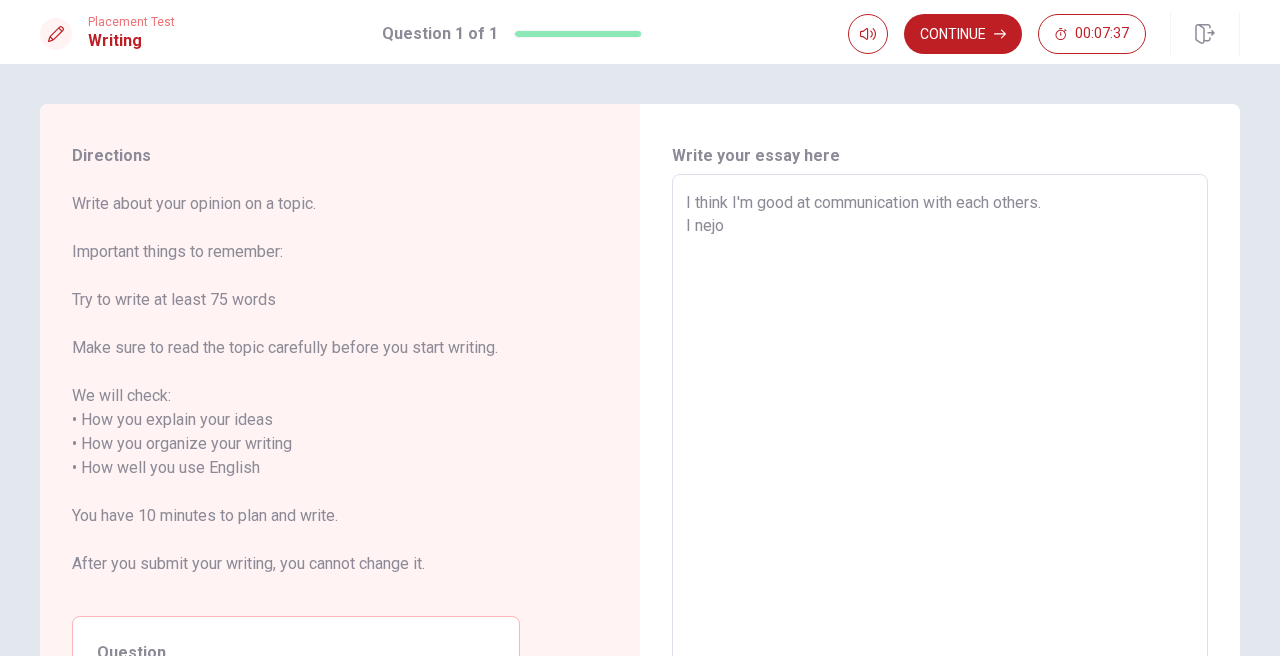 type on "I think I'm good at communication with each others.
I nej" 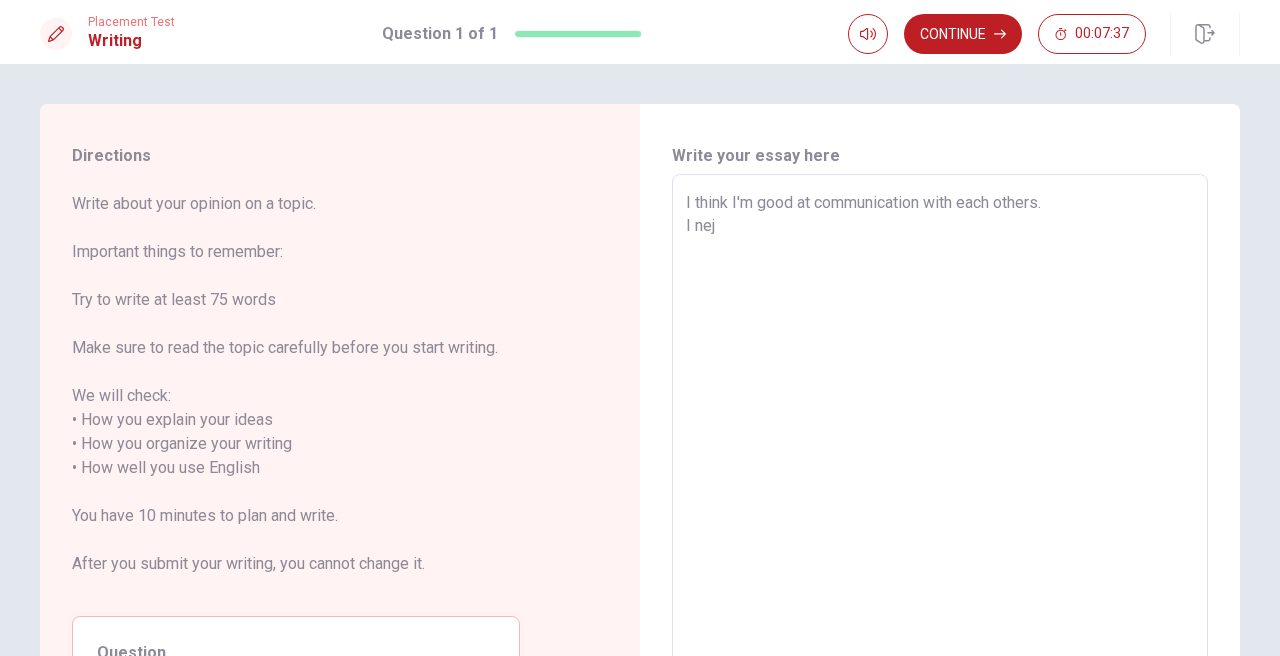 type on "x" 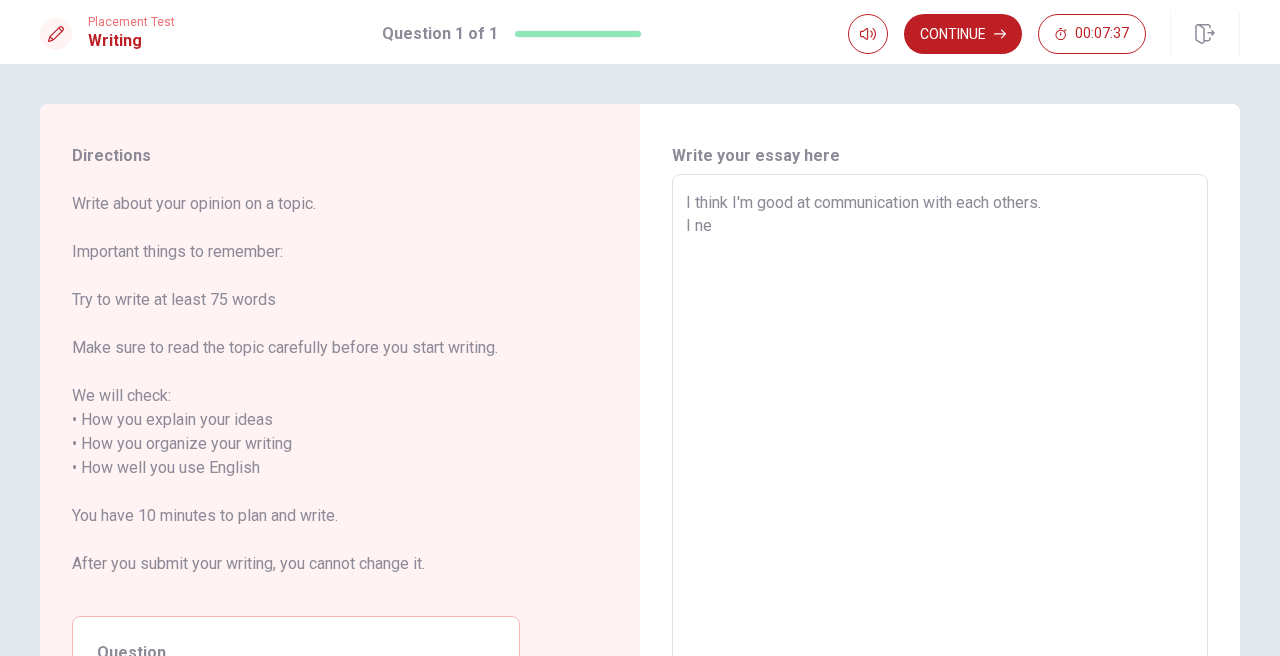 type on "x" 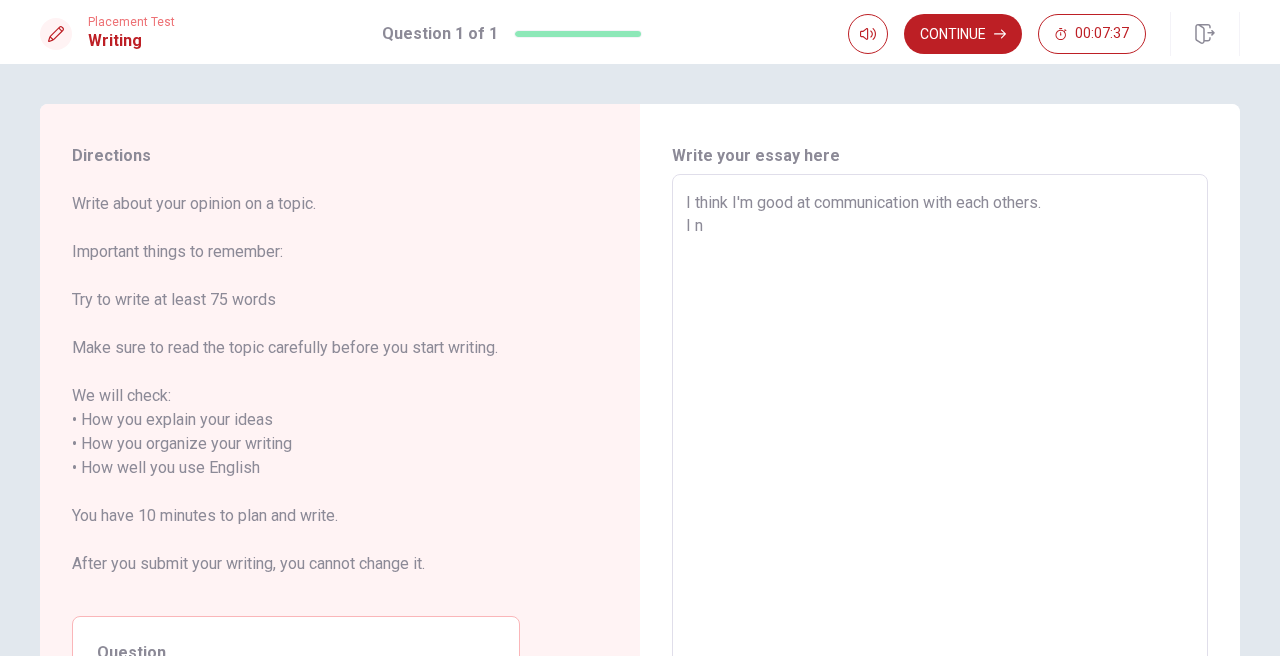 type on "x" 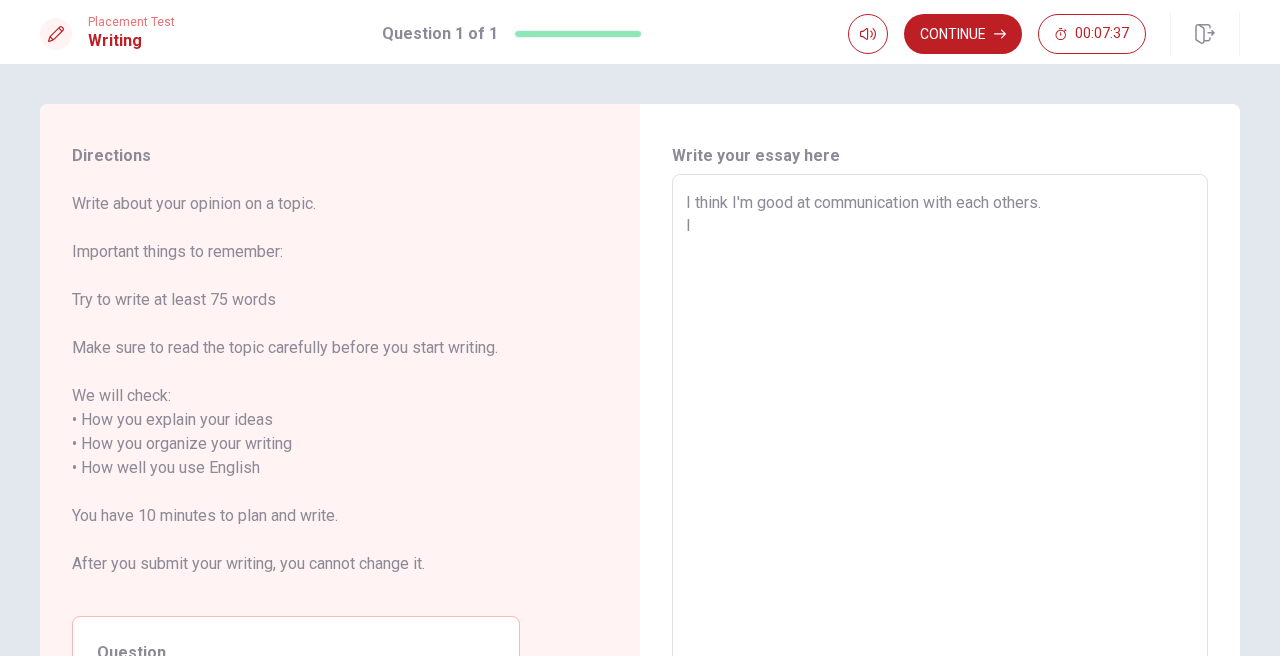 type on "x" 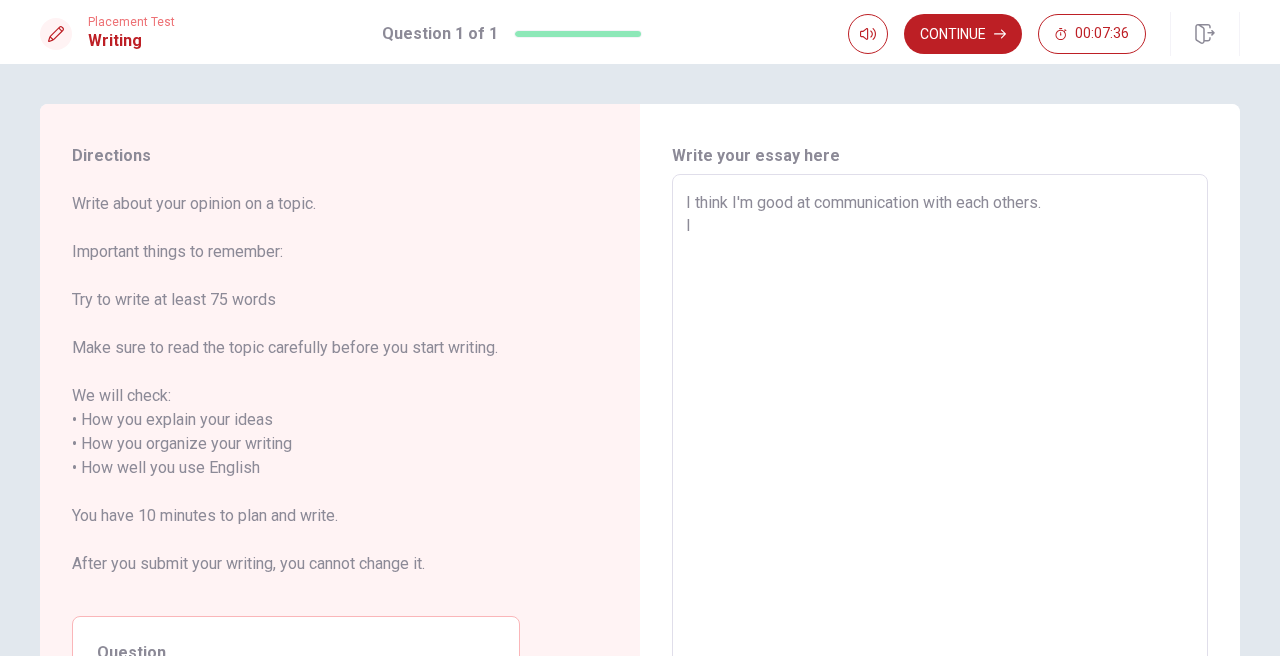 type on "I think I'm good at communication with each others.
I e" 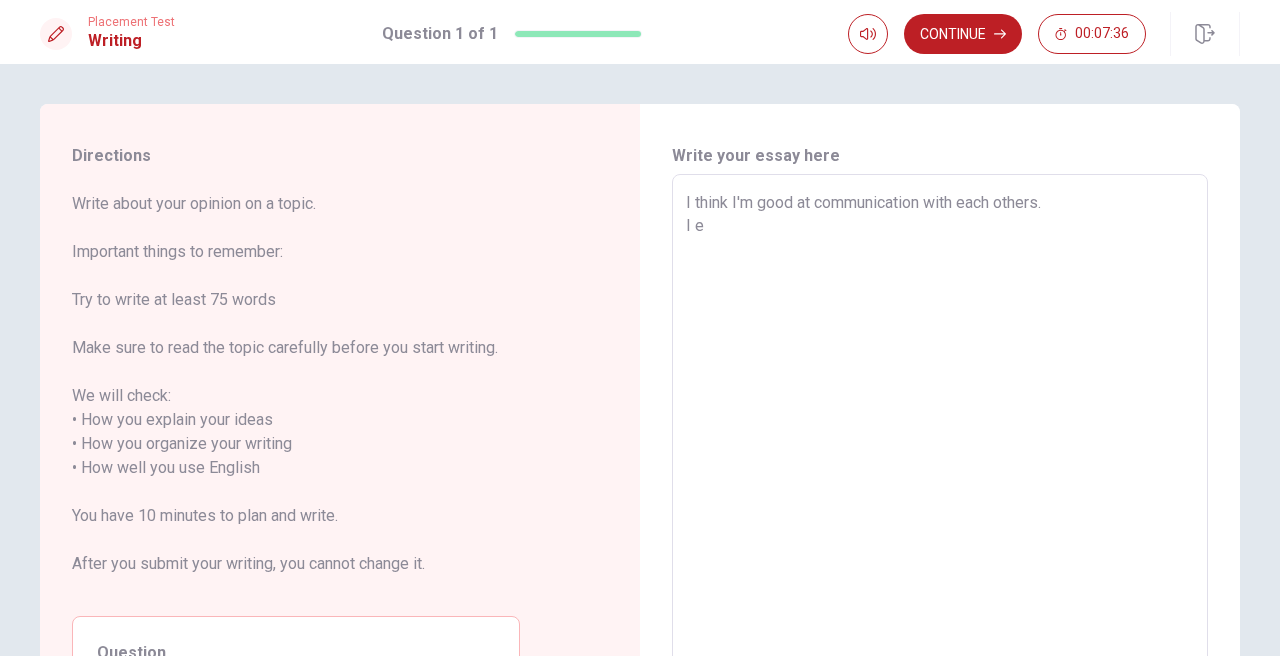 type on "x" 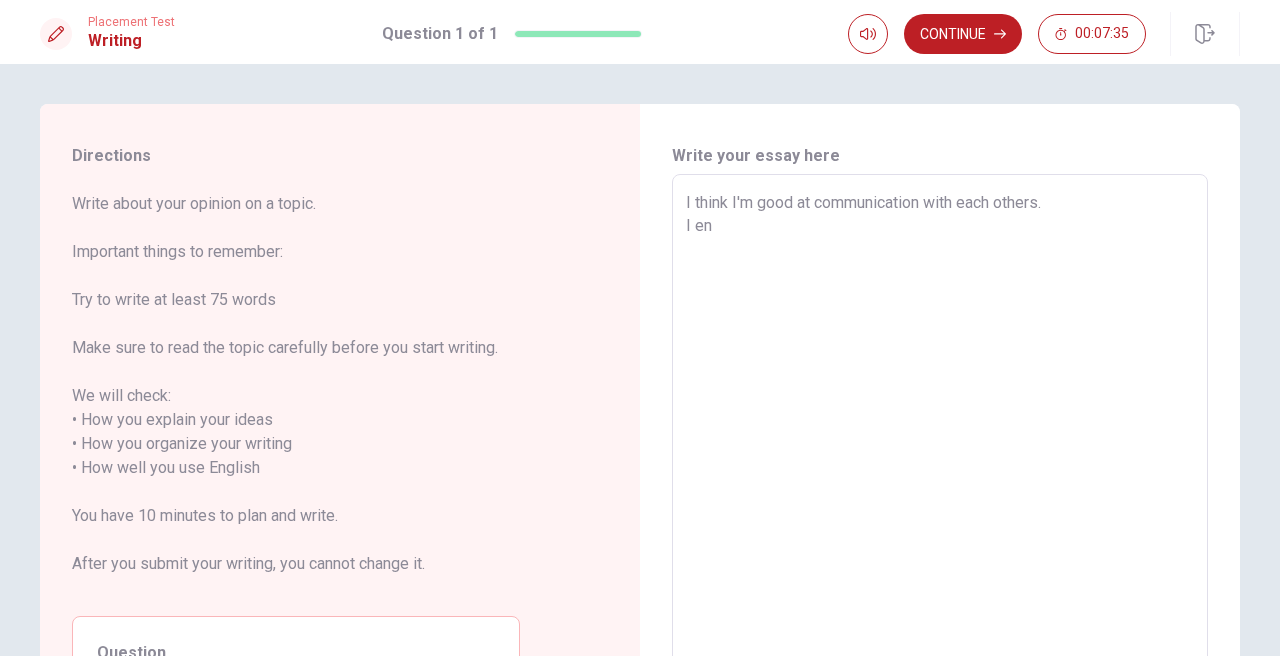 type on "x" 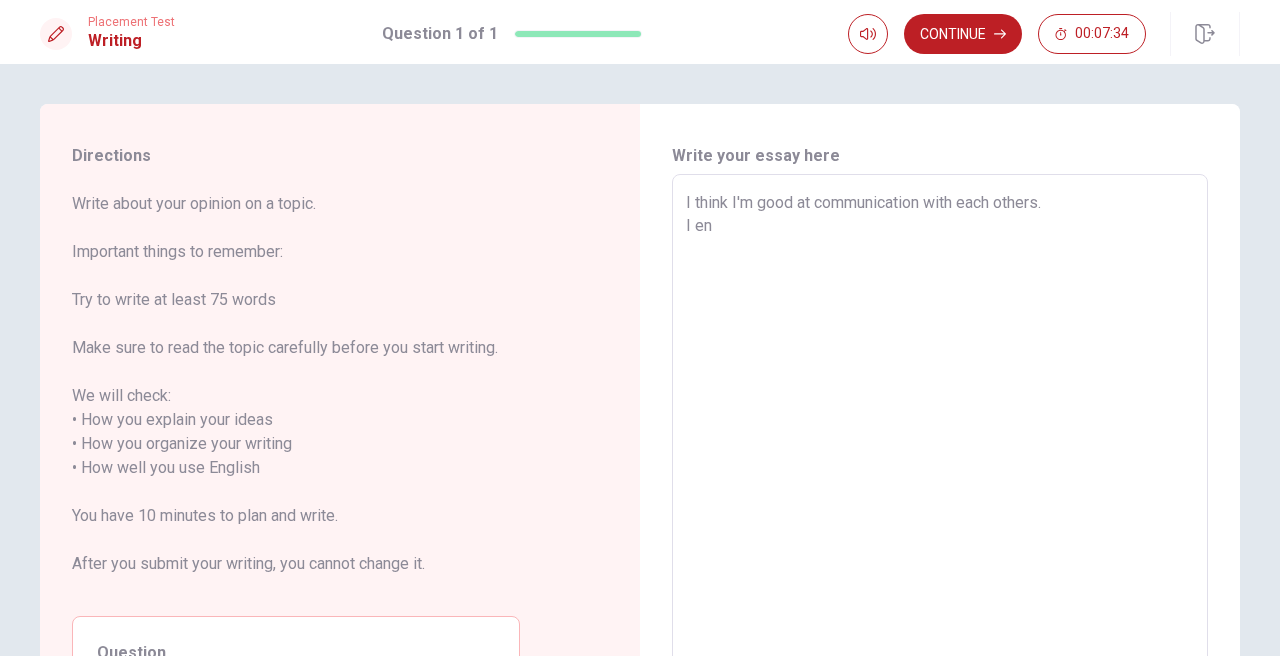 type on "I think I'm good at communication with each others.
I enj" 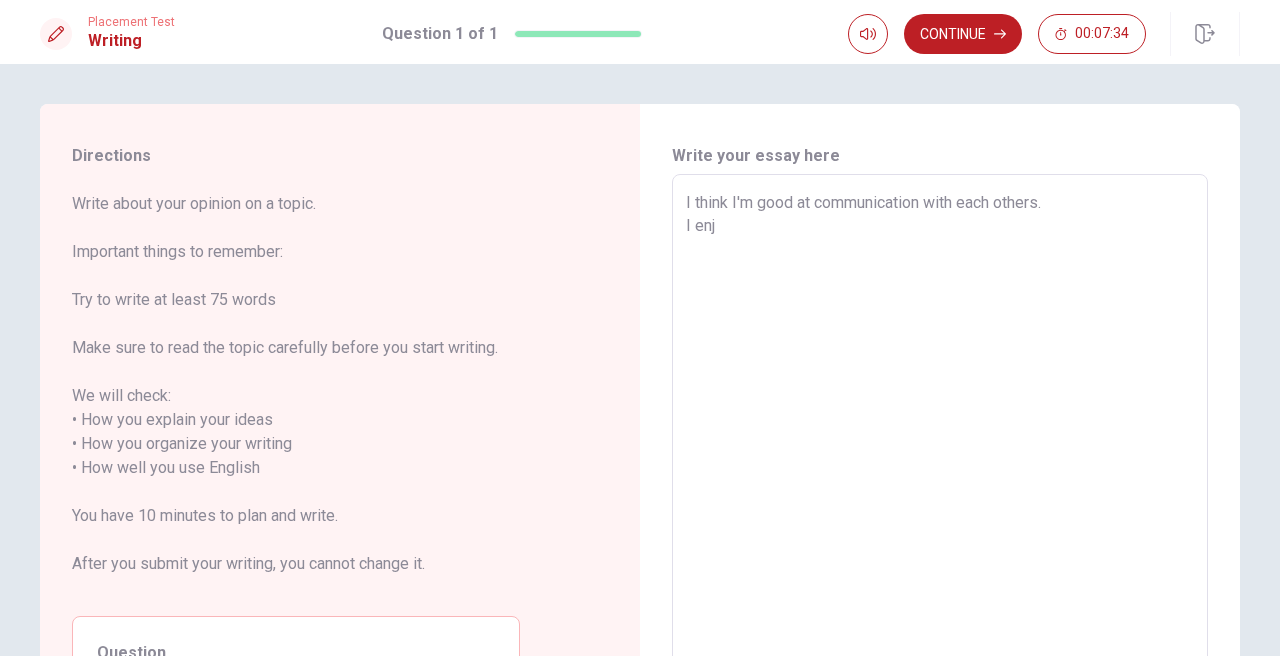 type on "x" 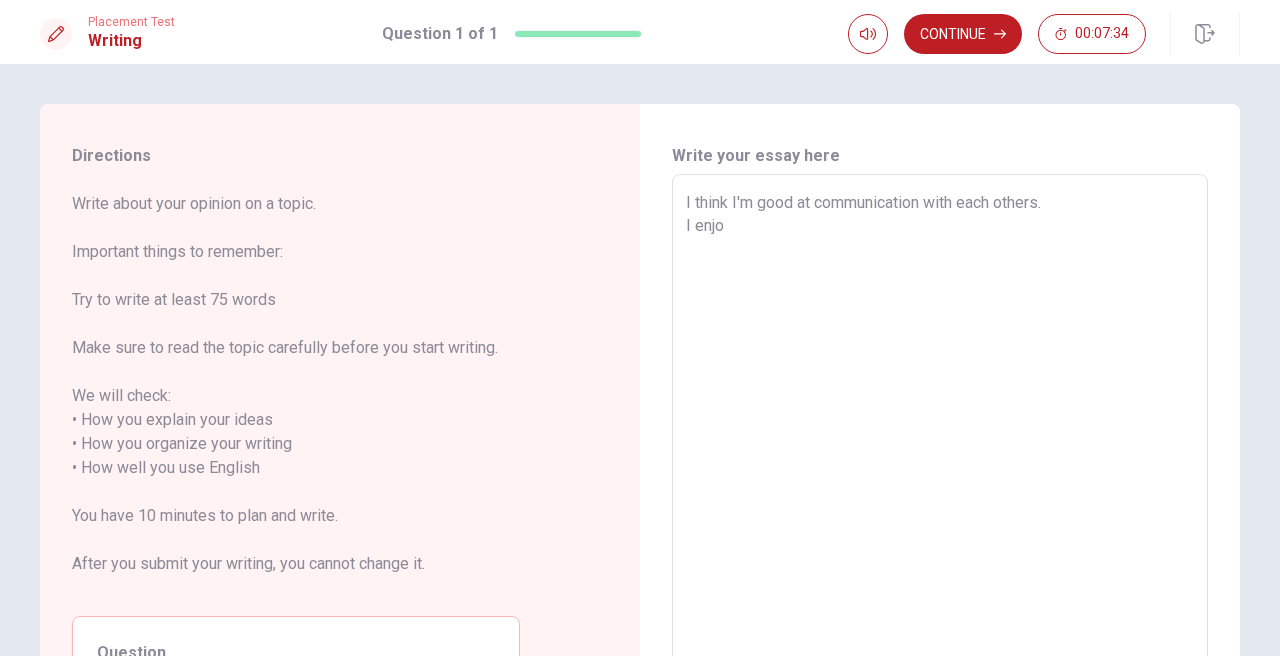 type on "x" 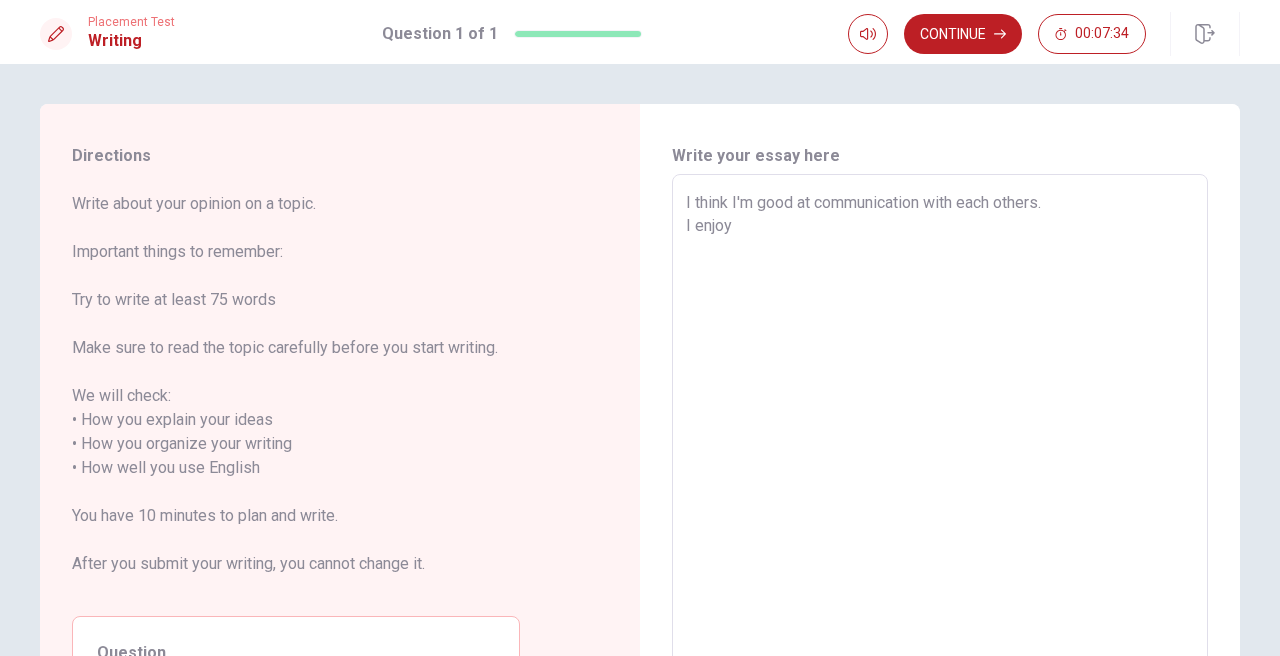 type on "x" 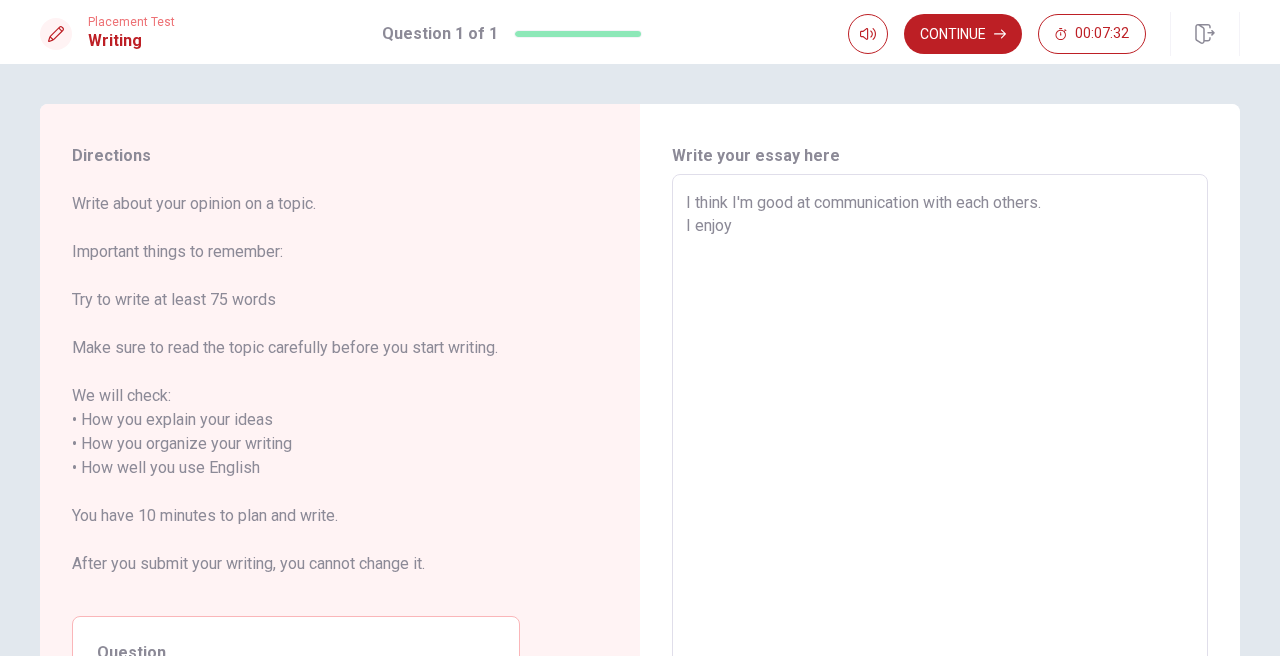 type on "x" 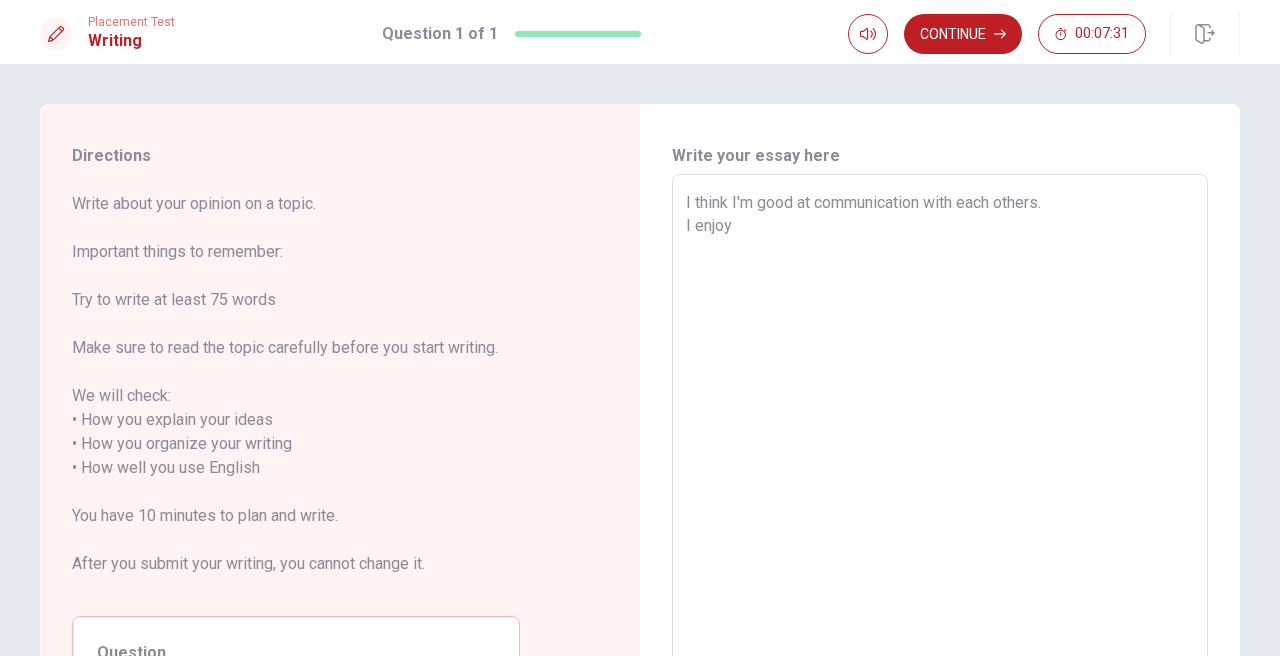 type on "I think I'm good at communication with each others.
I enjoy t" 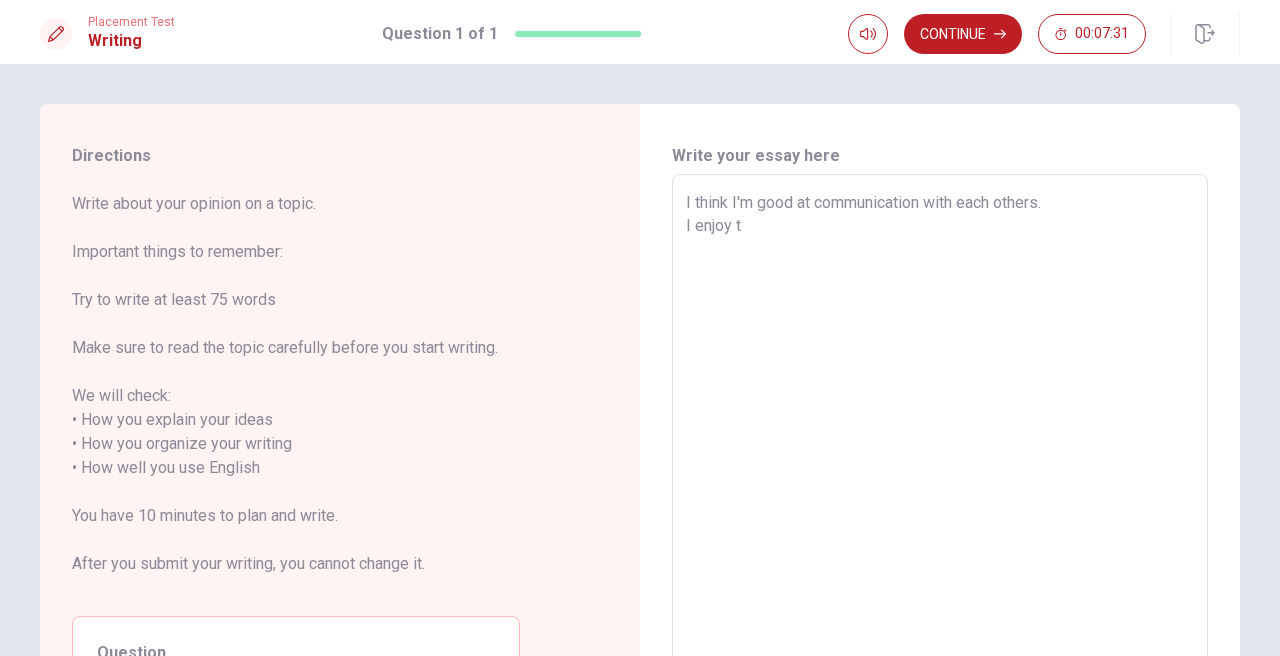 type on "x" 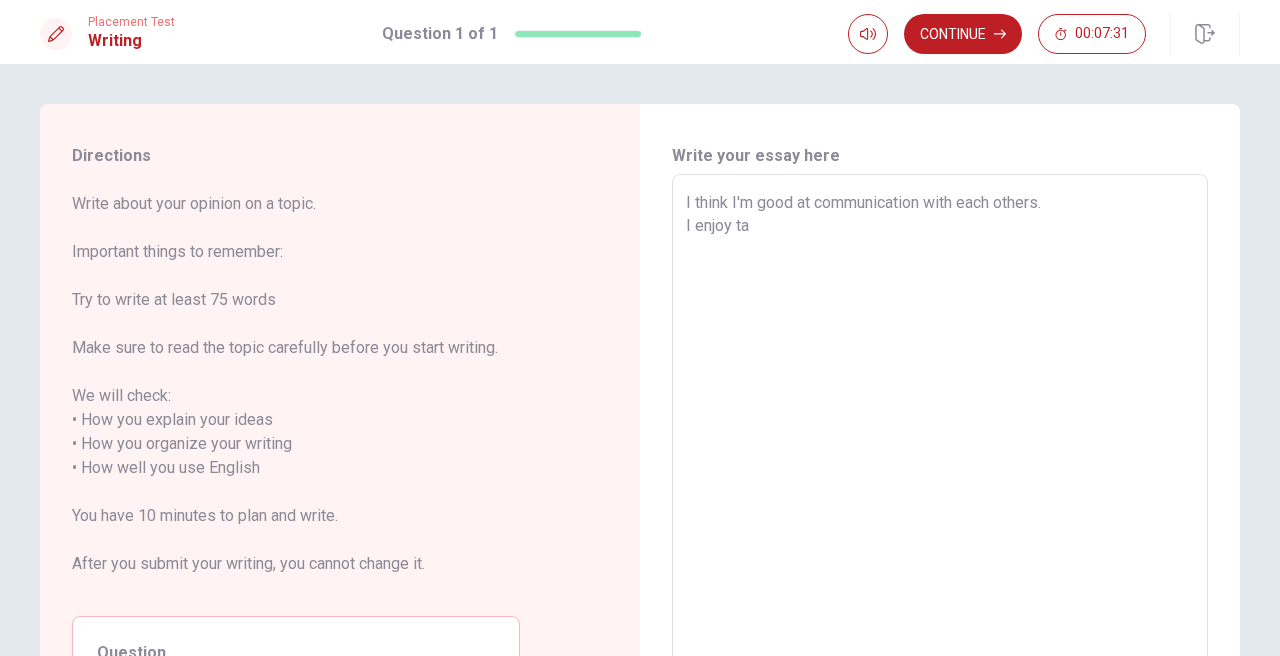 type on "x" 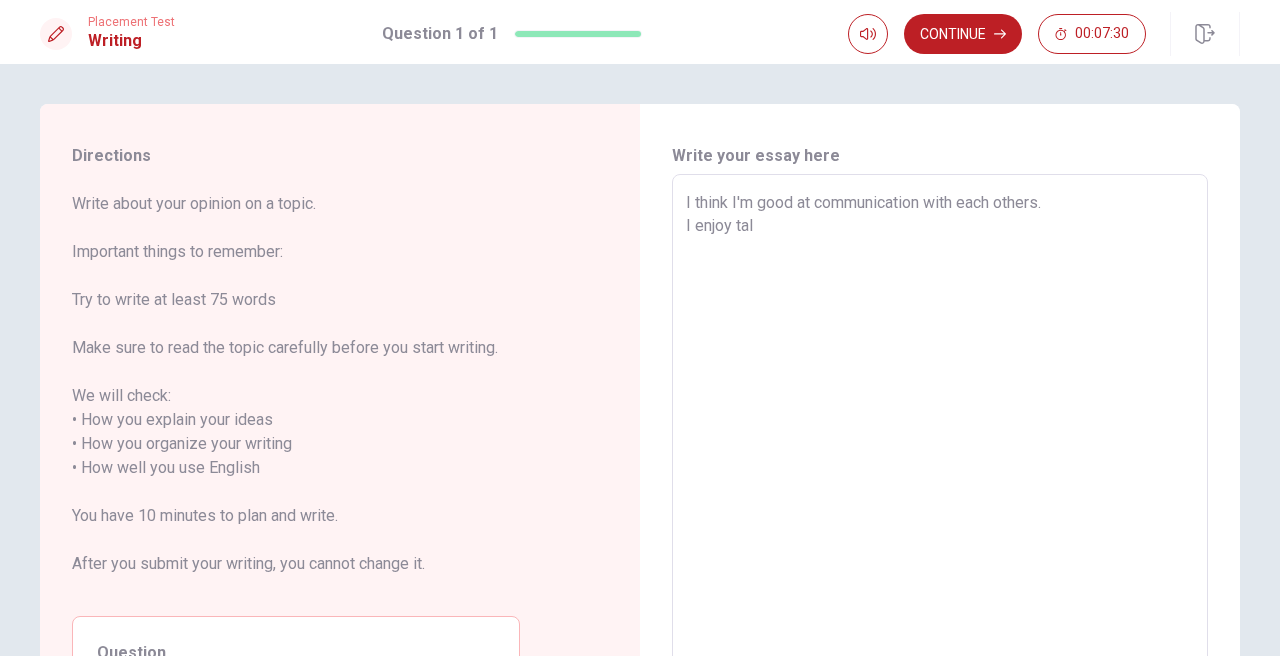 type on "x" 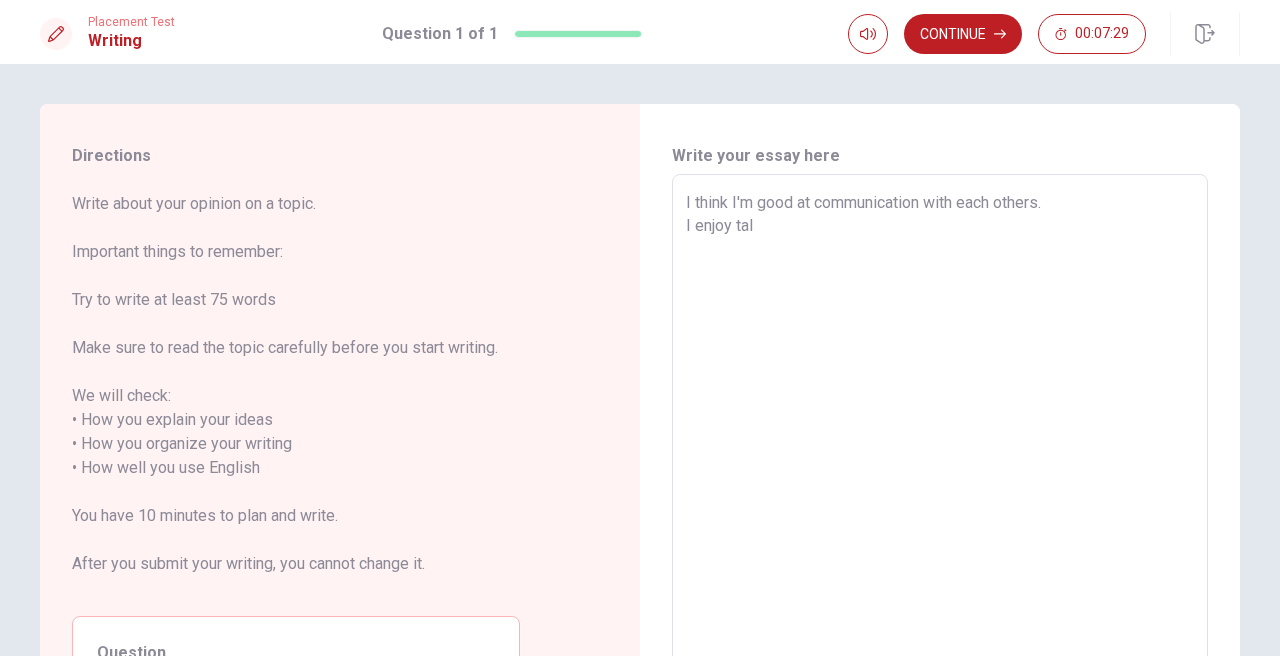 type on "I think I'm good at communication with each others.
I enjoy talk" 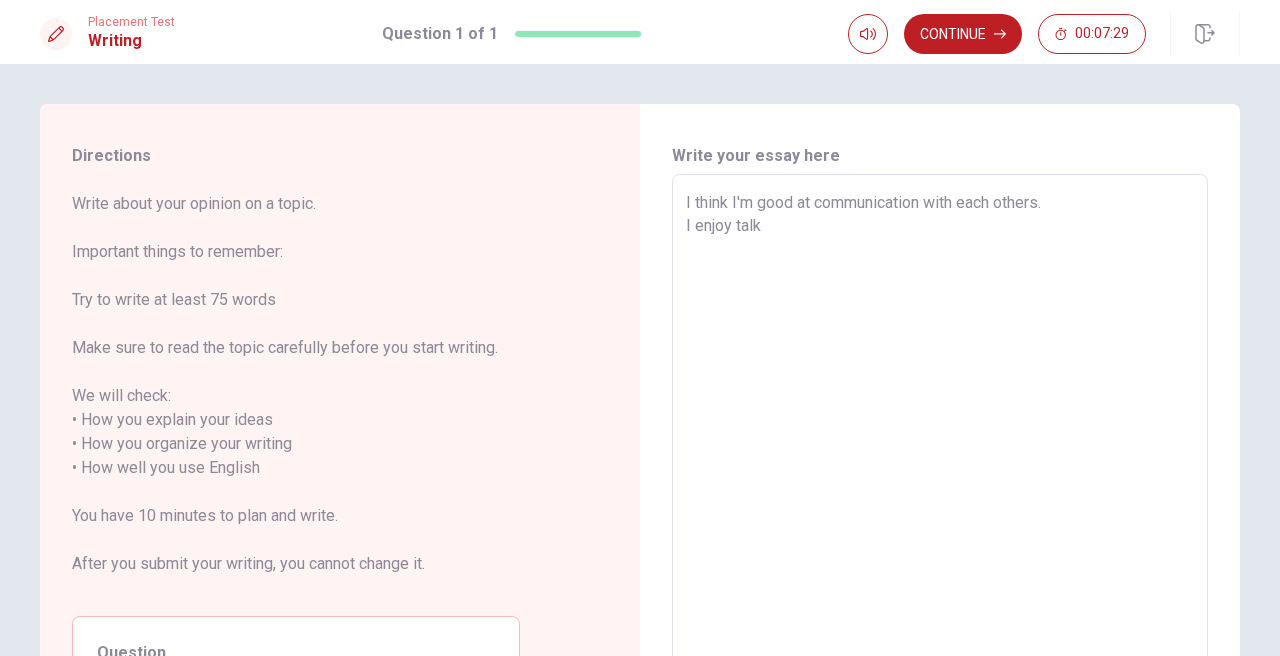 type on "x" 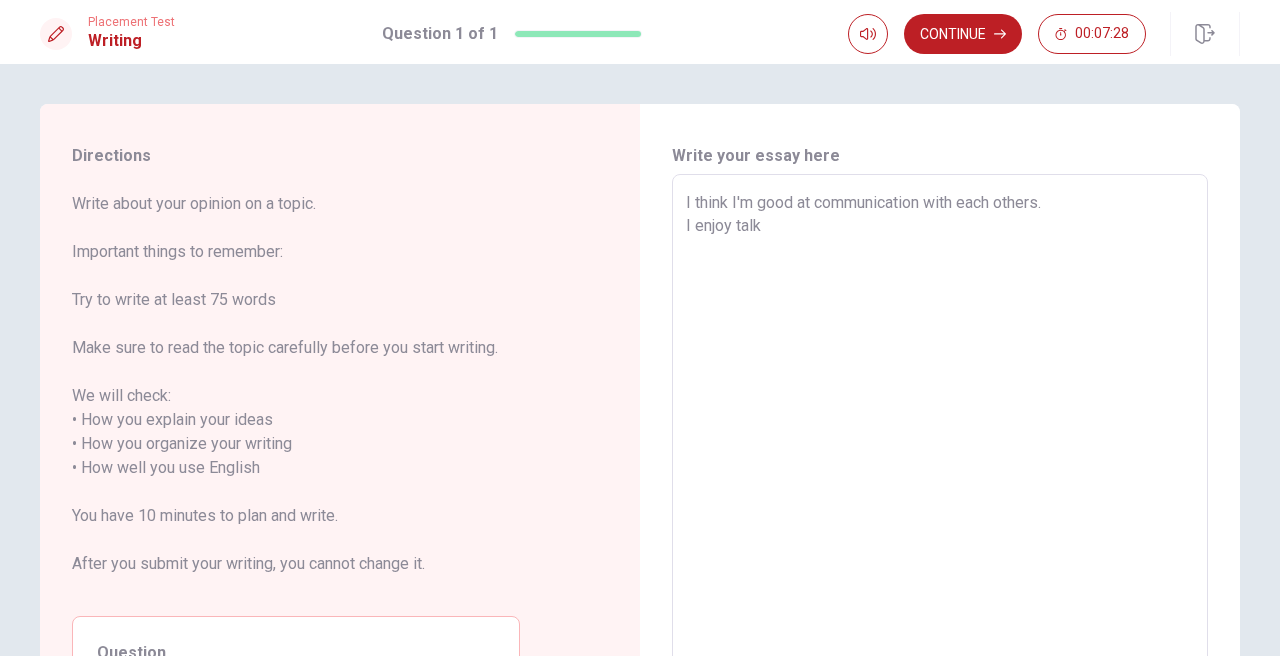 type on "I think I'm good at communication with each others.
I enjoy talki" 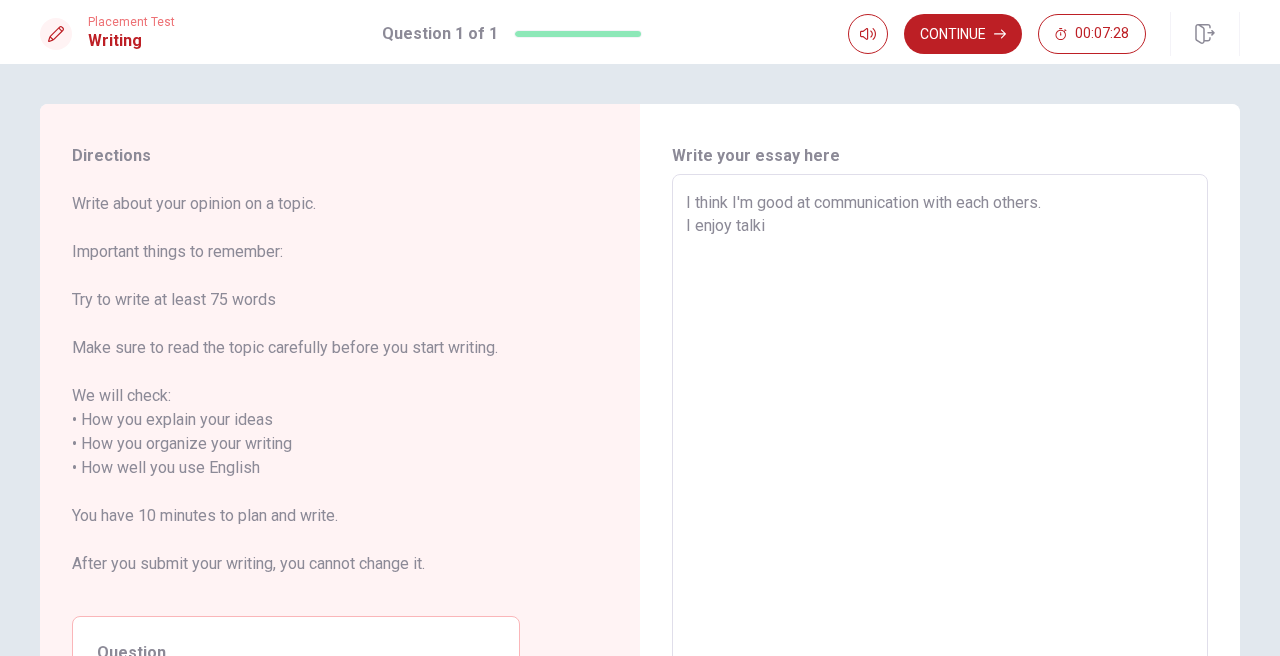 type on "x" 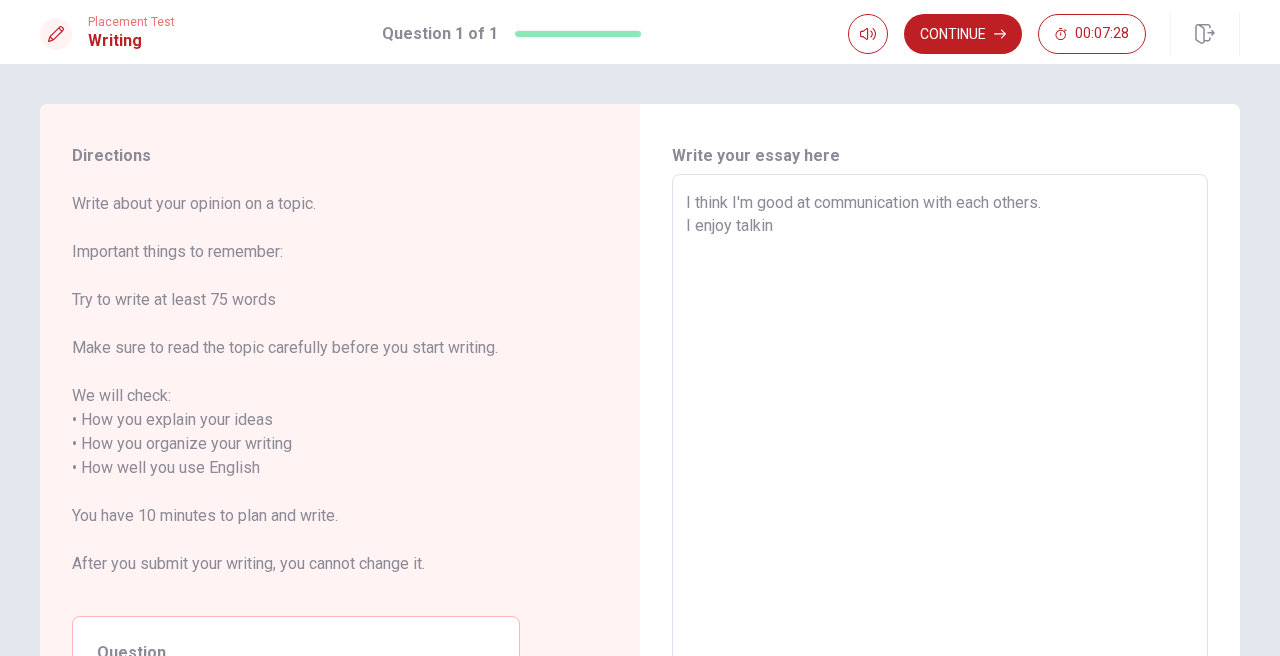 type on "x" 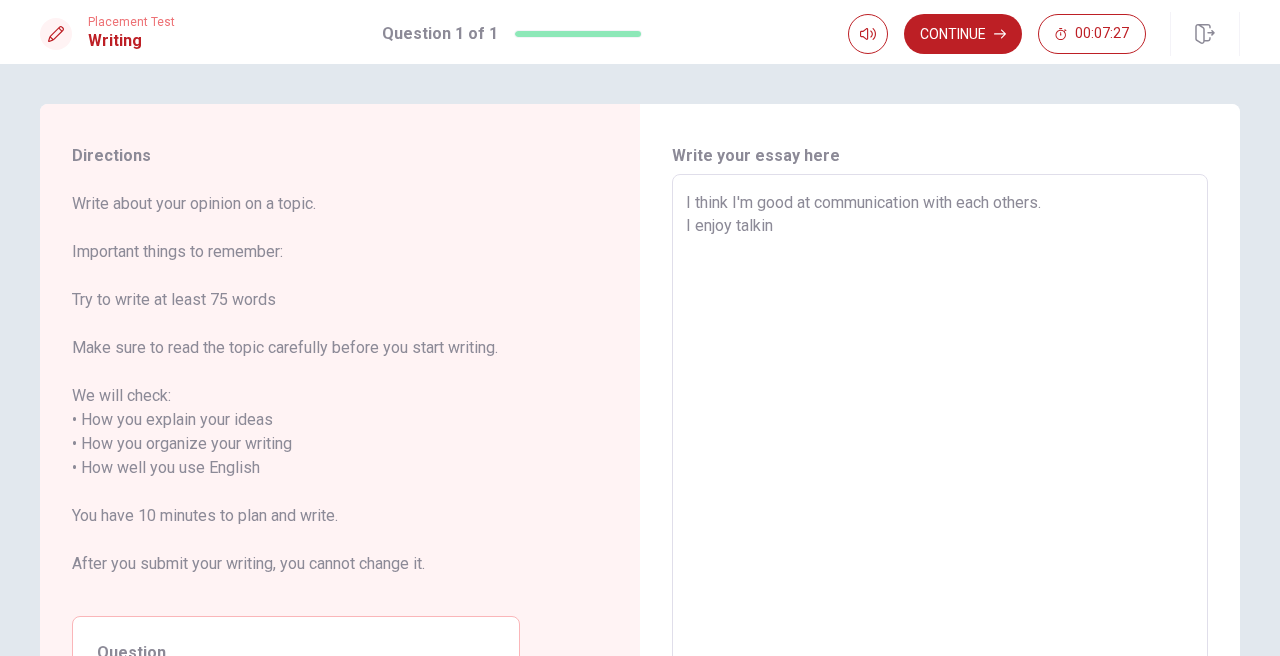 type on "I think I'm good at communication with each others.
I enjoy talking" 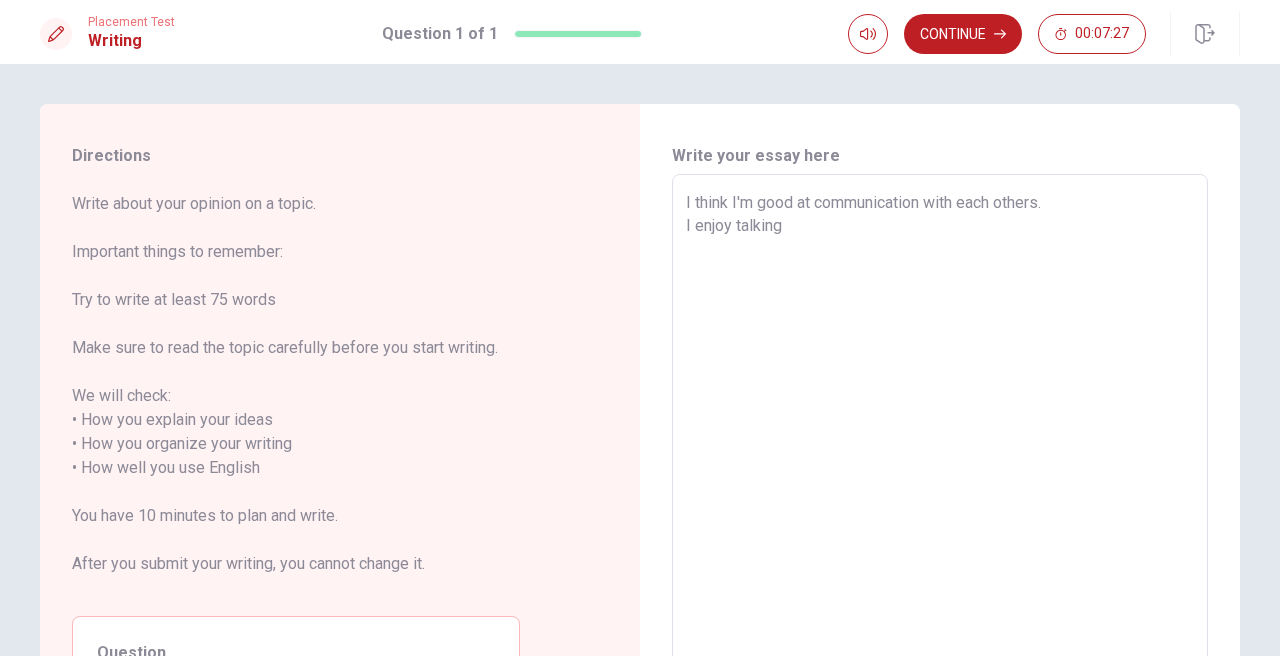 type on "x" 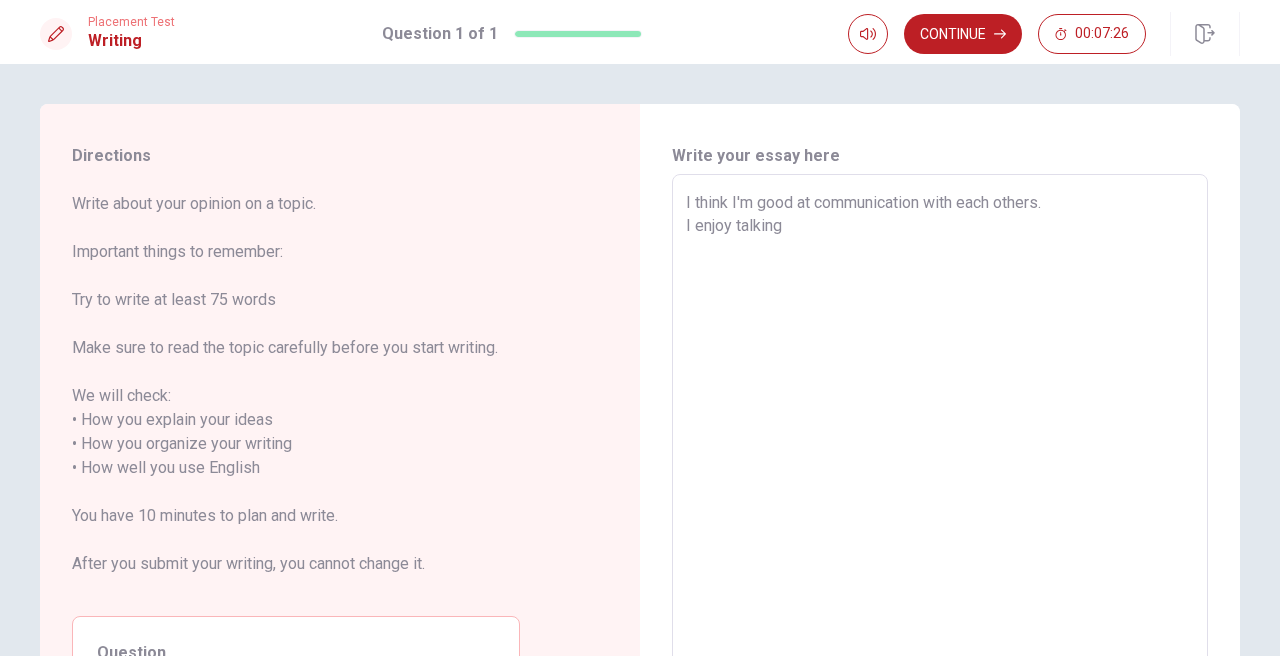 type on "I think I'm good at communication with each others.
I enjoy talking w" 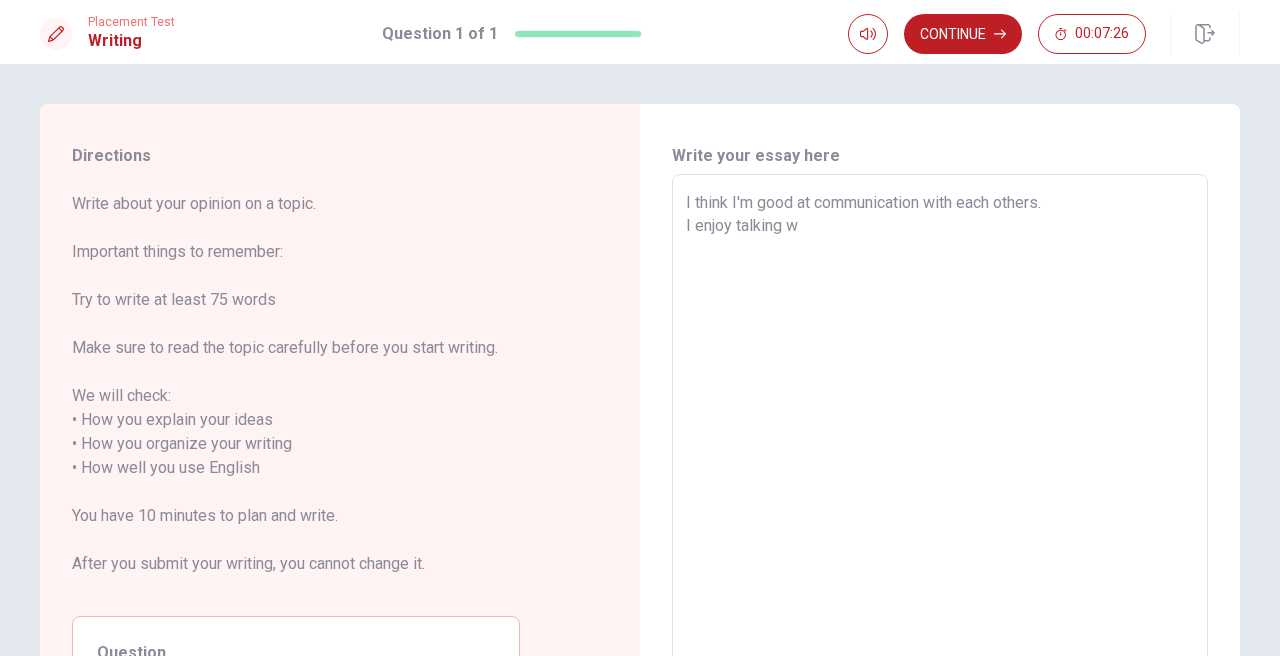 type 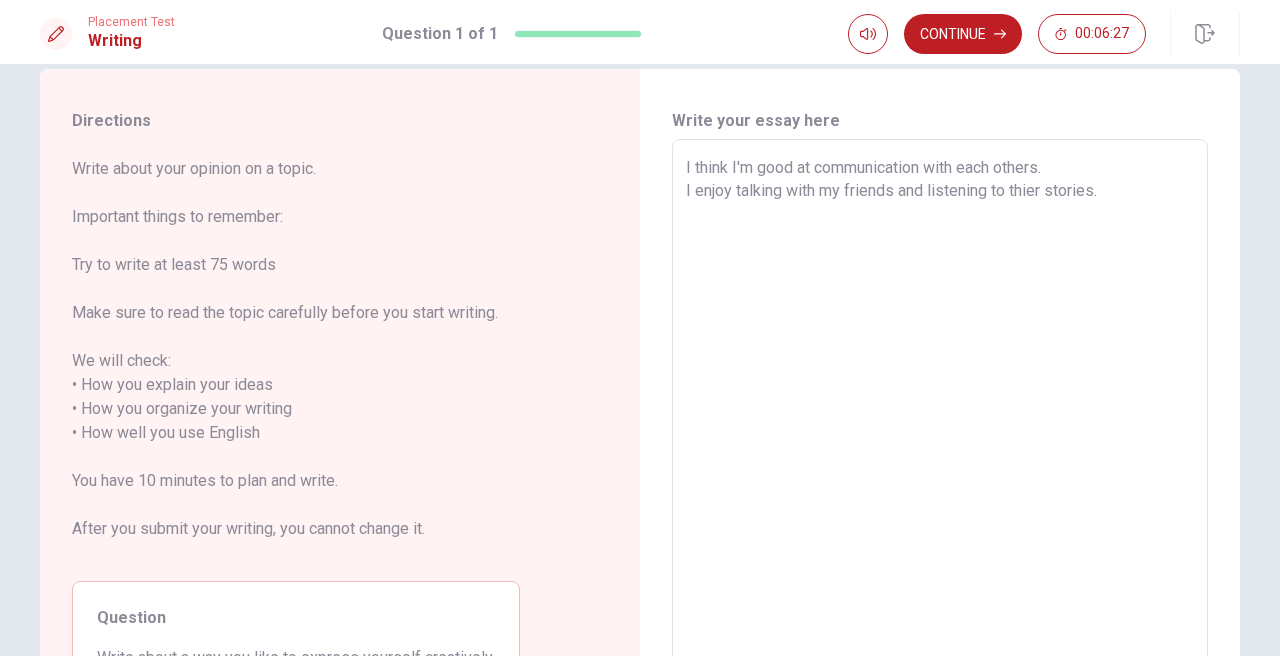 scroll, scrollTop: 33, scrollLeft: 0, axis: vertical 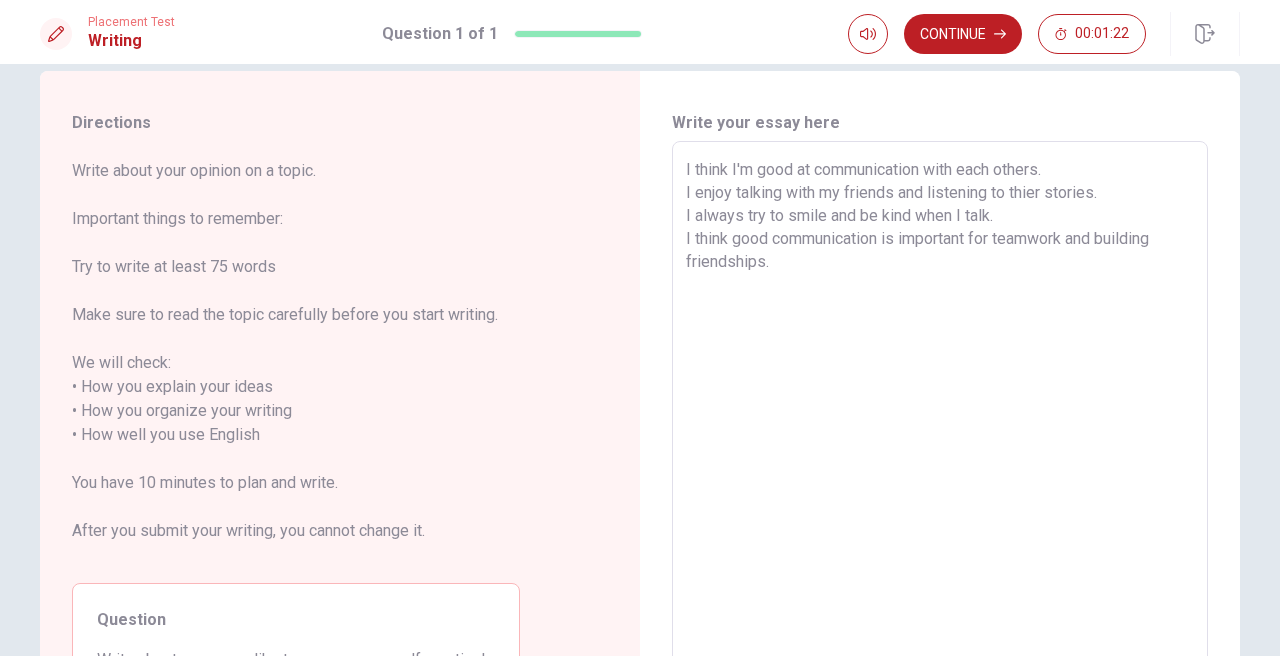 click on "I think I'm good at communication with each others.
I enjoy talking with my friends and listening to thier stories.
I always try to smile and be kind when I talk.
I think good communication is important for teamwork and building friendships.
x ​" at bounding box center [940, 423] 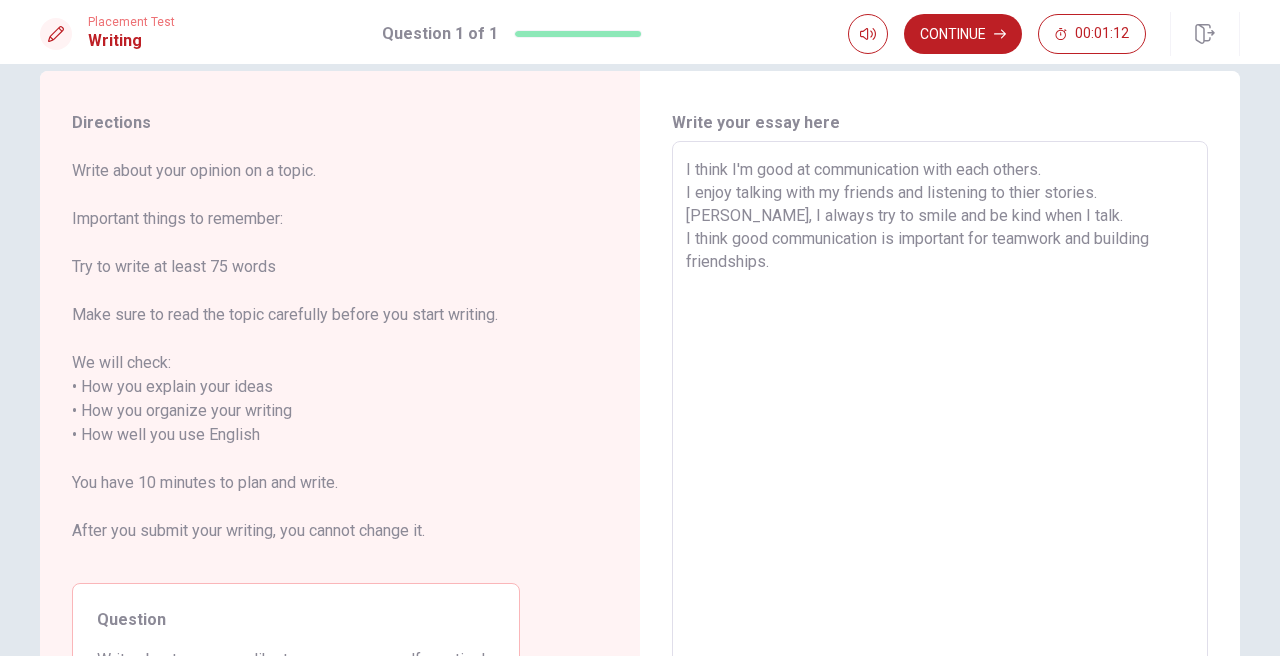 click on "I think I'm good at communication with each others.
I enjoy talking with my friends and listening to thier stories.
[PERSON_NAME], I always try to smile and be kind when I talk.
I think good communication is important for teamwork and building friendships." at bounding box center (940, 423) 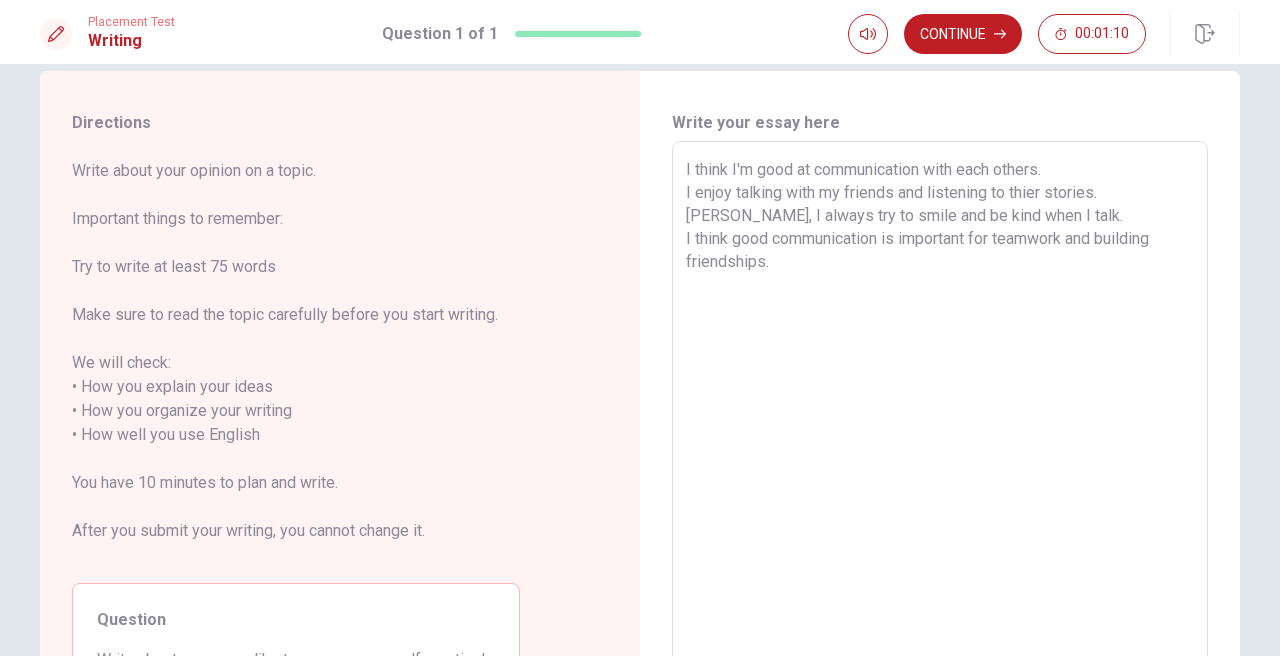 click on "I think I'm good at communication with each others.
I enjoy talking with my friends and listening to thier stories.
[PERSON_NAME], I always try to smile and be kind when I talk.
I think good communication is important for teamwork and building friendships." at bounding box center [940, 423] 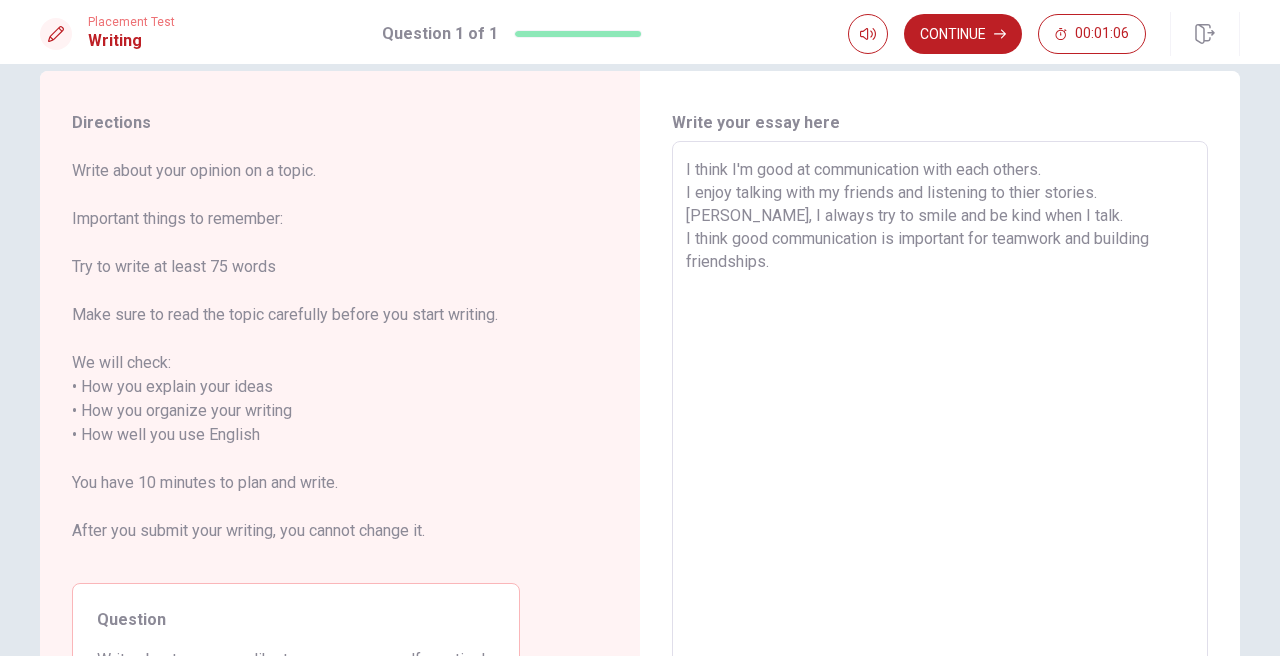 click on "I think I'm good at communication with each others.
I enjoy talking with my friends and listening to thier stories.
[PERSON_NAME], I always try to smile and be kind when I talk.
I think good communication is important for teamwork and building friendships.
x ​" at bounding box center (940, 423) 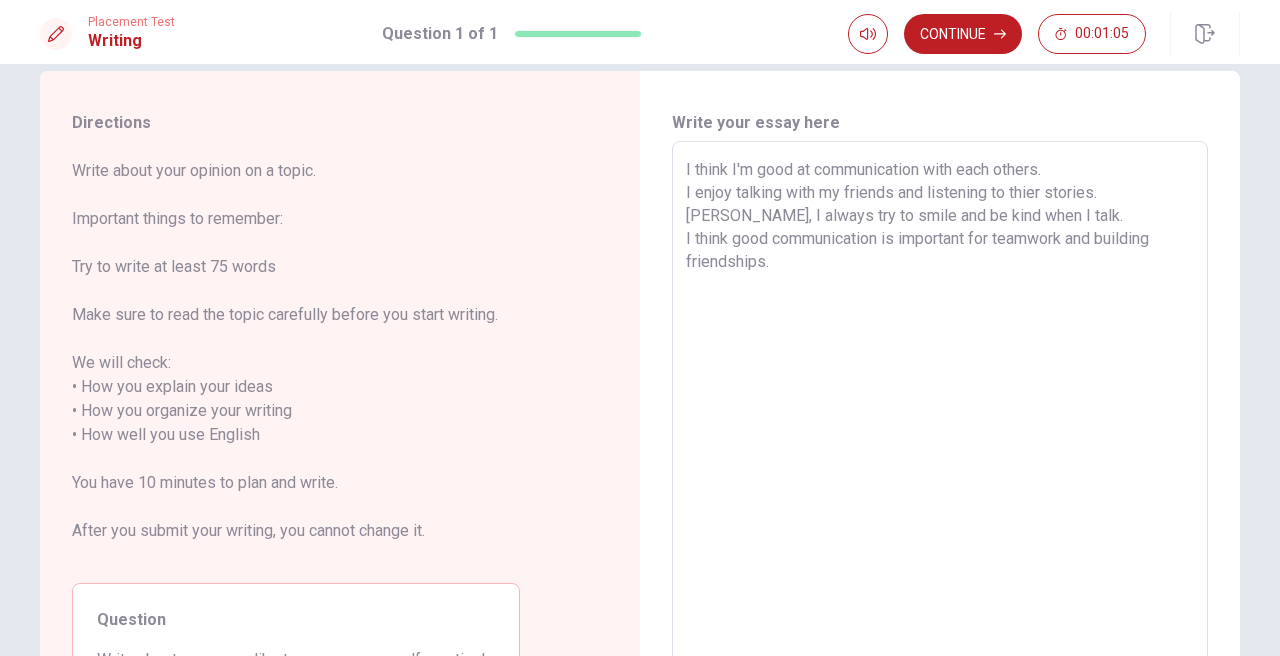 click on "I think I'm good at communication with each others.
I enjoy talking with my friends and listening to thier stories.
[PERSON_NAME], I always try to smile and be kind when I talk.
I think good communication is important for teamwork and building friendships.
x ​" at bounding box center [940, 423] 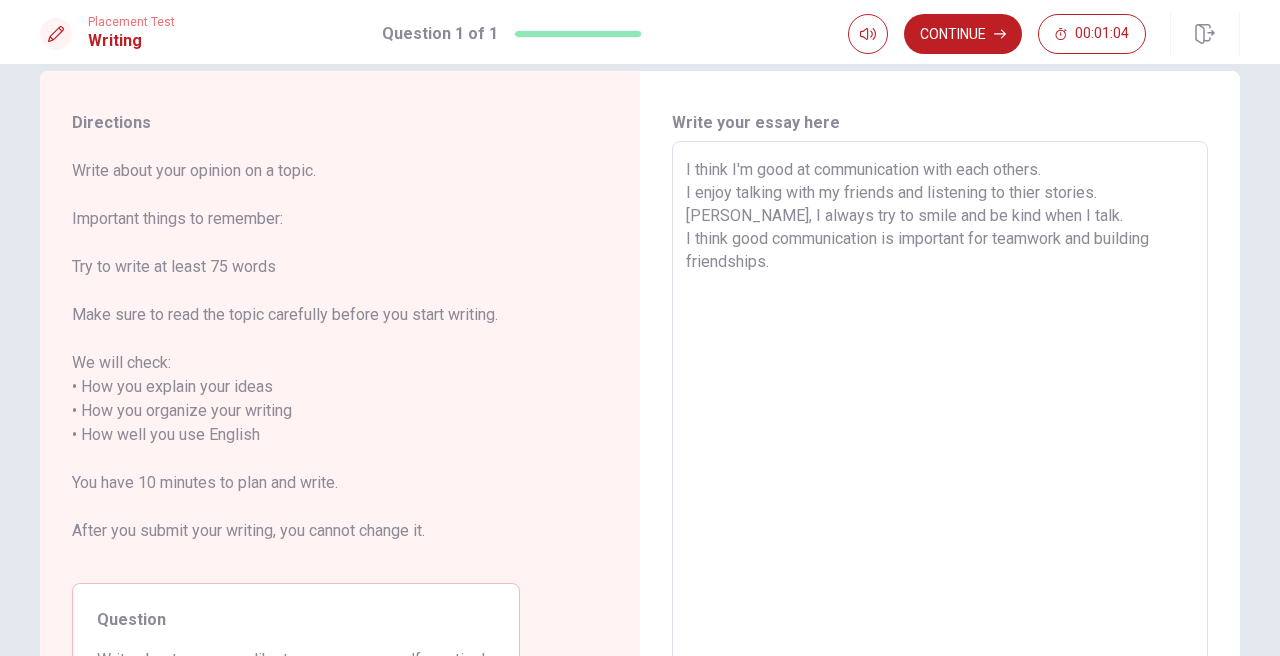 click on "I think I'm good at communication with each others.
I enjoy talking with my friends and listening to thier stories.
[PERSON_NAME], I always try to smile and be kind when I talk.
I think good communication is important for teamwork and building friendships.
x ​" at bounding box center (940, 423) 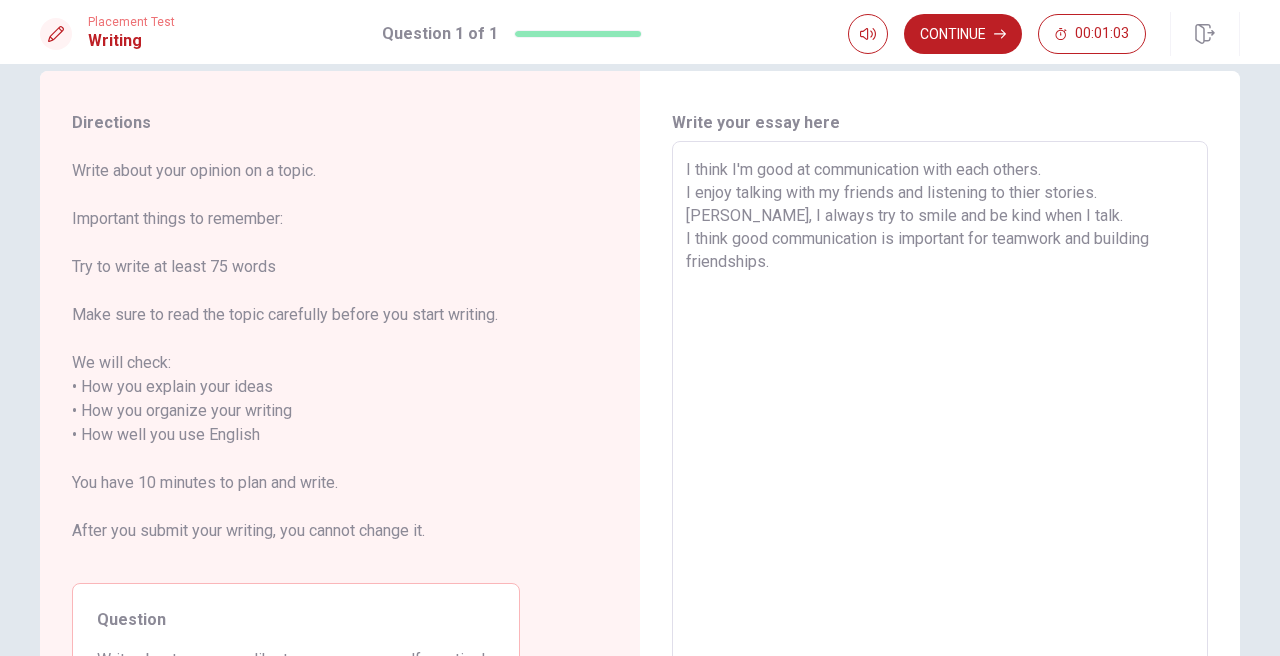 click on "I think I'm good at communication with each others.
I enjoy talking with my friends and listening to thier stories.
[PERSON_NAME], I always try to smile and be kind when I talk.
I think good communication is important for teamwork and building friendships." at bounding box center [940, 423] 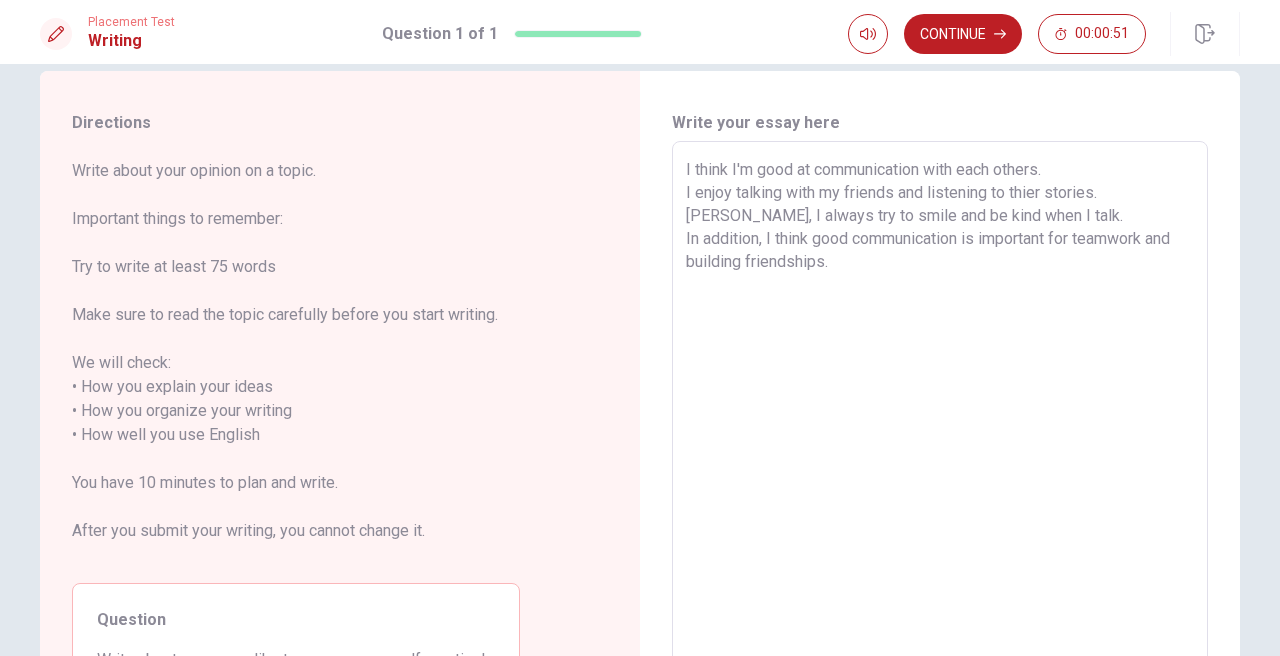 click on "I think I'm good at communication with each others.
I enjoy talking with my friends and listening to thier stories.
[PERSON_NAME], I always try to smile and be kind when I talk.
In addition, I think good communication is important for teamwork and building friendships." at bounding box center [940, 423] 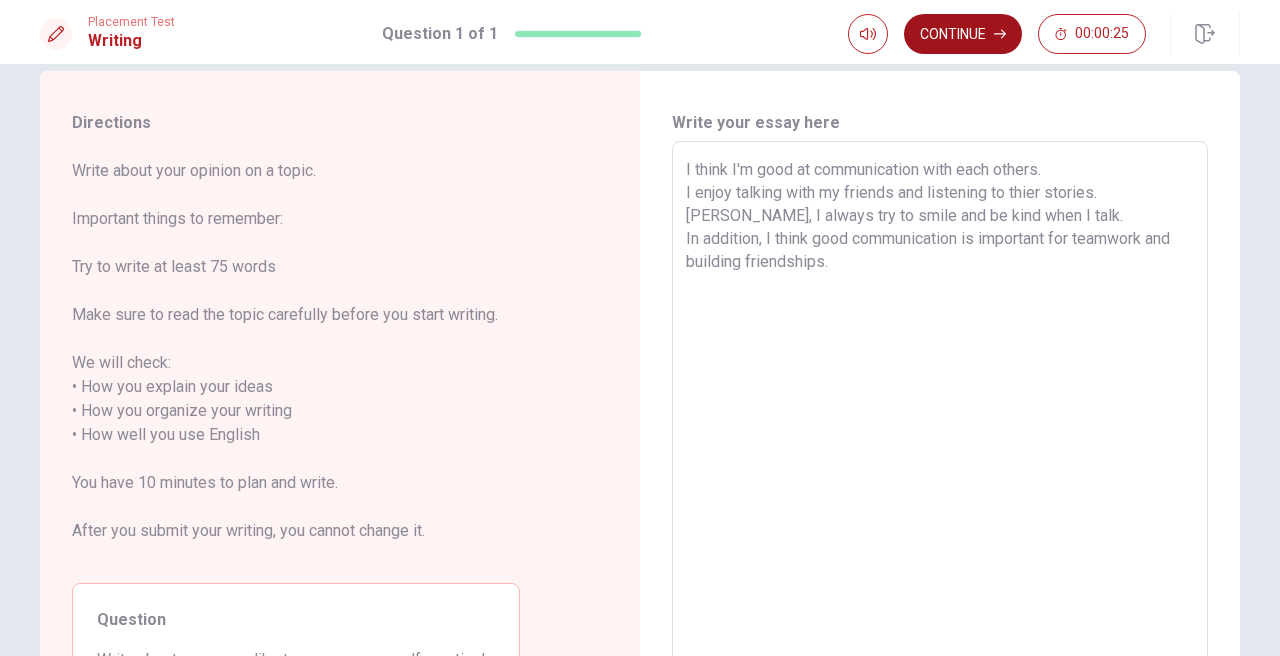 click on "Continue" at bounding box center [963, 34] 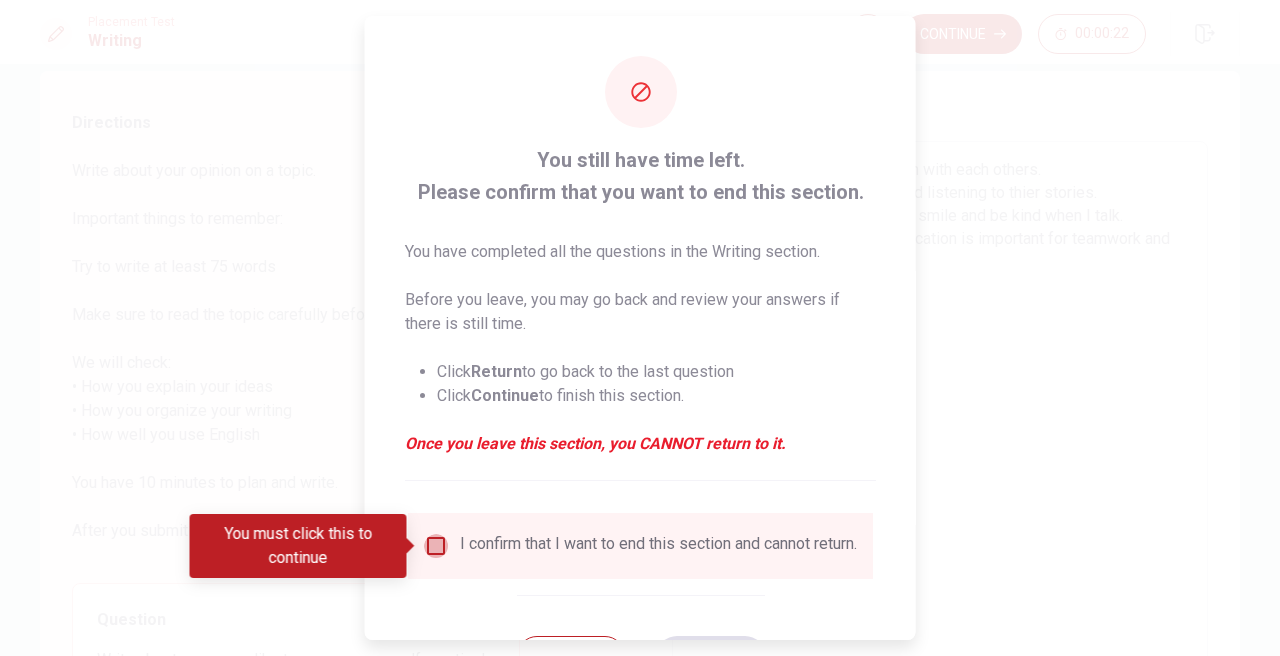 click at bounding box center (436, 546) 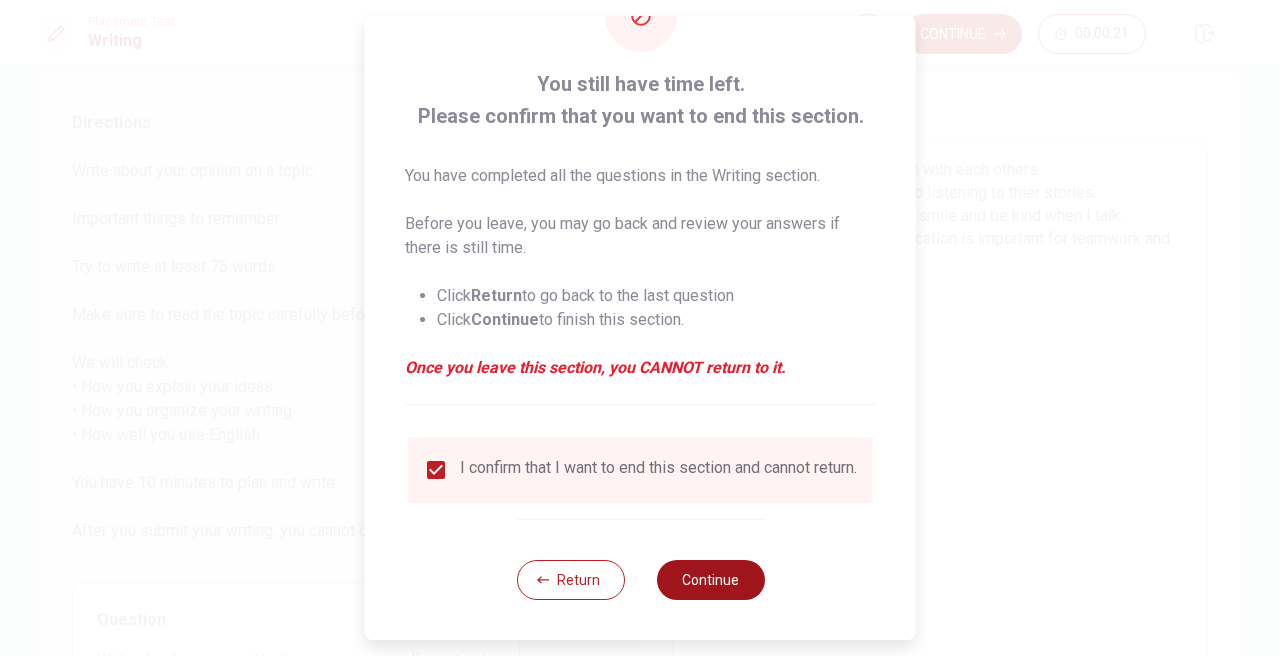 scroll, scrollTop: 90, scrollLeft: 0, axis: vertical 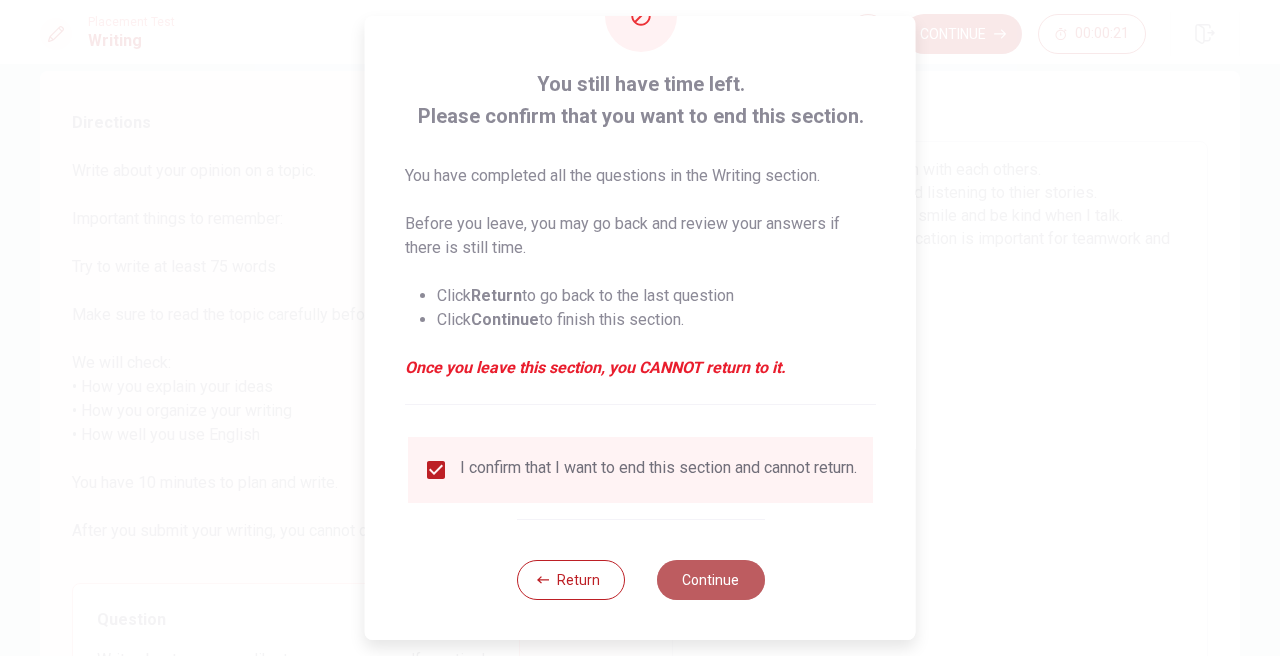 click on "Continue" at bounding box center [710, 580] 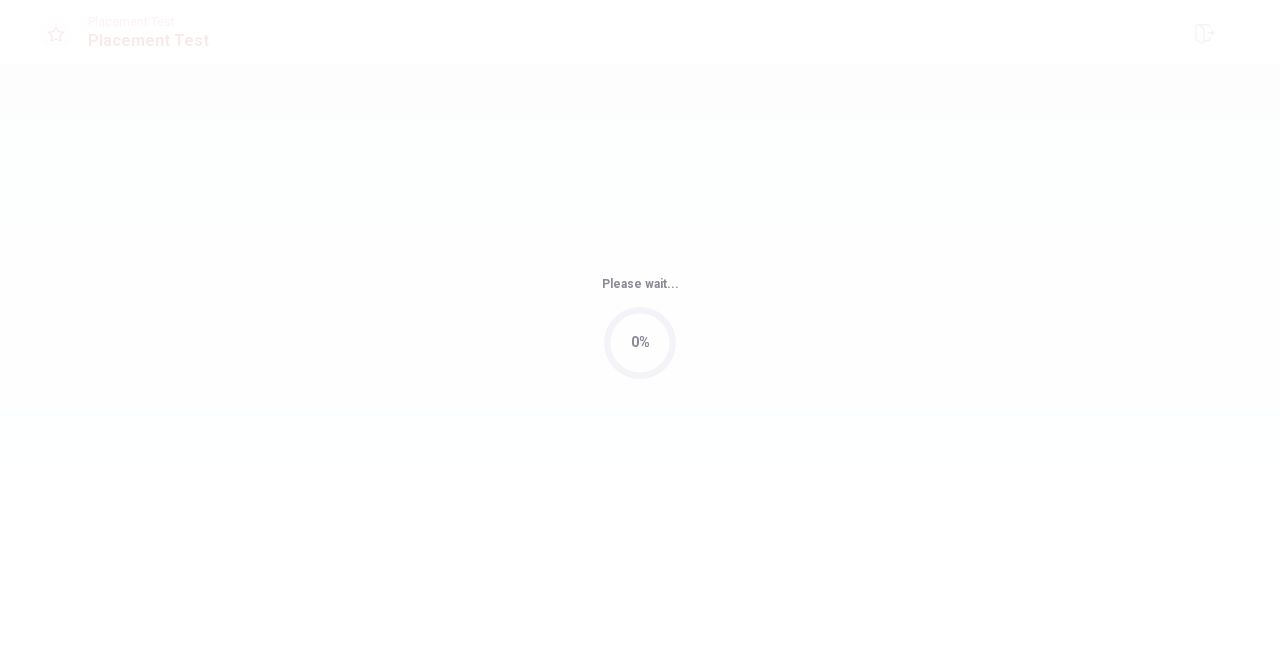scroll, scrollTop: 0, scrollLeft: 0, axis: both 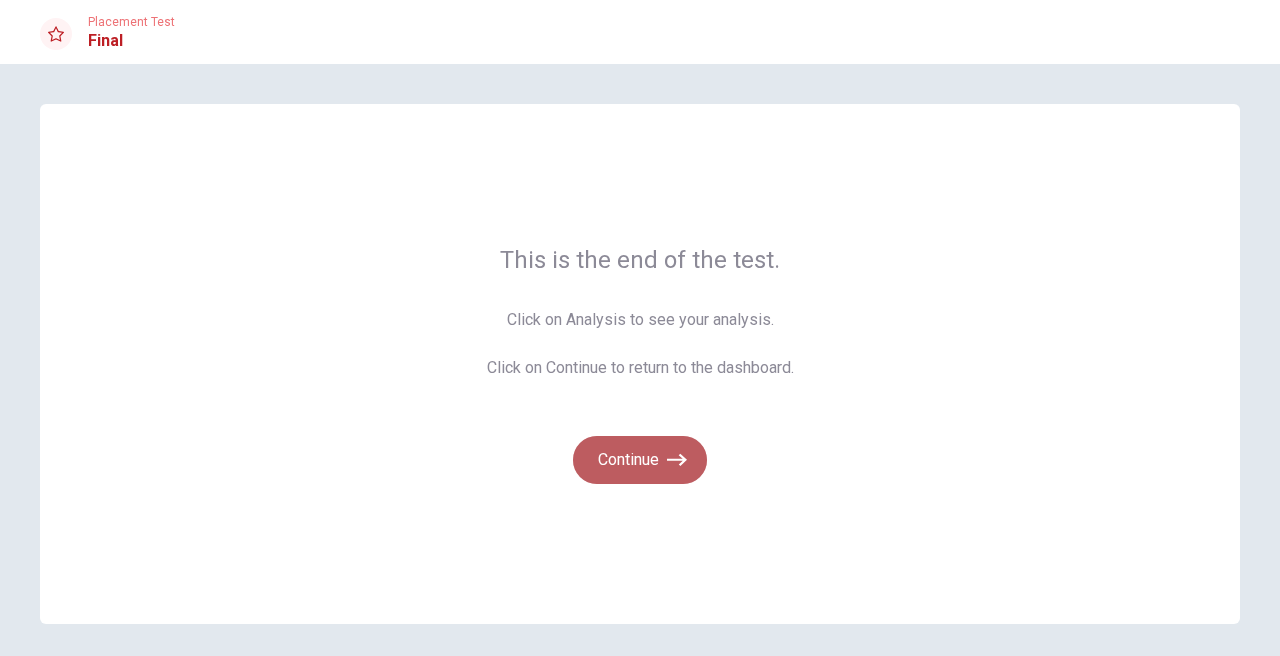 click on "Continue" at bounding box center [640, 460] 